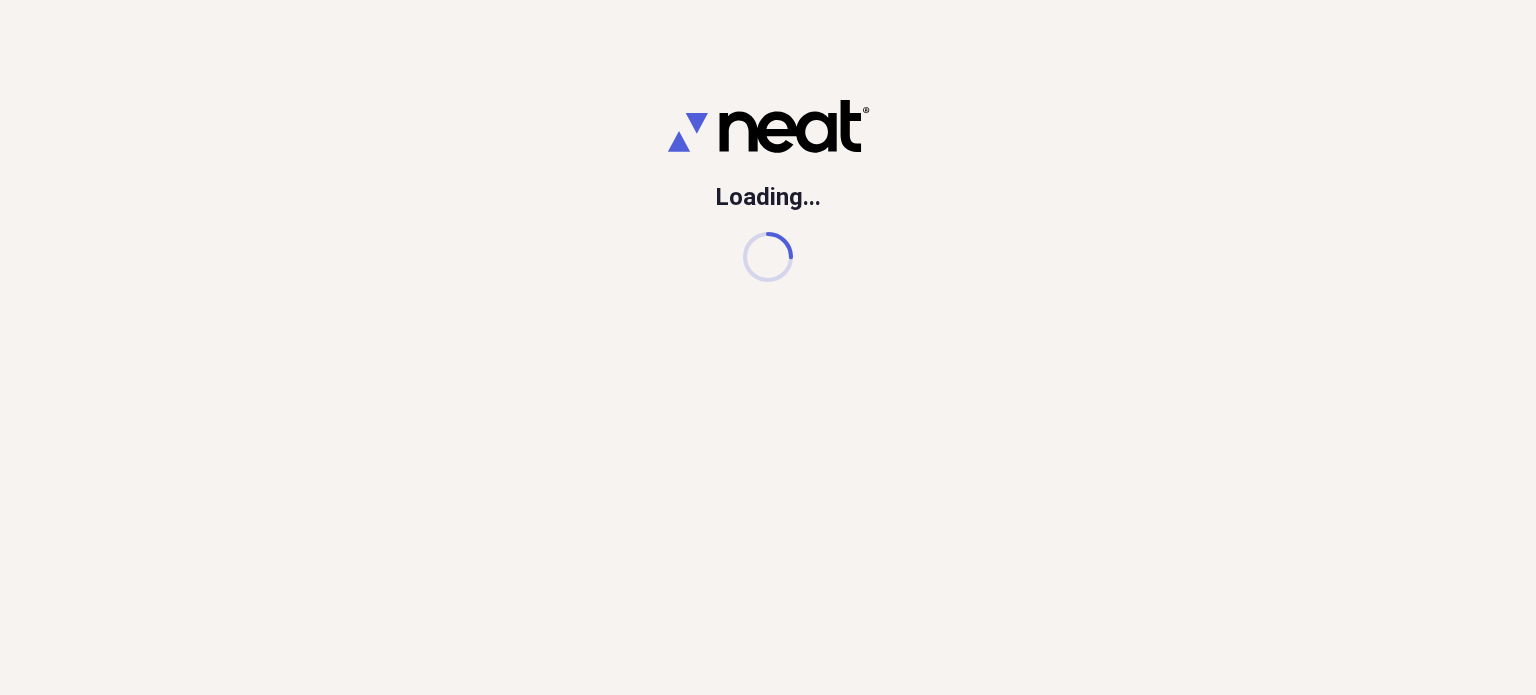 scroll, scrollTop: 0, scrollLeft: 0, axis: both 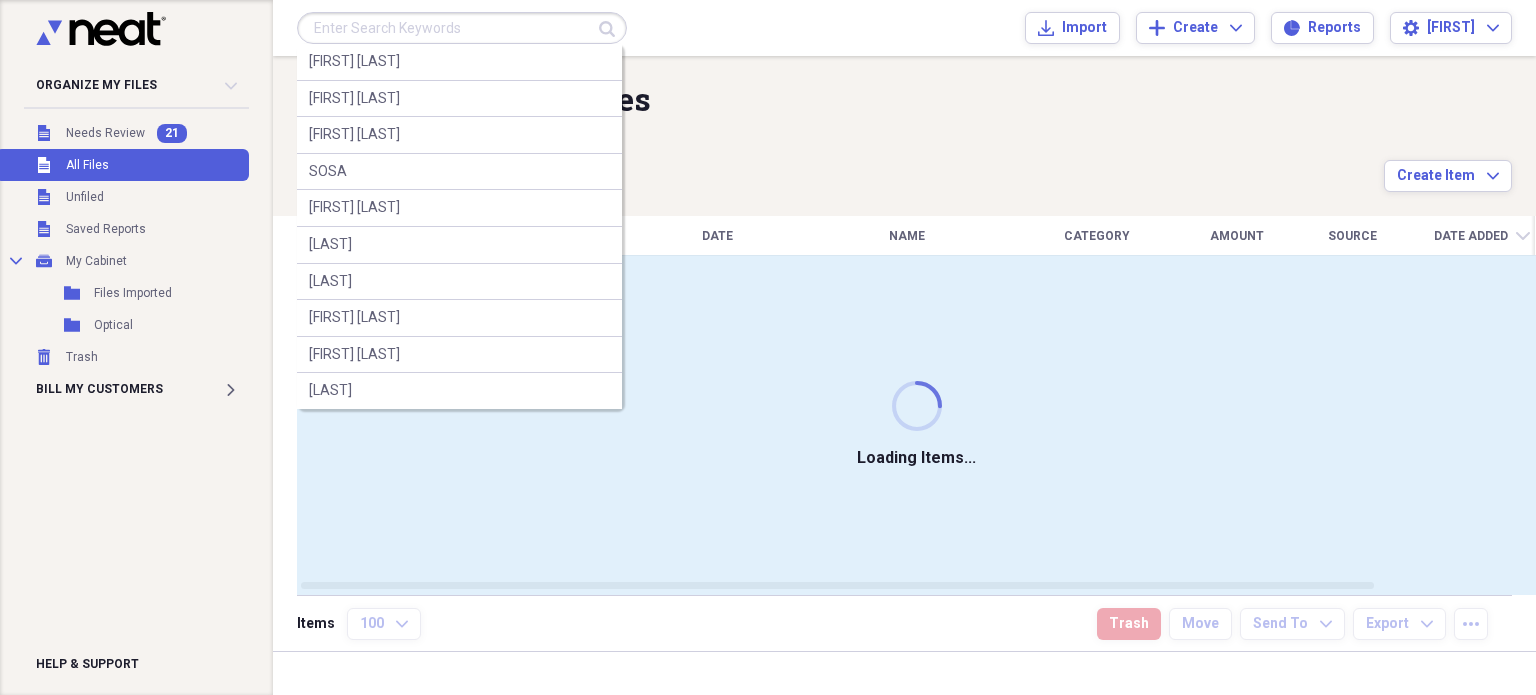 click at bounding box center (462, 28) 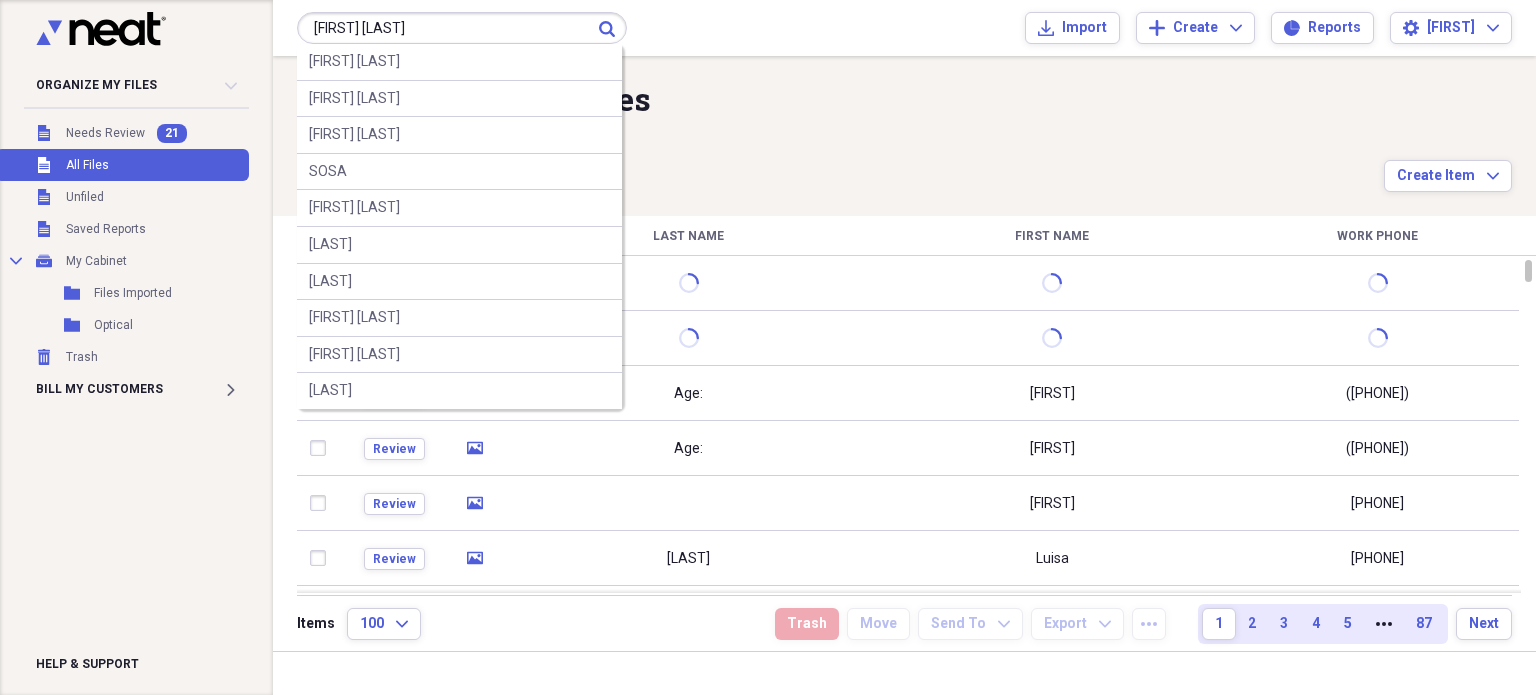 type on "[FIRST] [LAST]" 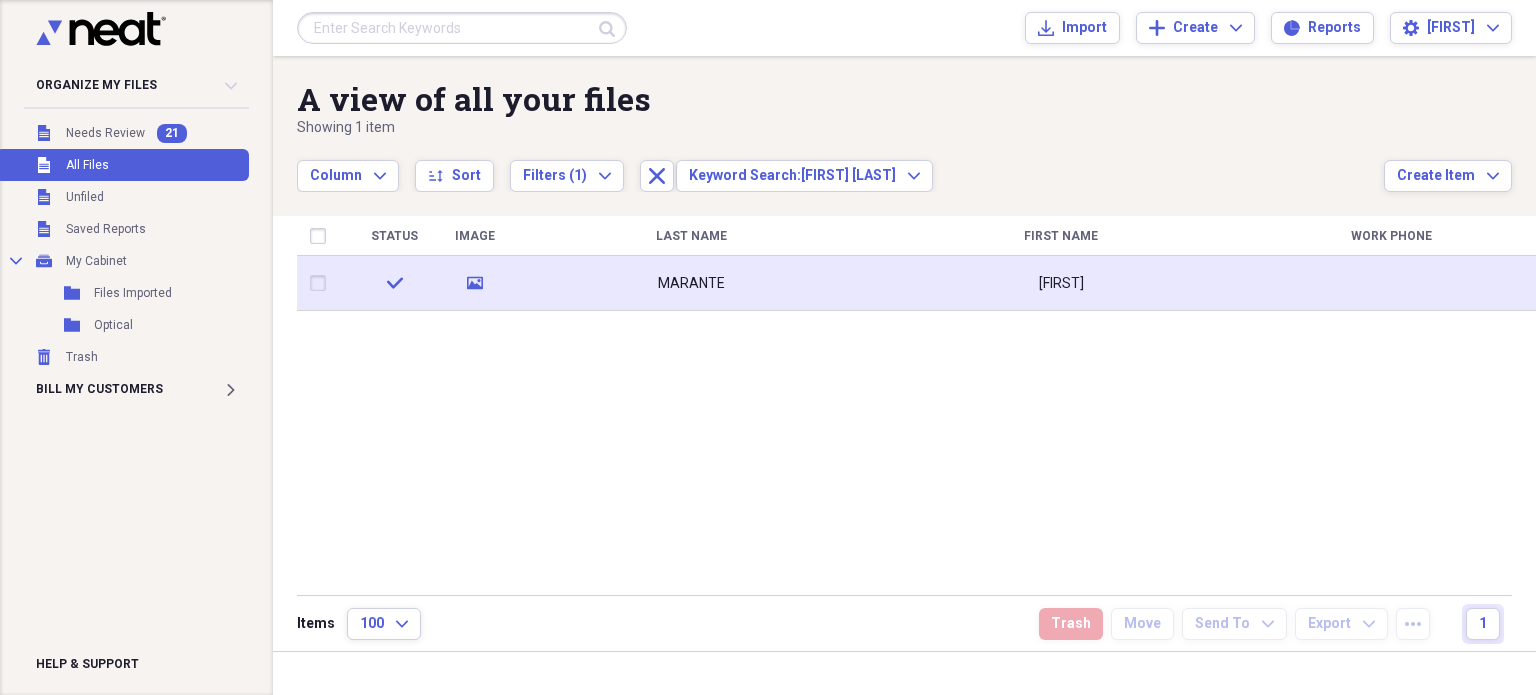 click on "[FIRST]" at bounding box center (1061, 283) 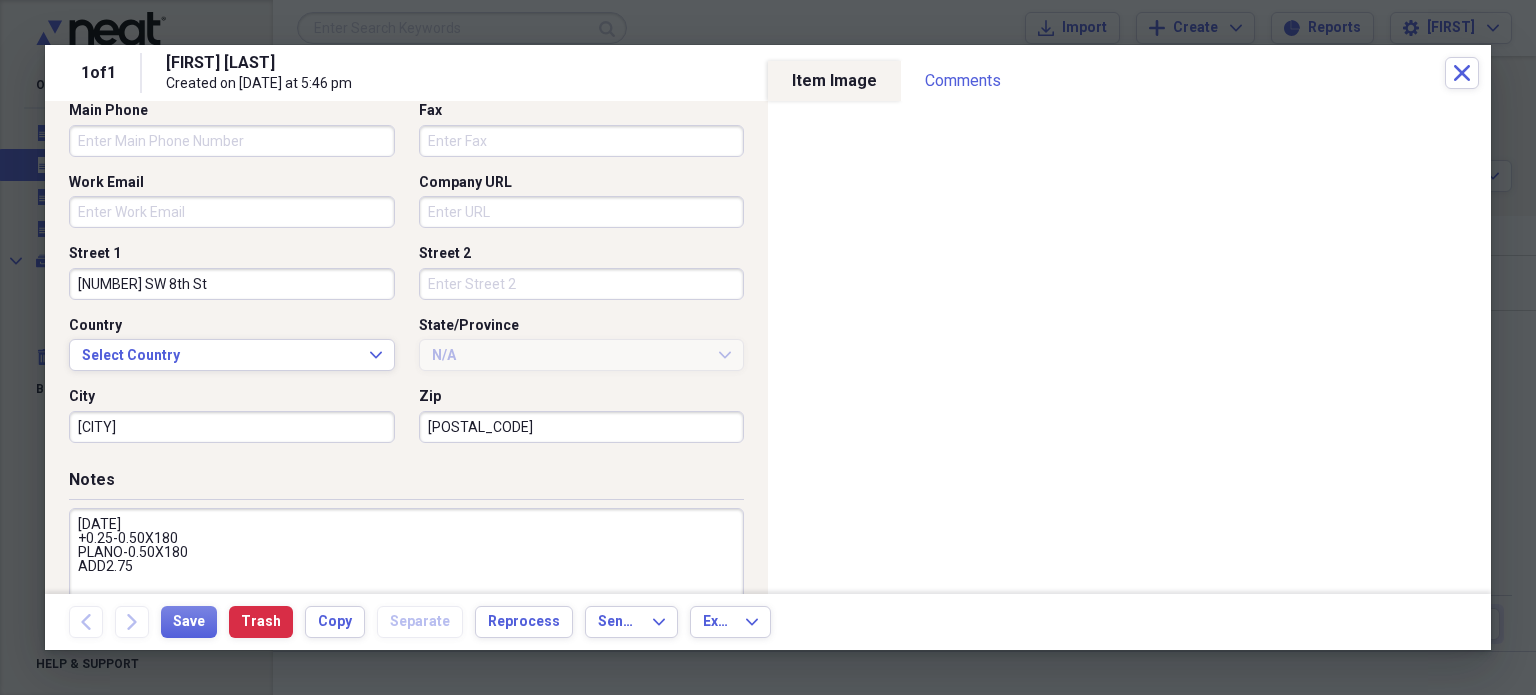 scroll, scrollTop: 621, scrollLeft: 0, axis: vertical 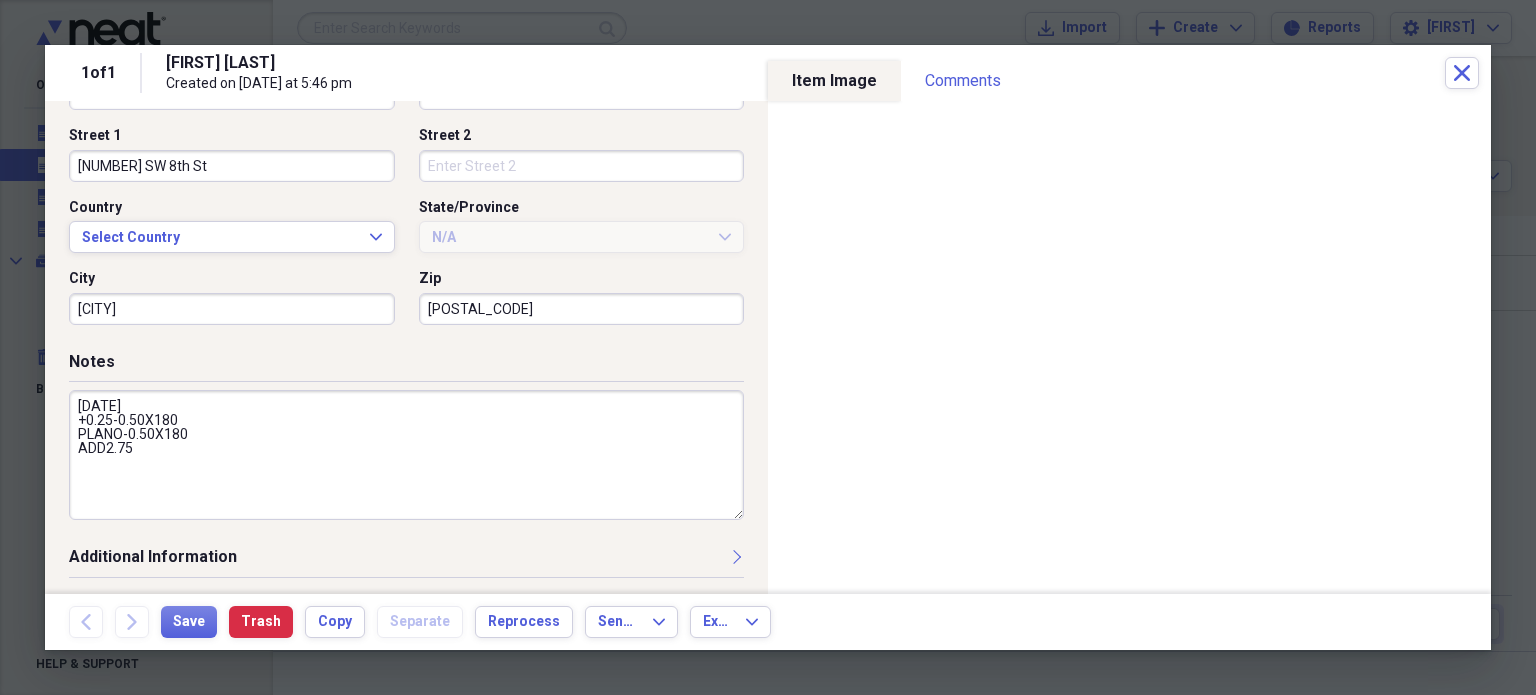 click on "[DATE]
+0.25-0.50X180
PLANO-0.50X180
ADD2.75" at bounding box center [406, 455] 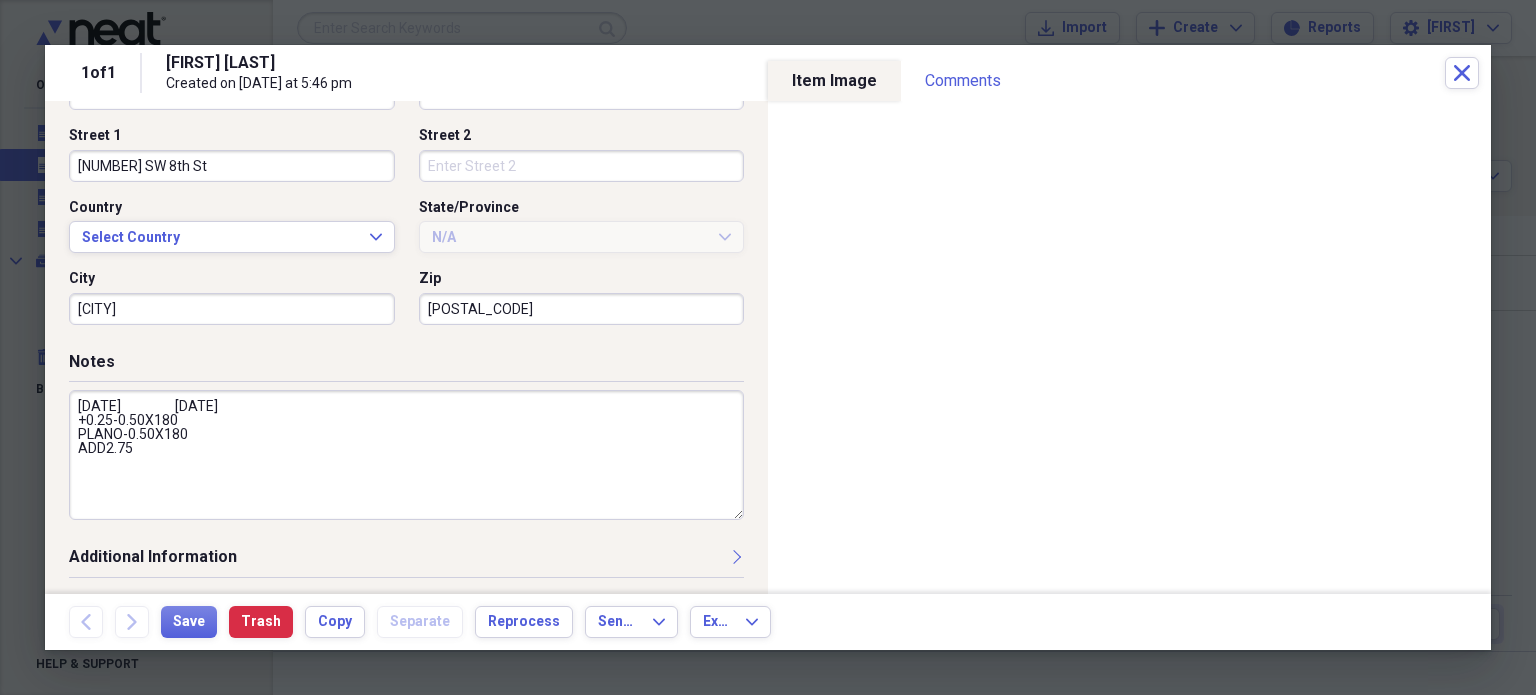 click on "[DATE]                  [DATE]
+0.25-0.50X180
PLANO-0.50X180
ADD2.75" at bounding box center [406, 455] 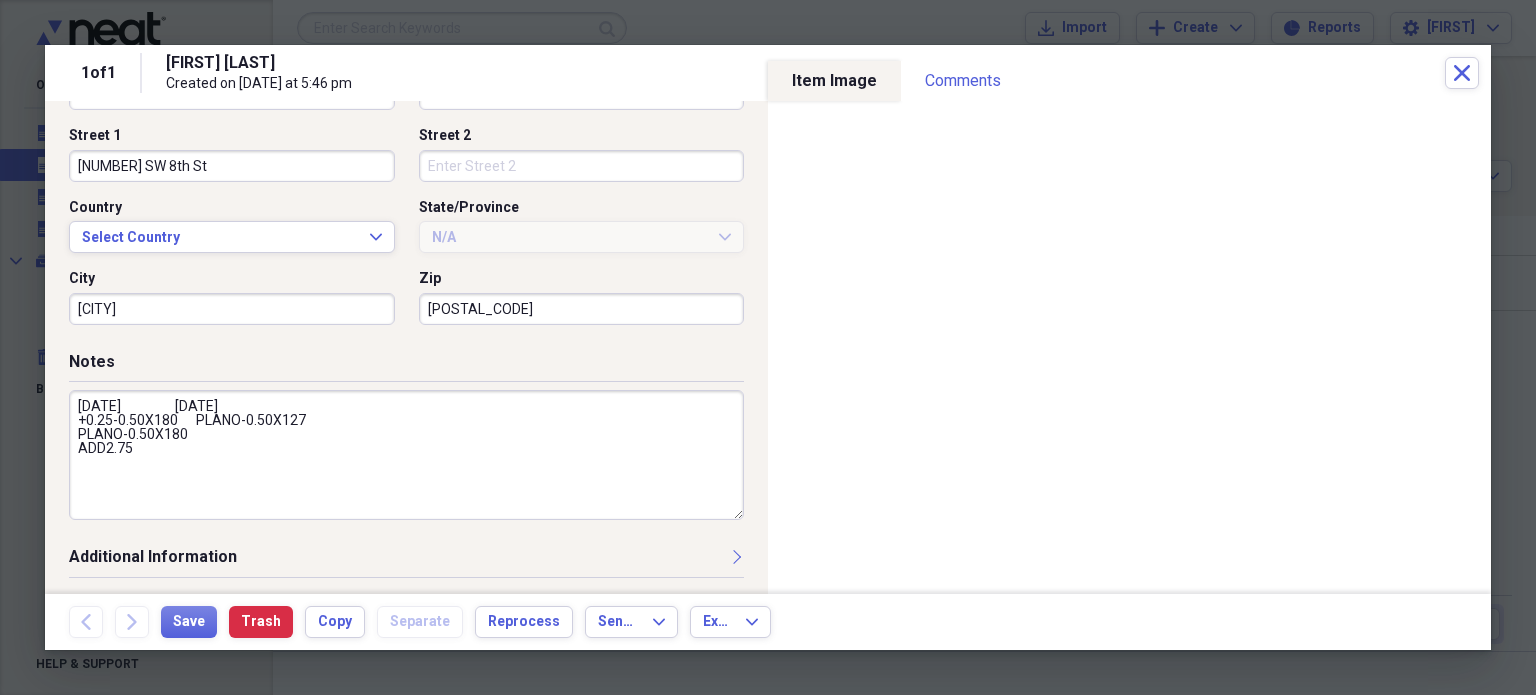 click on "[DATE]                  [DATE]
+0.25-0.50X180      PLANO-0.50X127
PLANO-0.50X180
ADD2.75" at bounding box center [406, 455] 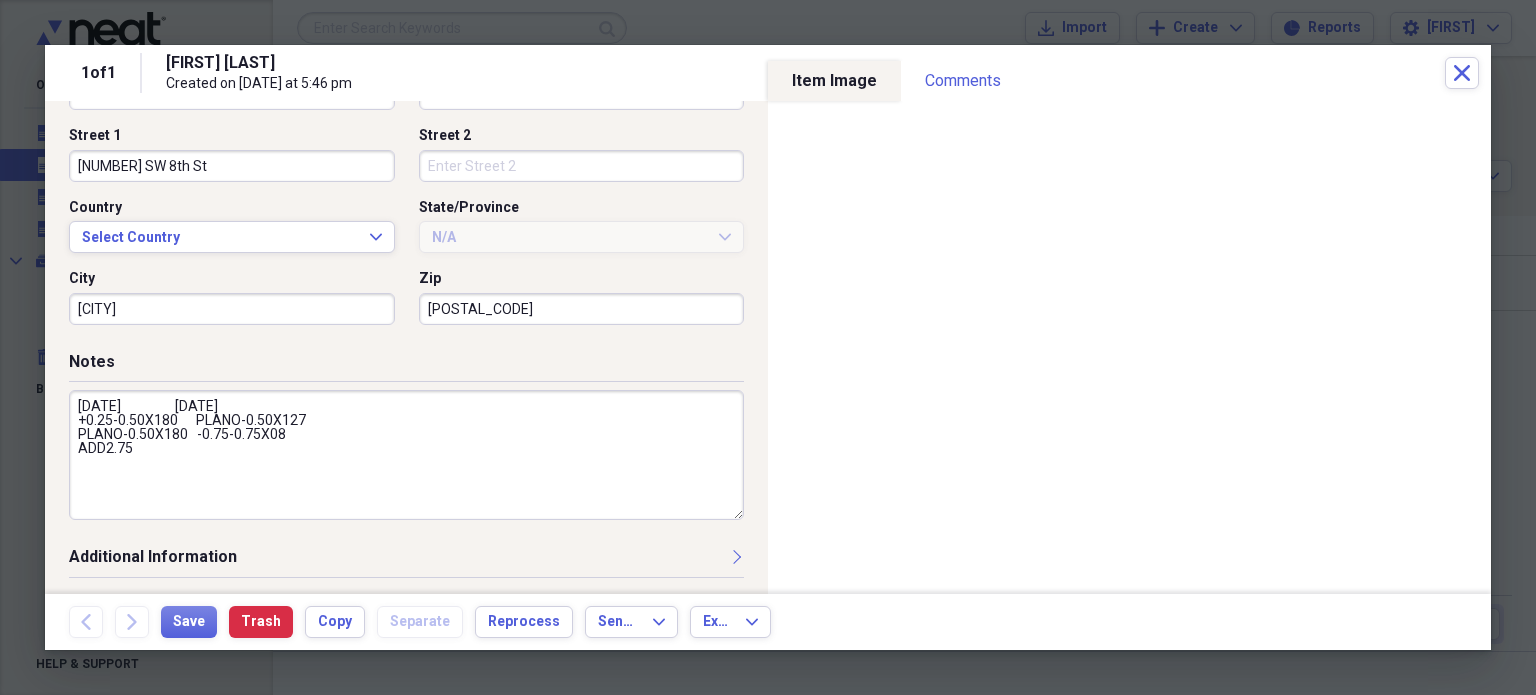 click on "[DATE]                  [DATE]
+0.25-0.50X180      PLANO-0.50X127
PLANO-0.50X180   -0.75-0.75X08
ADD2.75" at bounding box center (406, 455) 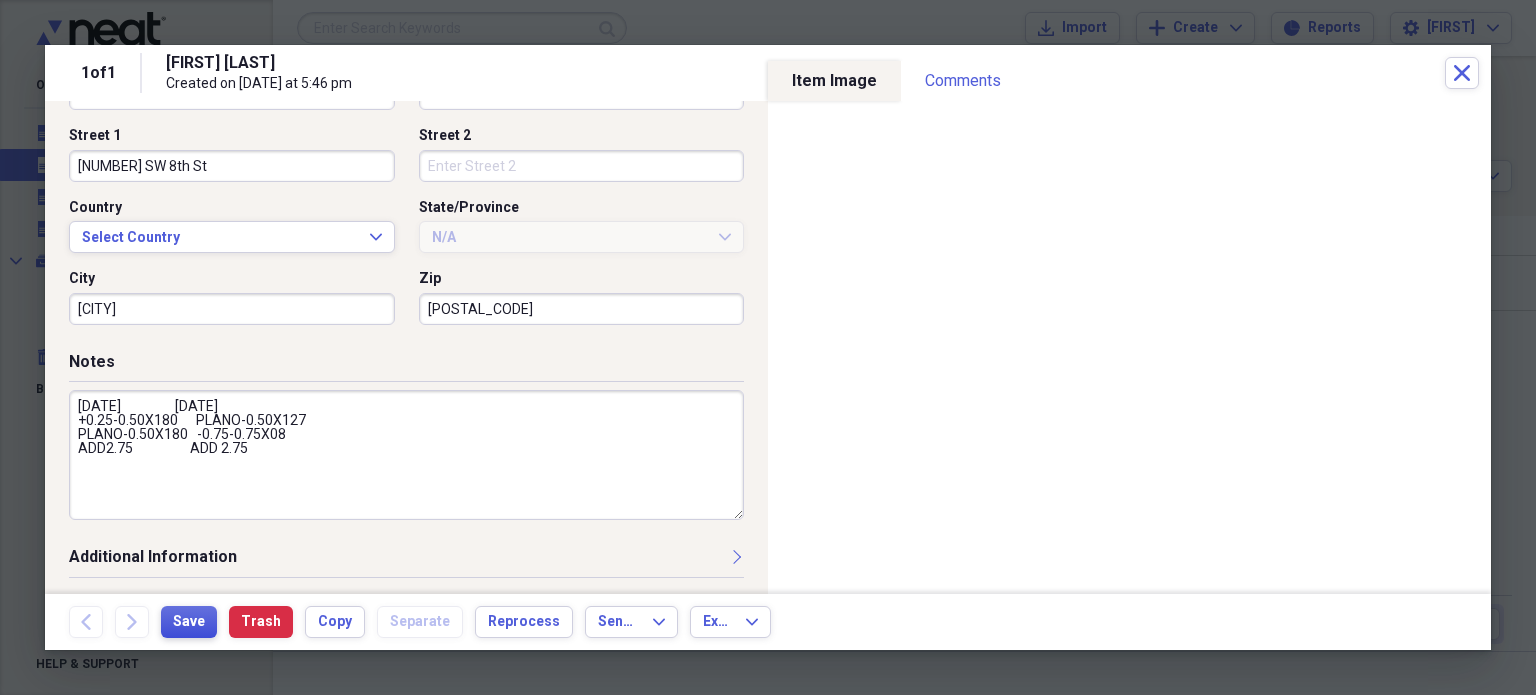 type on "[DATE]                  [DATE]
+0.25-0.50X180      PLANO-0.50X127
PLANO-0.50X180   -0.75-0.75X08
ADD2.75                   ADD 2.75" 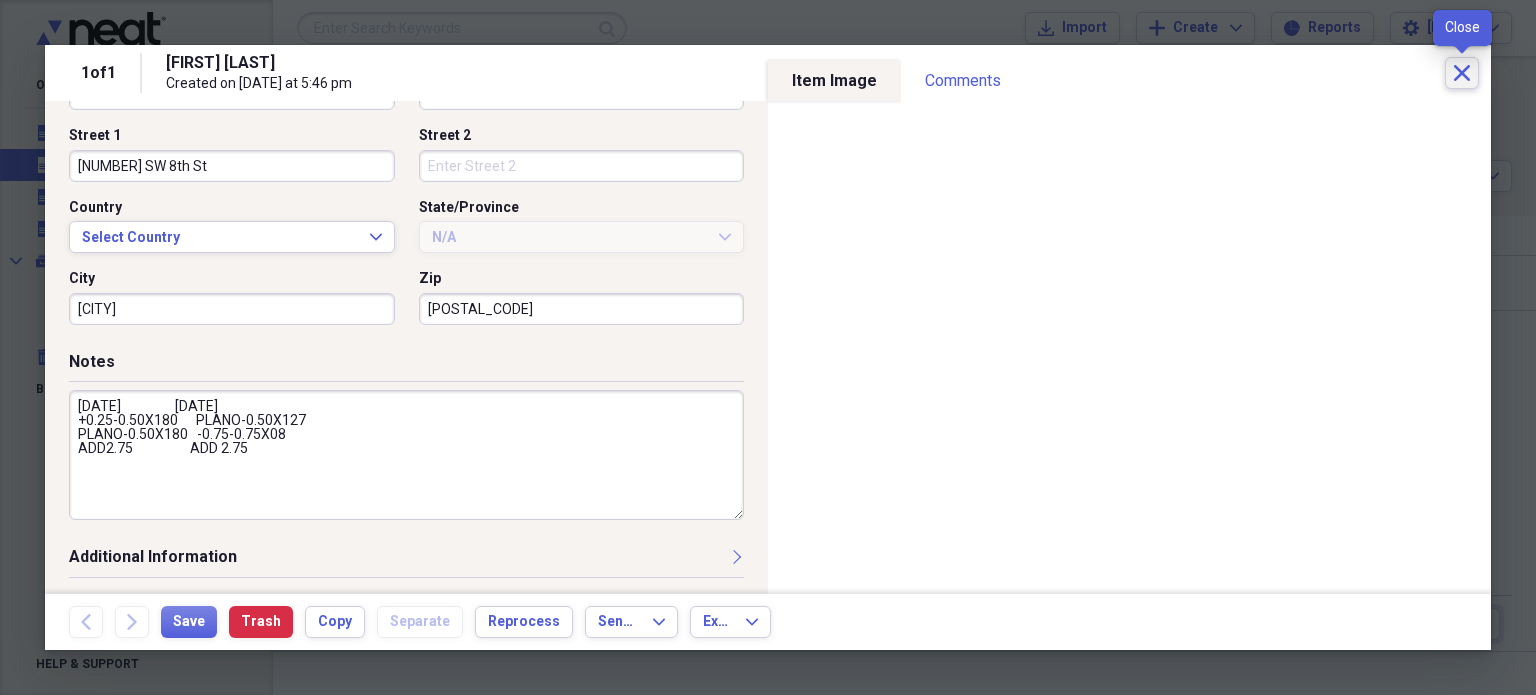click on "Close" at bounding box center (1462, 73) 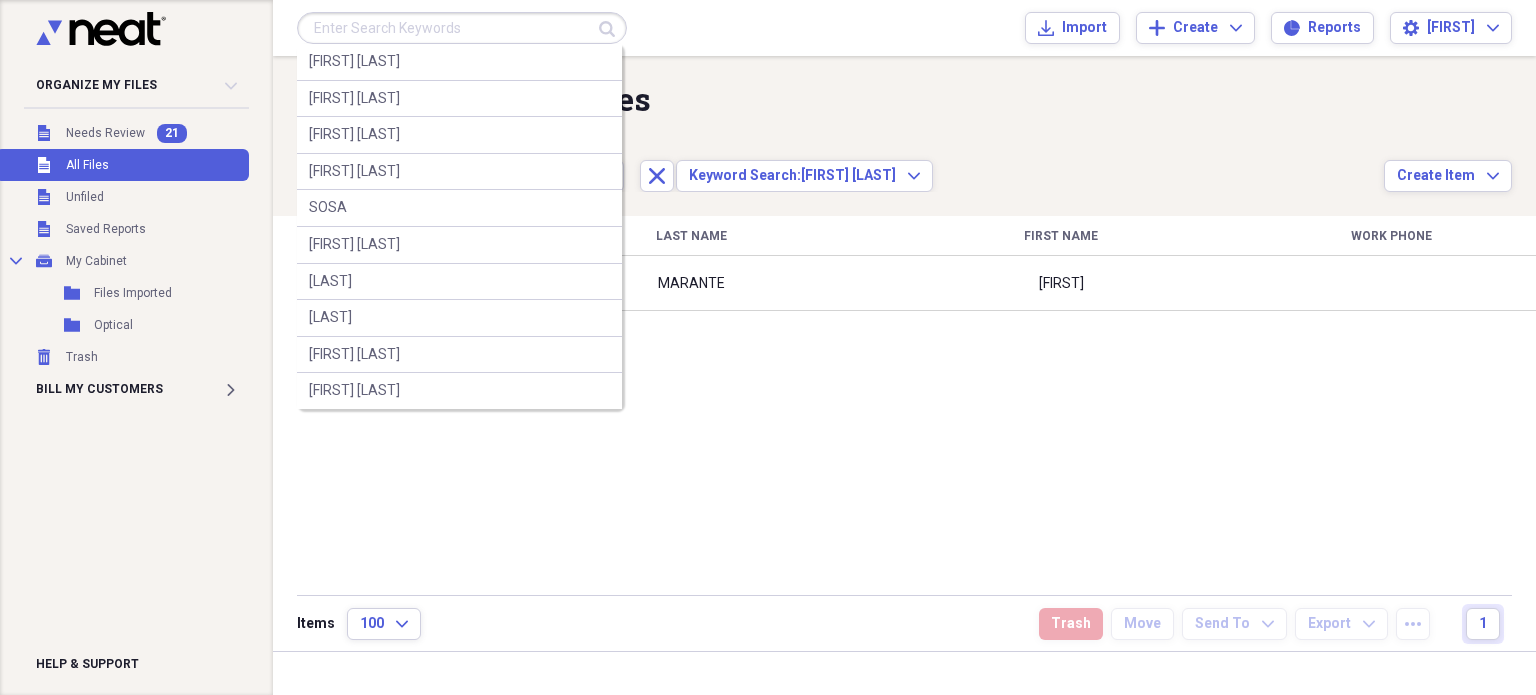 click at bounding box center (462, 28) 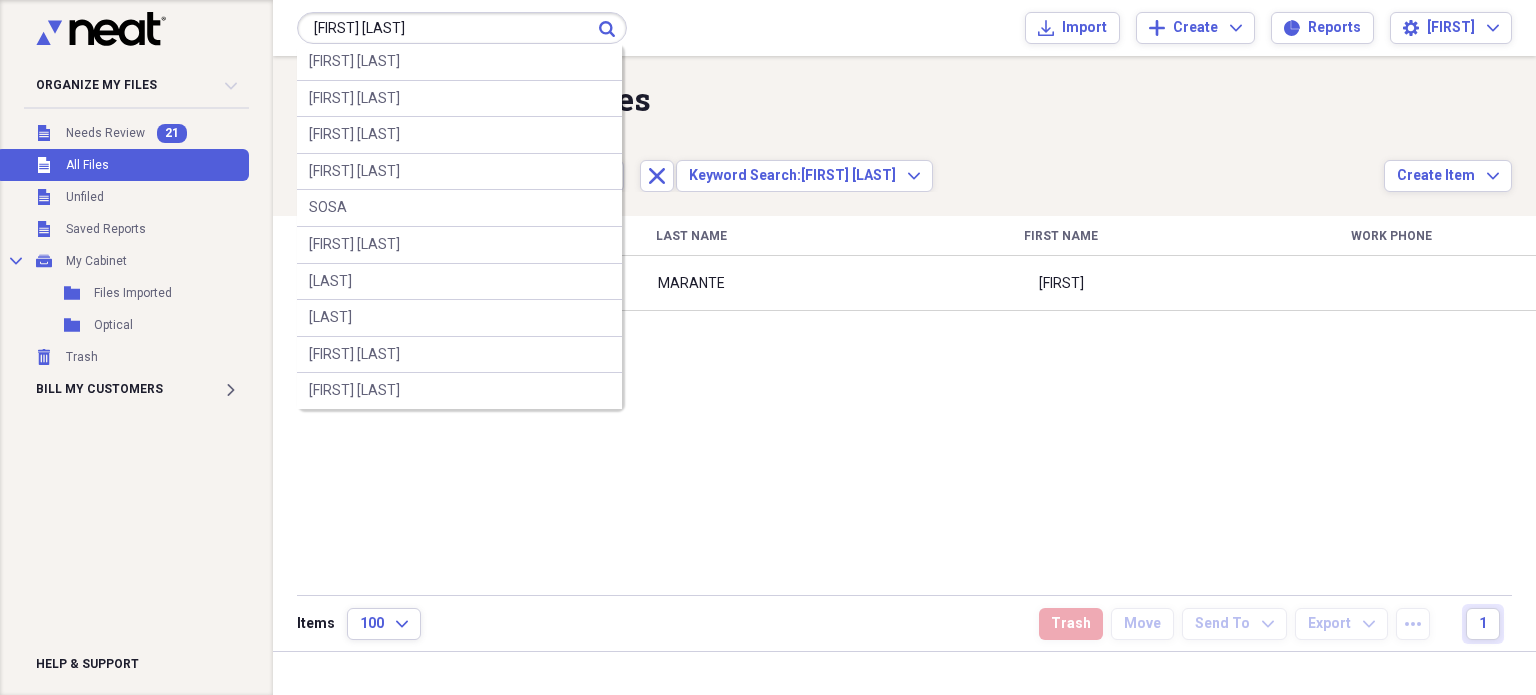 type on "[FIRST] [LAST]" 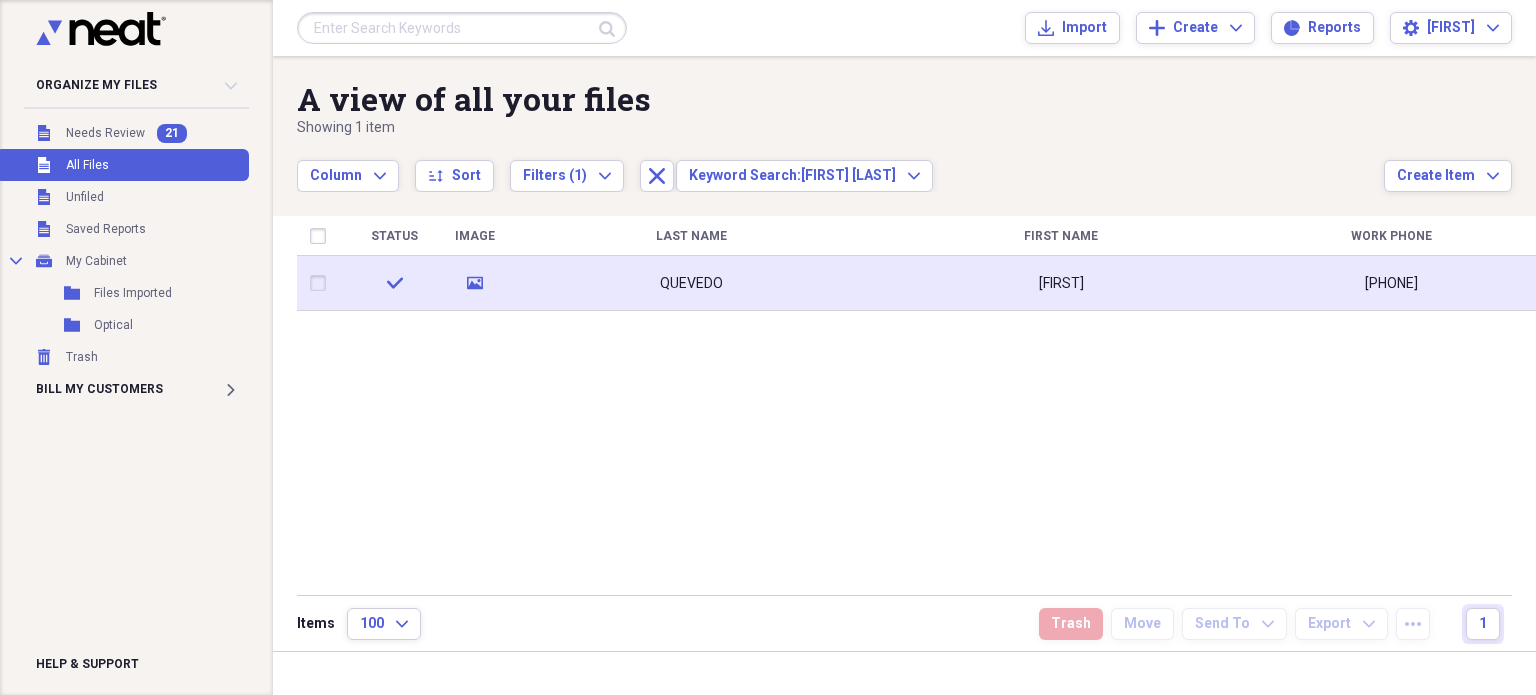 click on "[FIRST]" at bounding box center [1061, 283] 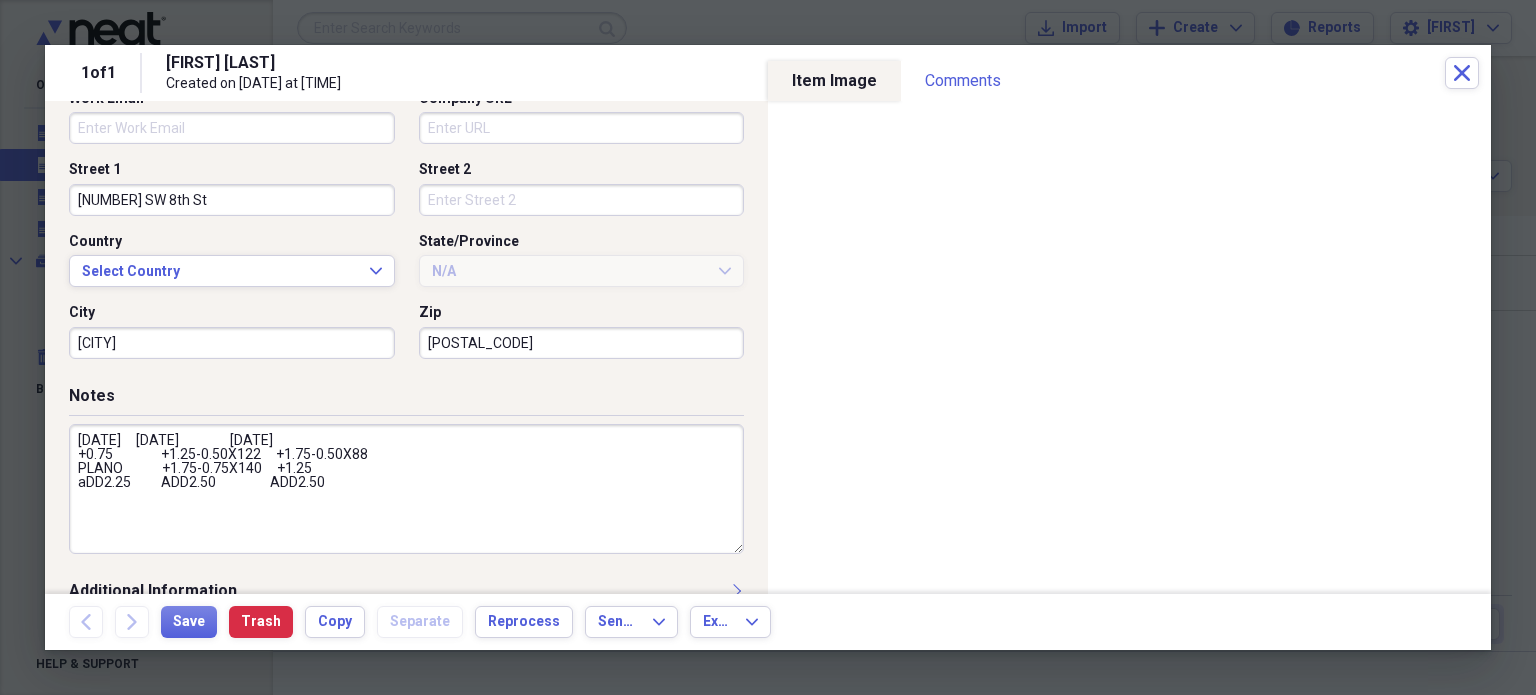 scroll, scrollTop: 621, scrollLeft: 0, axis: vertical 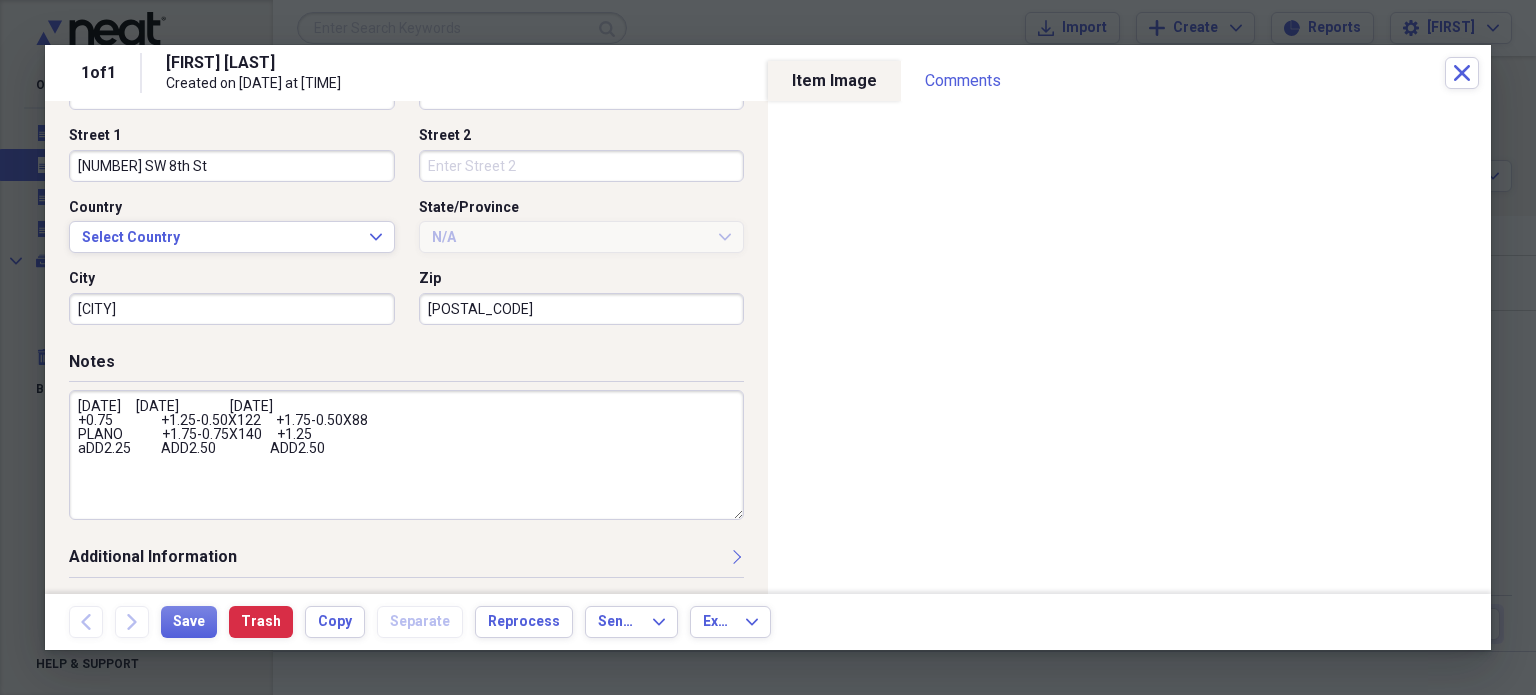 click on "[DATE]     [DATE]                 [DATE]
+0.75                +1.25-0.50X122     +1.75-0.50X88
PLANO             +1.75-0.75X140     +1.25
aDD2.25          ADD2.50                  ADD2.50" at bounding box center (406, 455) 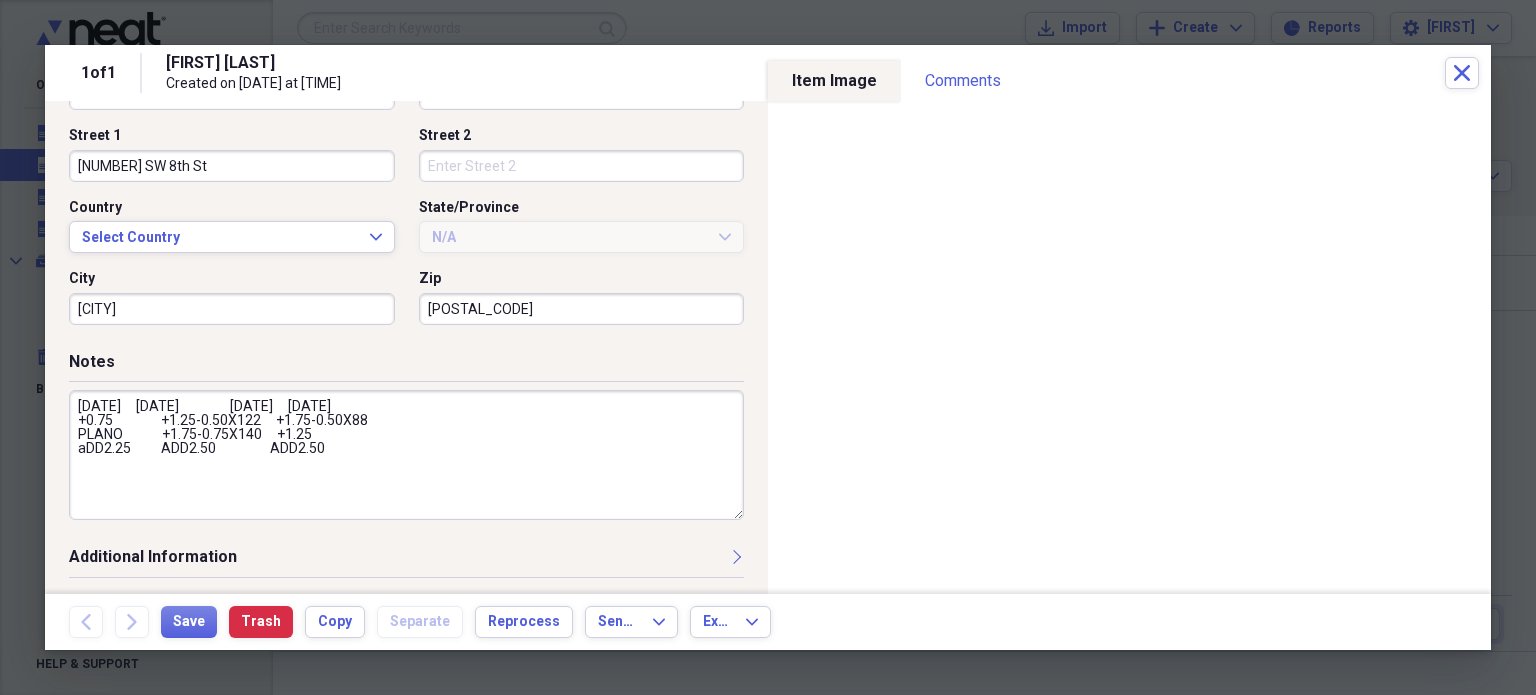 click on "[DATE]     [DATE]                 [DATE]     [DATE]
+0.75                +1.25-0.50X122     +1.75-0.50X88
PLANO             +1.75-0.75X140     +1.25
aDD2.25          ADD2.50                  ADD2.50" at bounding box center [406, 455] 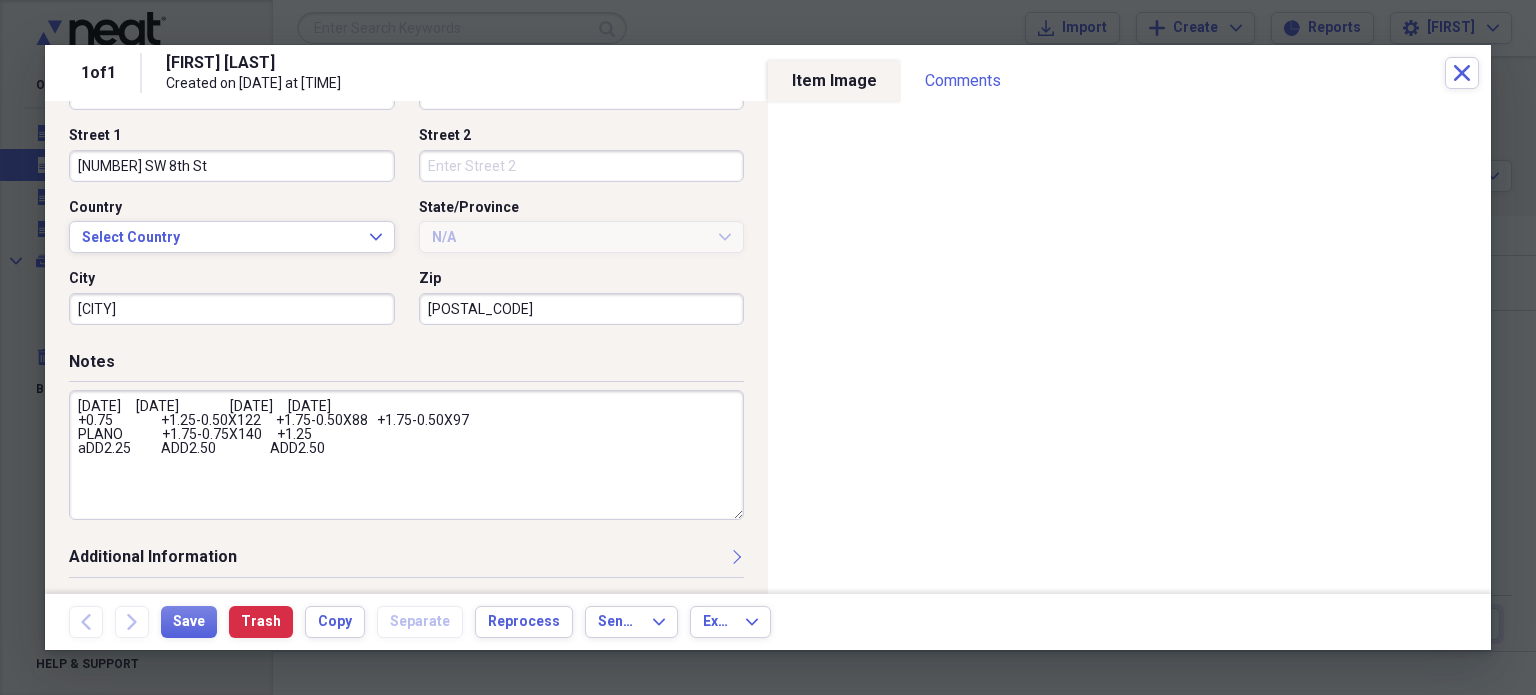 click on "[DATE]     [DATE]                 [DATE]     [DATE]
+0.75                +1.25-0.50X122     +1.75-0.50X88   +1.75-0.50X97
PLANO             +1.75-0.75X140     +1.25
aDD2.25          ADD2.50                  ADD2.50" at bounding box center [406, 455] 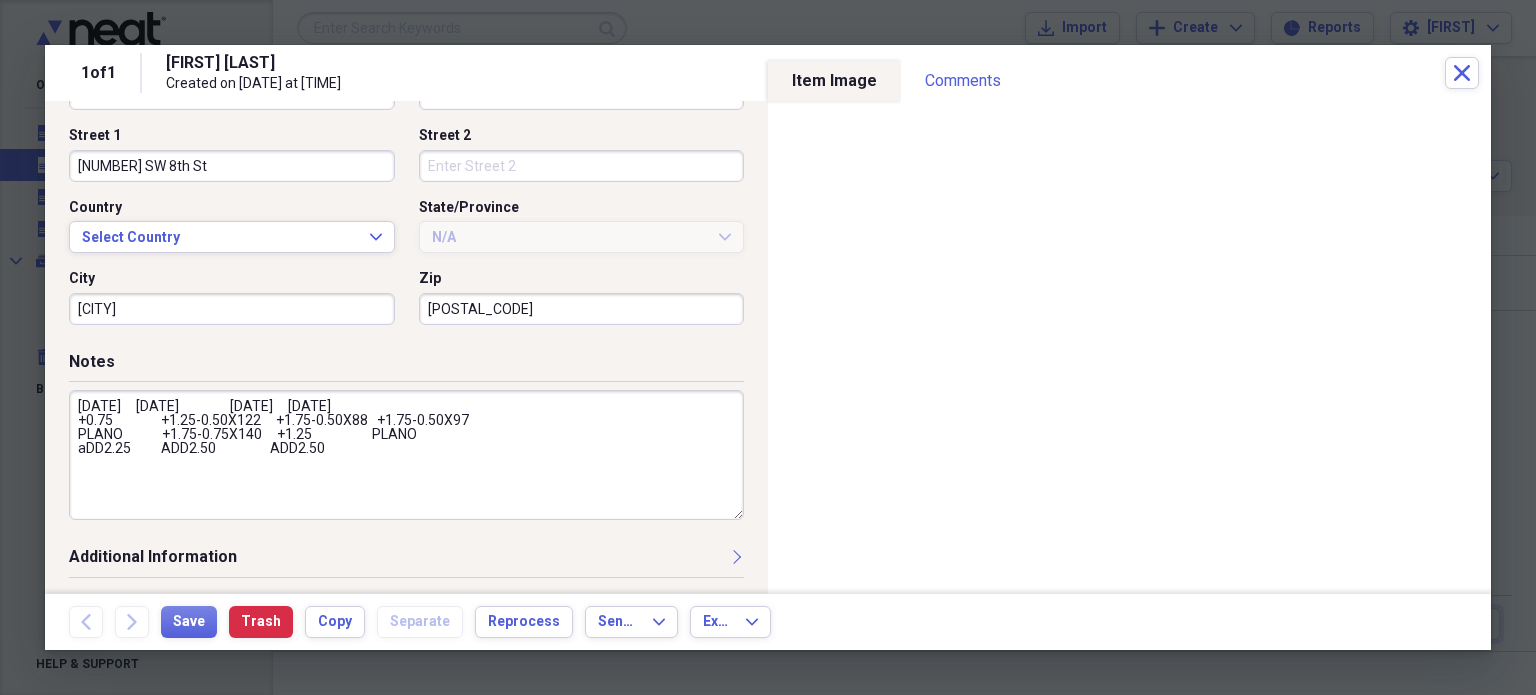 click on "[DATE]     [DATE]                 [DATE]     [DATE]
+0.75                +1.25-0.50X122     +1.75-0.50X88   +1.75-0.50X97
PLANO             +1.75-0.75X140     +1.25                    PLANO
aDD2.25          ADD2.50                  ADD2.50" at bounding box center (406, 455) 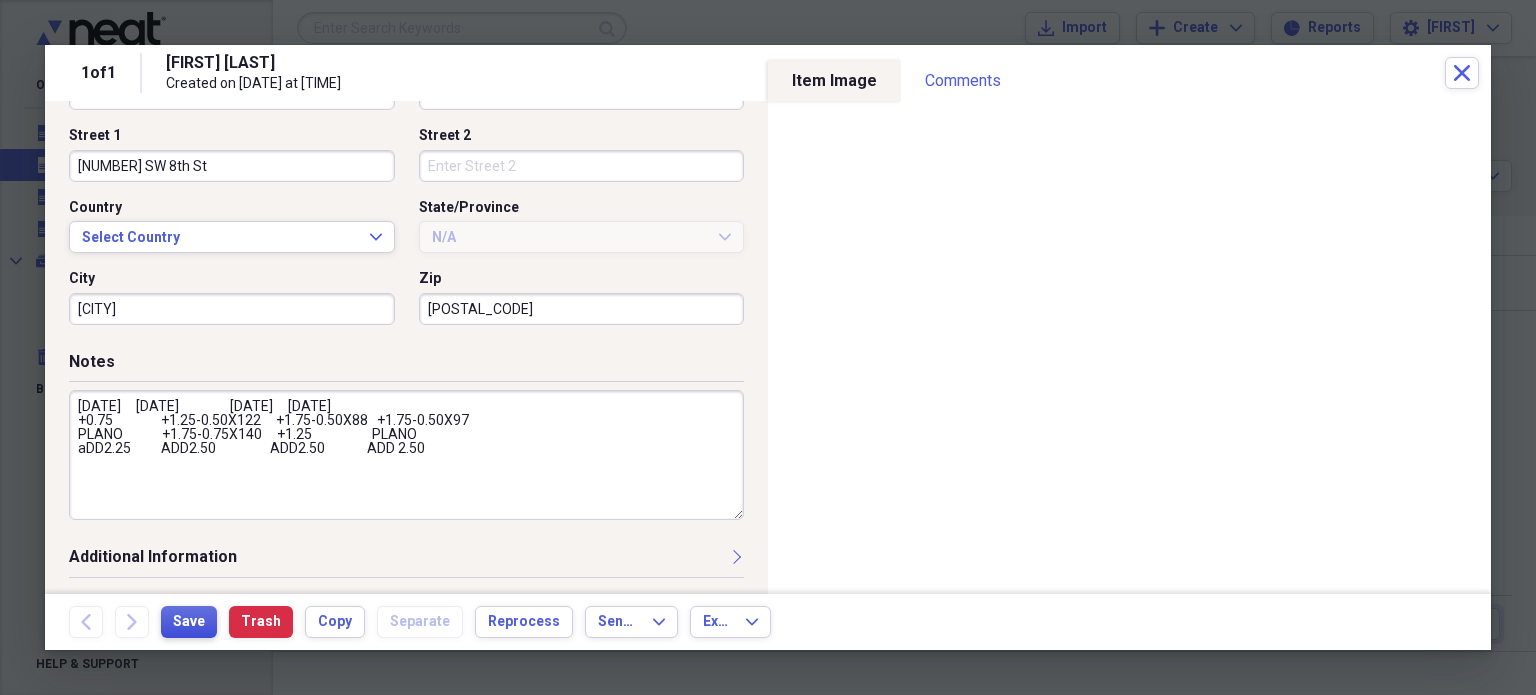 type on "[DATE]     [DATE]                 [DATE]     [DATE]
+0.75                +1.25-0.50X122     +1.75-0.50X88   +1.75-0.50X97
PLANO             +1.75-0.75X140     +1.25                    PLANO
aDD2.25          ADD2.50                  ADD2.50              ADD 2.50" 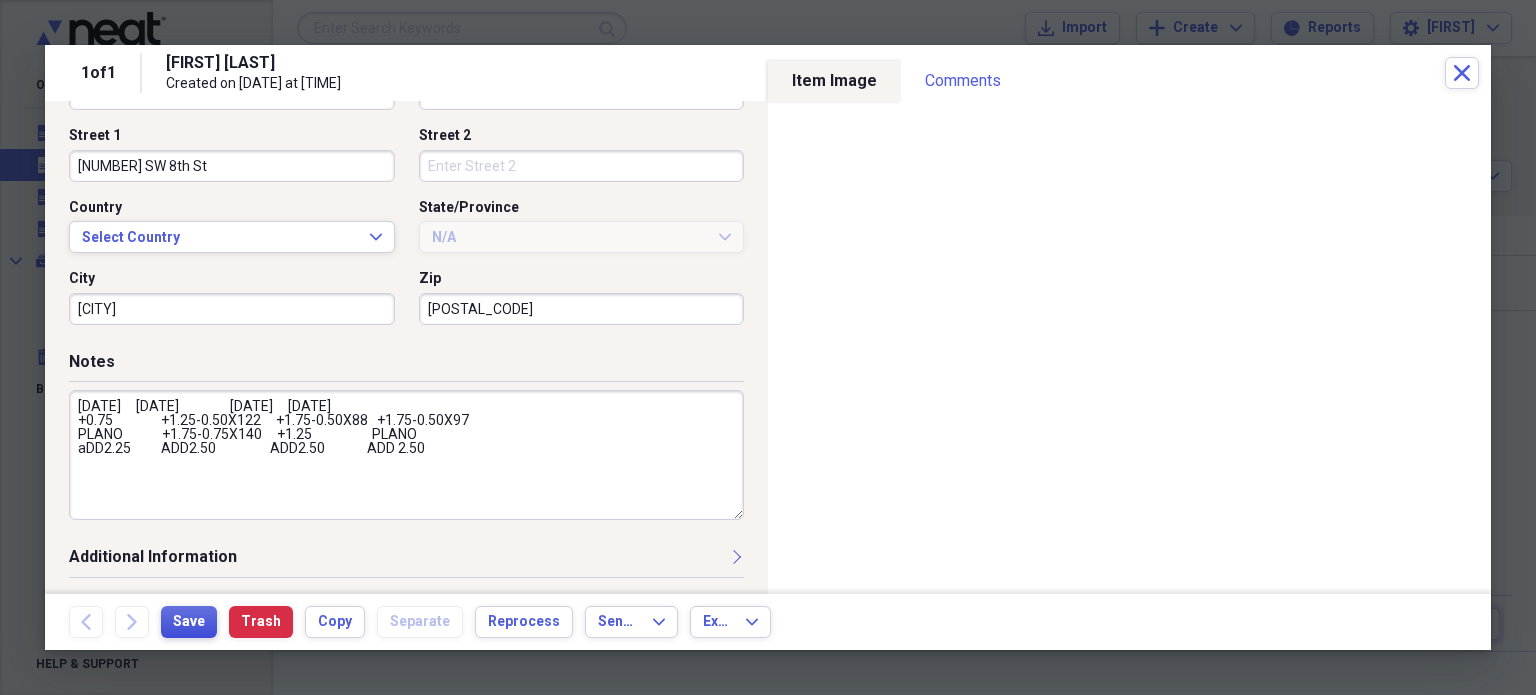 click on "Save" at bounding box center (189, 622) 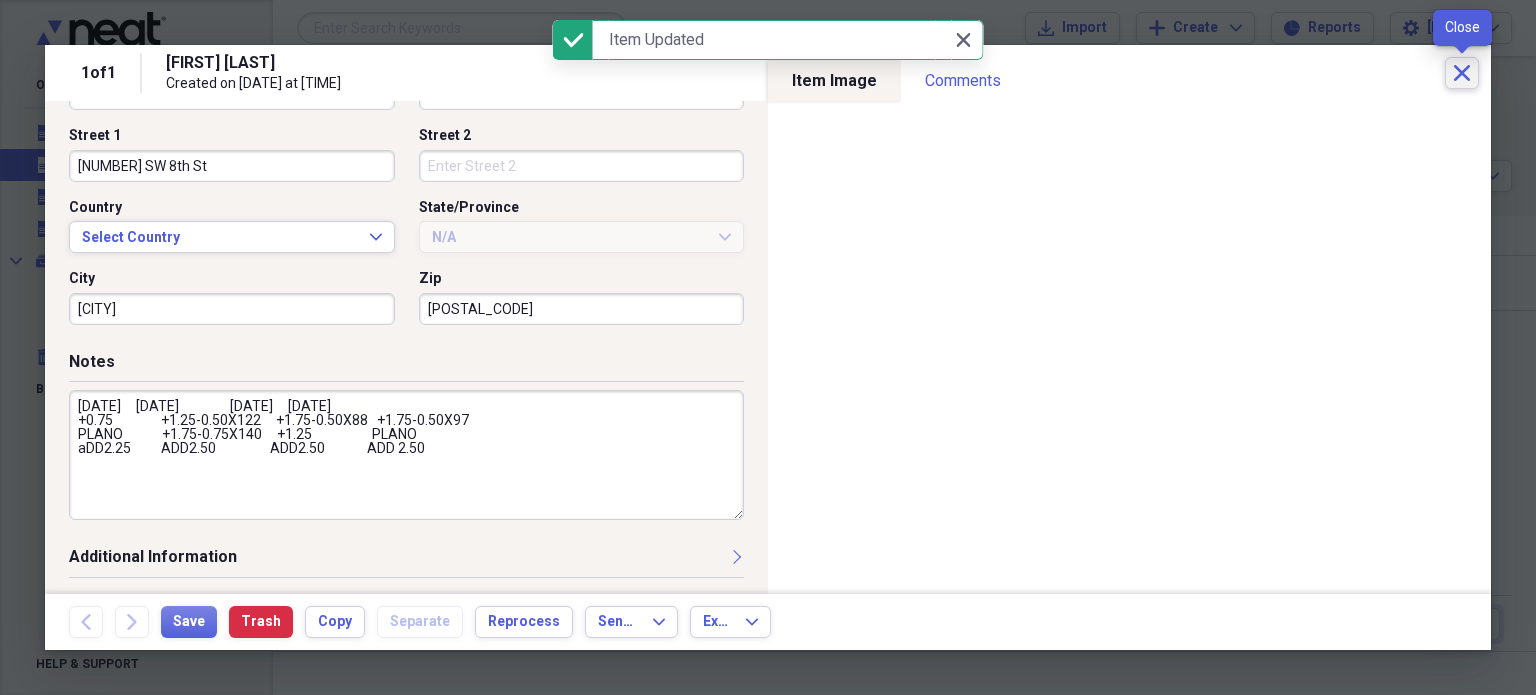 click on "Close" at bounding box center [1462, 73] 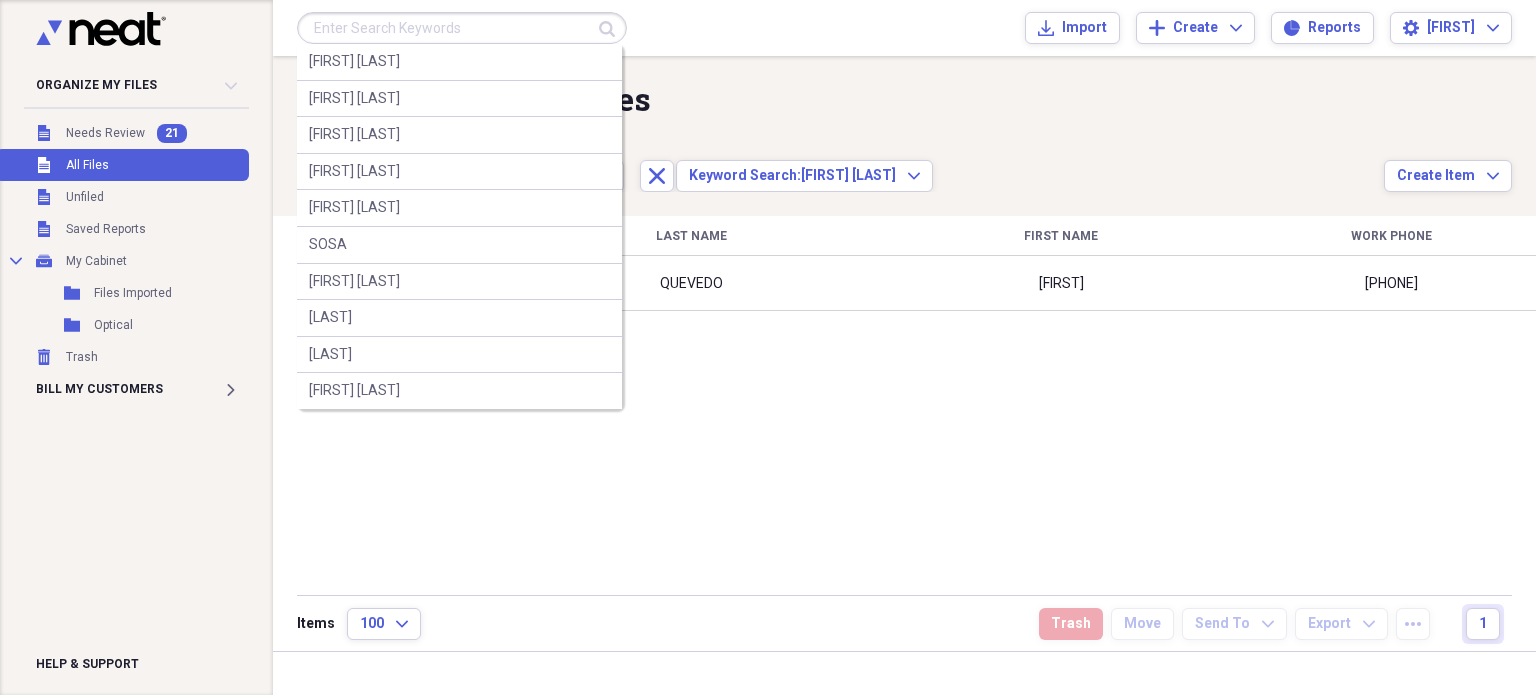 click at bounding box center (462, 28) 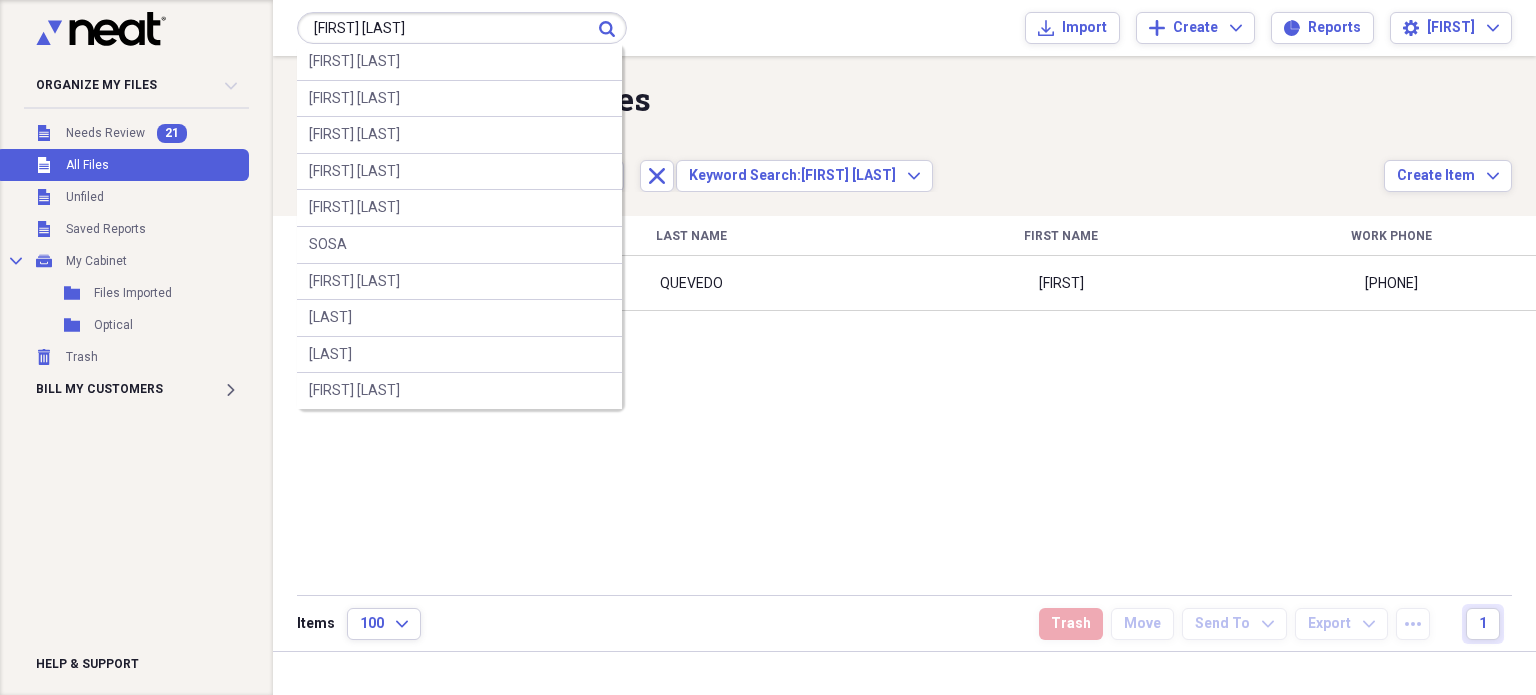 type on "[FIRST] [LAST]" 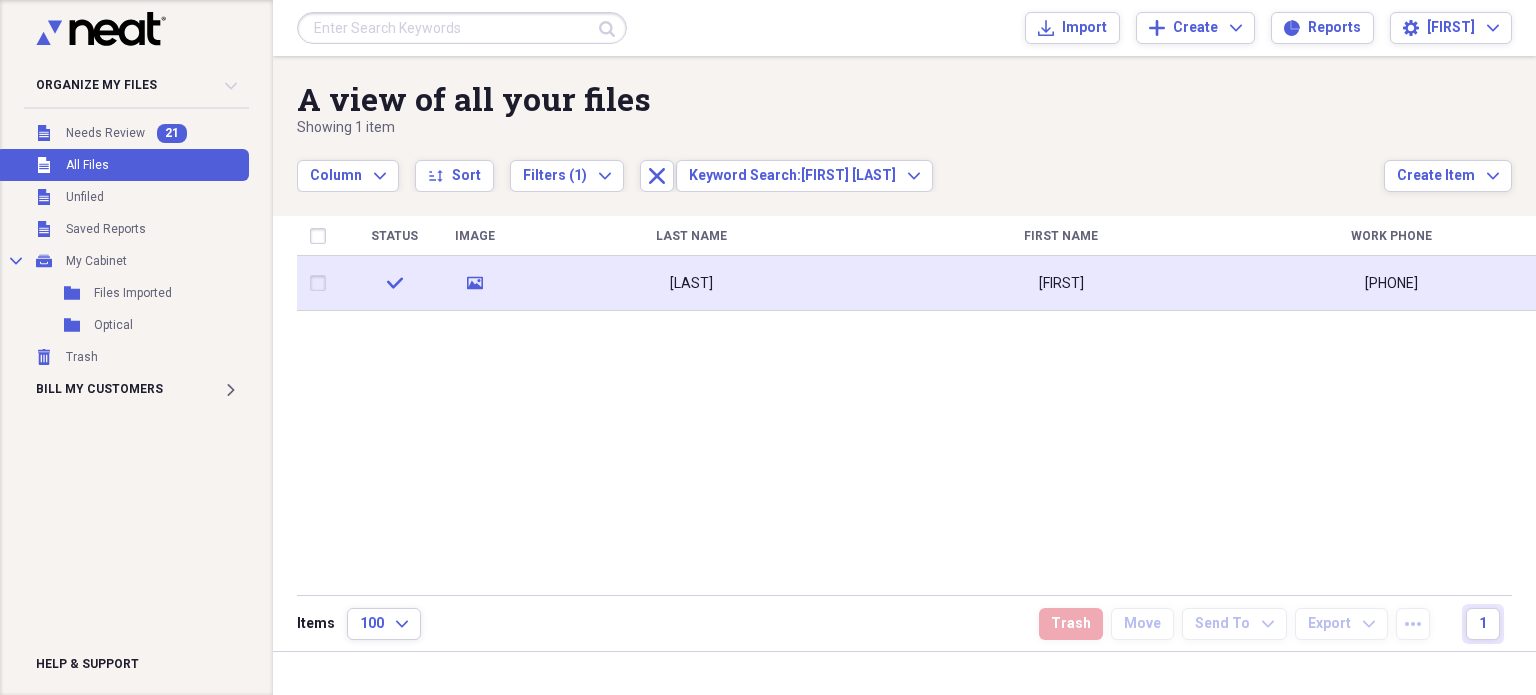 click on "[LAST]" at bounding box center (691, 283) 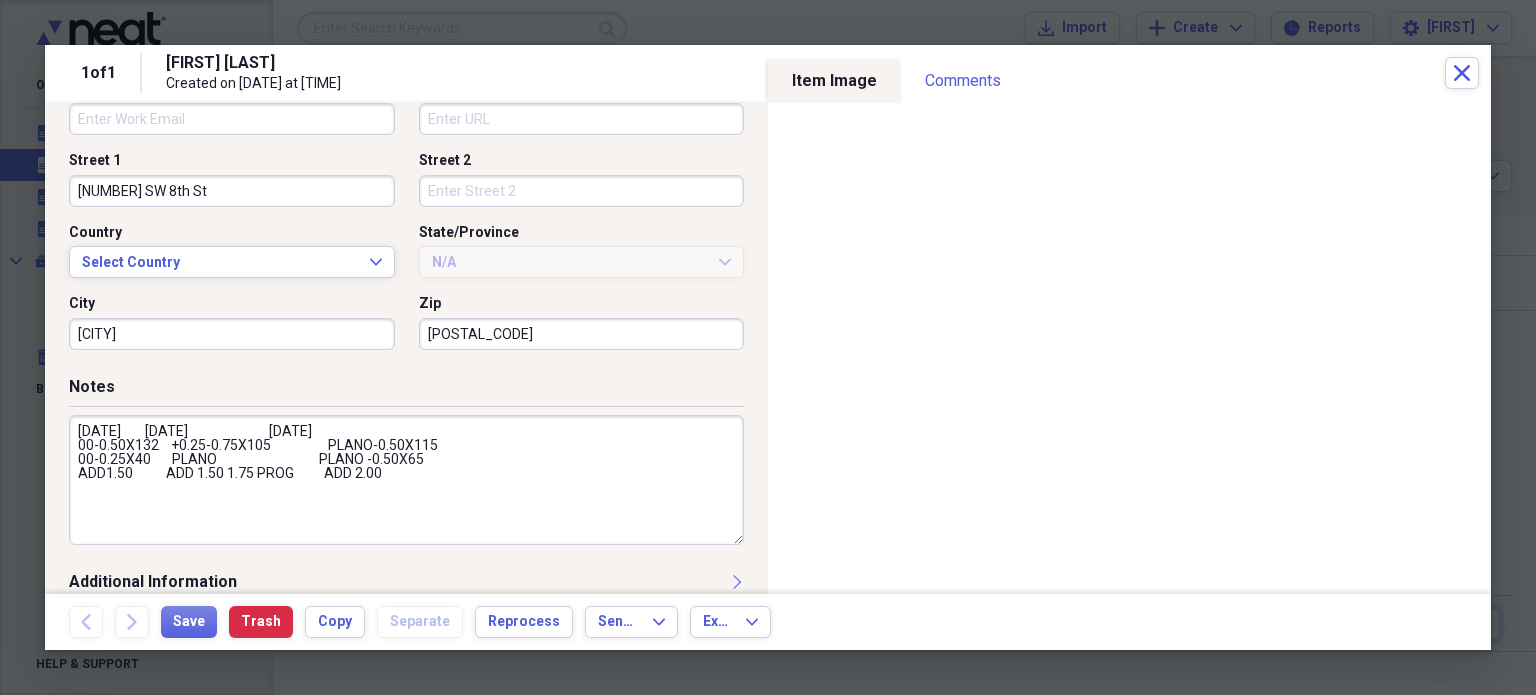 scroll, scrollTop: 621, scrollLeft: 0, axis: vertical 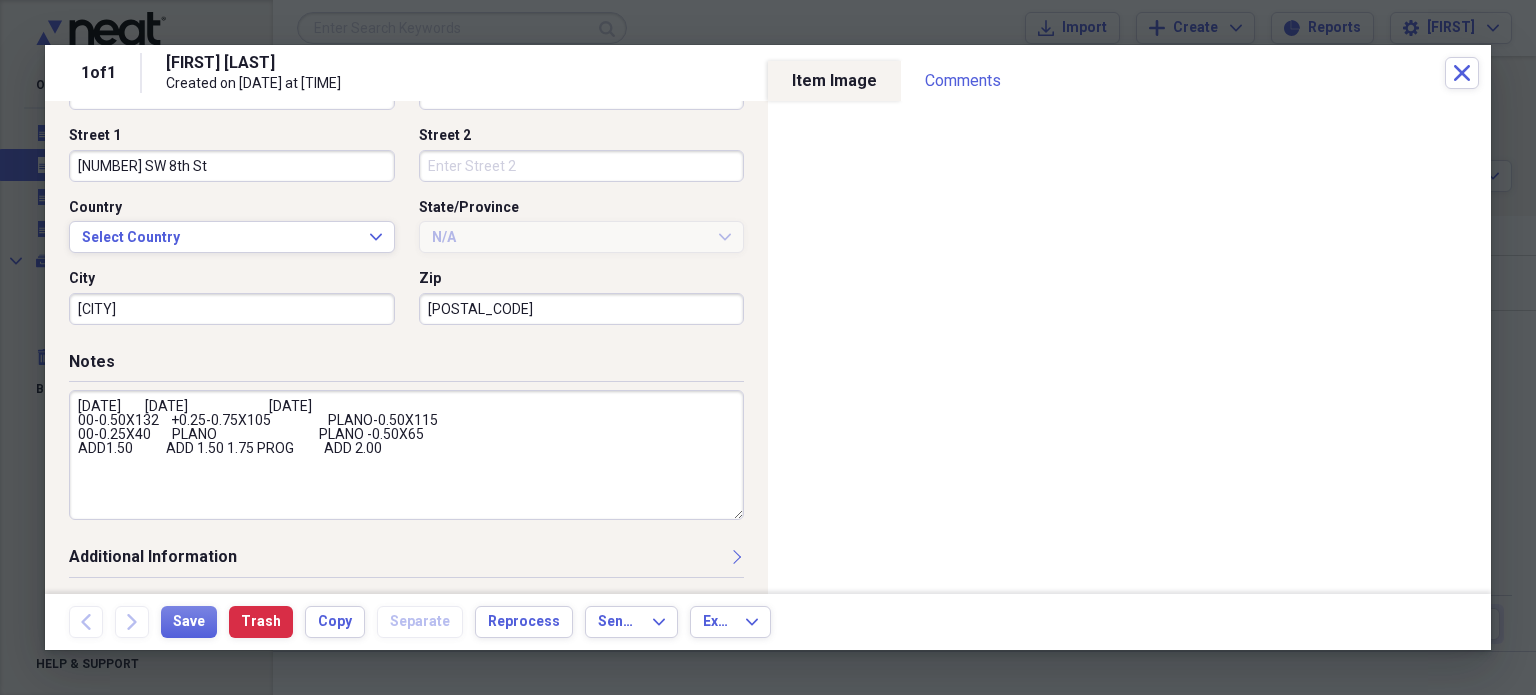 click on "[DATE]        [DATE]                           [DATE]
00-0.50X132    +0.25-0.75X105                   PLANO-0.50X115
00-0.25X40       PLANO                                  PLANO -0.50X65
ADD1.50           ADD 1.50 1.75 PROG          ADD 2.00" at bounding box center [406, 455] 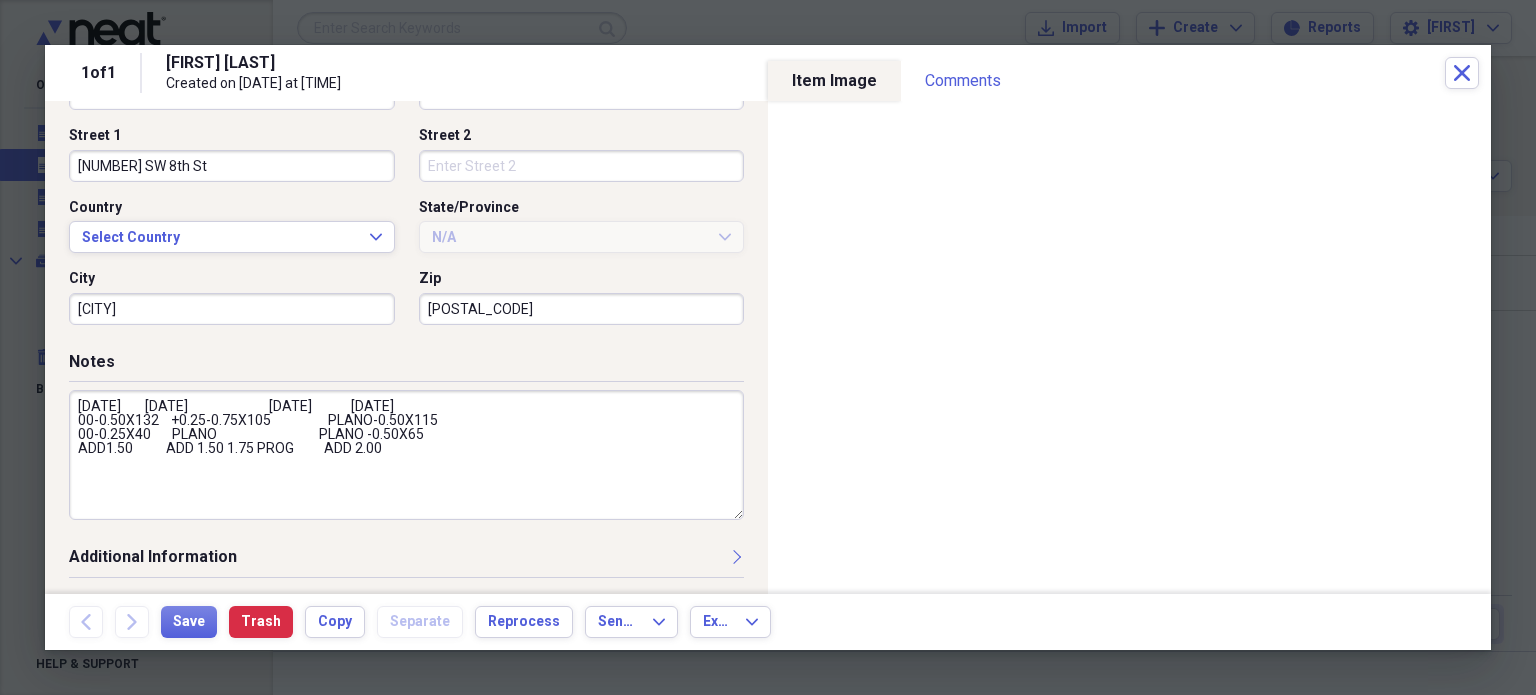 click on "[DATE]        [DATE]                           [DATE]             [DATE]
00-0.50X132    +0.25-0.75X105                   PLANO-0.50X115
00-0.25X40       PLANO                                  PLANO -0.50X65
ADD1.50           ADD 1.50 1.75 PROG          ADD 2.00" at bounding box center (406, 455) 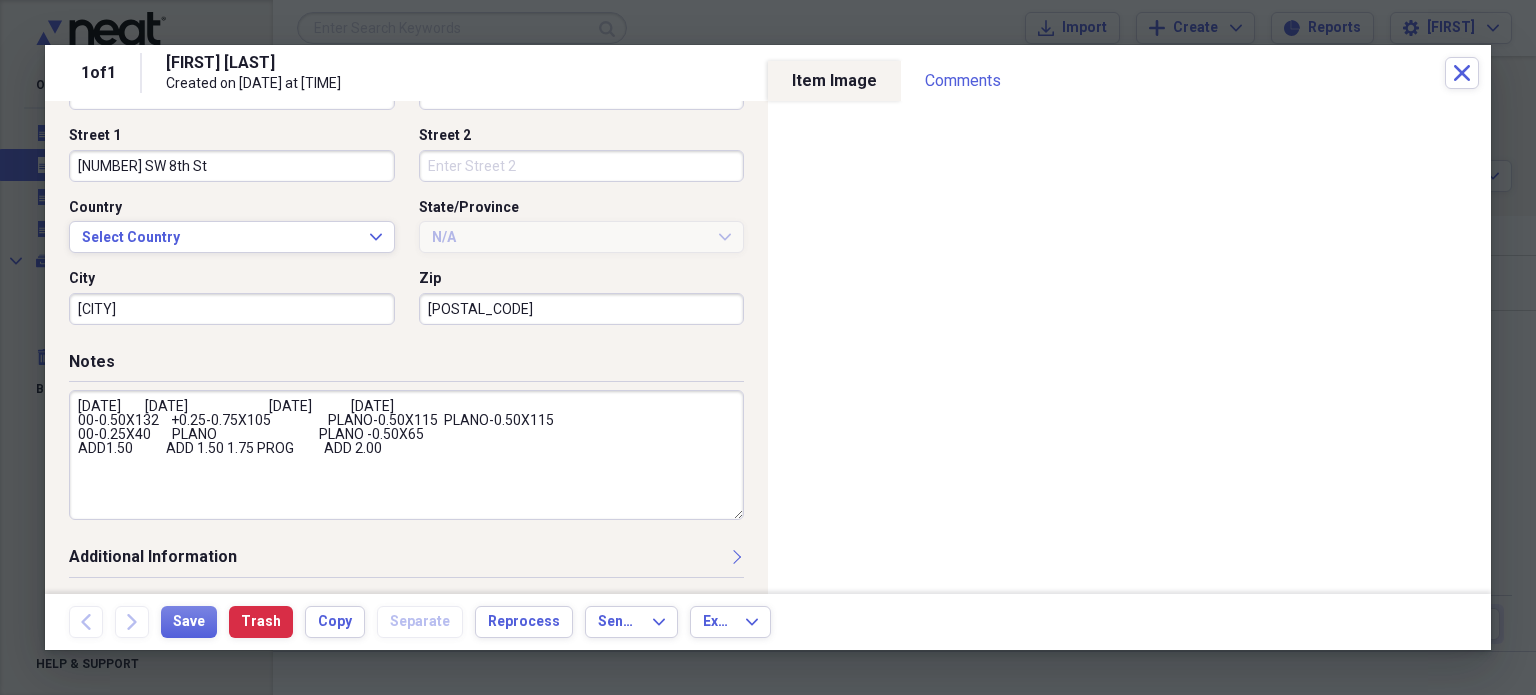 click on "[DATE]        [DATE]                           [DATE]             [DATE]
00-0.50X132    +0.25-0.75X105                   PLANO-0.50X115  PLANO-0.50X115
00-0.25X40       PLANO                                  PLANO -0.50X65
ADD1.50           ADD 1.50 1.75 PROG          ADD 2.00" at bounding box center [406, 455] 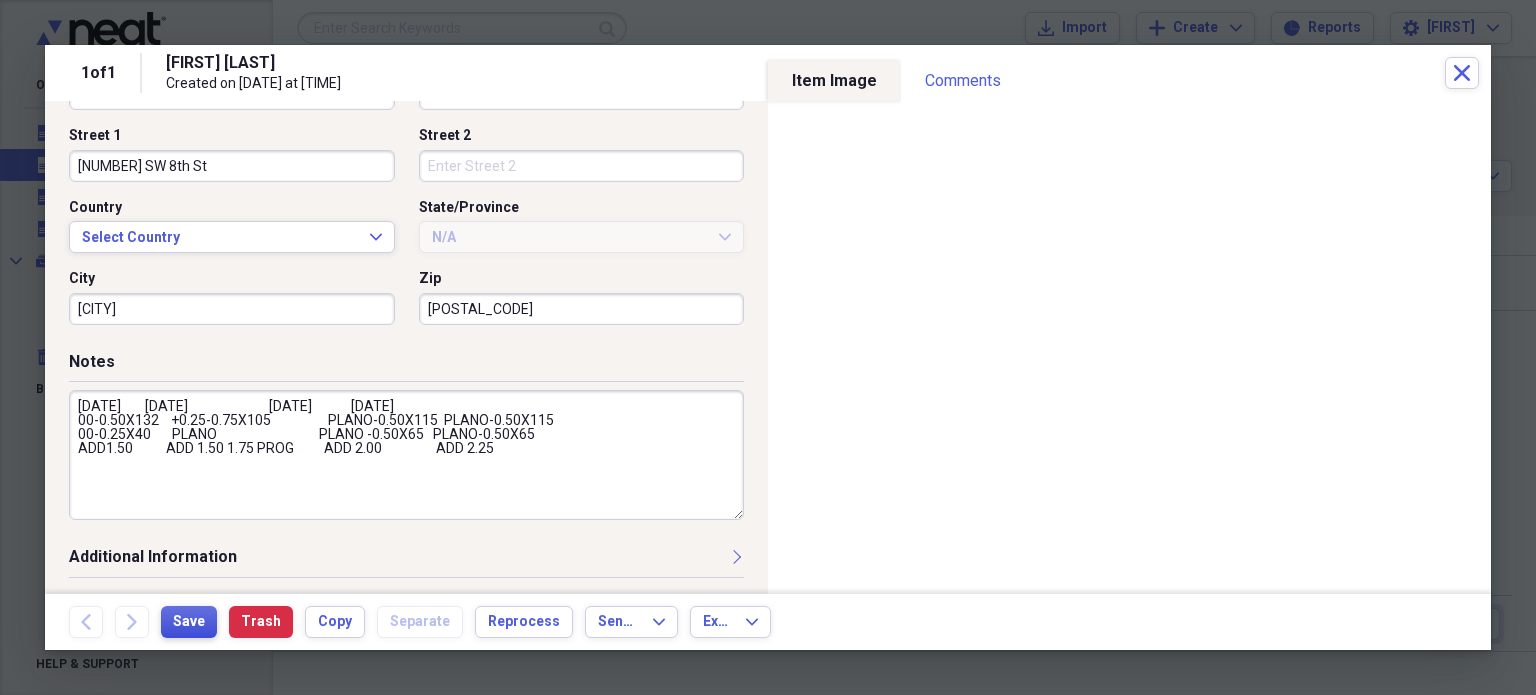 type on "[DATE]        [DATE]                           [DATE]             [DATE]
00-0.50X132    +0.25-0.75X105                   PLANO-0.50X115  PLANO-0.50X115
00-0.25X40       PLANO                                  PLANO -0.50X65   PLANO-0.50X65
ADD1.50           ADD 1.50 1.75 PROG          ADD 2.00                  ADD 2.25" 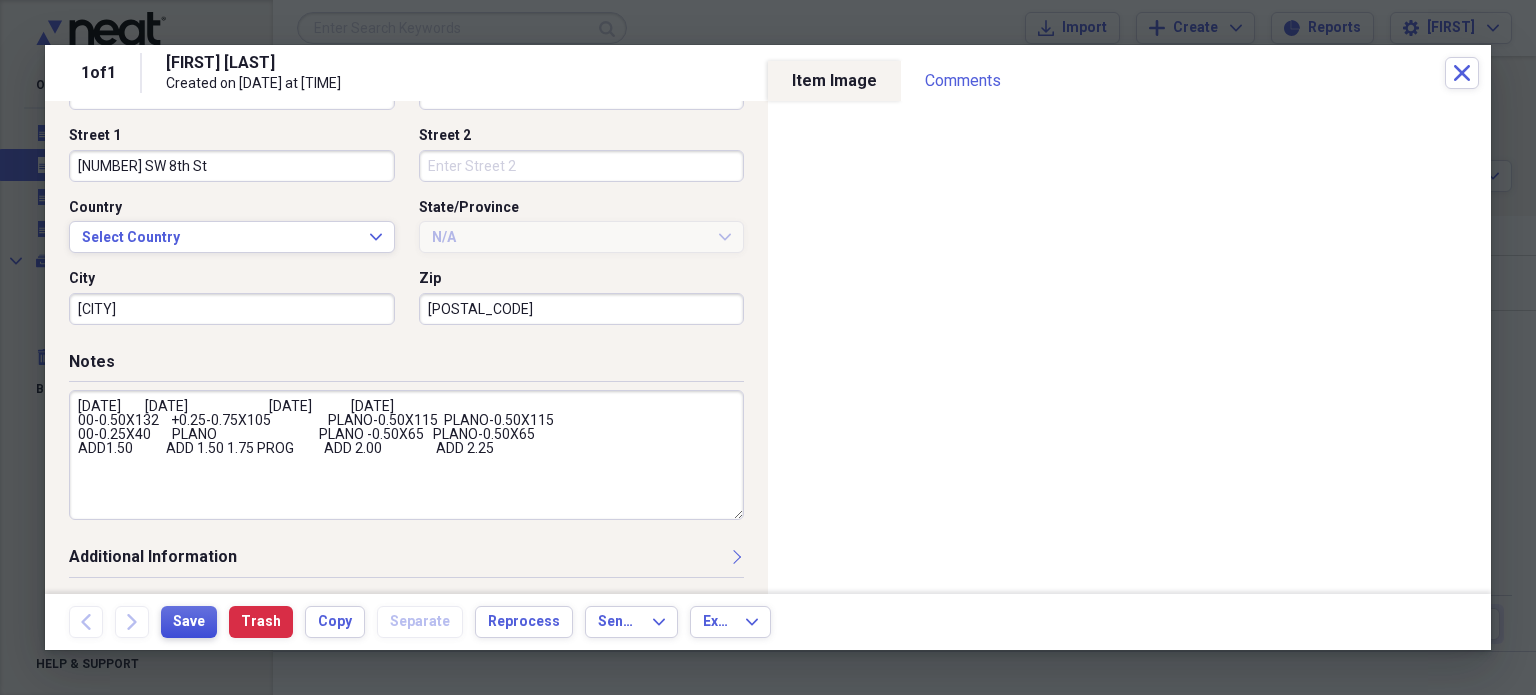 click on "Save" at bounding box center (189, 622) 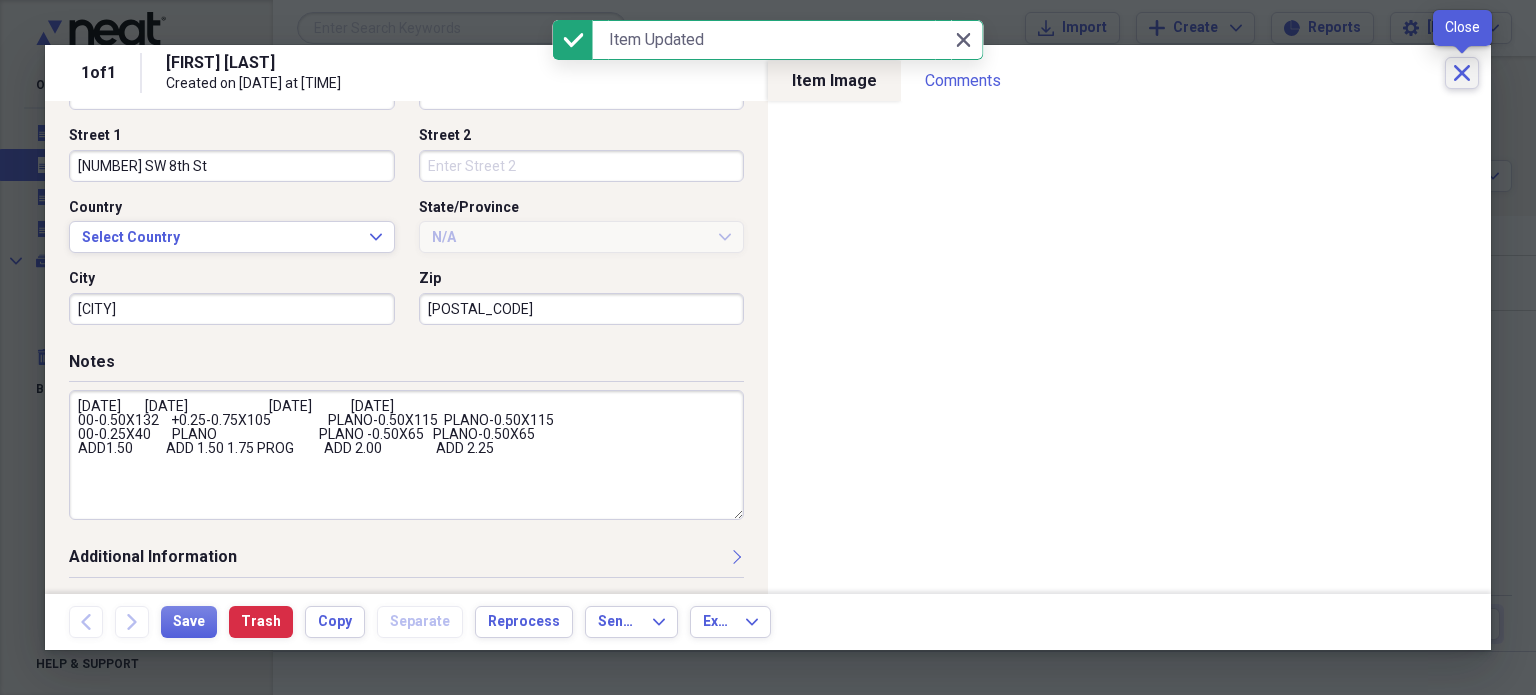 click 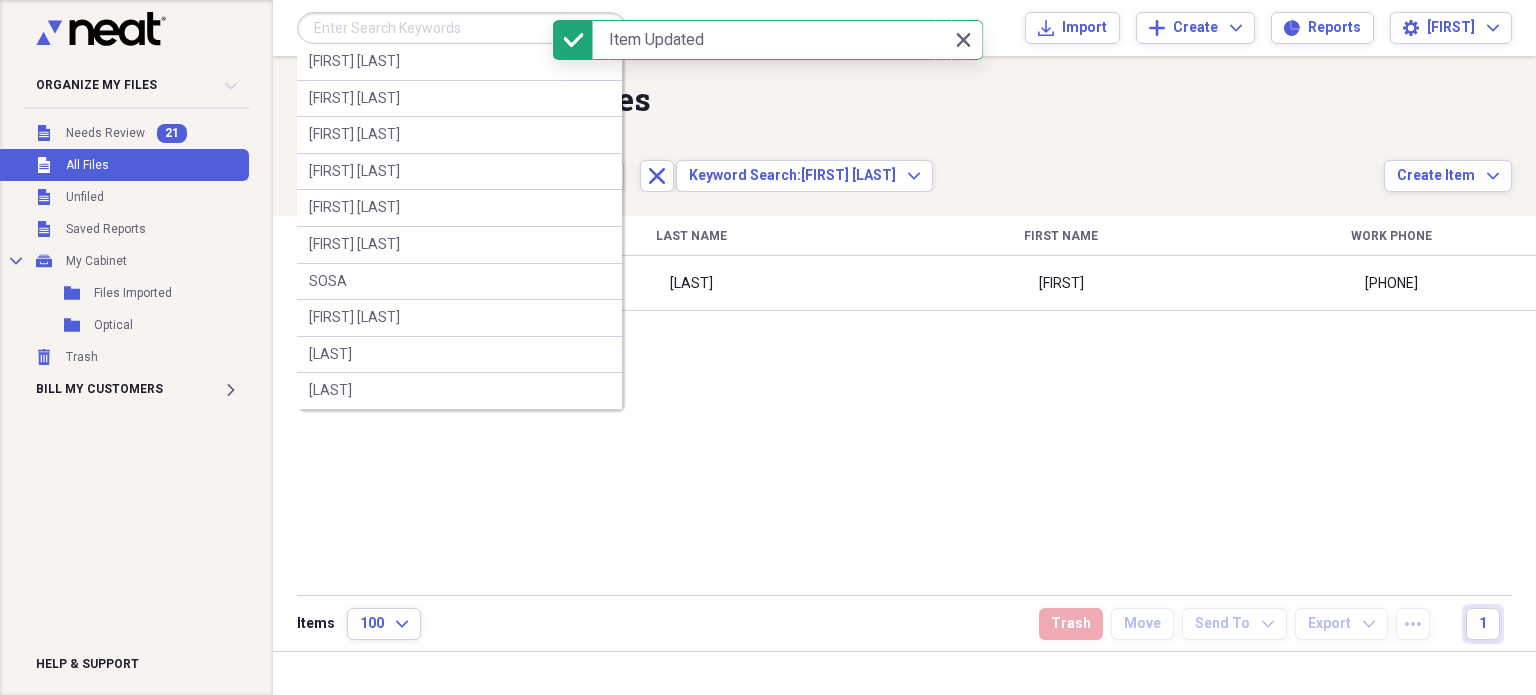 click at bounding box center [462, 28] 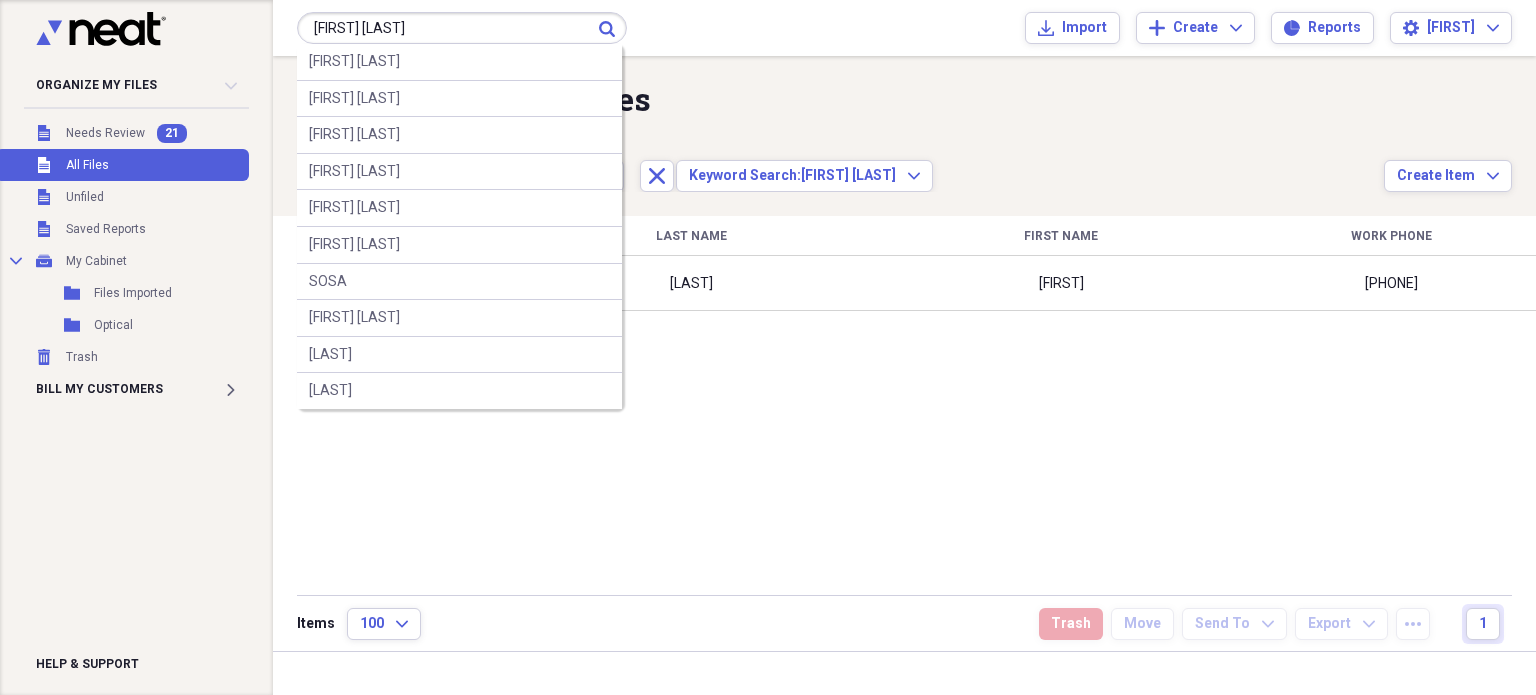 type on "[FIRST] [LAST]" 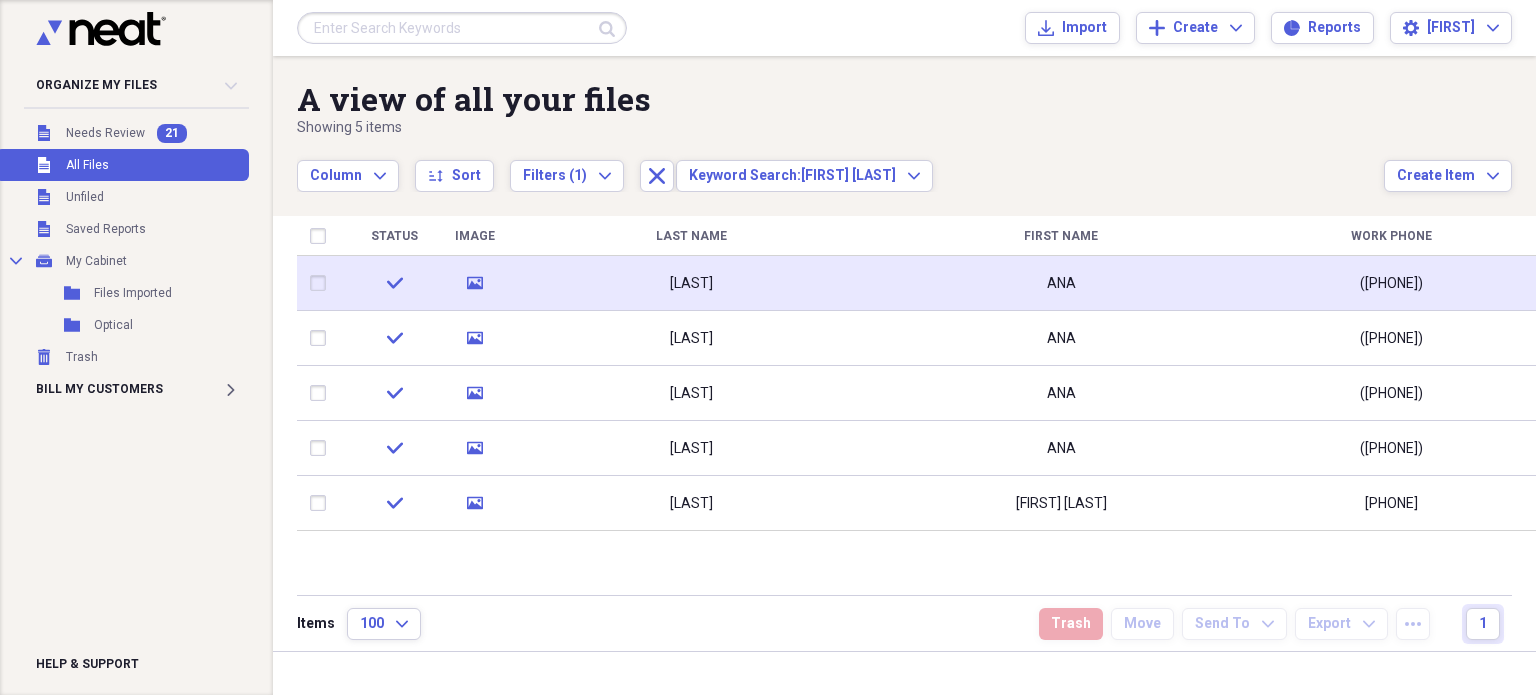 click on "[LAST]" at bounding box center [691, 283] 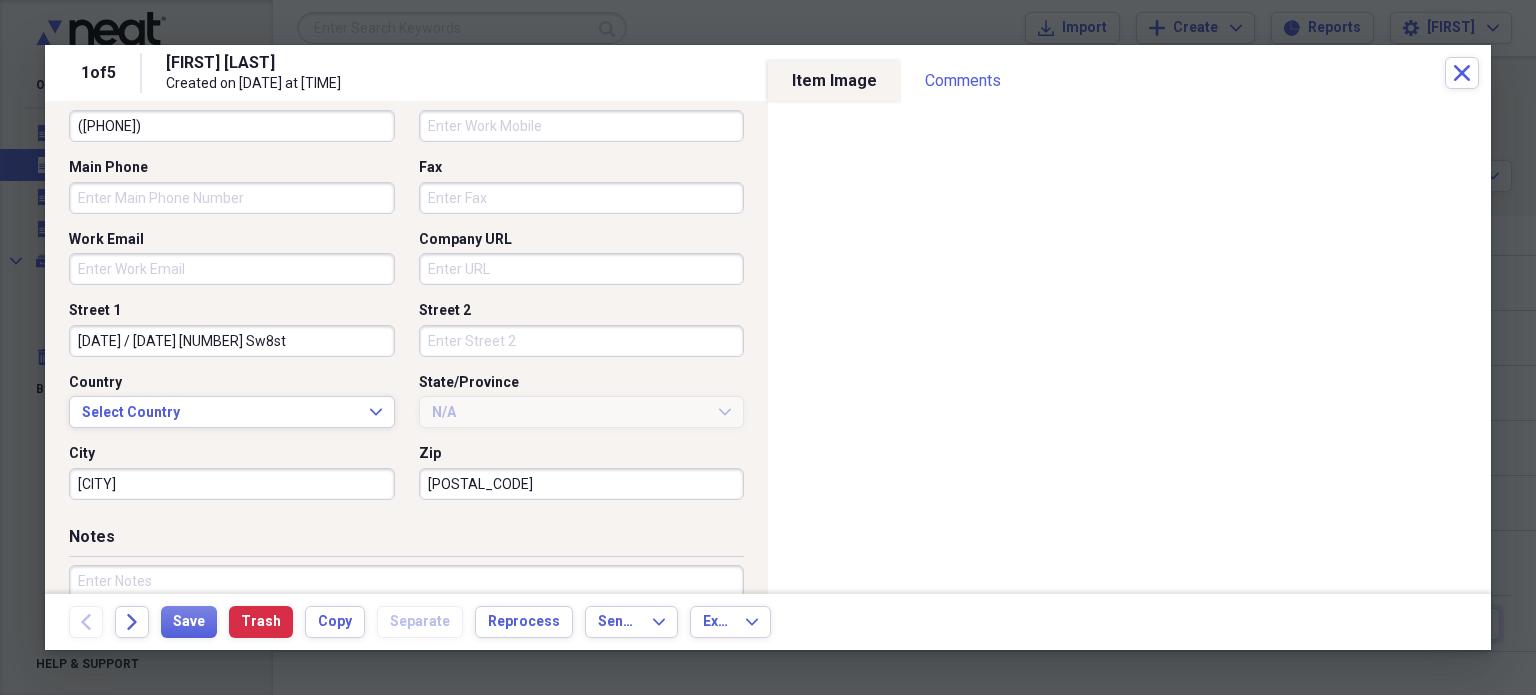 scroll, scrollTop: 621, scrollLeft: 0, axis: vertical 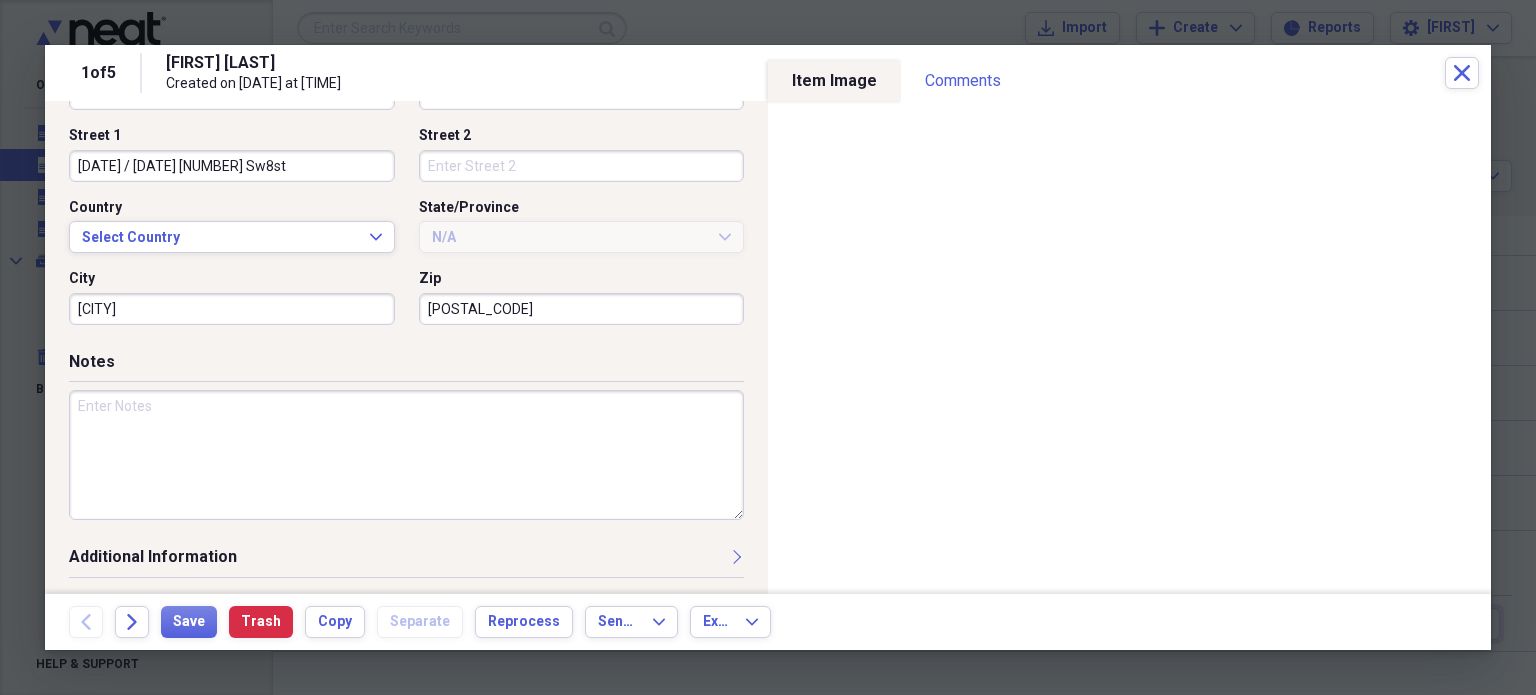 click at bounding box center [406, 455] 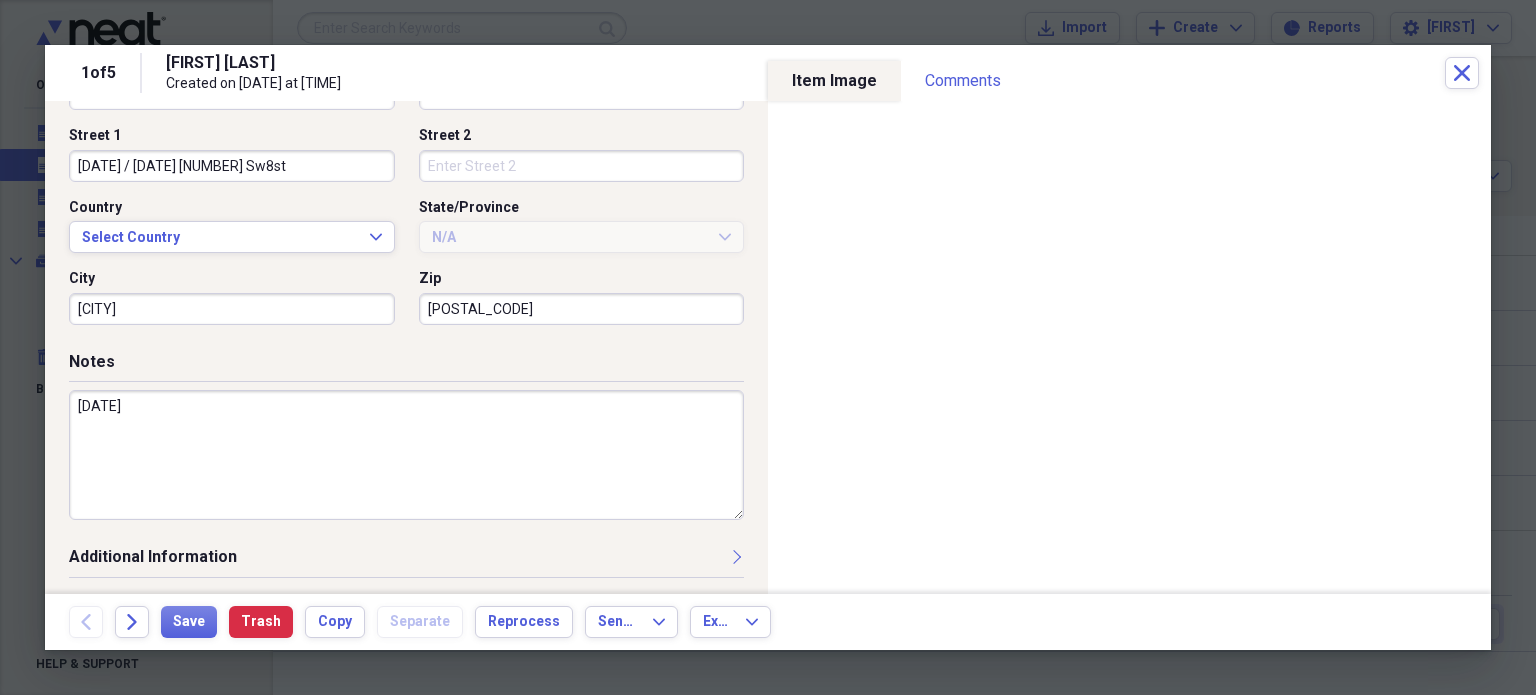 click on "[DATE]" at bounding box center (406, 455) 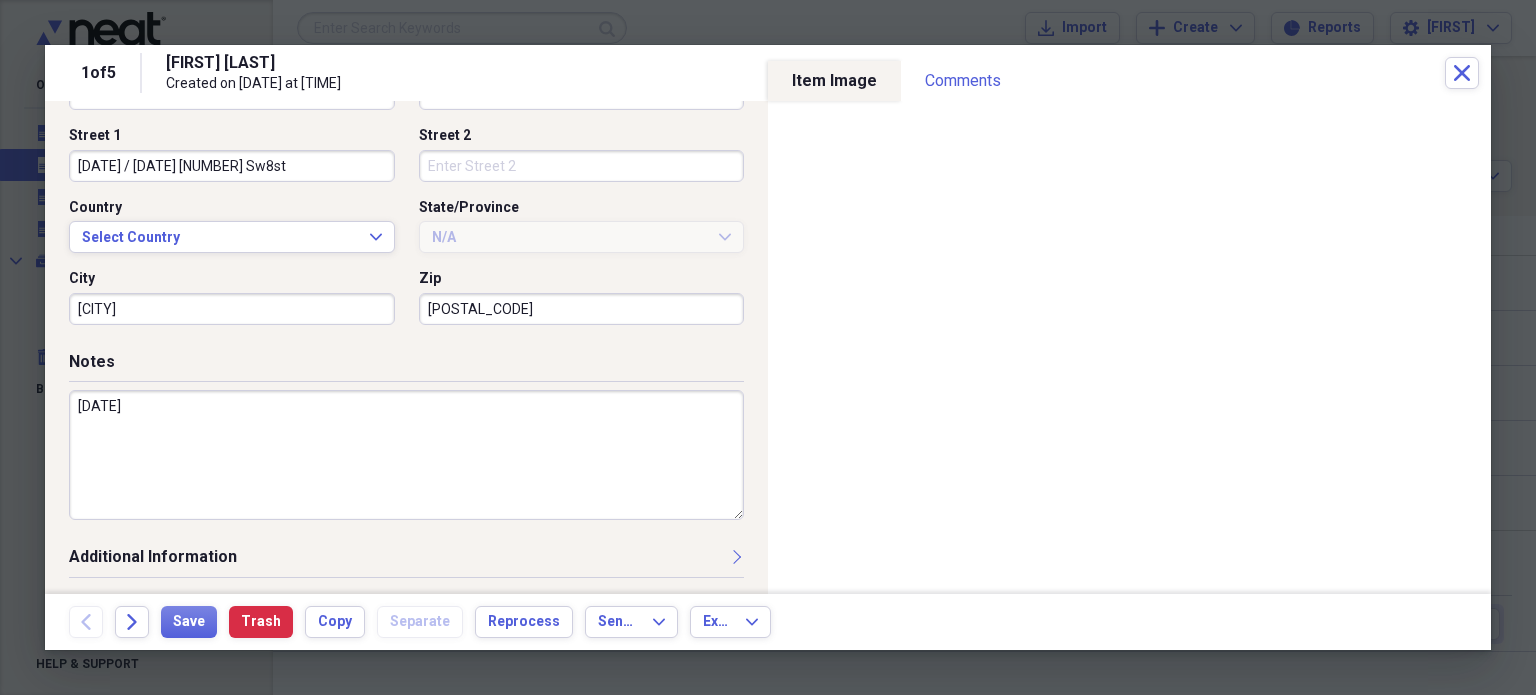 click on "[DATE]" at bounding box center (406, 455) 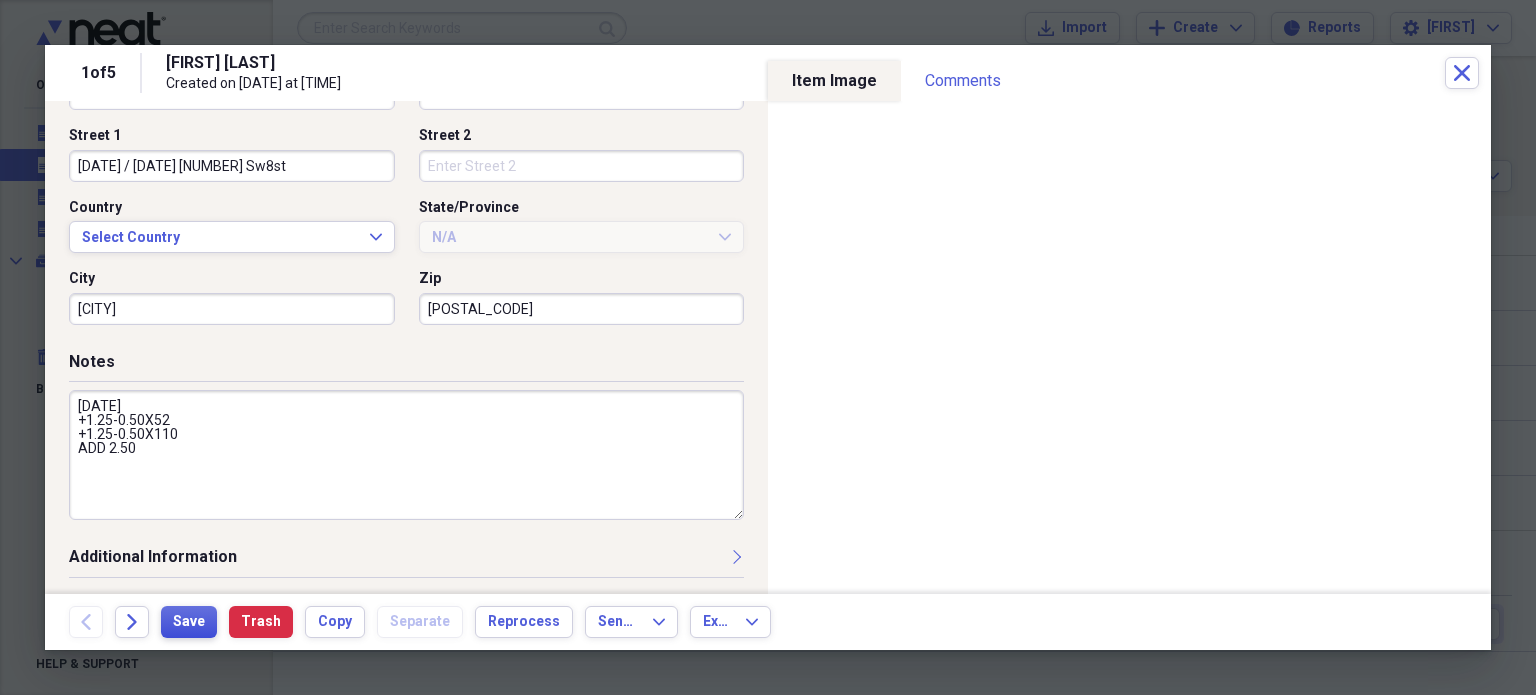 click on "Save" at bounding box center [189, 622] 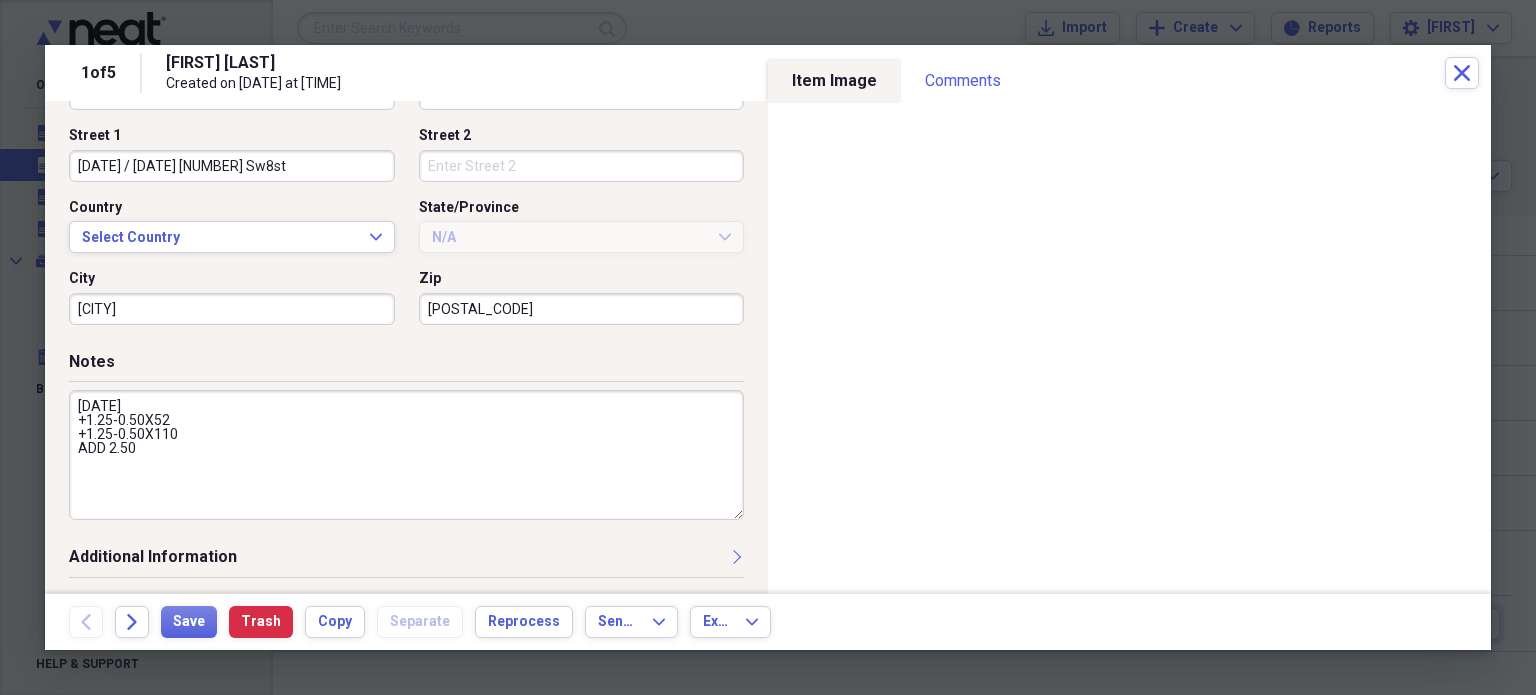 click on "[DATE]
+1.25-0.50X52
+1.25-0.50X110
ADD 2.50" at bounding box center (406, 455) 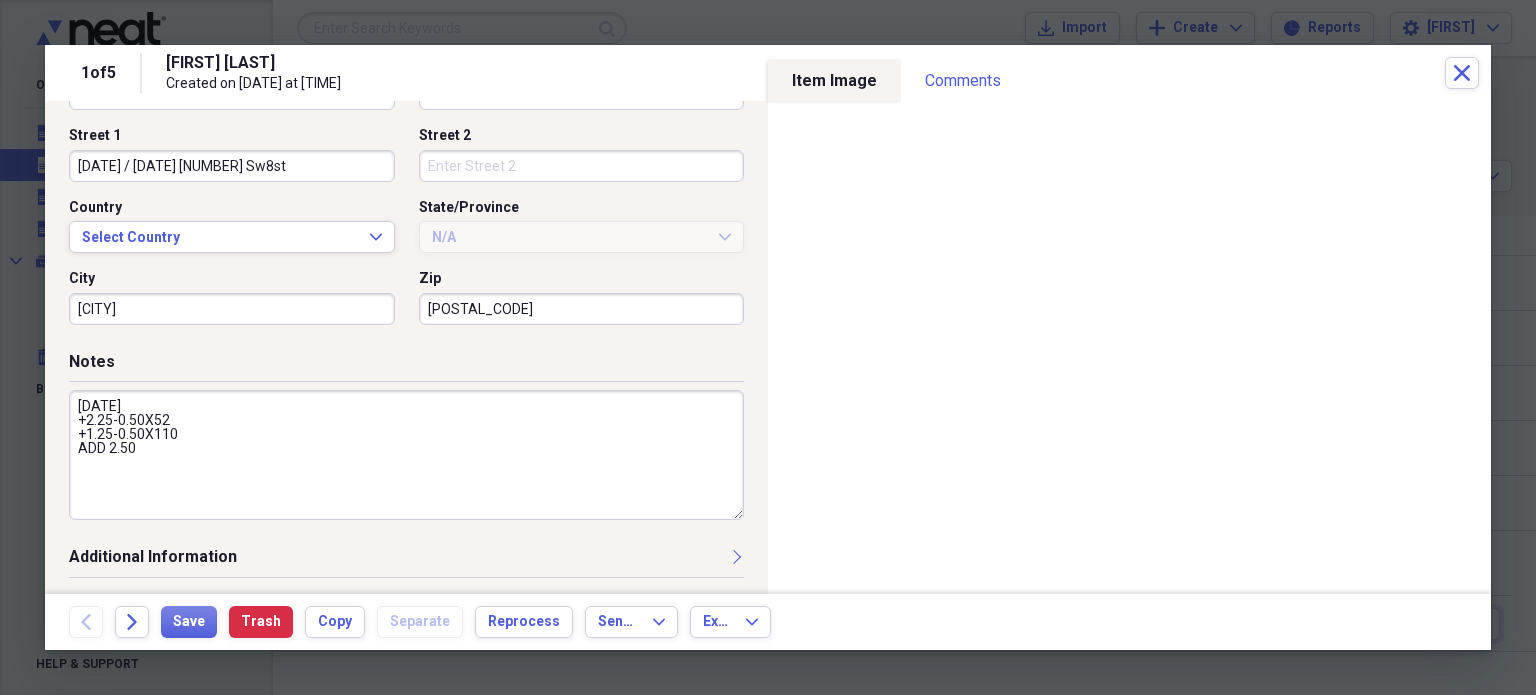 click on "[DATE]
+2.25-0.50X52
+1.25-0.50X110
ADD 2.50" at bounding box center [406, 455] 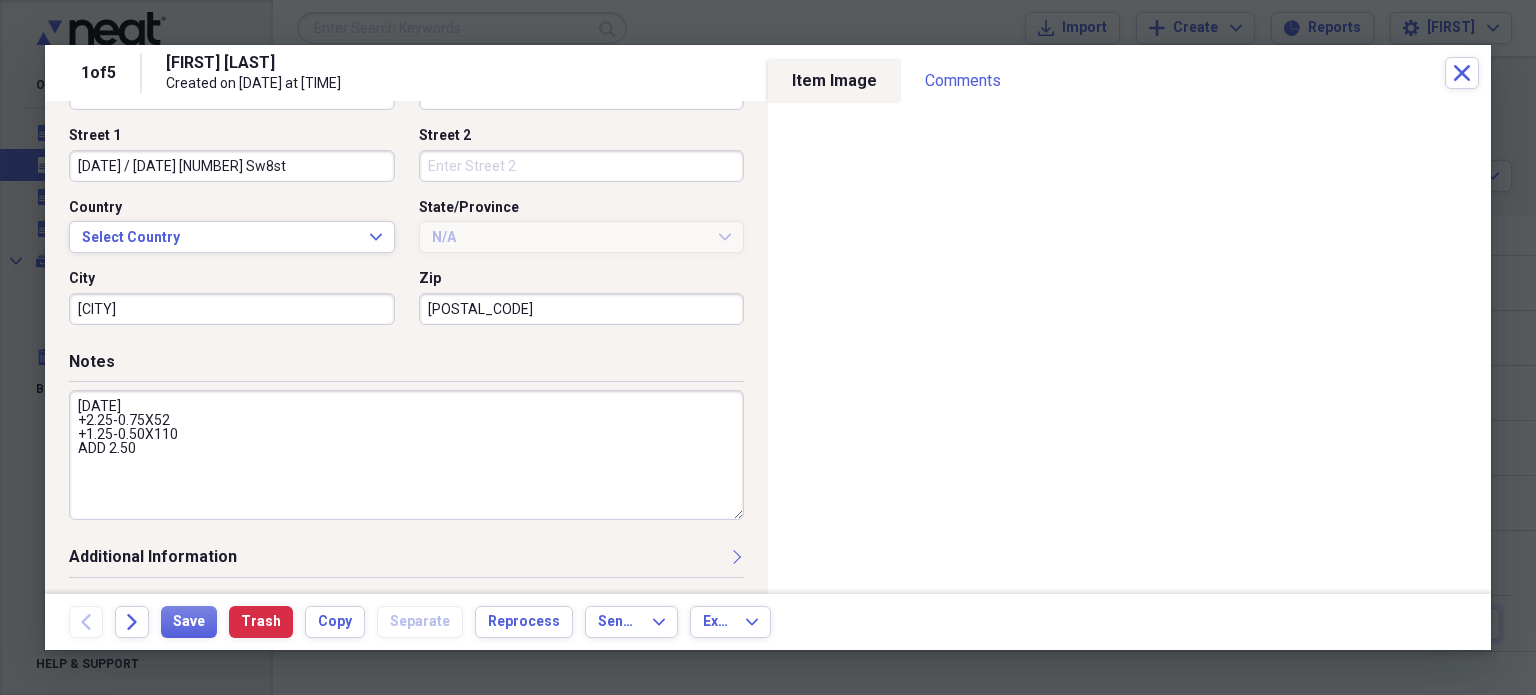 click on "[DATE]
+2.25-0.75X52
+1.25-0.50X110
ADD 2.50" at bounding box center [406, 455] 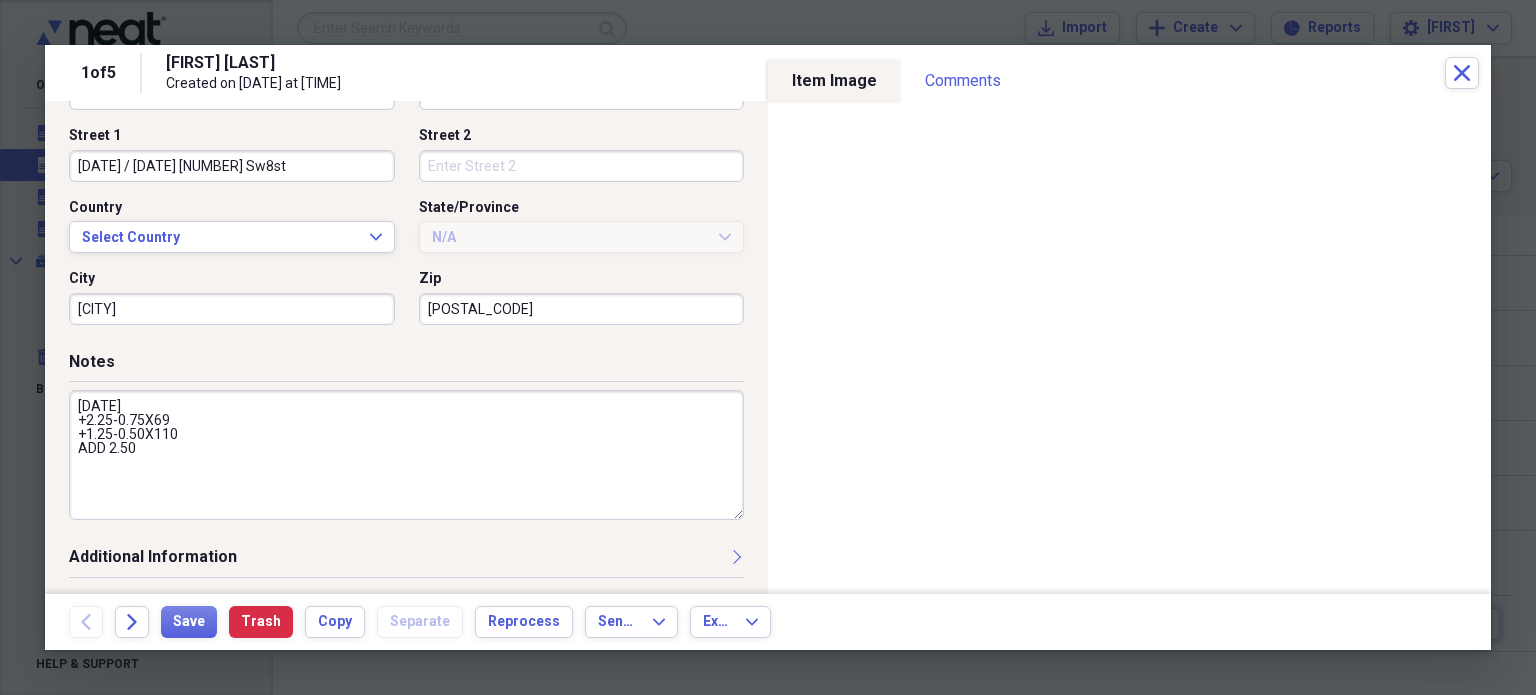 click on "[DATE]
+2.25-0.75X69
+1.25-0.50X110
ADD 2.50" at bounding box center (406, 455) 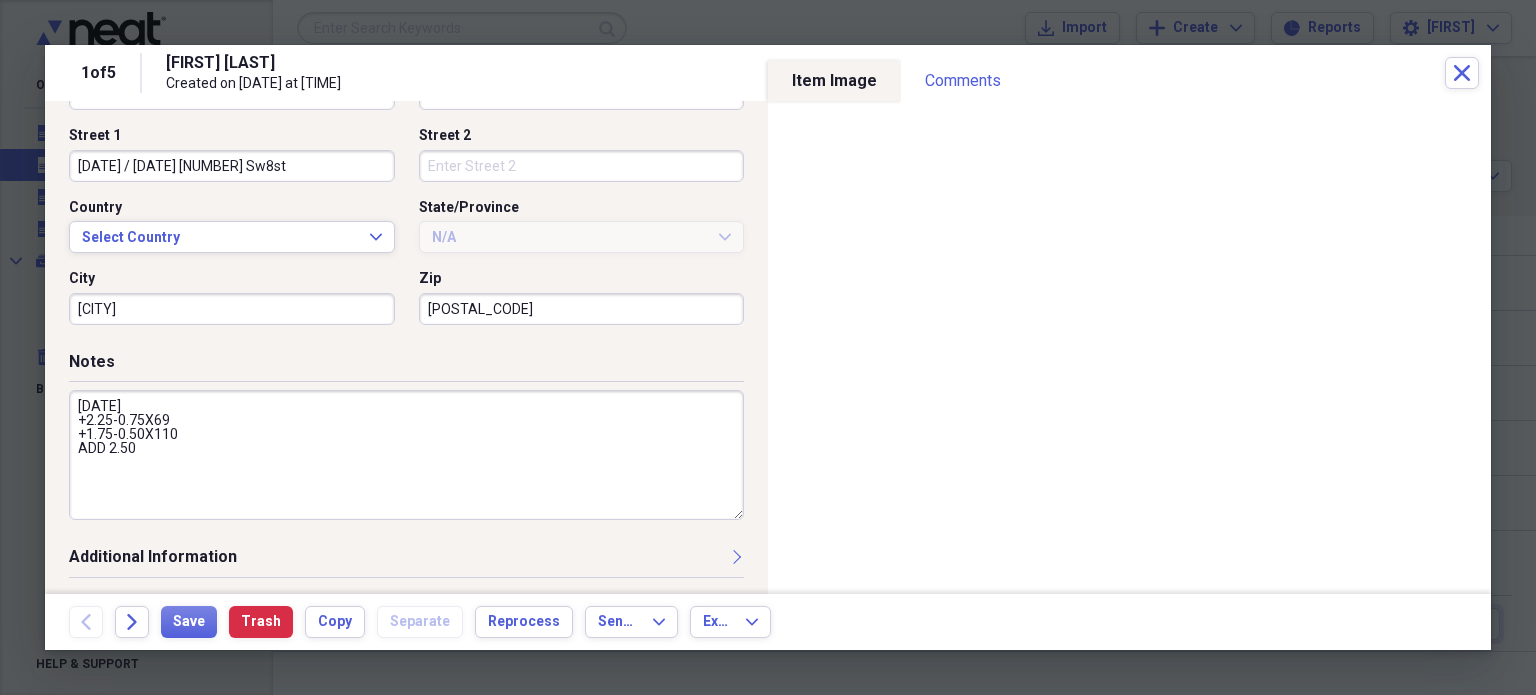 click on "[DATE]
+2.25-0.75X69
+1.75-0.50X110
ADD 2.50" at bounding box center [406, 455] 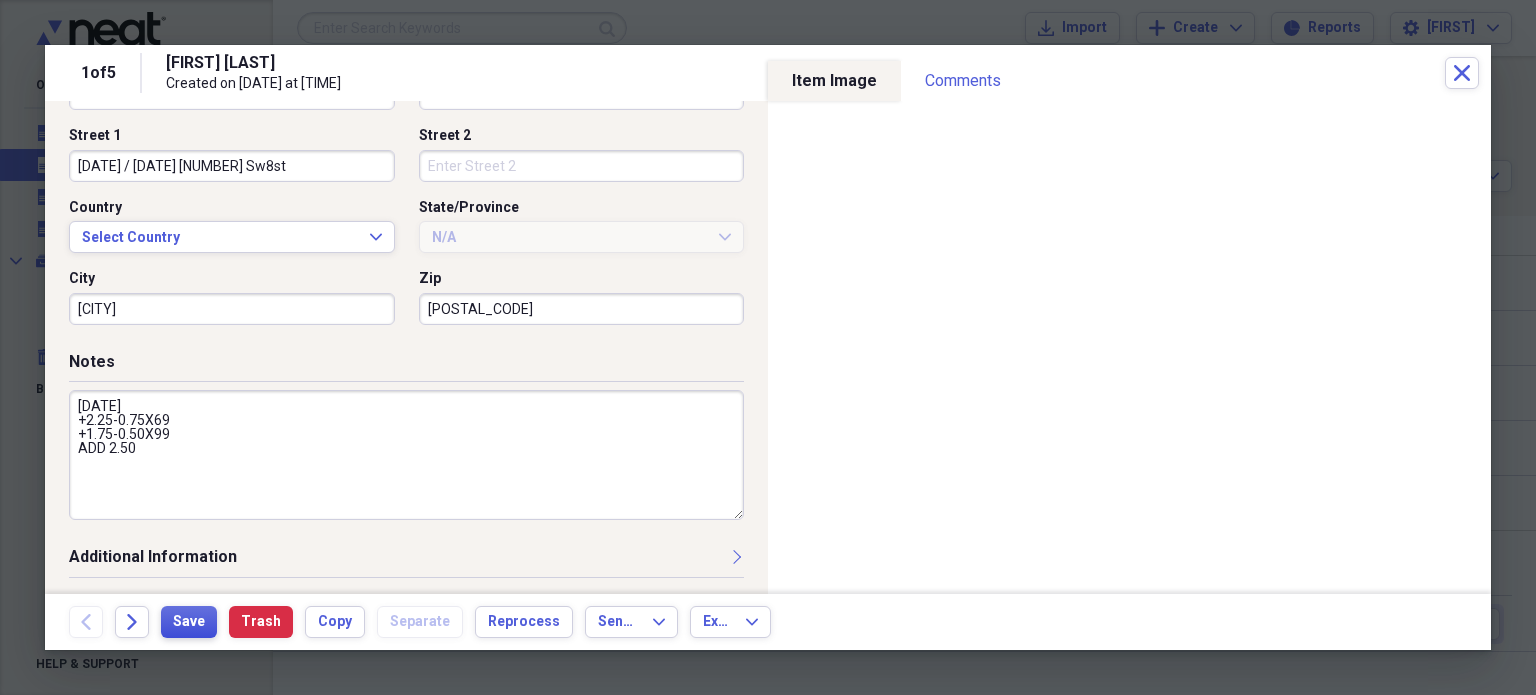 type on "[DATE]
+2.25-0.75X69
+1.75-0.50X99
ADD 2.50" 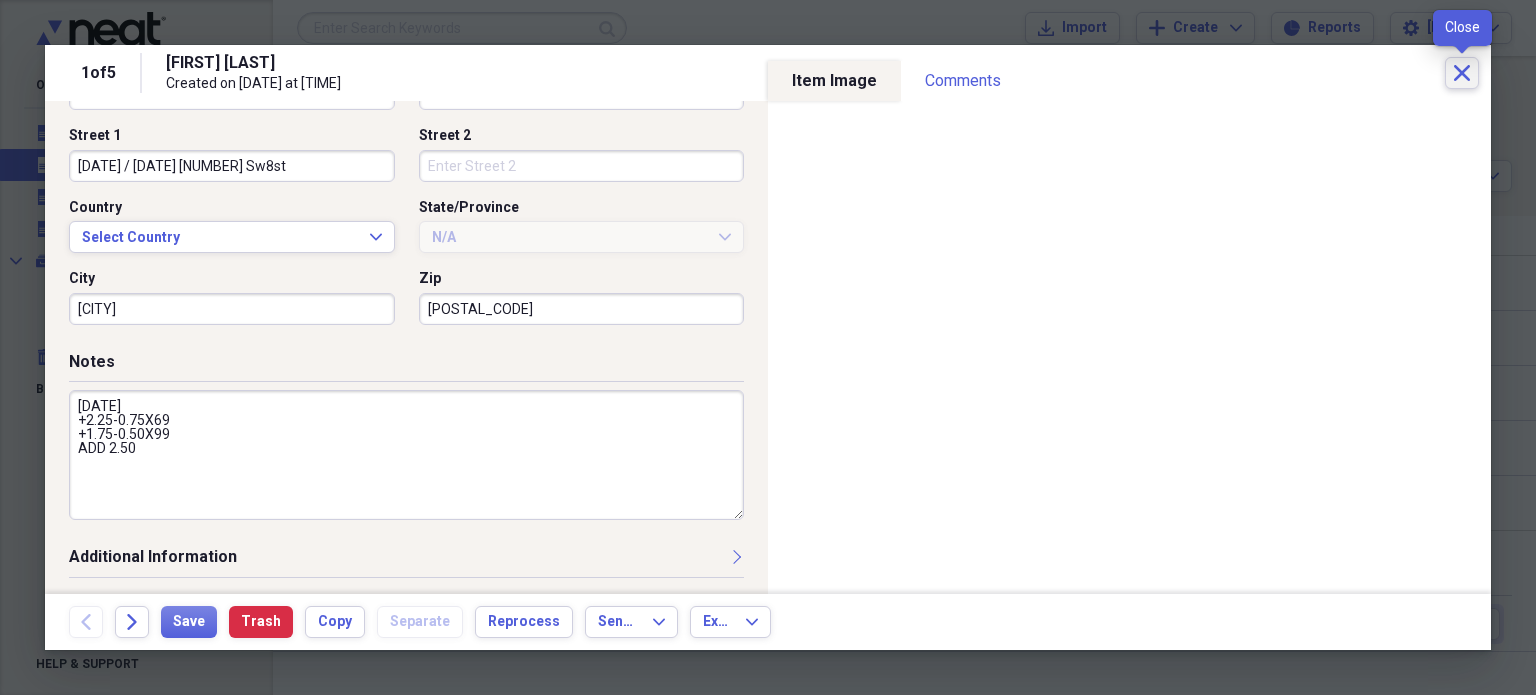 click 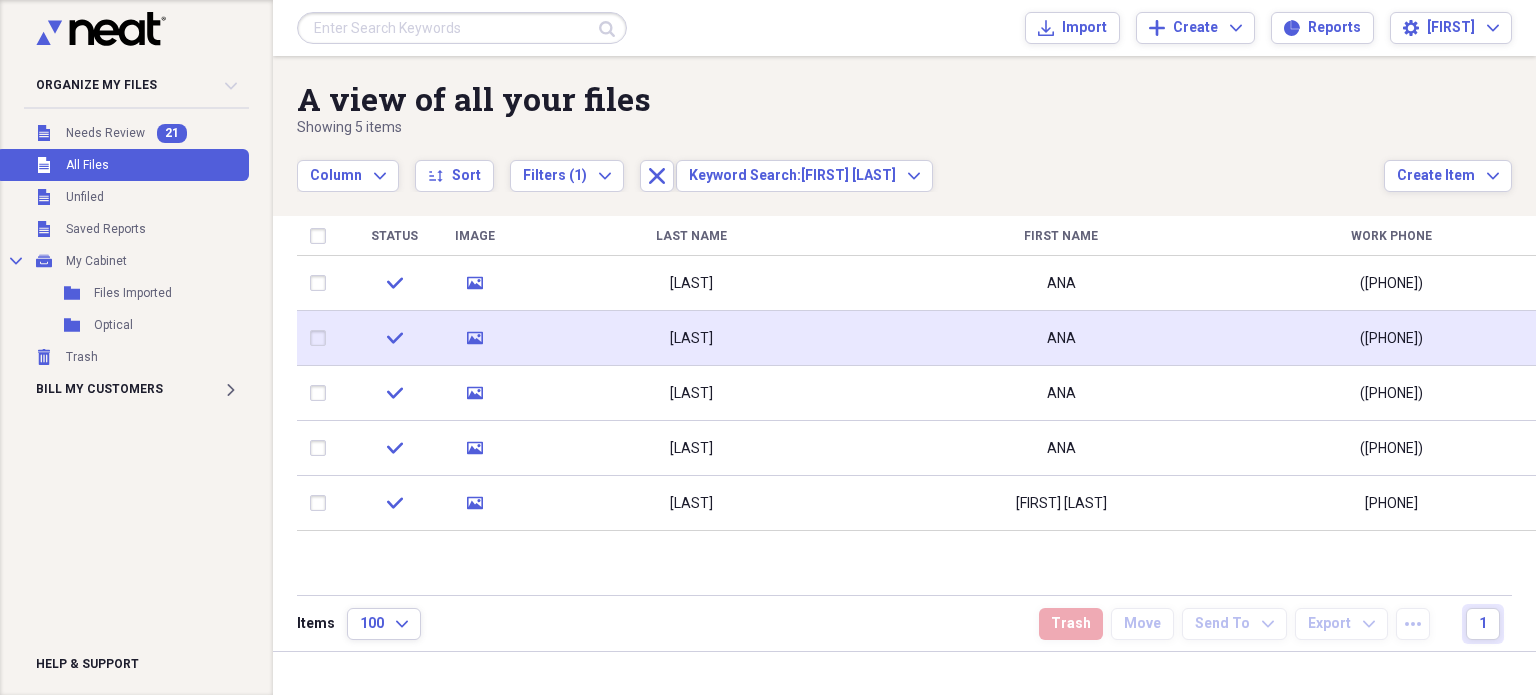 click on "ANA" at bounding box center (1061, 338) 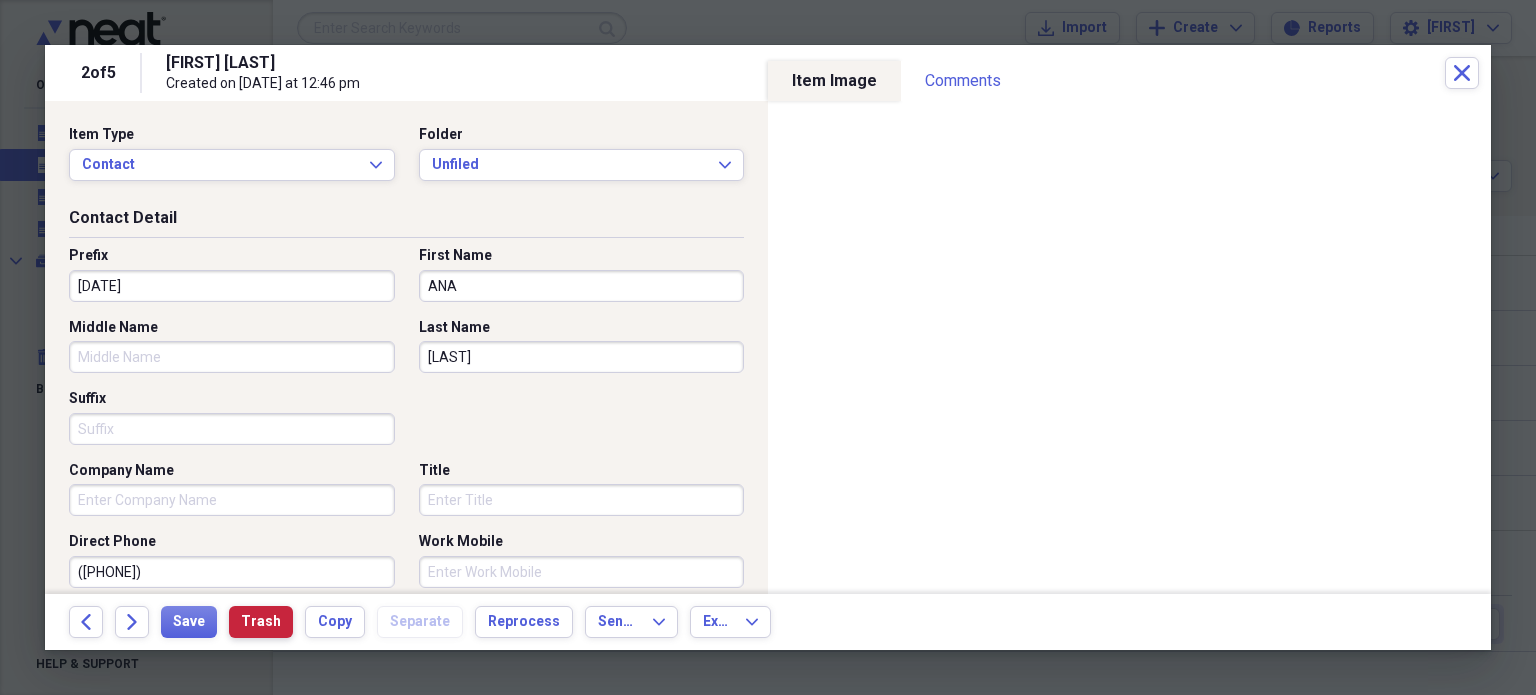 click on "Trash" at bounding box center [261, 622] 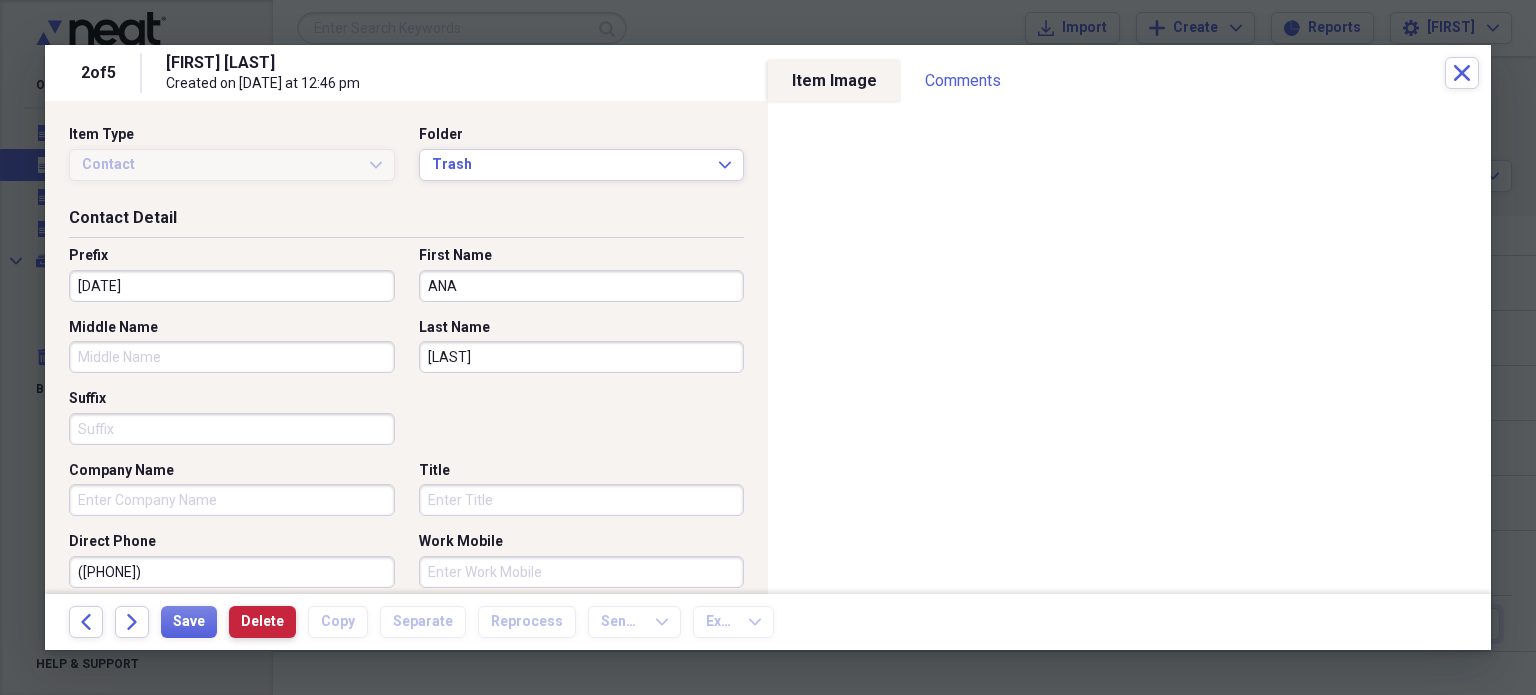 click on "Delete" at bounding box center (262, 622) 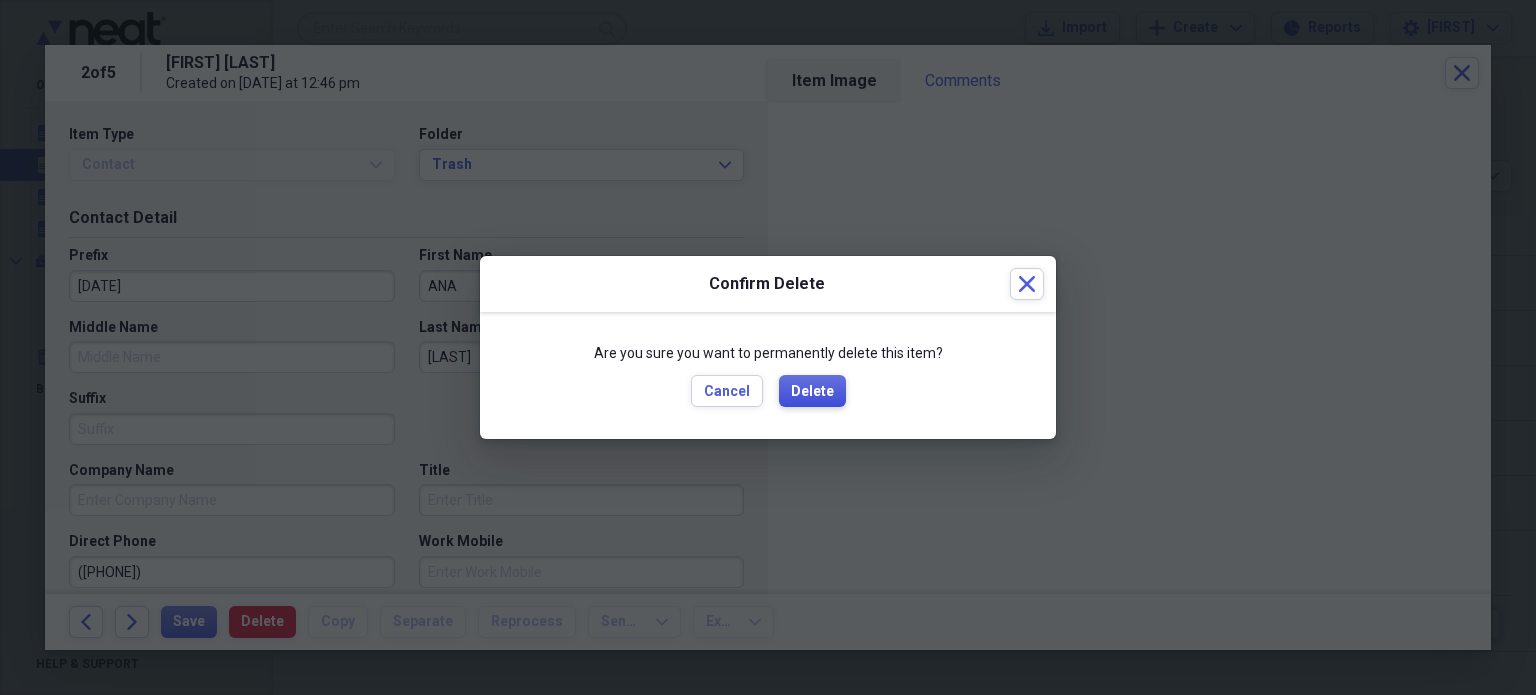 click on "Delete" at bounding box center [812, 392] 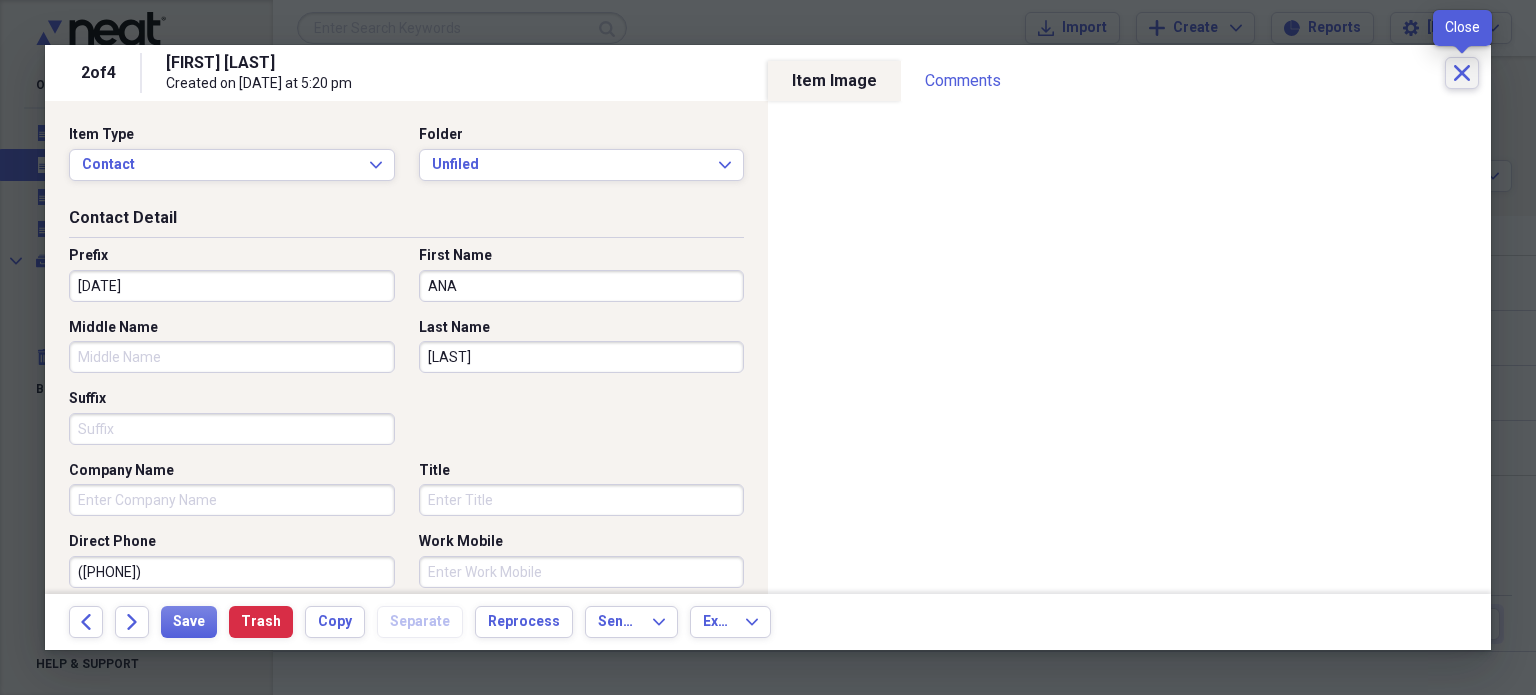 click on "Close" 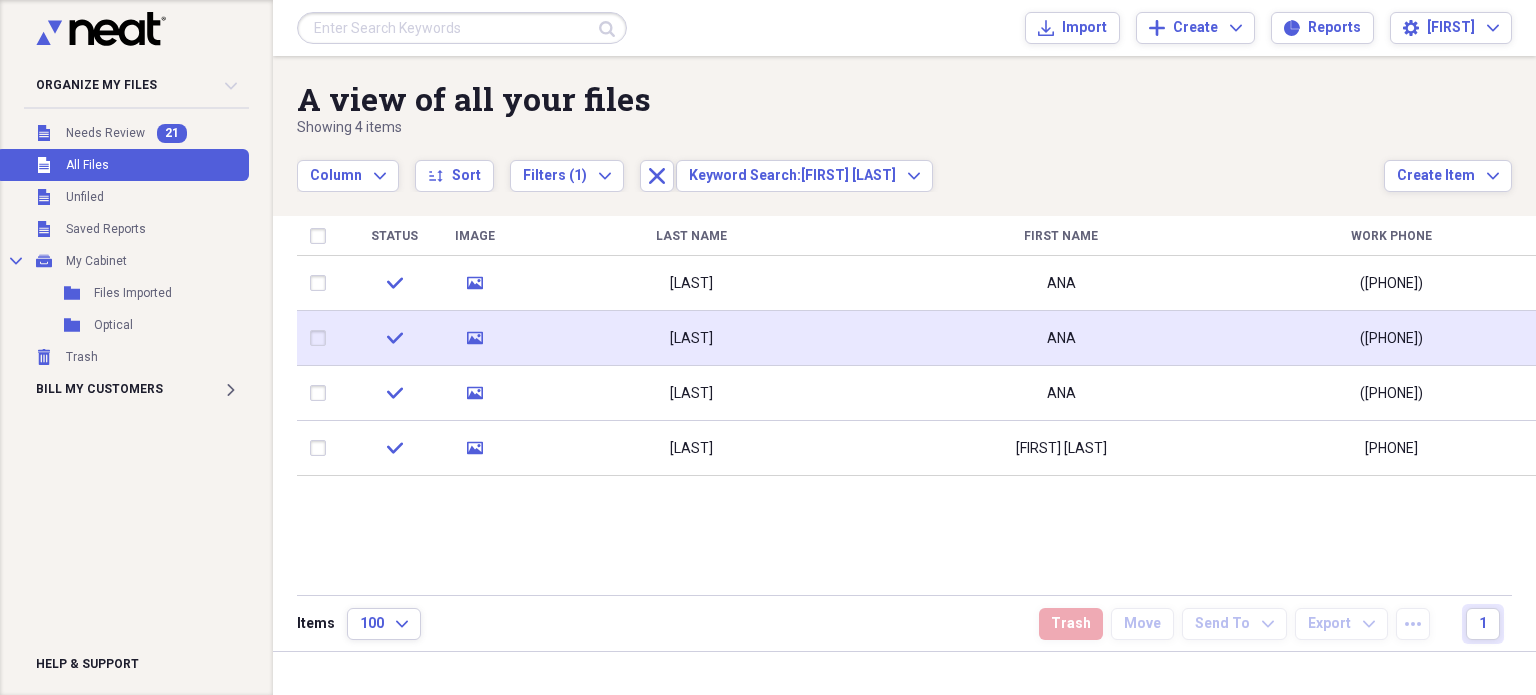click on "ANA" at bounding box center [1061, 338] 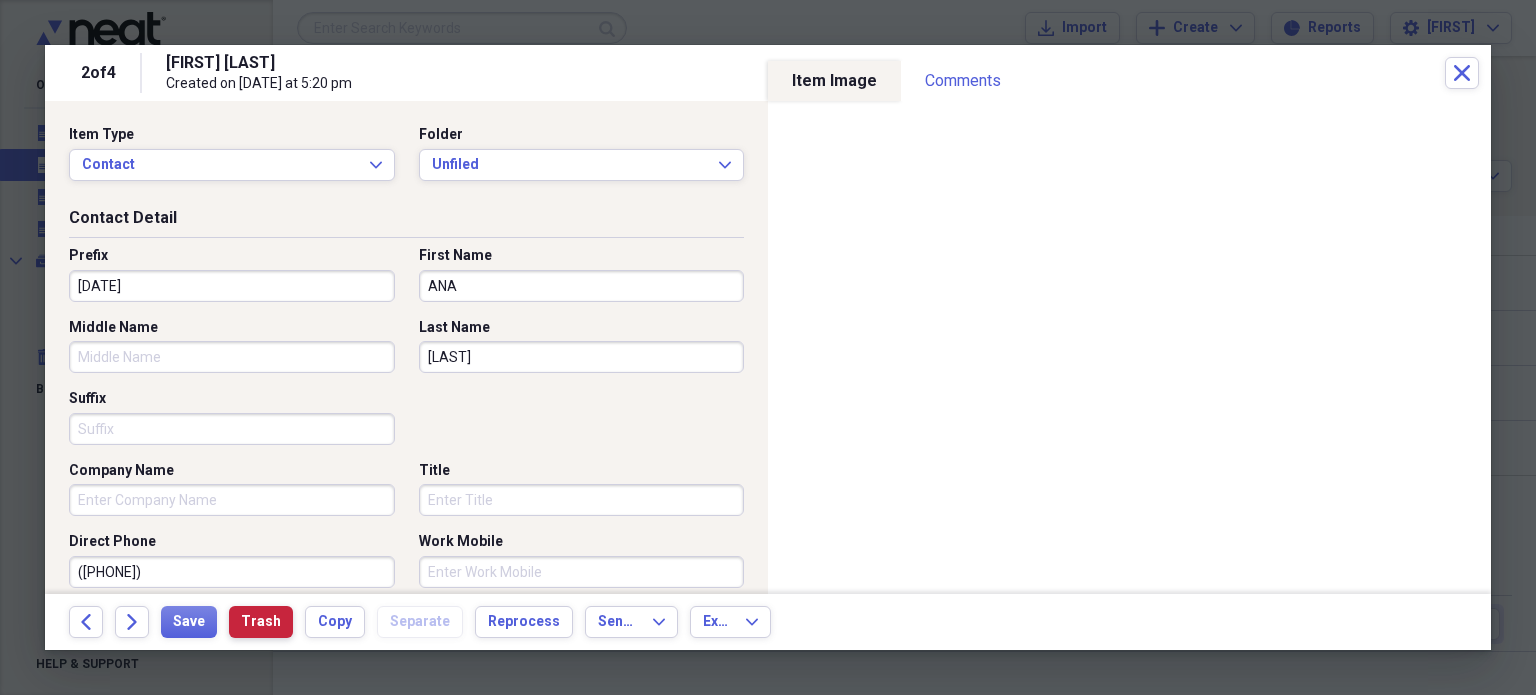 click on "Trash" at bounding box center [261, 622] 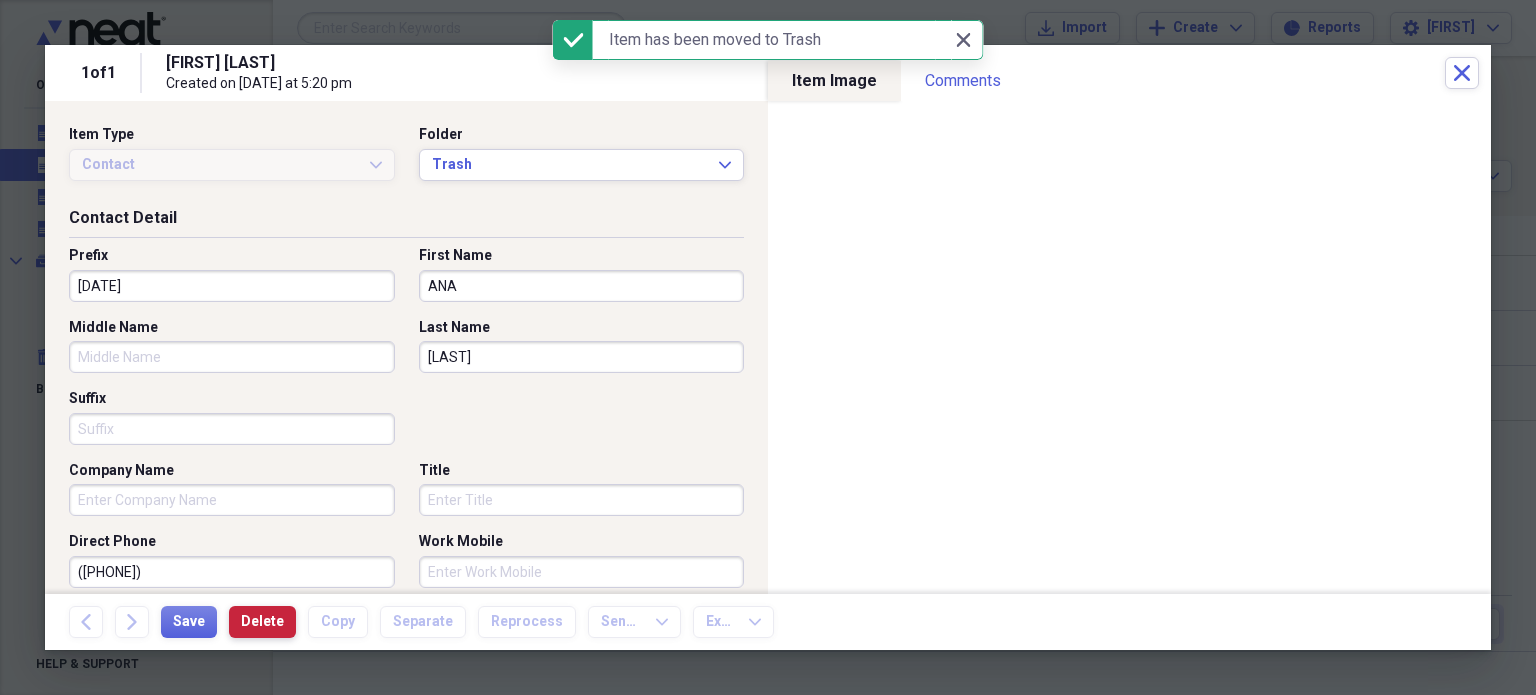 click on "Delete" at bounding box center [262, 622] 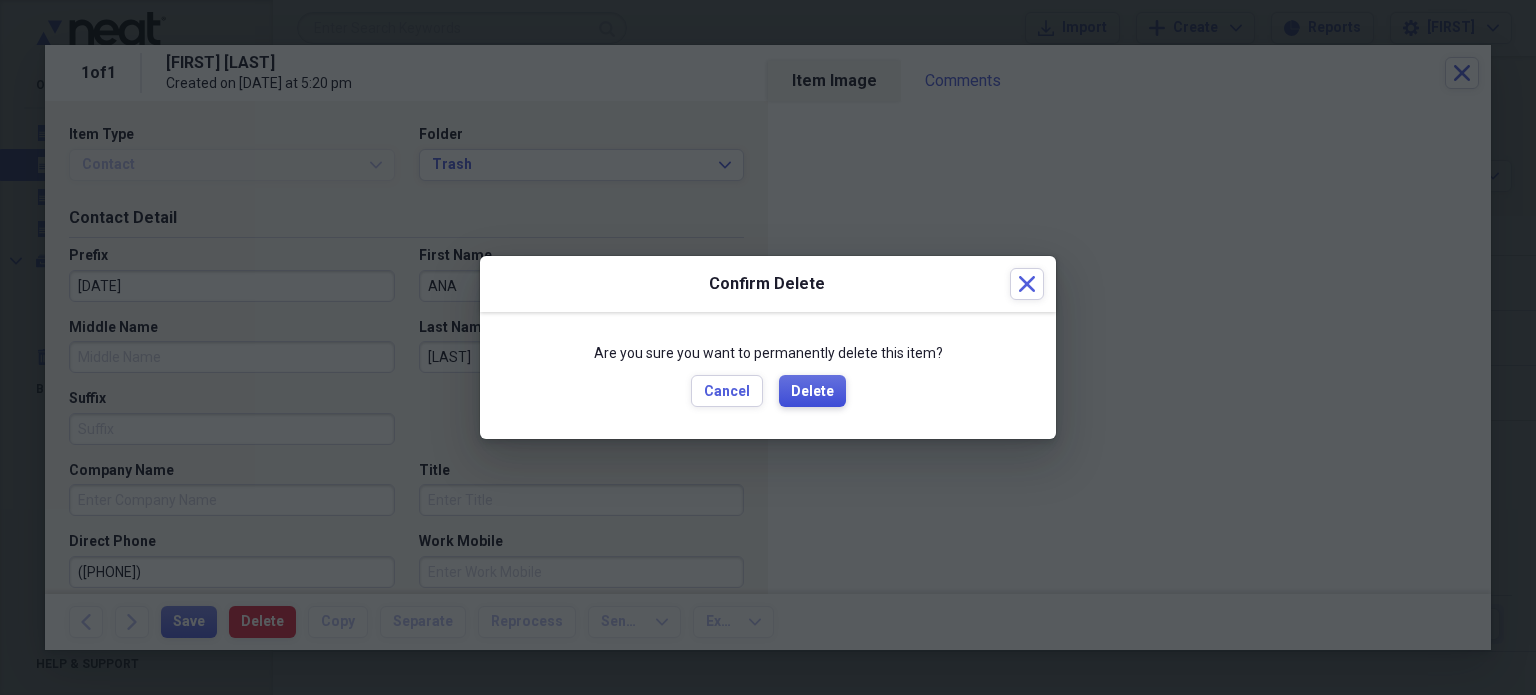 click on "Delete" at bounding box center [812, 392] 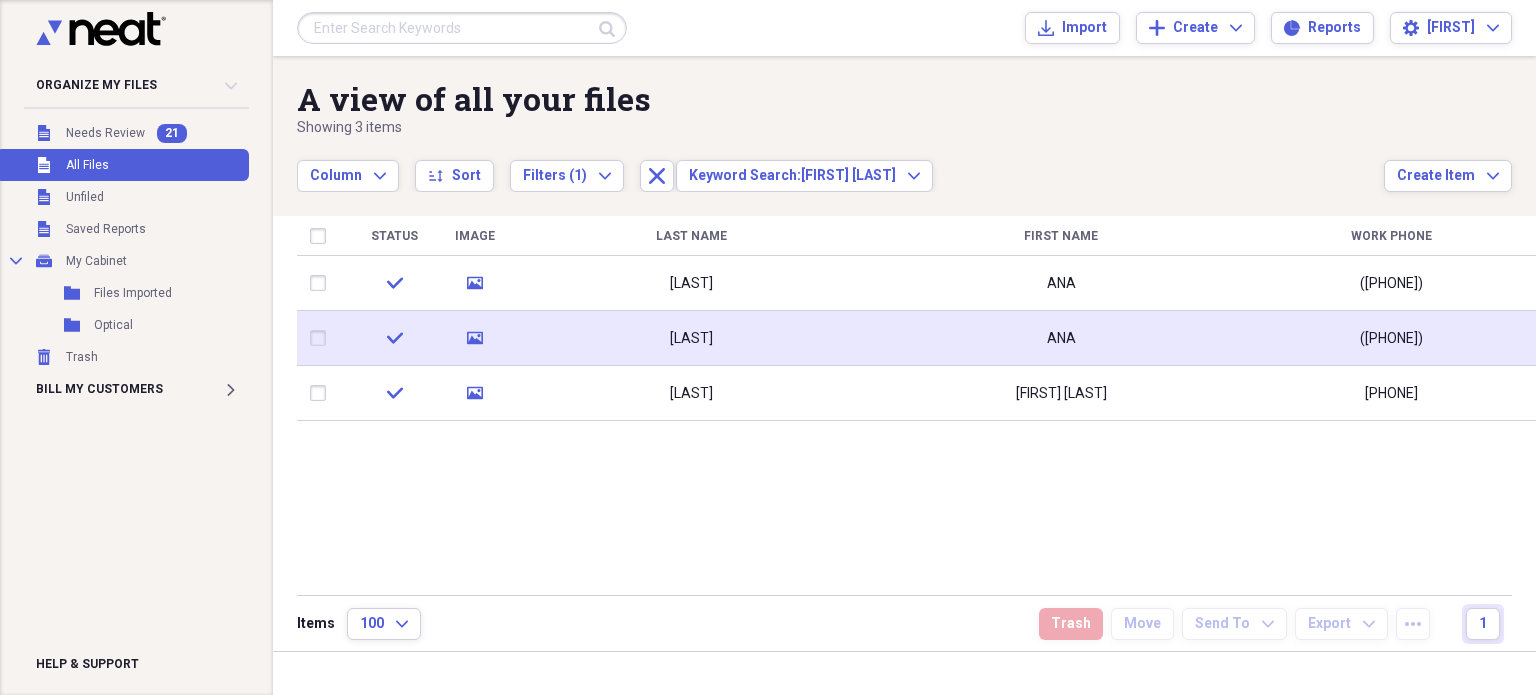 click on "[LAST]" at bounding box center [691, 338] 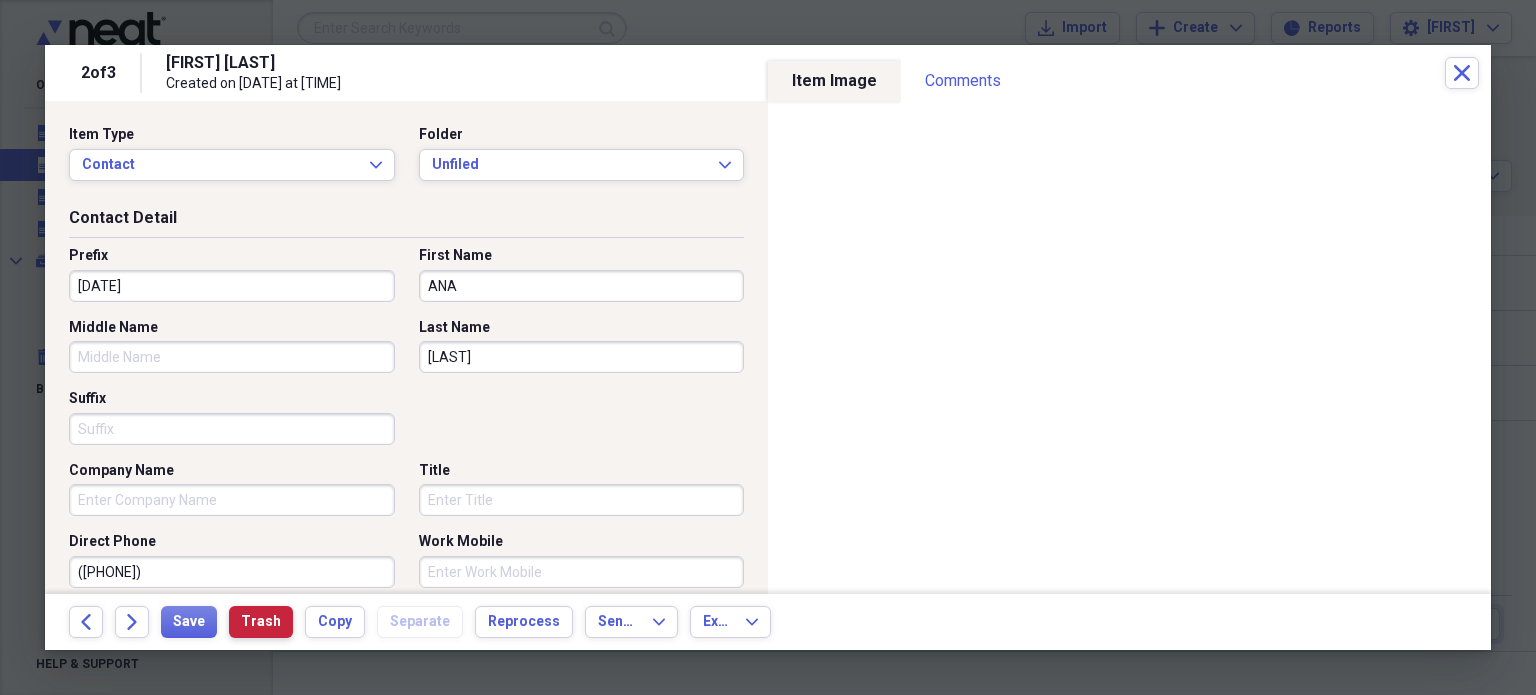 click on "Trash" at bounding box center (261, 622) 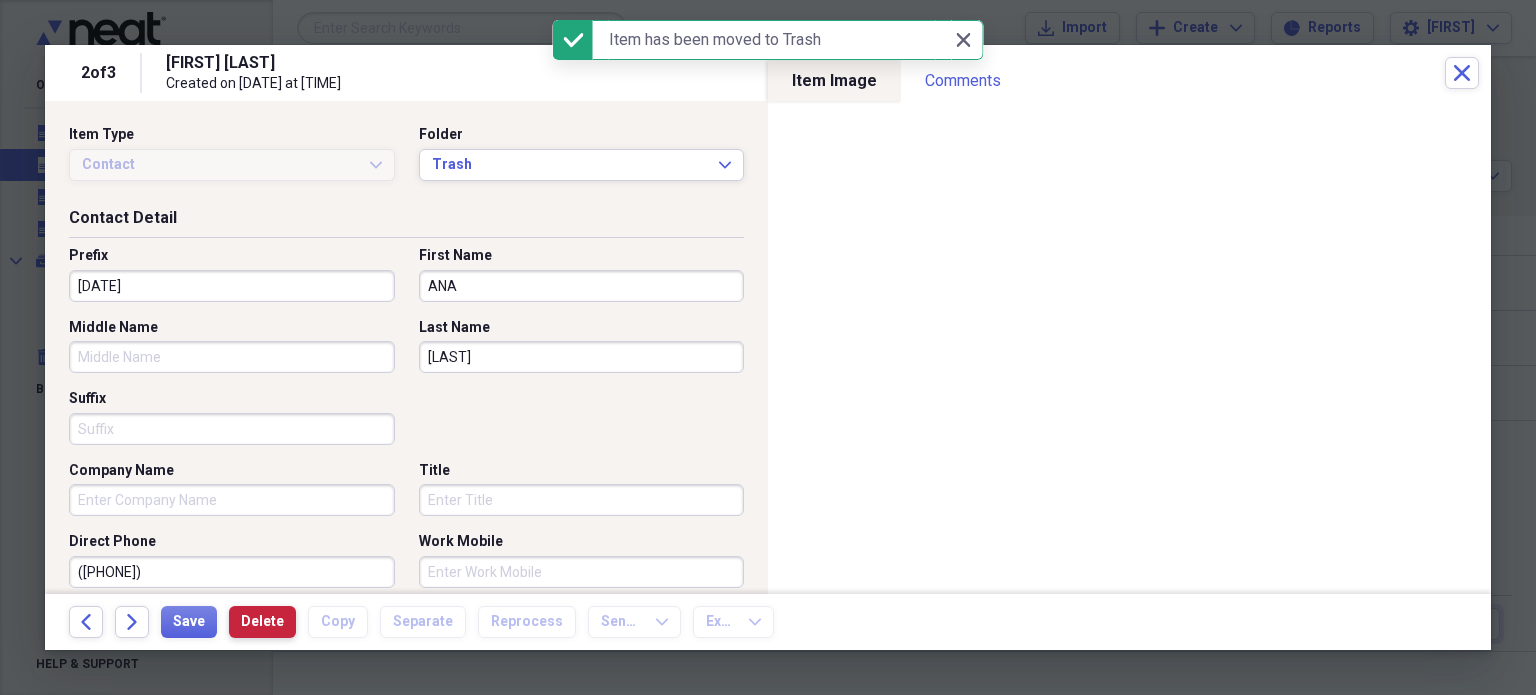 click on "Delete" at bounding box center (262, 622) 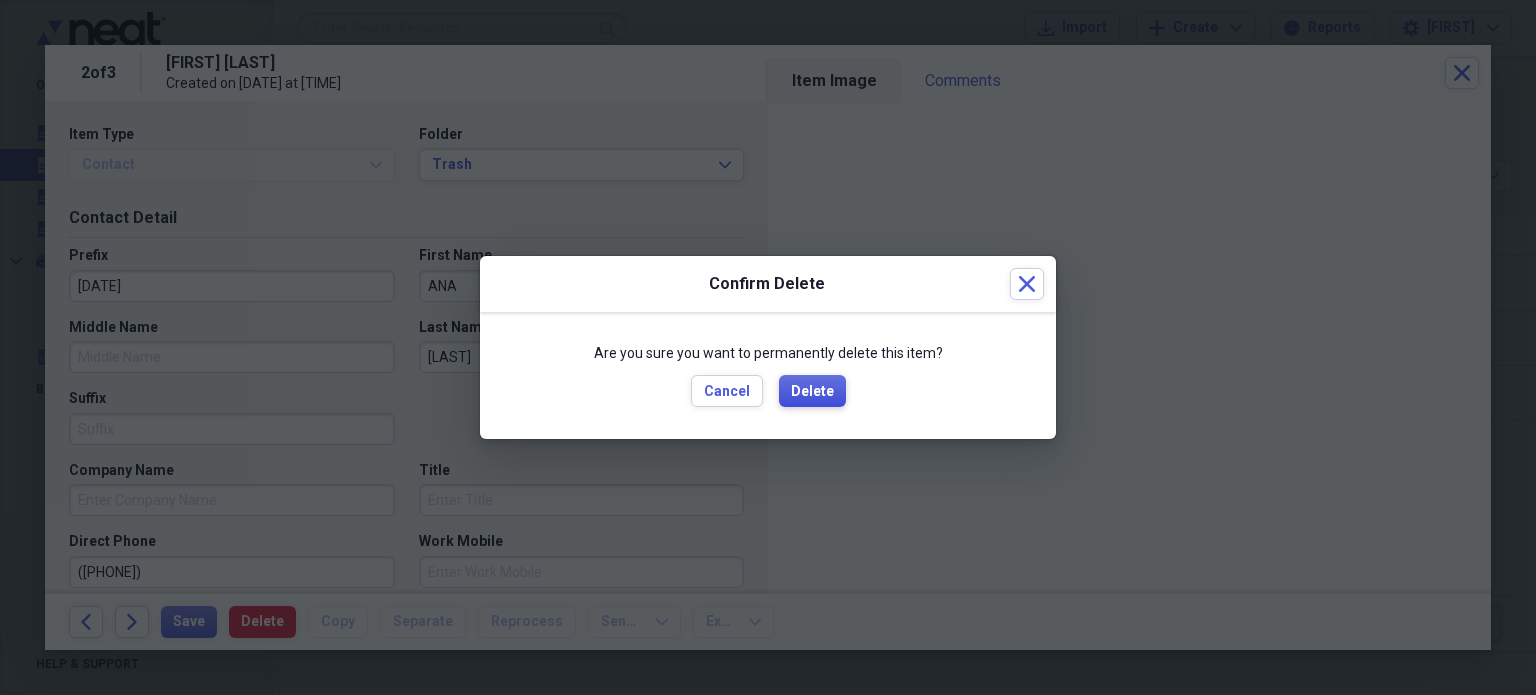 click on "Delete" at bounding box center (812, 392) 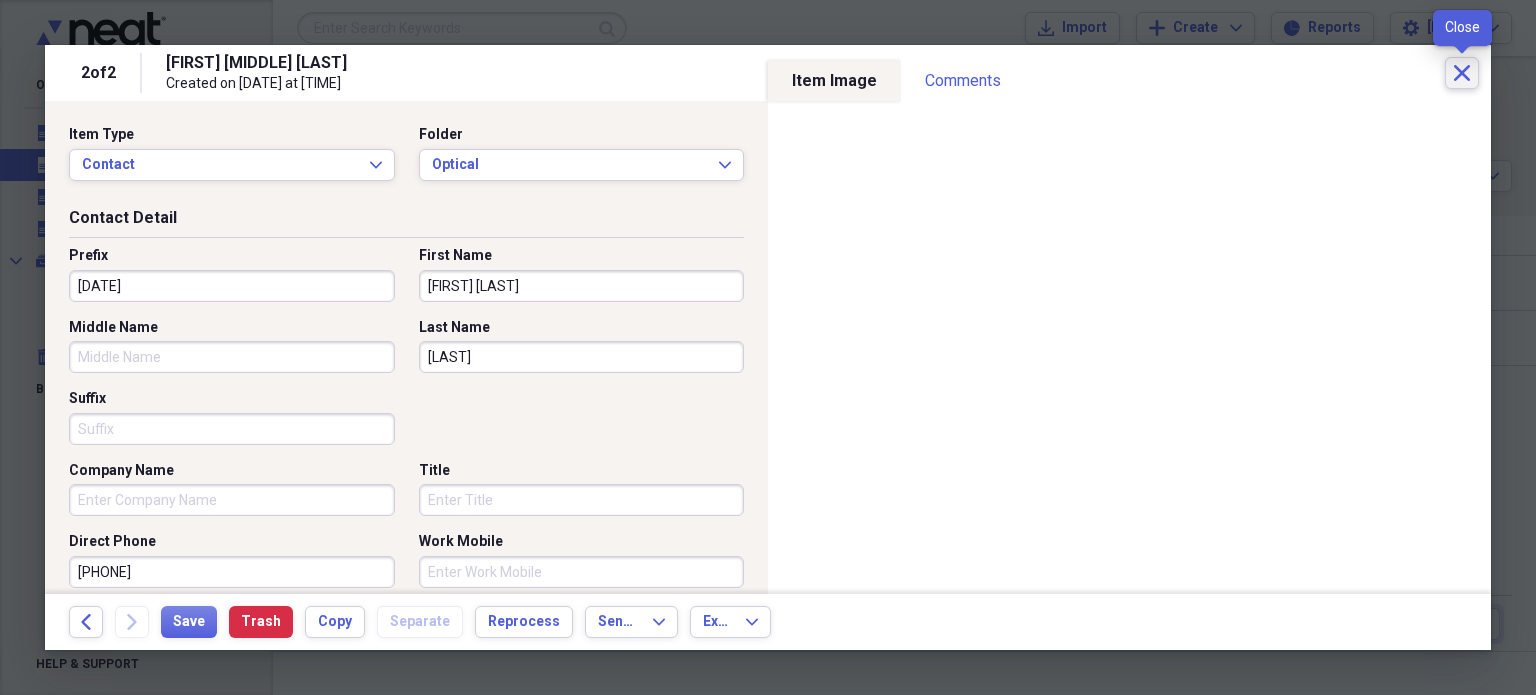 click 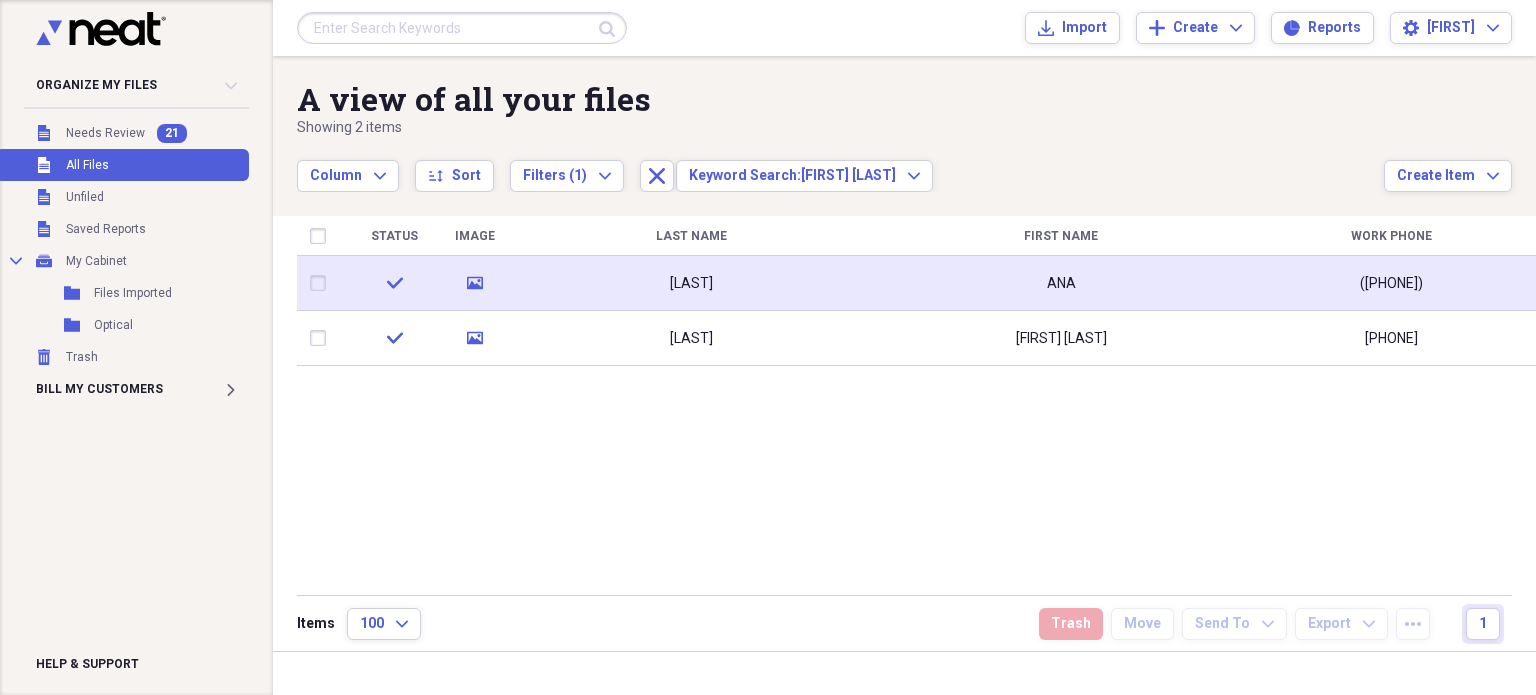click on "ANA" at bounding box center [1061, 283] 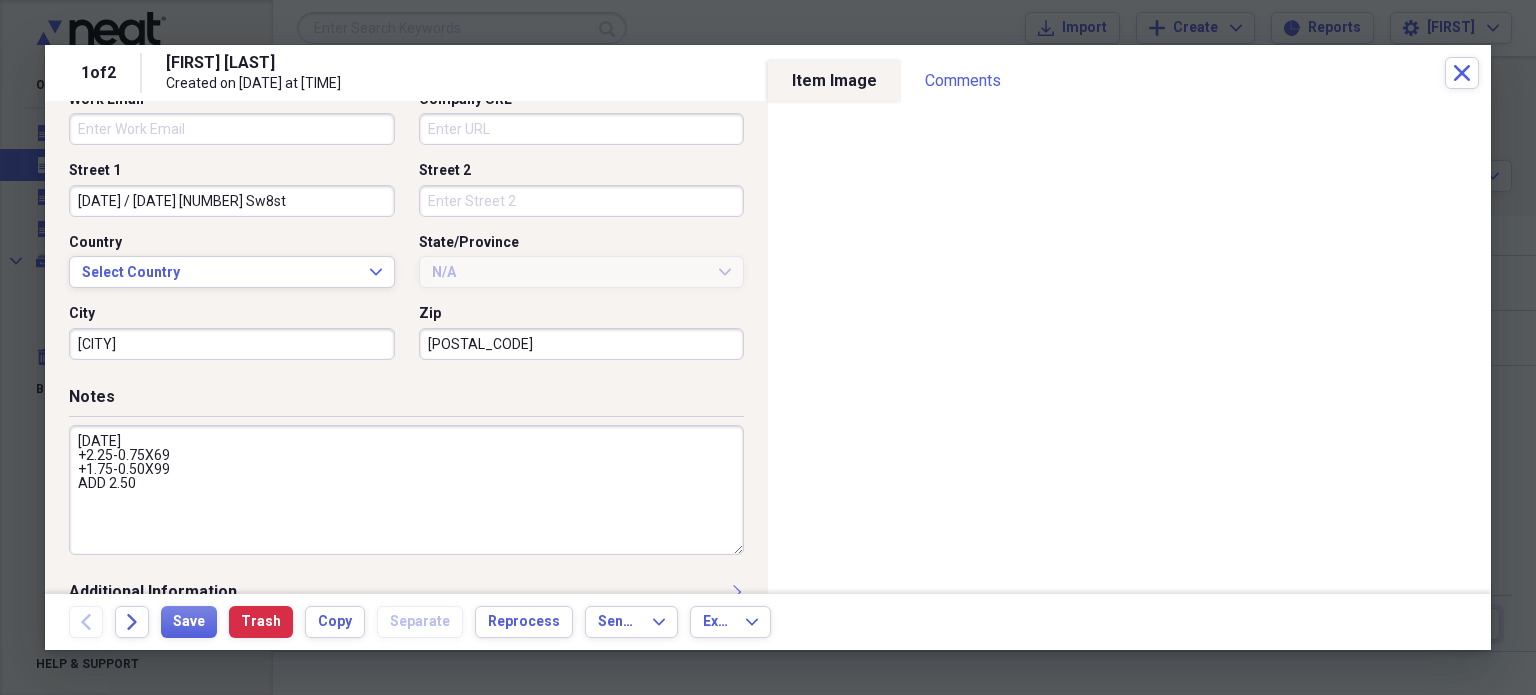 scroll, scrollTop: 621, scrollLeft: 0, axis: vertical 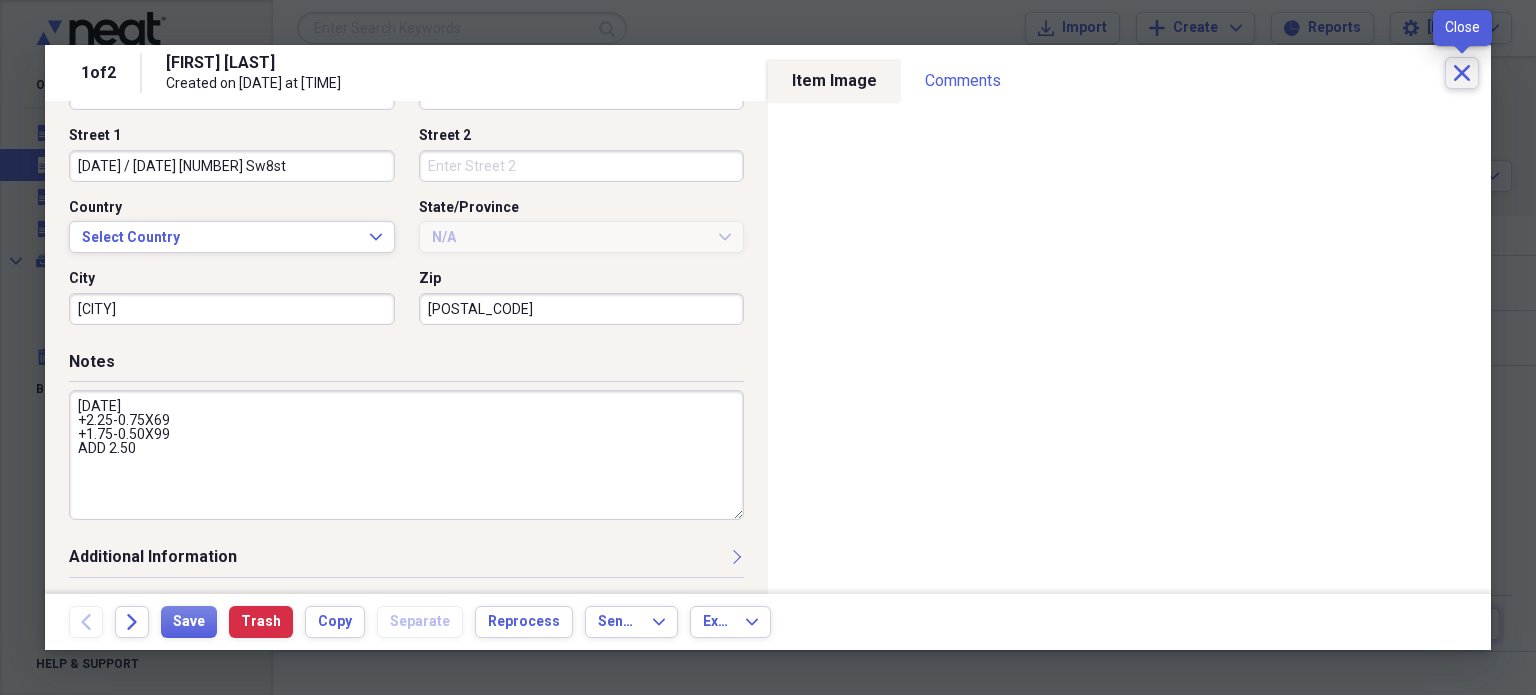 click on "Close" 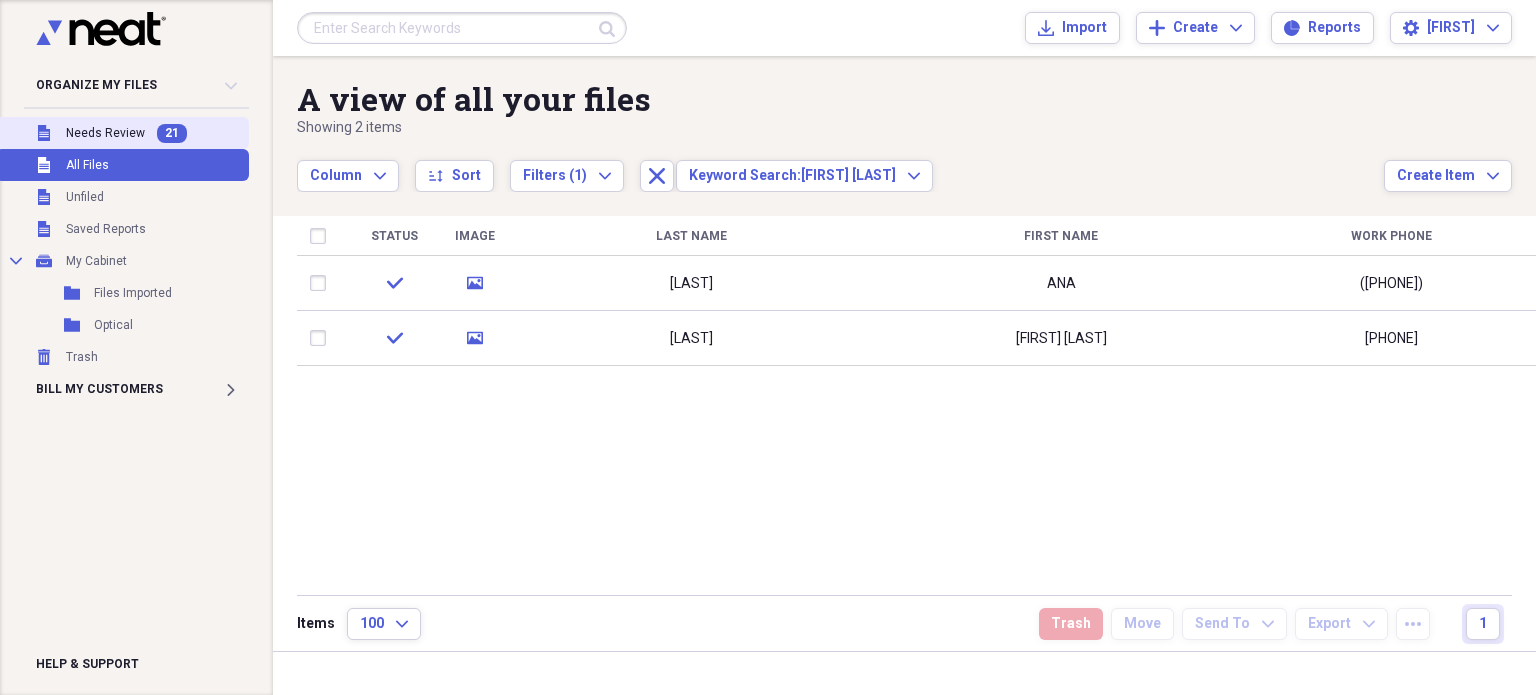 click on "Unfiled Needs Review 21" at bounding box center (122, 133) 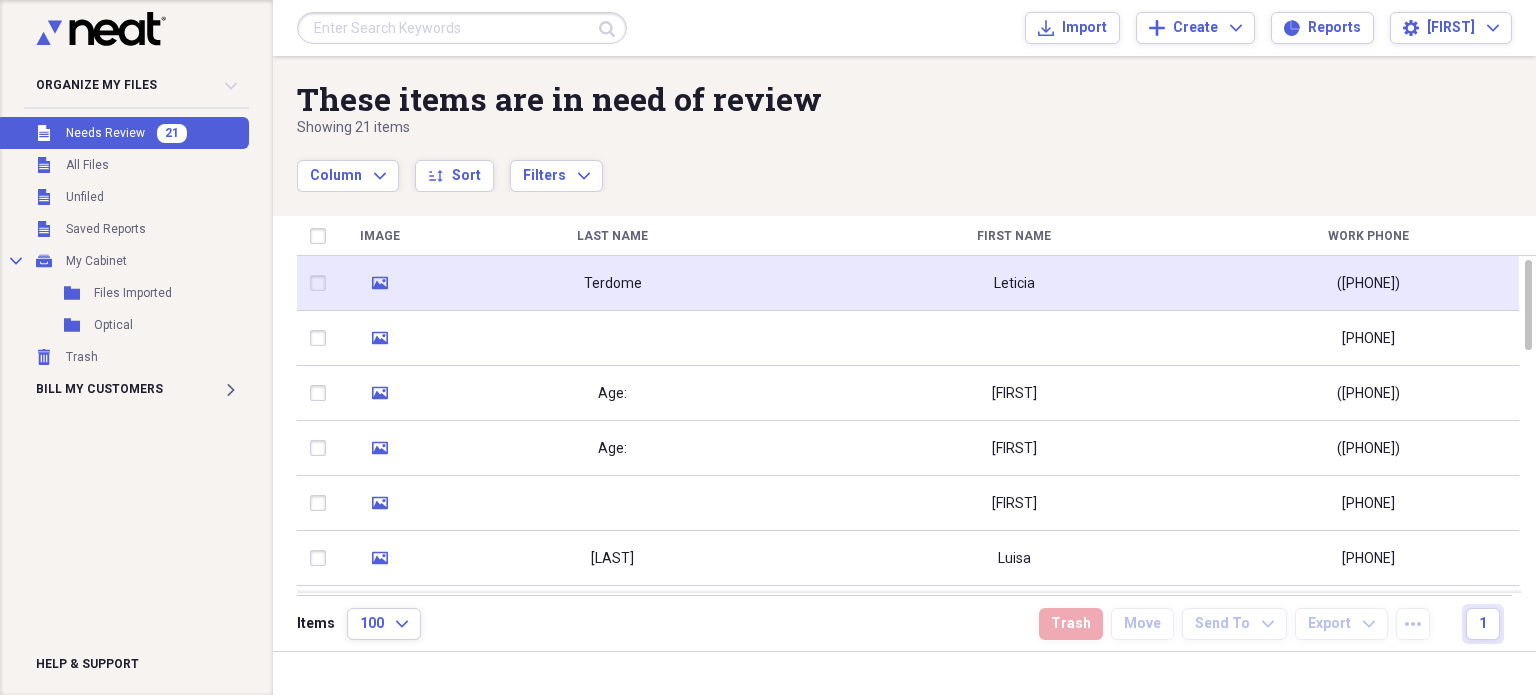 click on "Terdome" at bounding box center (612, 283) 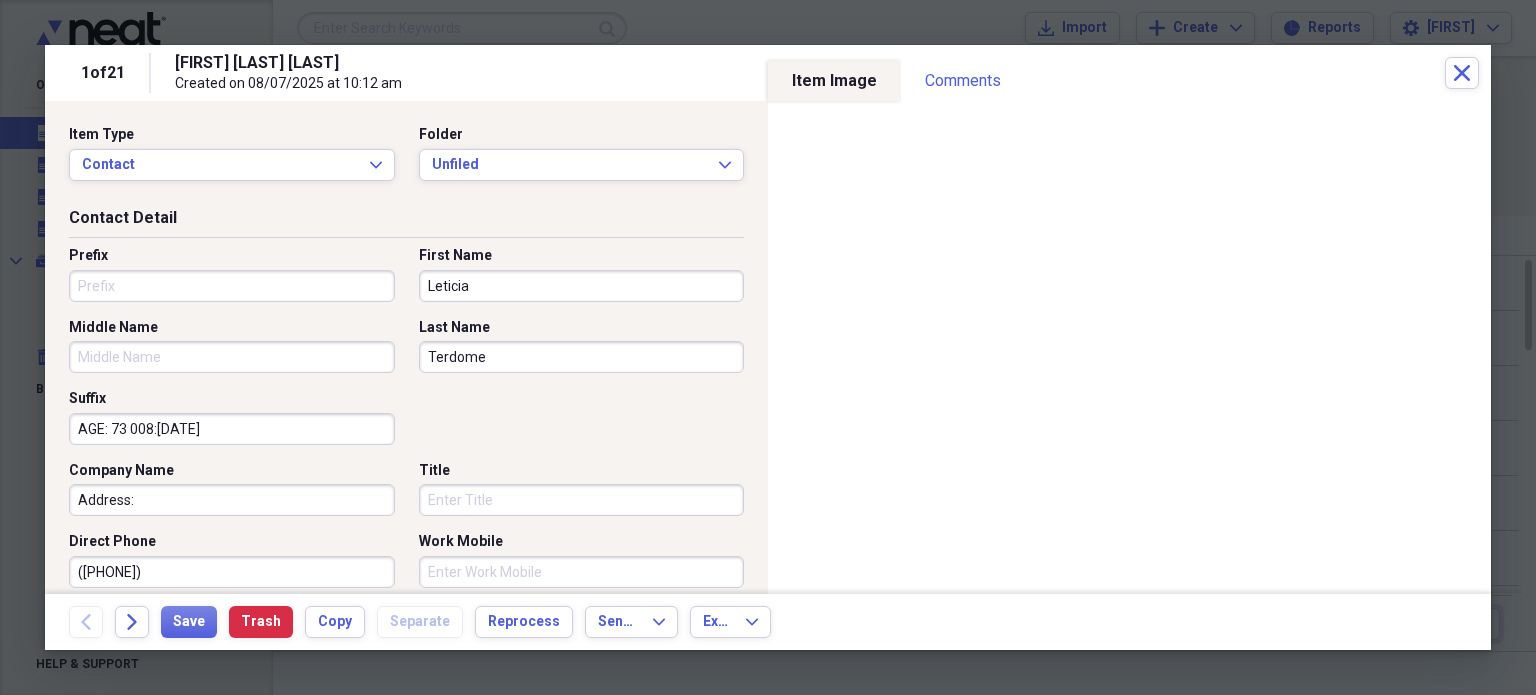 click on "Prefix" at bounding box center [232, 286] 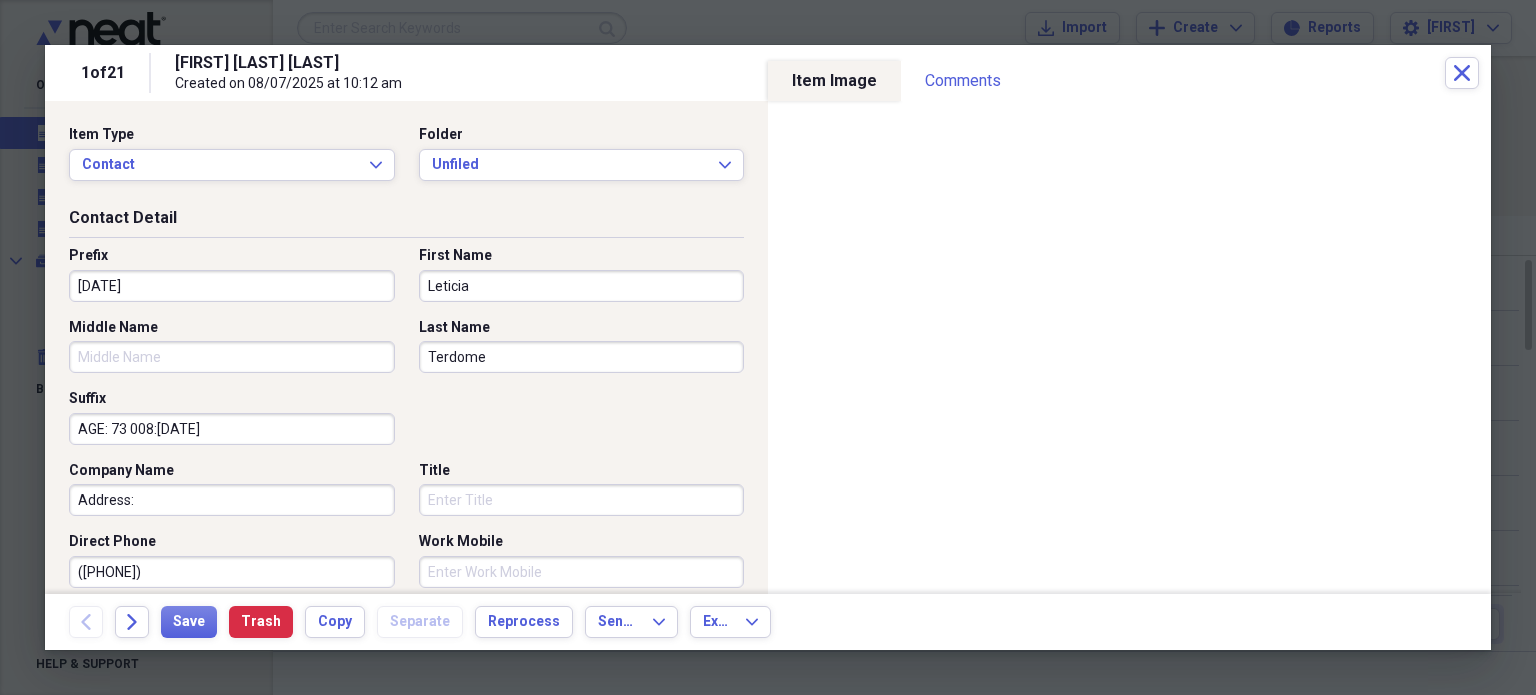 type on "[DATE]" 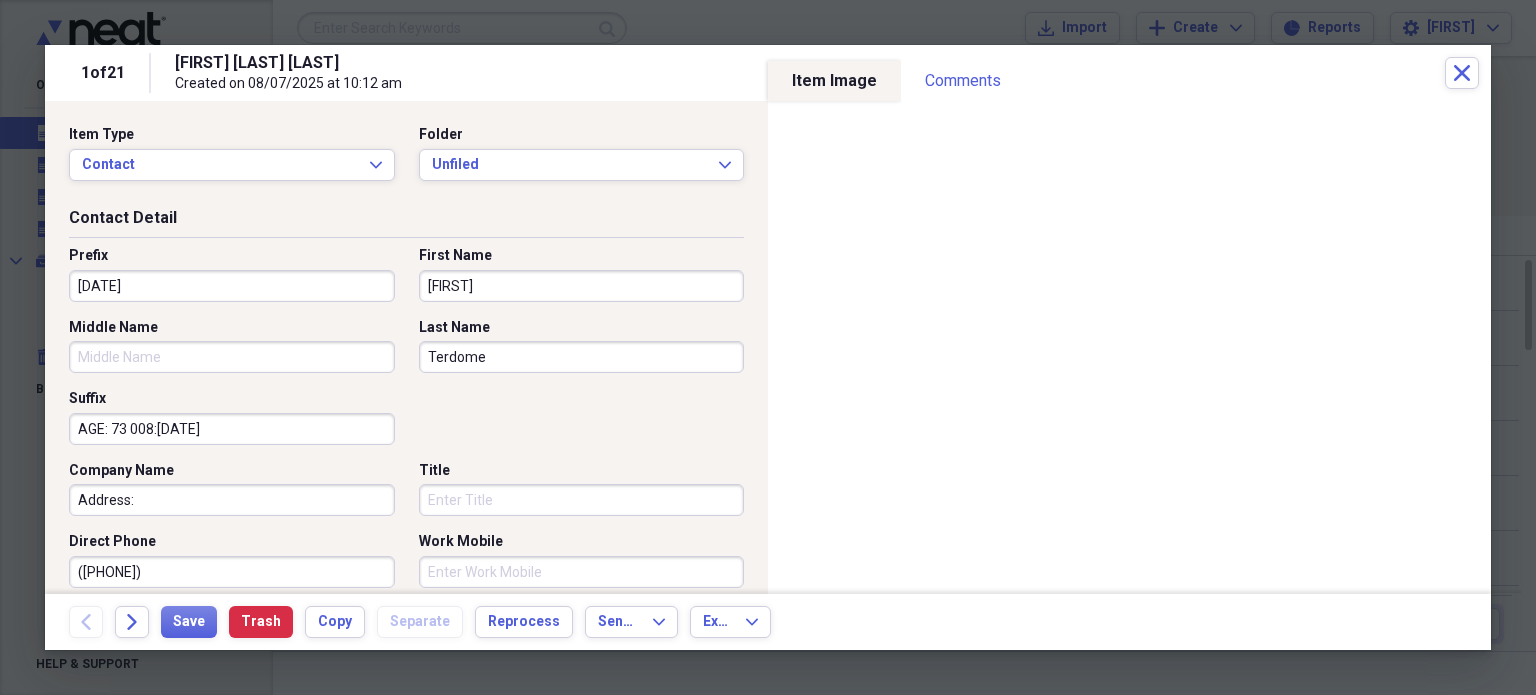 type on "[FIRST]" 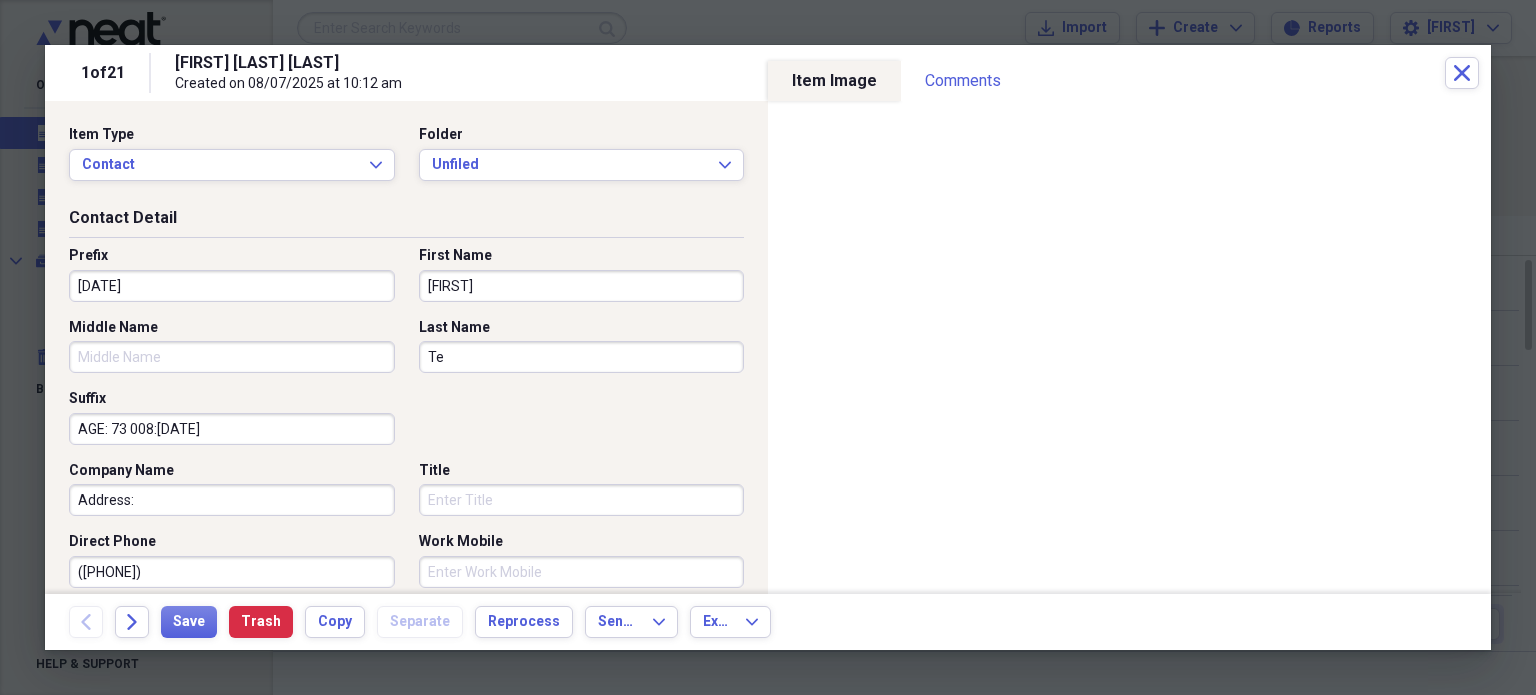 type on "T" 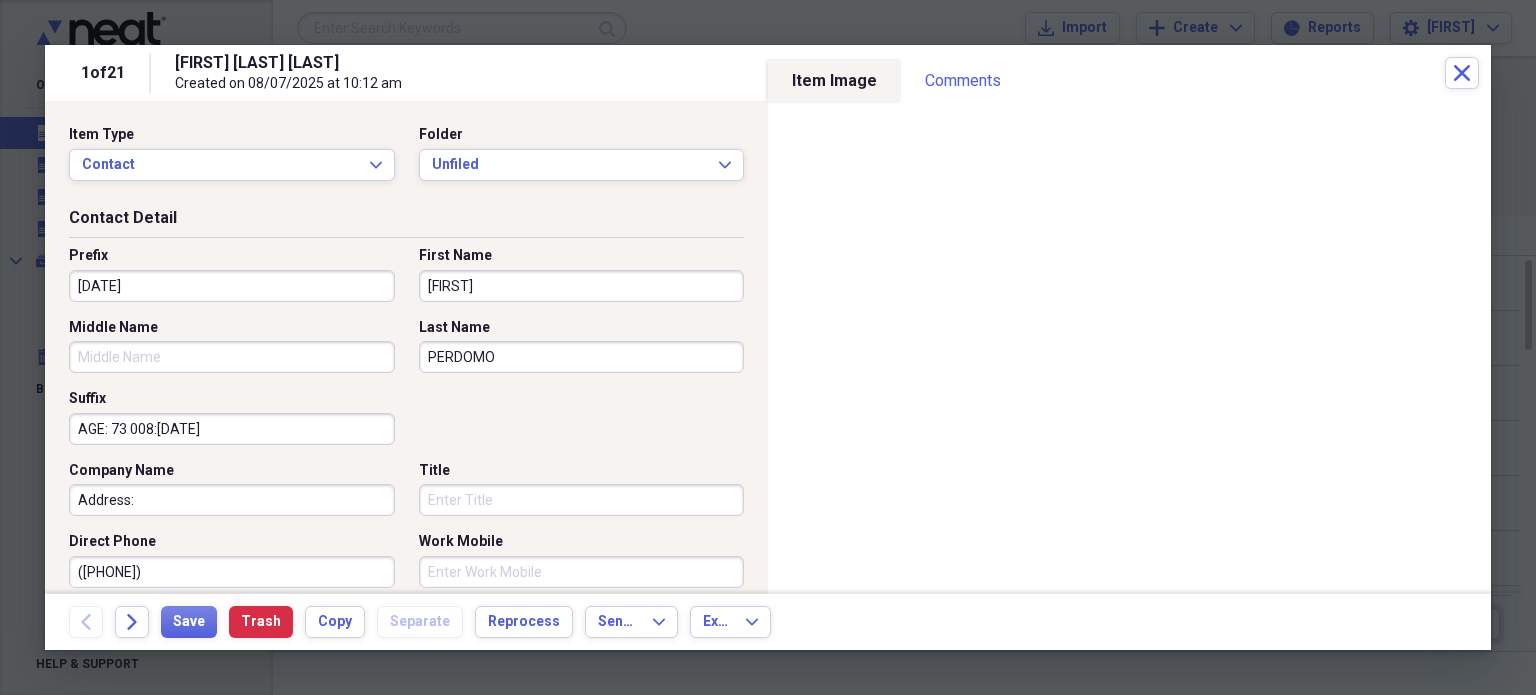 type on "PERDOMO" 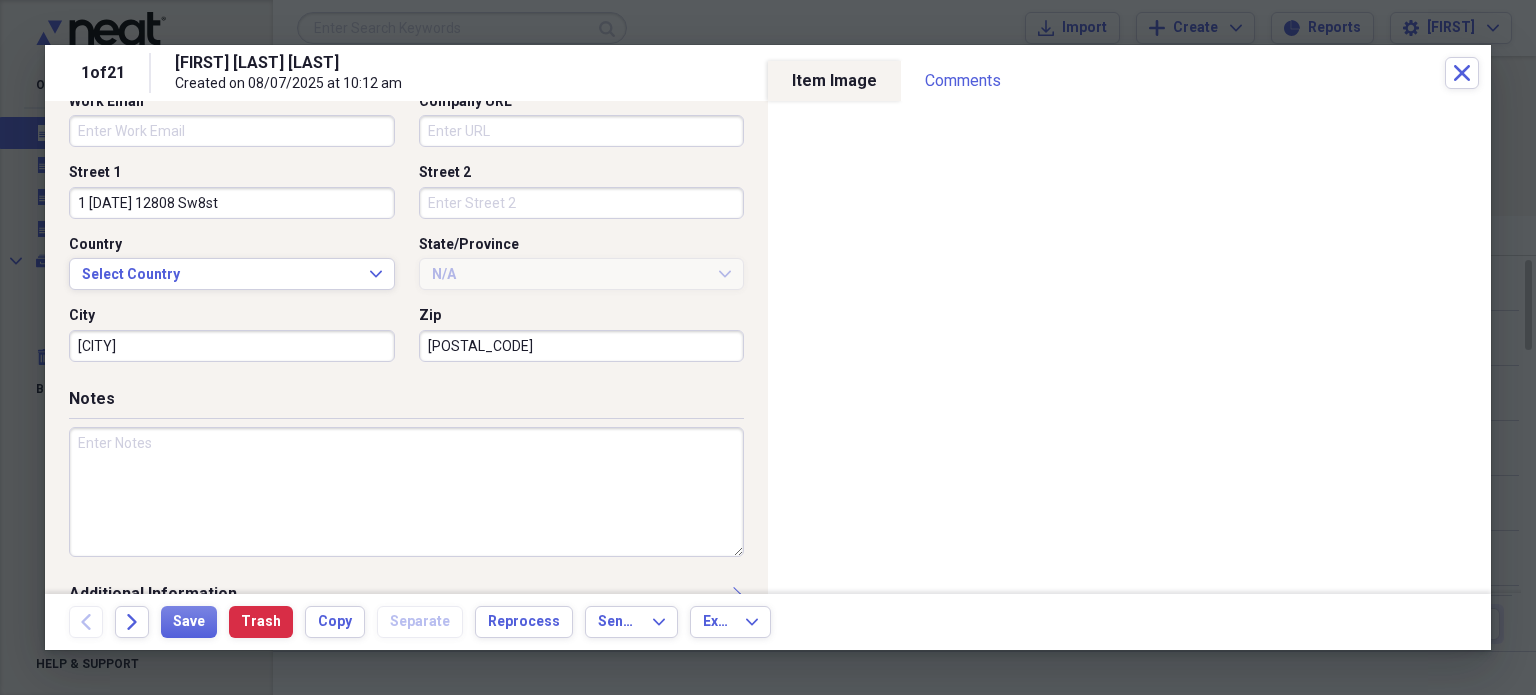 scroll, scrollTop: 589, scrollLeft: 0, axis: vertical 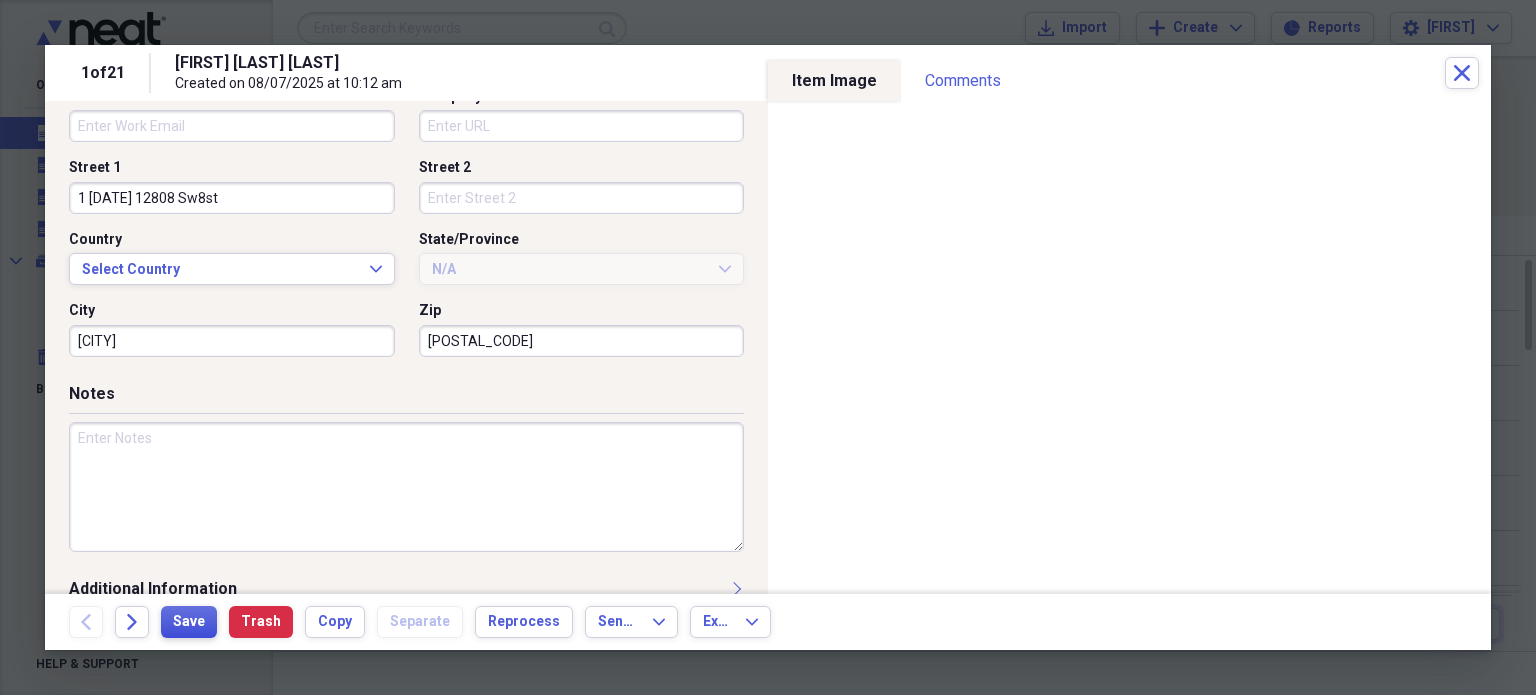 click on "Save" at bounding box center [189, 622] 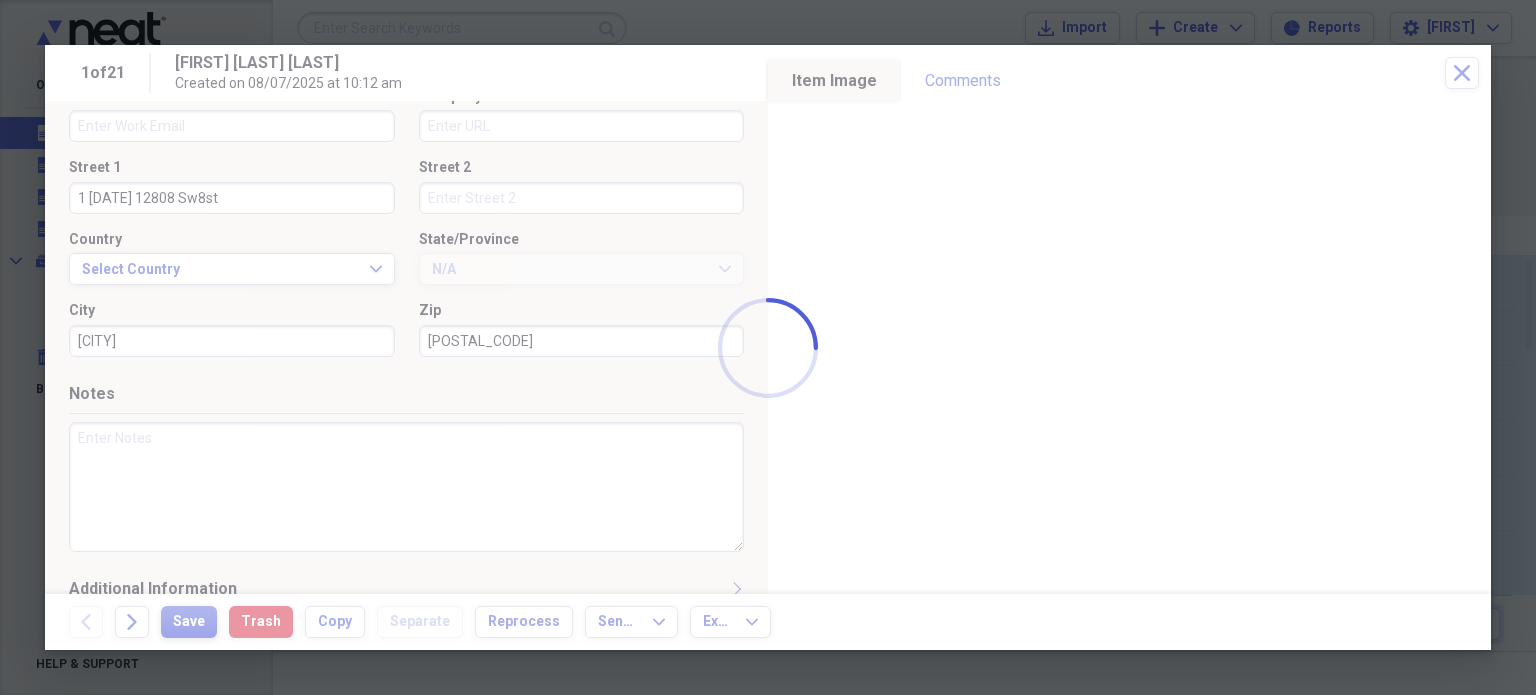 type on "AGE: 73" 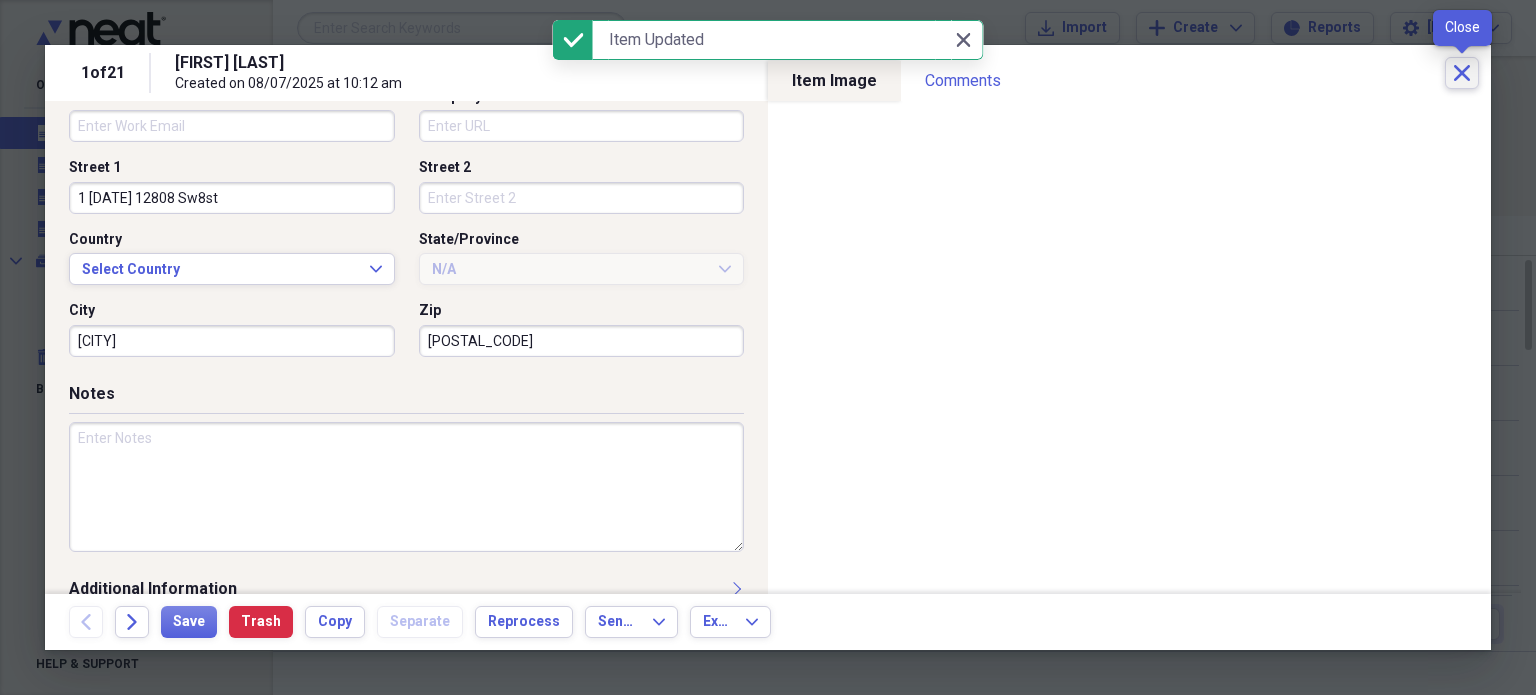 click 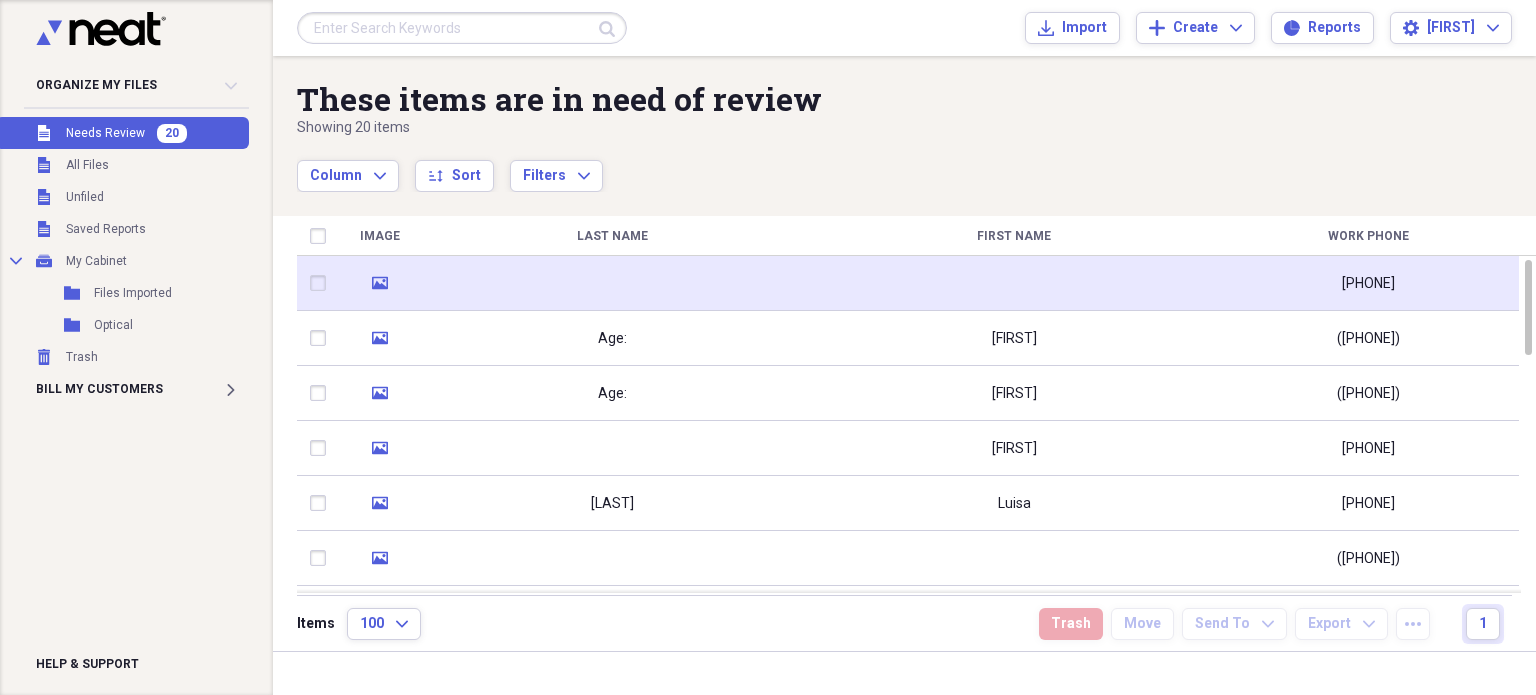 click at bounding box center [612, 283] 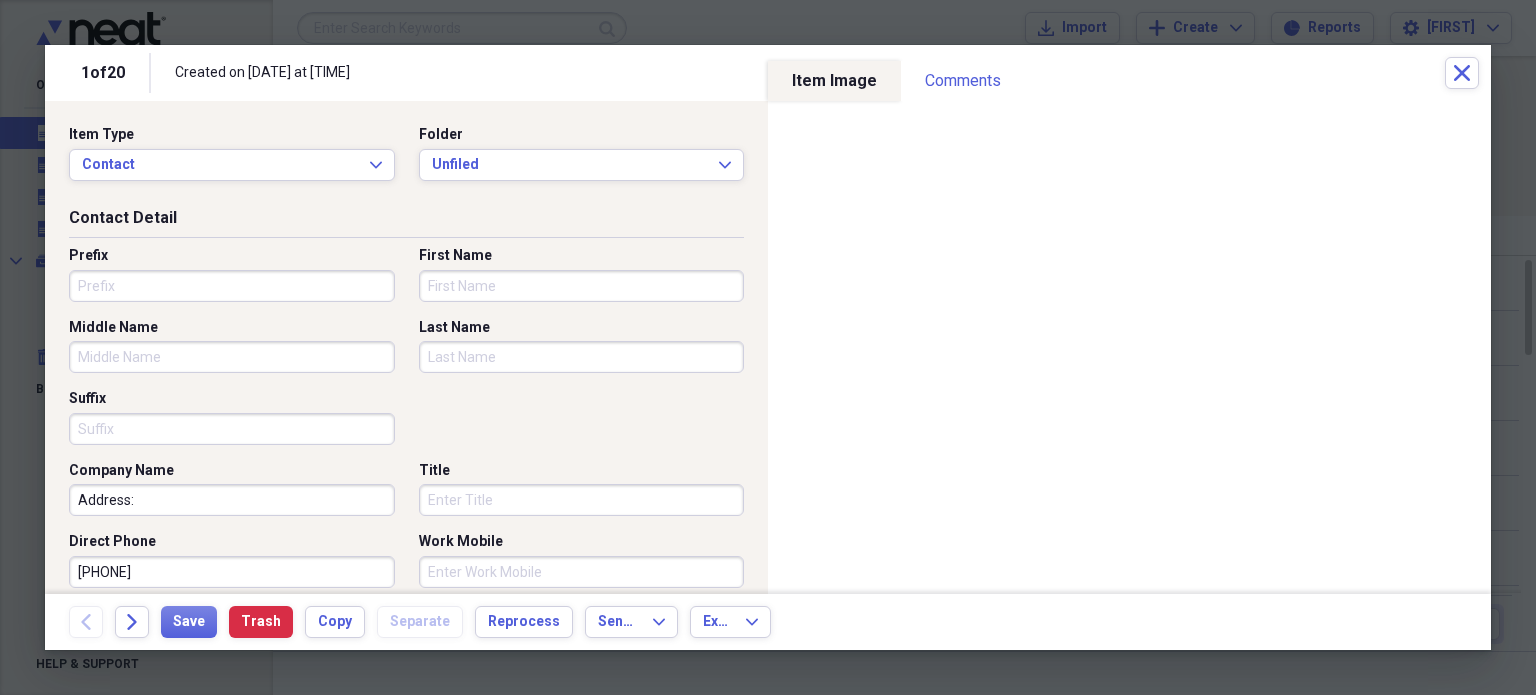 click on "Prefix" at bounding box center [232, 286] 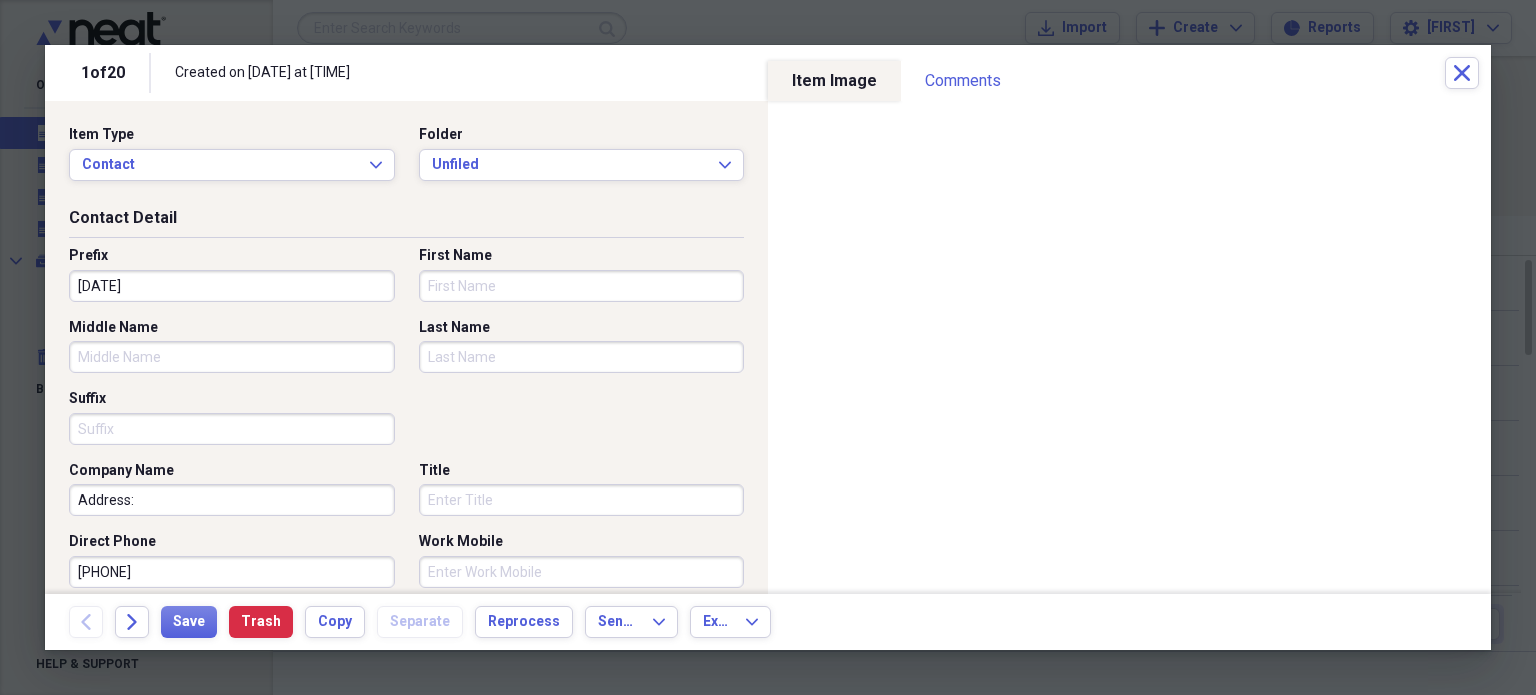 type on "[DATE]" 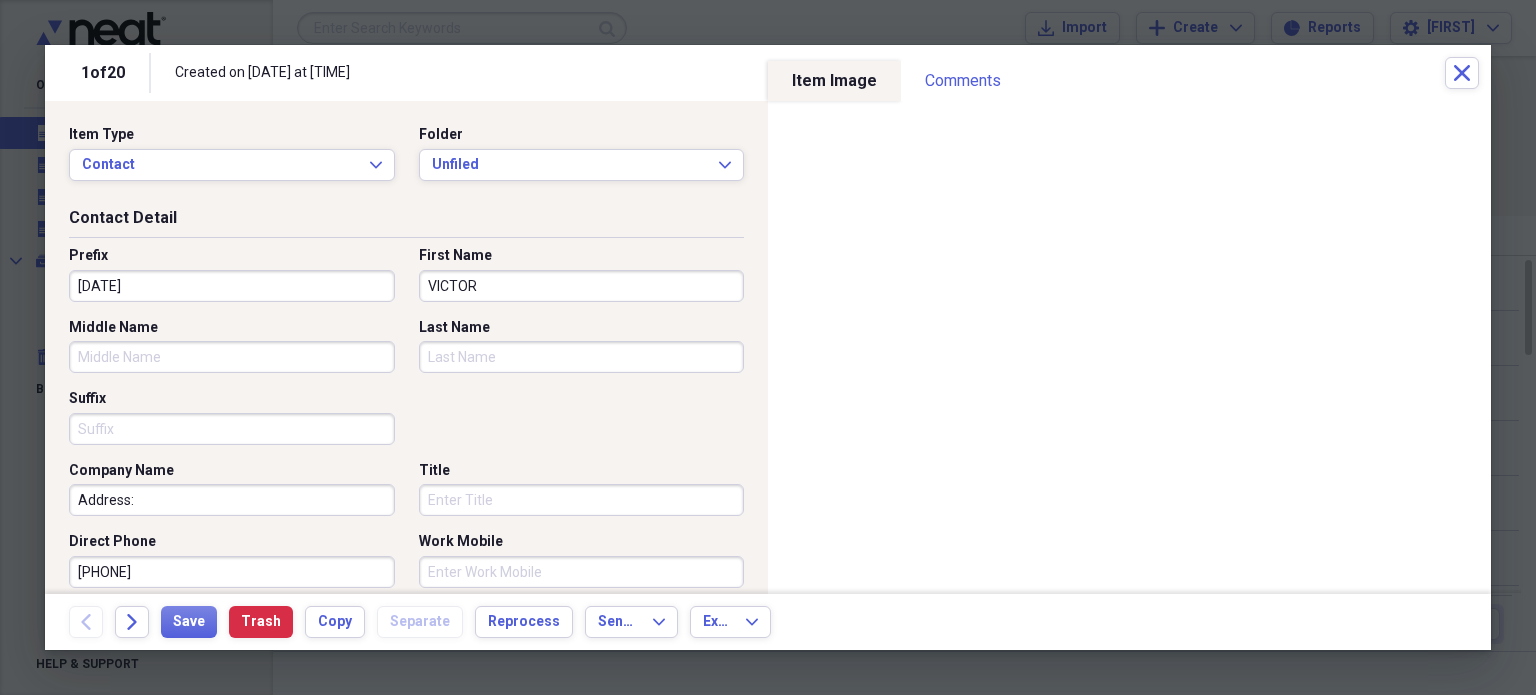 type on "VICTOR" 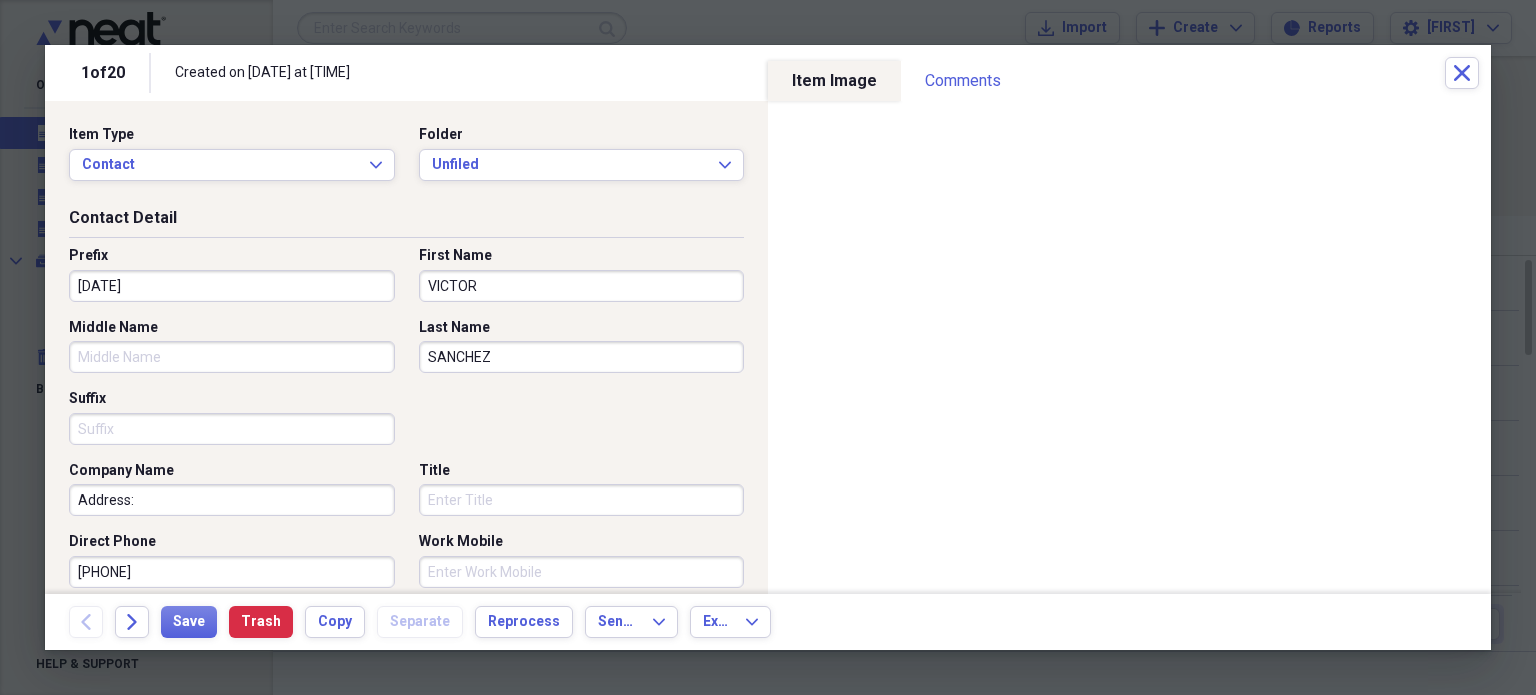 type on "SANCHEZ" 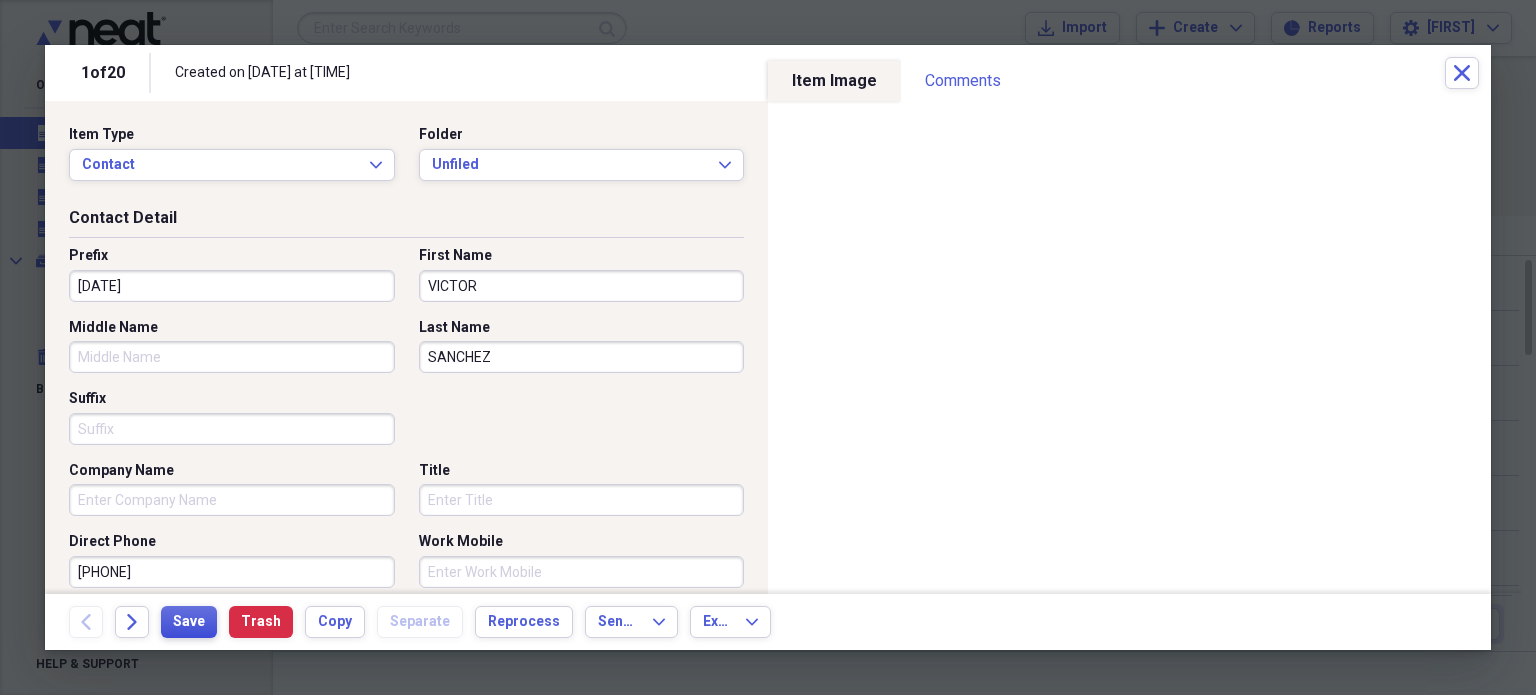 type 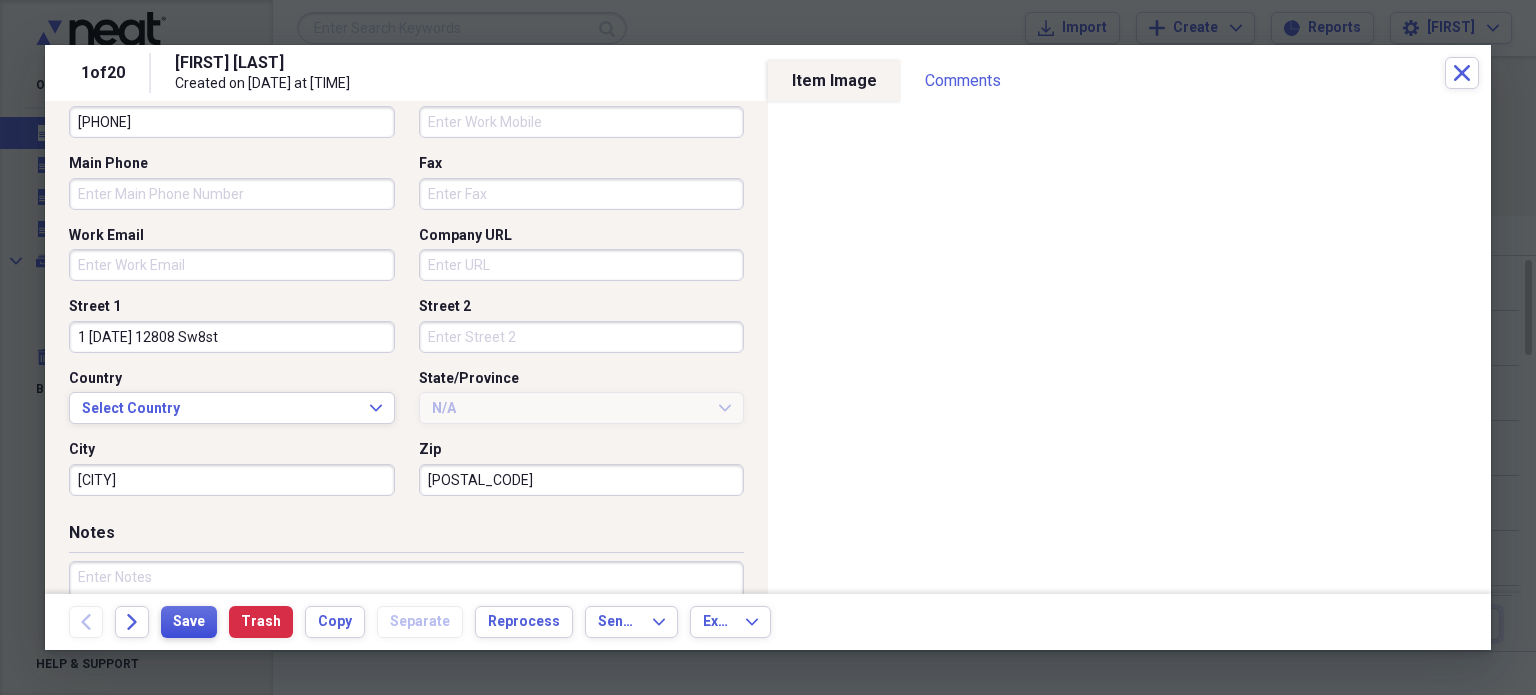 scroll, scrollTop: 558, scrollLeft: 0, axis: vertical 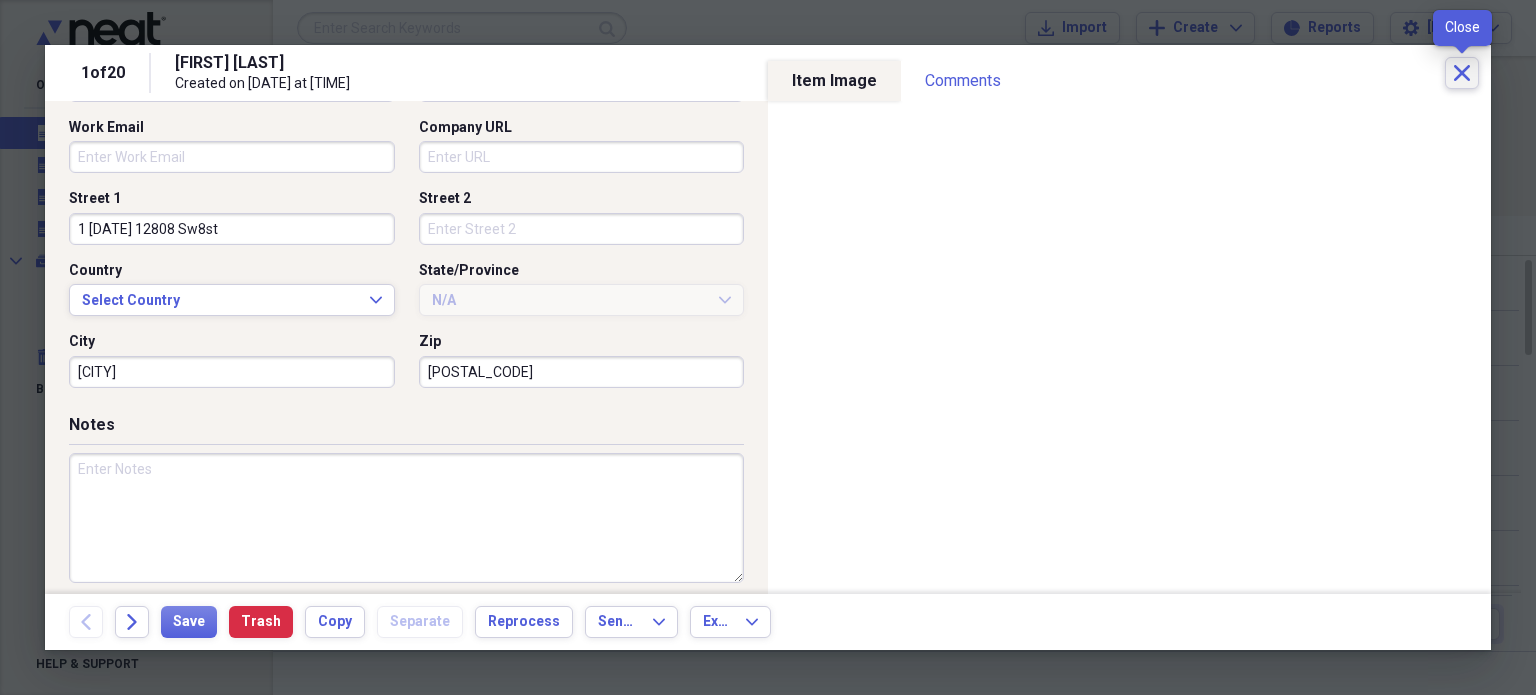 click 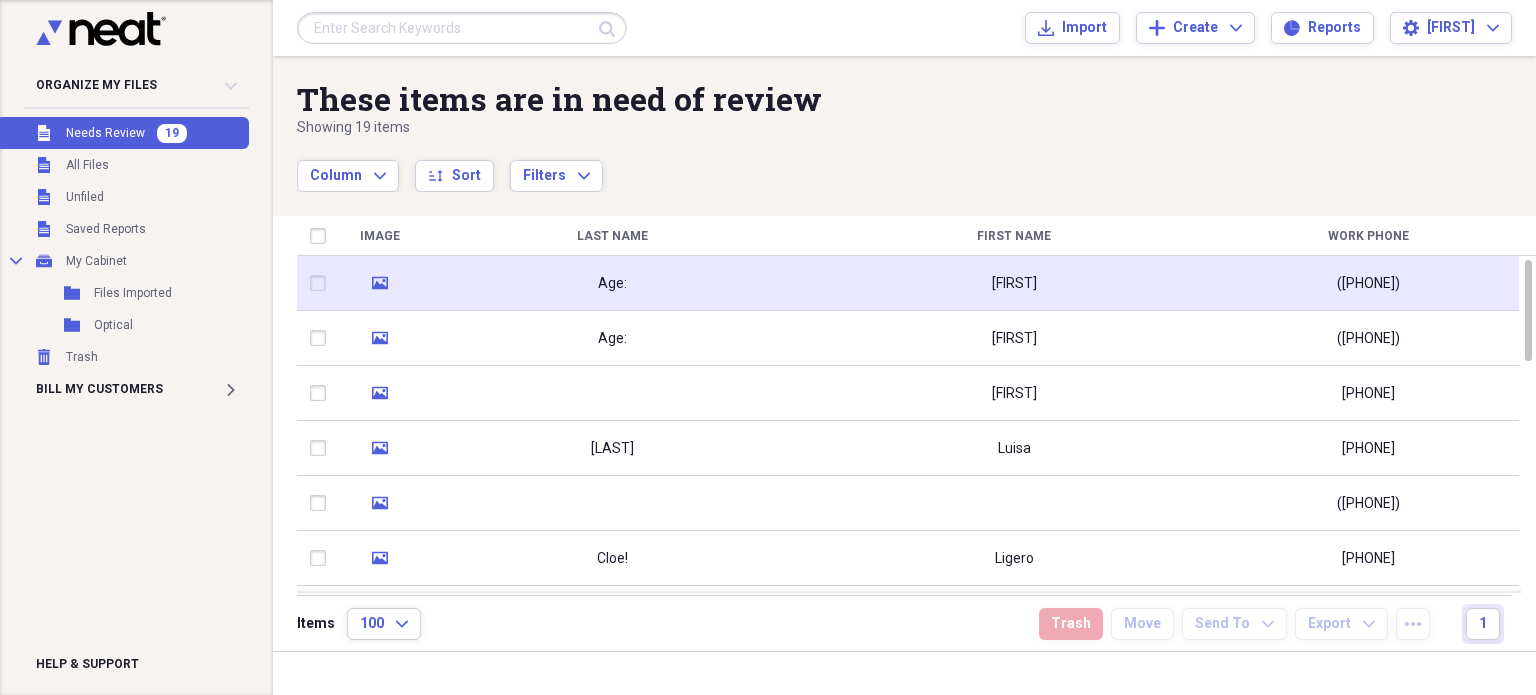 click on "Age:" at bounding box center (612, 283) 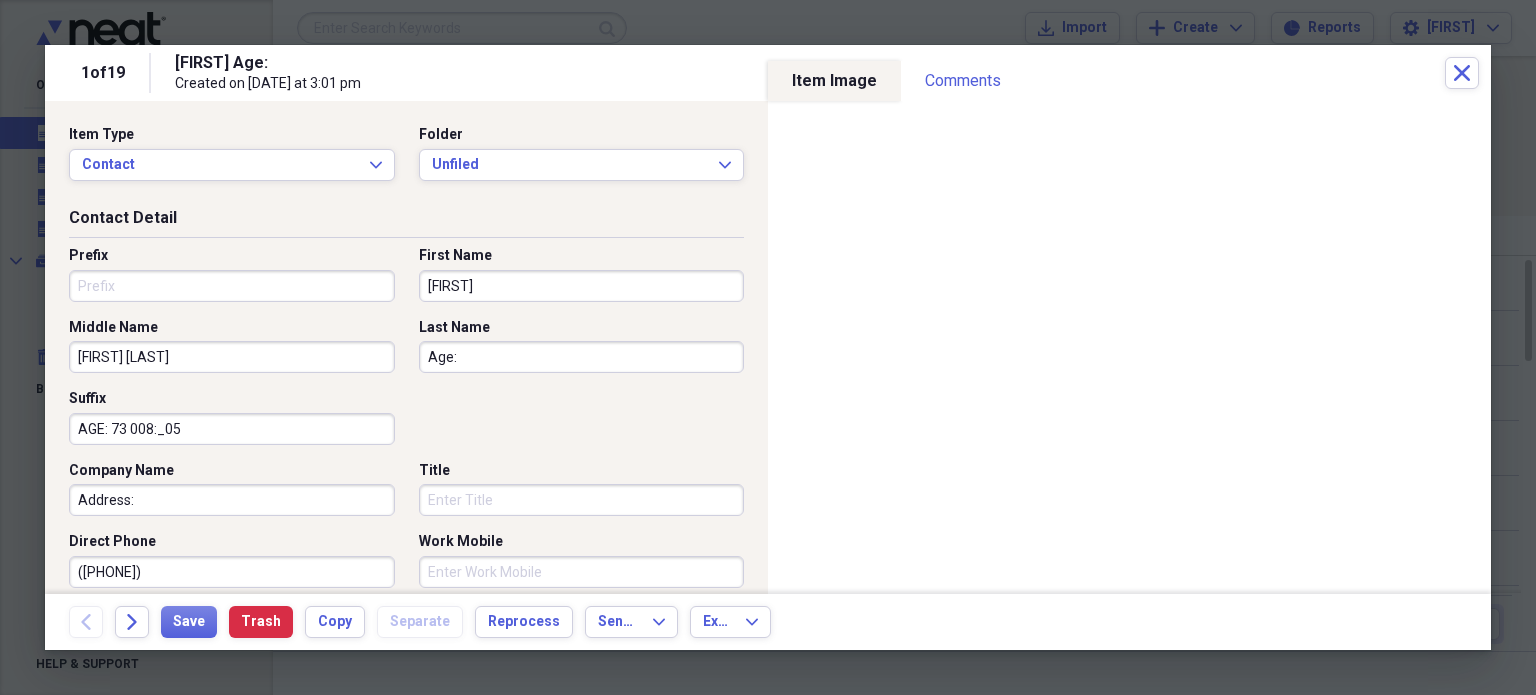 click on "Prefix" at bounding box center [232, 286] 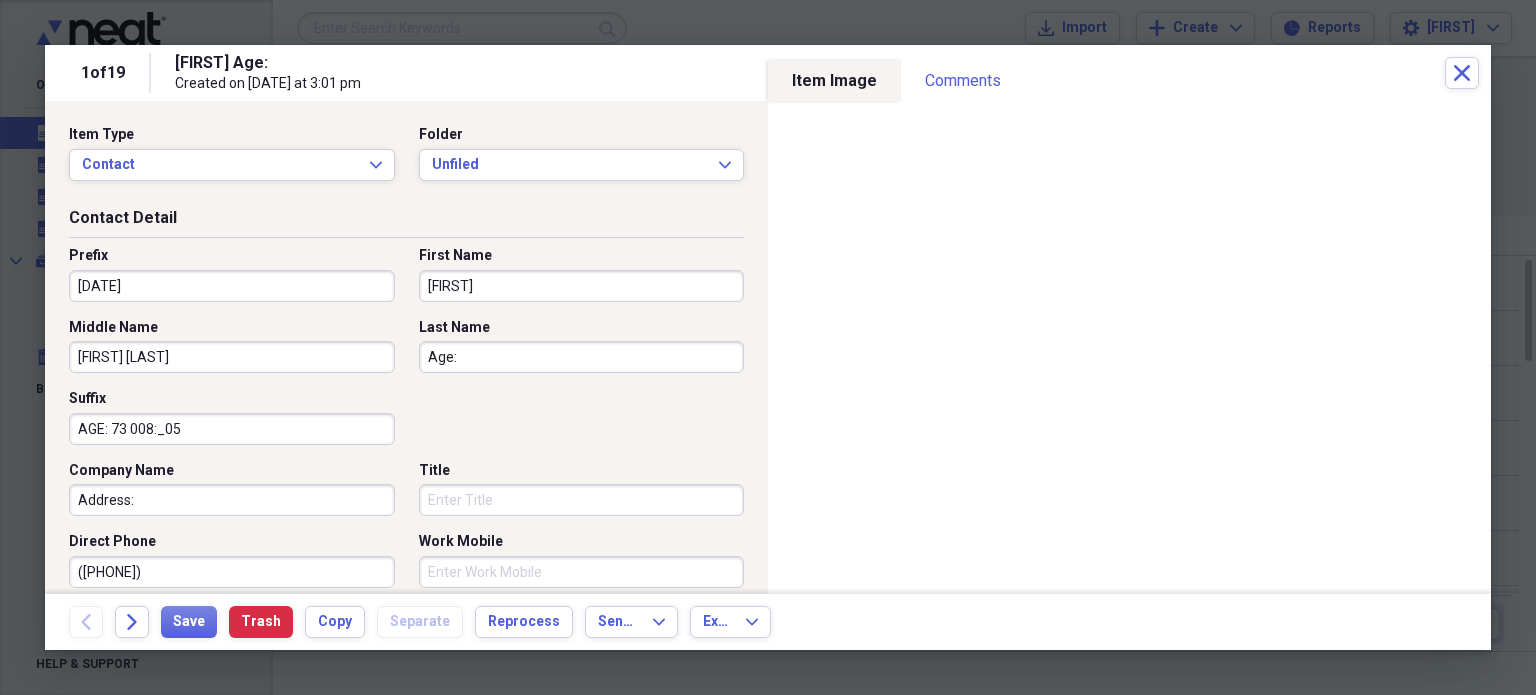 type on "[DATE]" 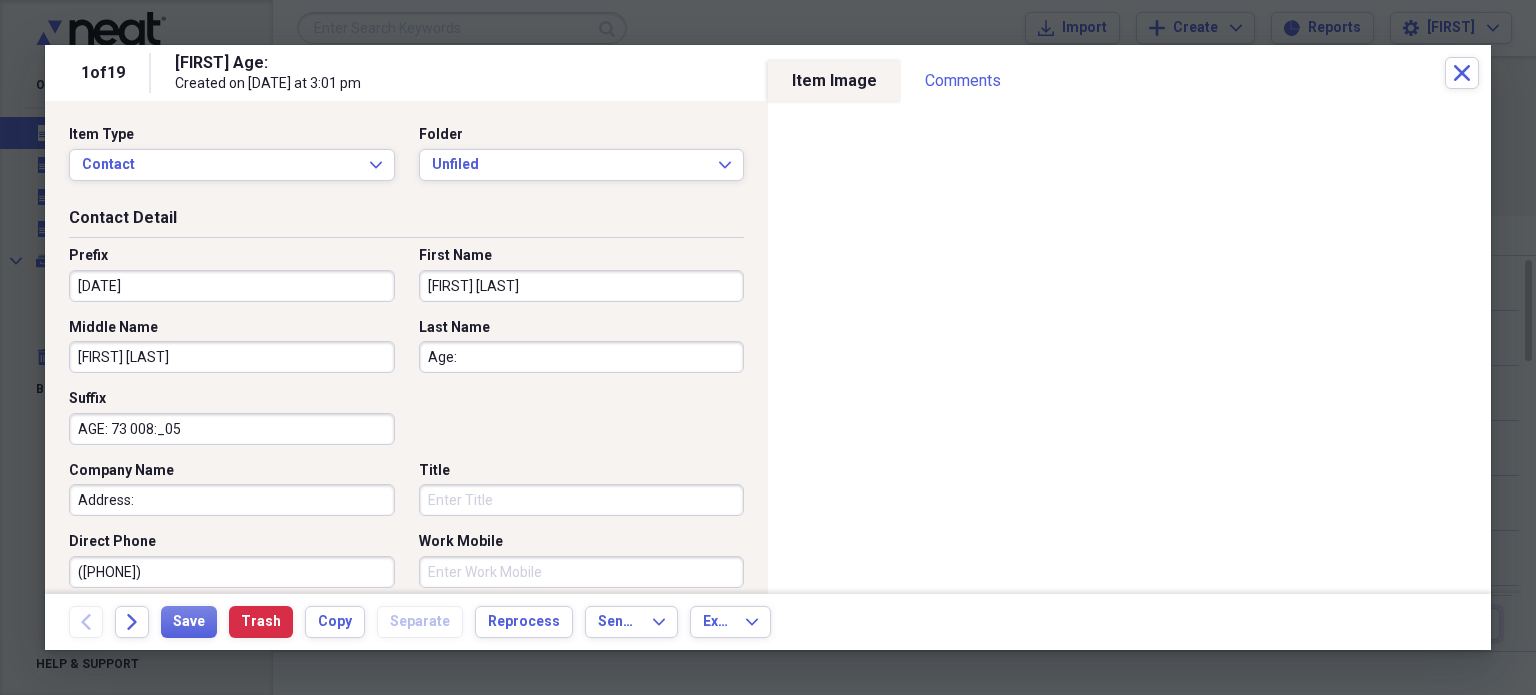 type on "[FIRST] [LAST]" 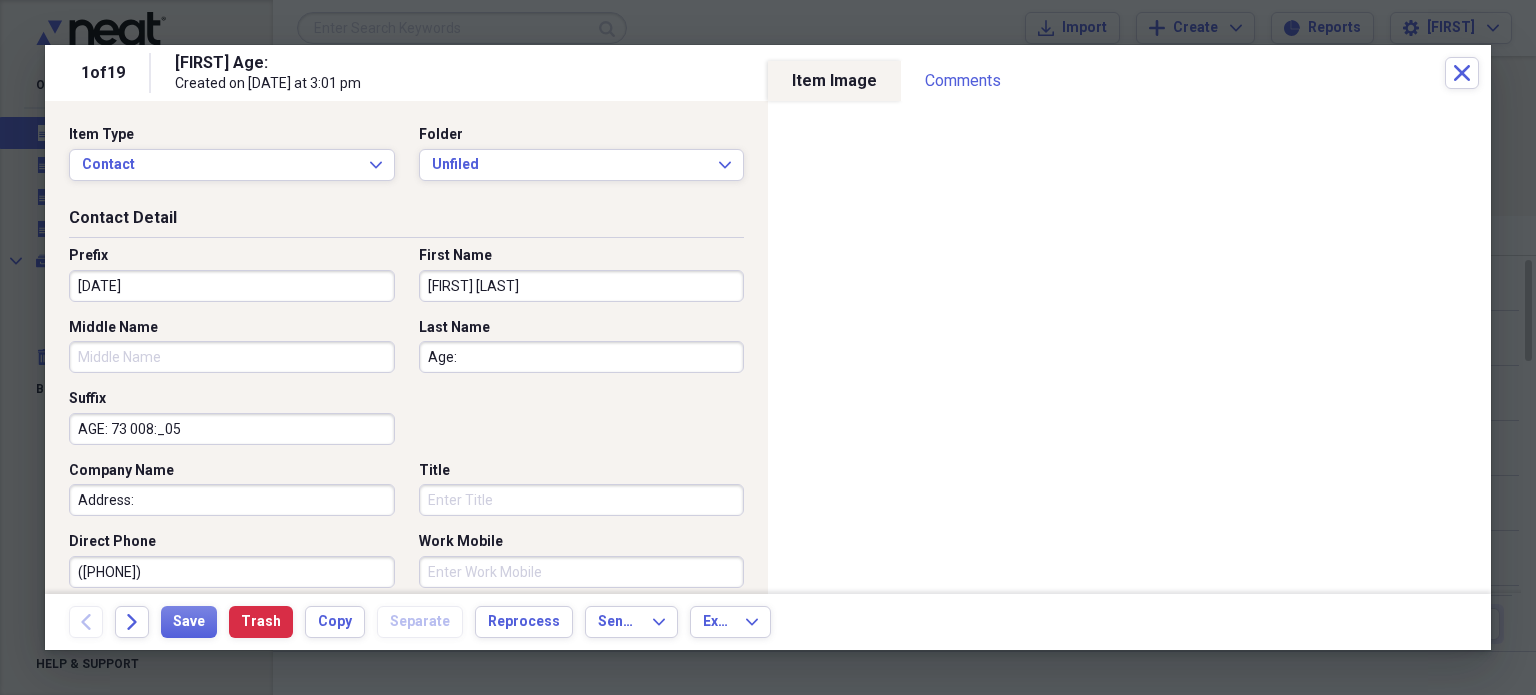type 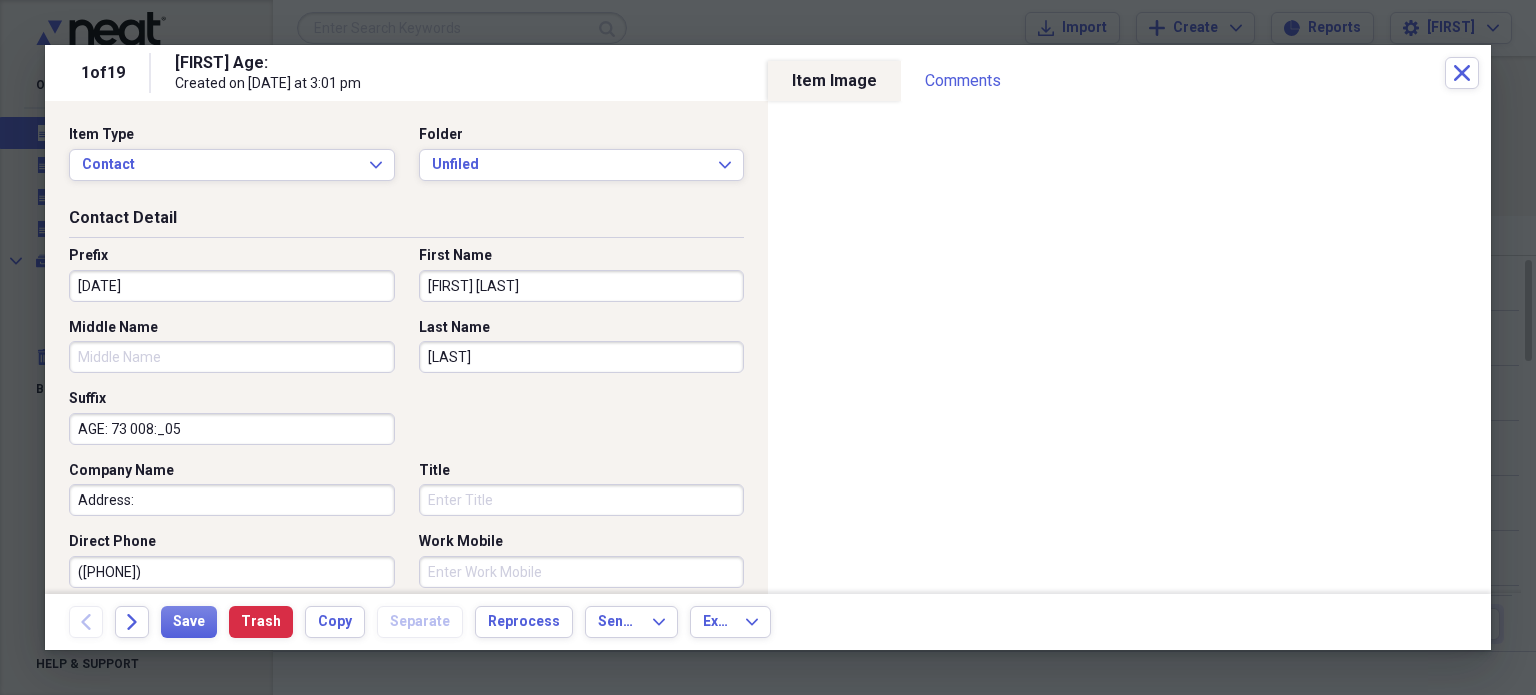 type on "[LAST]" 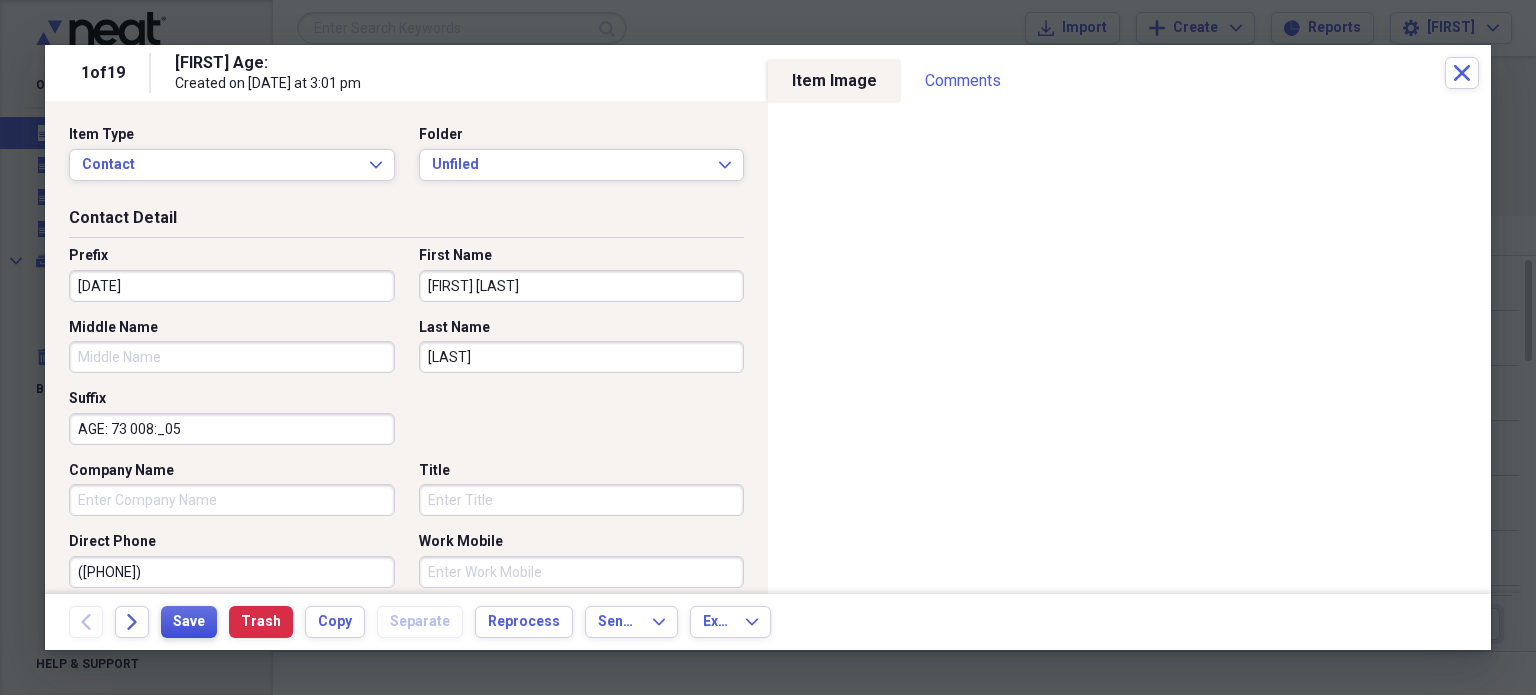 type 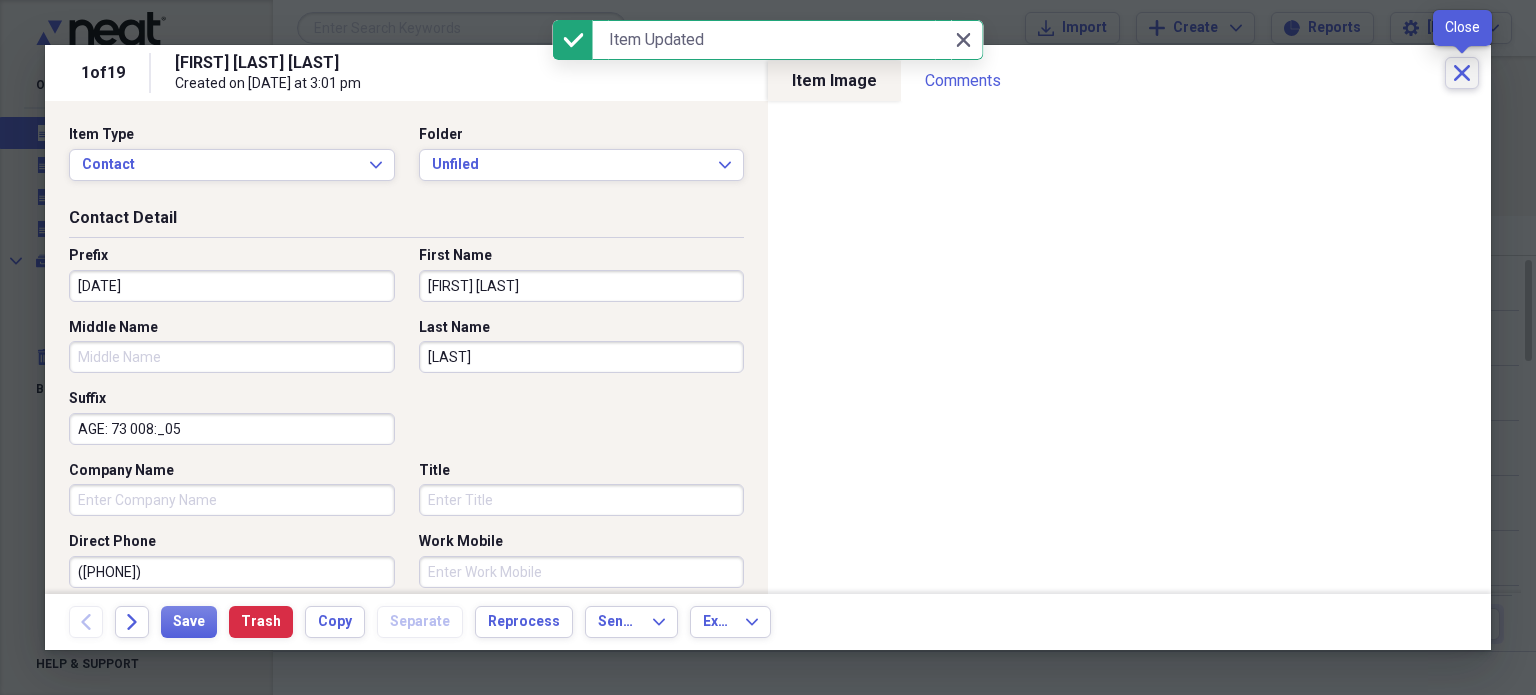 click 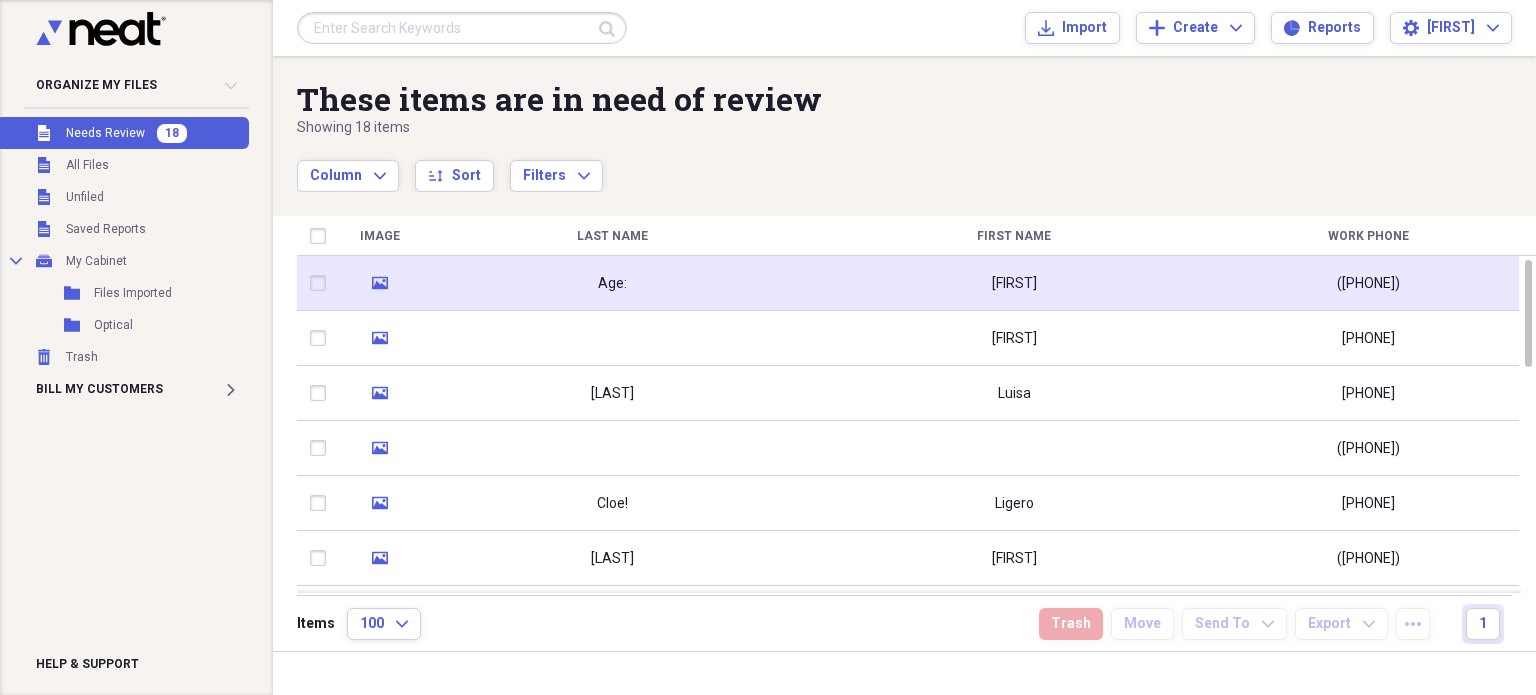 click on "[FIRST]" at bounding box center [1014, 283] 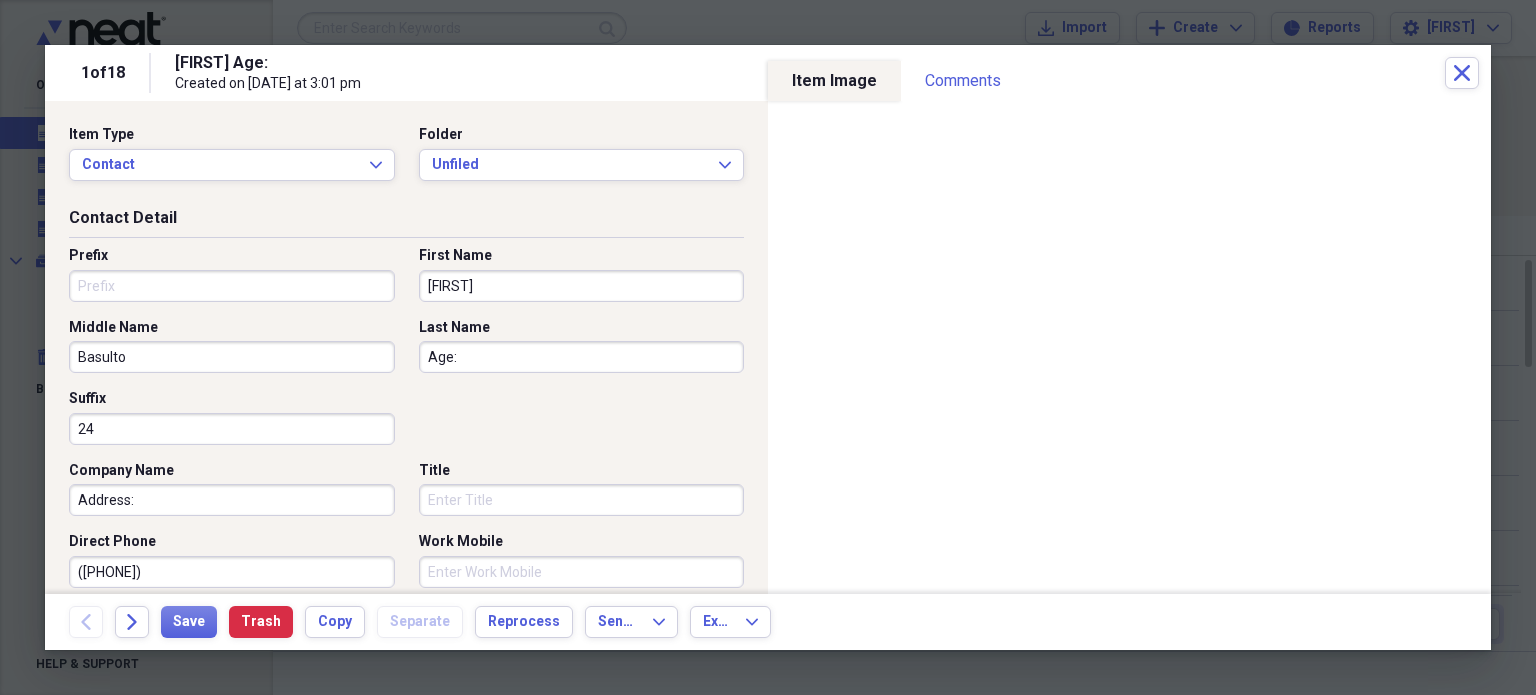 click on "Prefix" at bounding box center (232, 286) 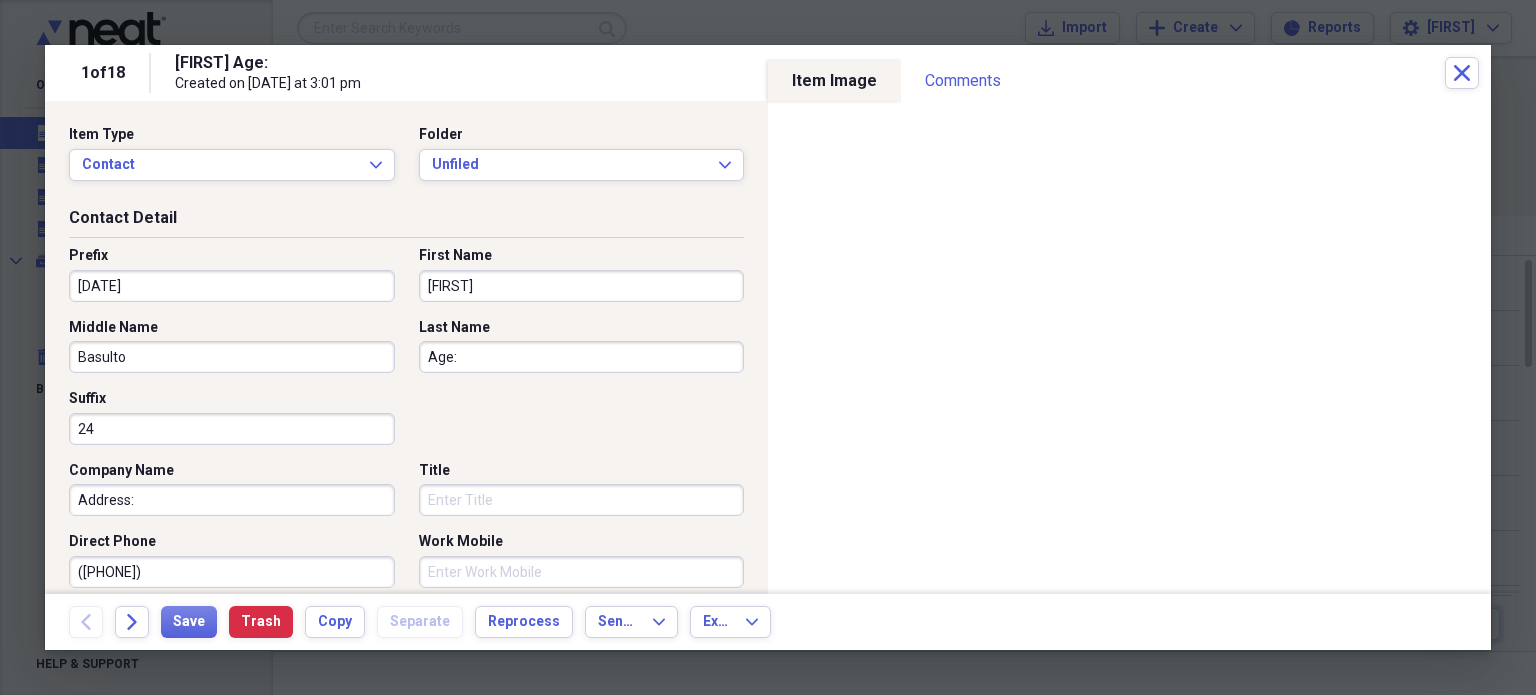 type on "[DATE]" 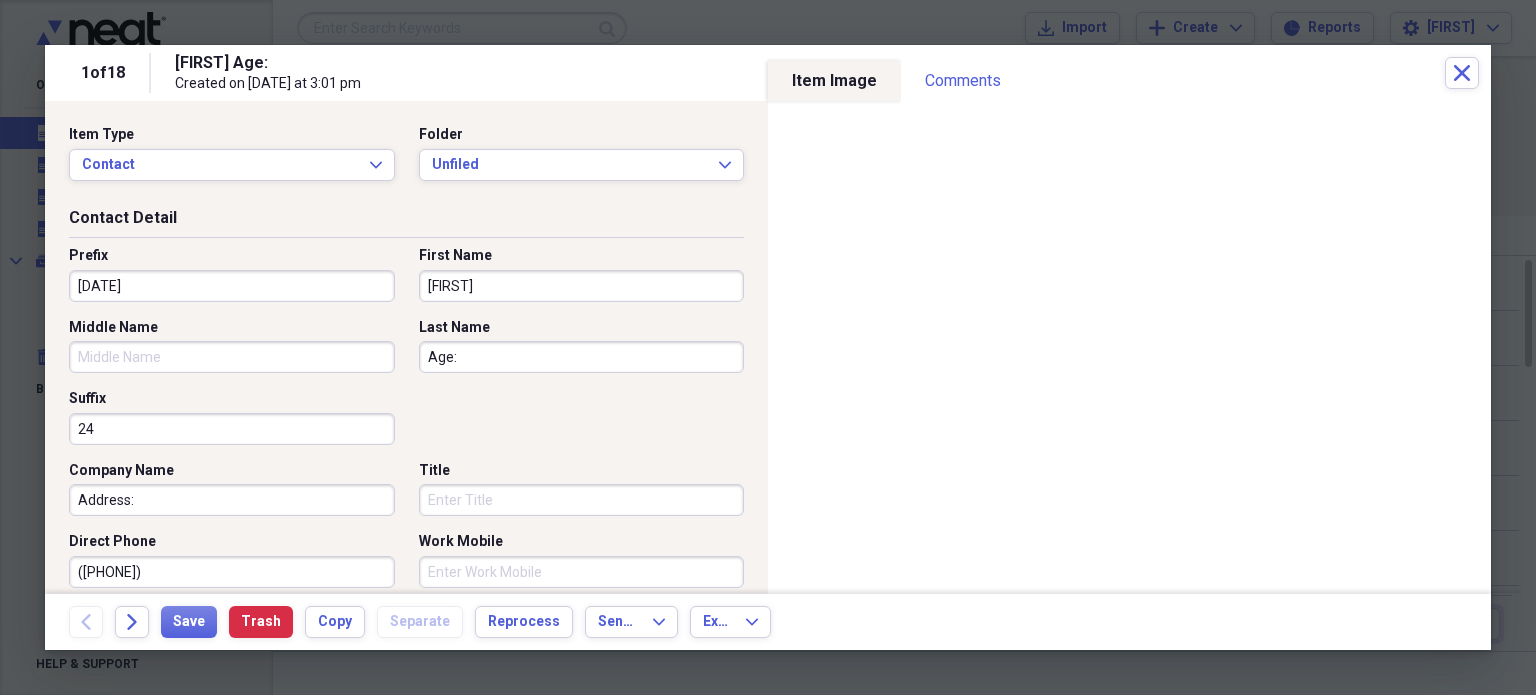 type 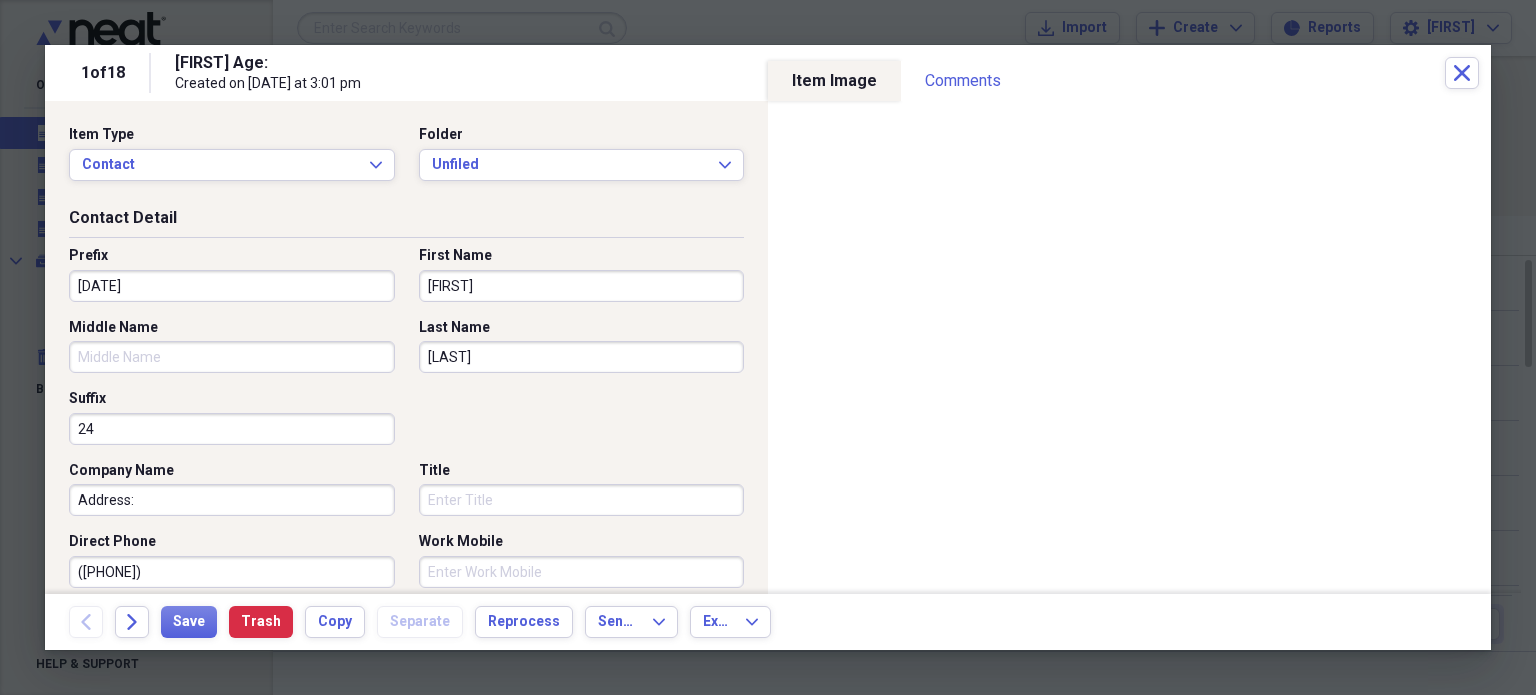 type on "[LAST]" 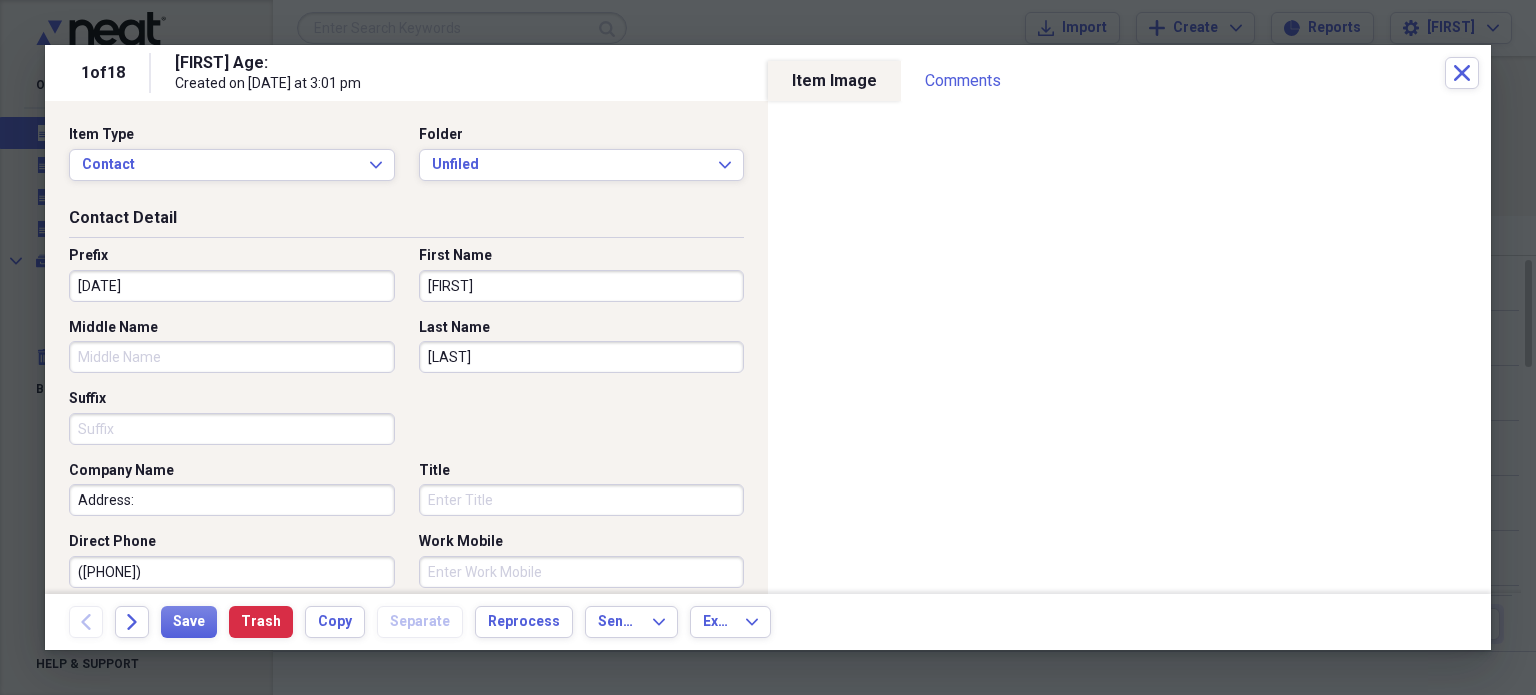type 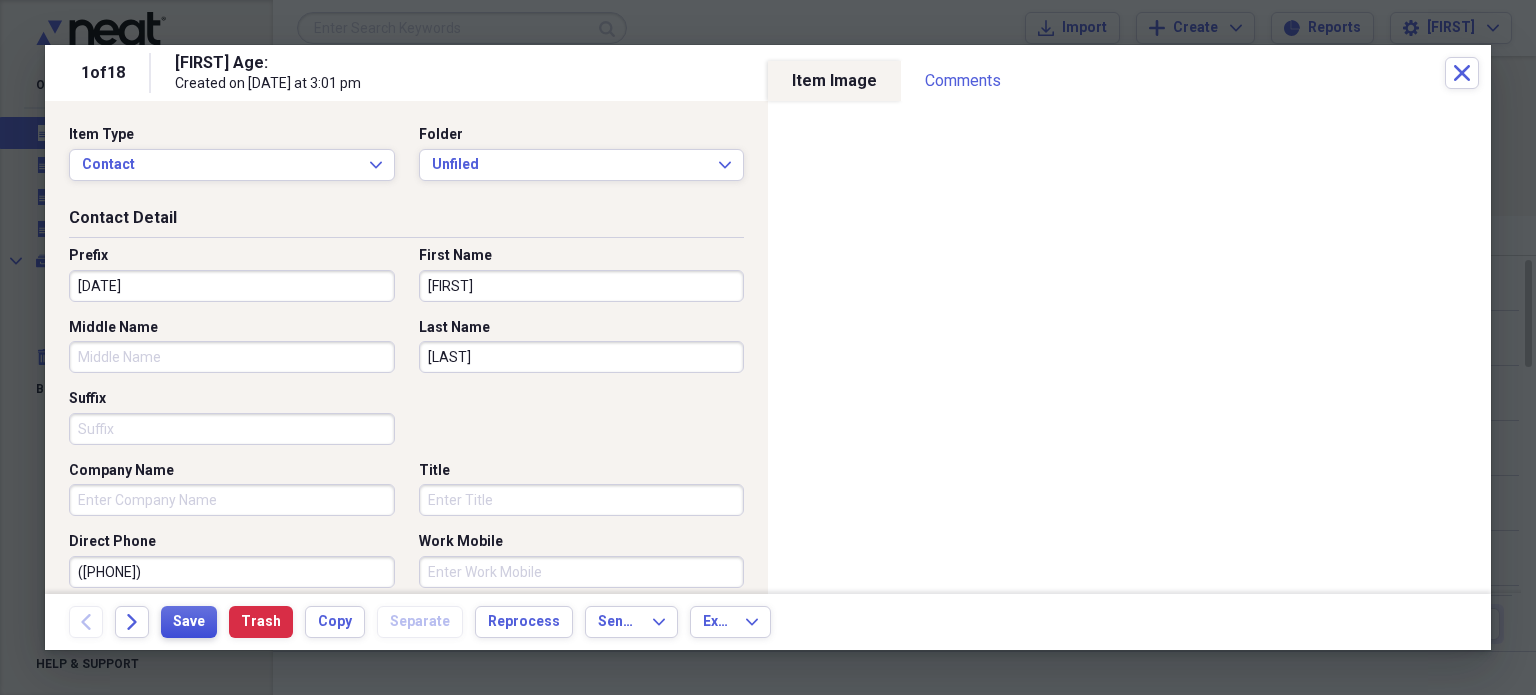 type 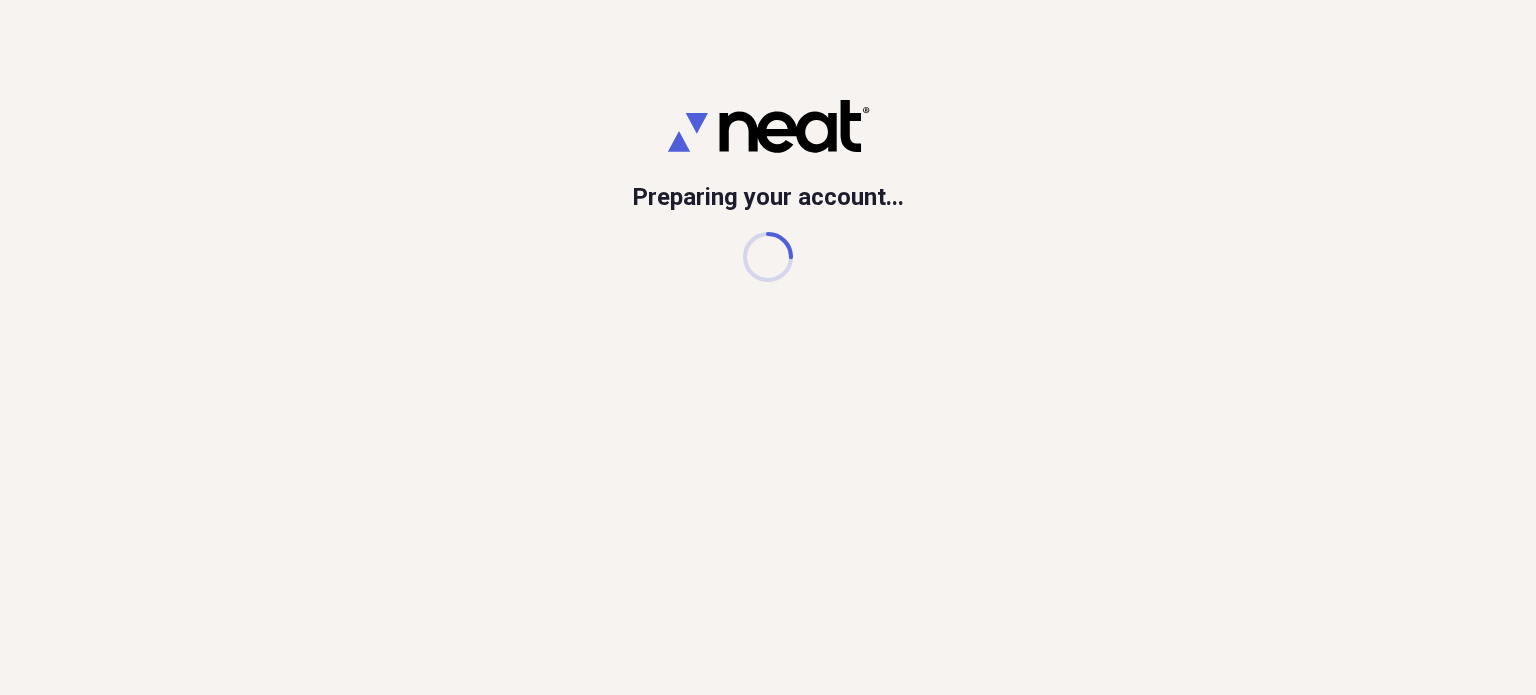 scroll, scrollTop: 0, scrollLeft: 0, axis: both 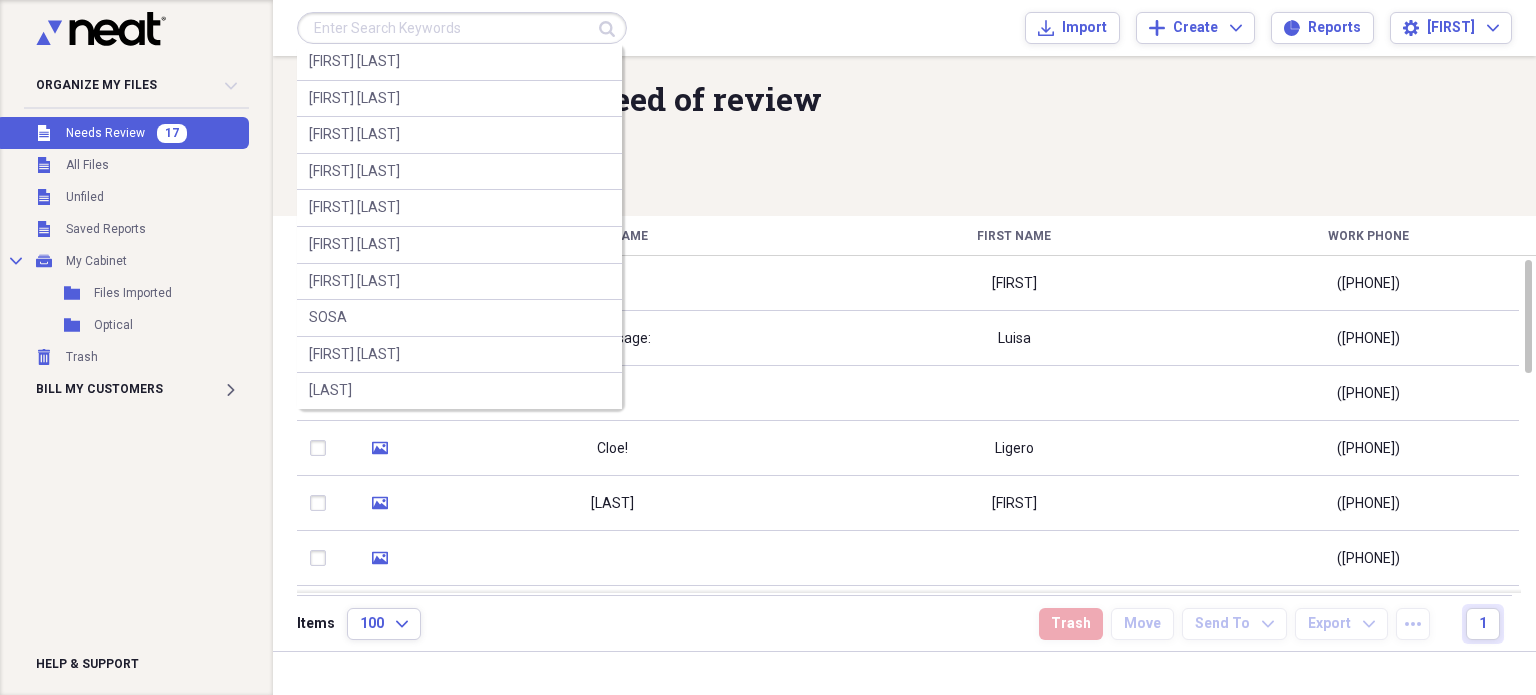 click at bounding box center [462, 28] 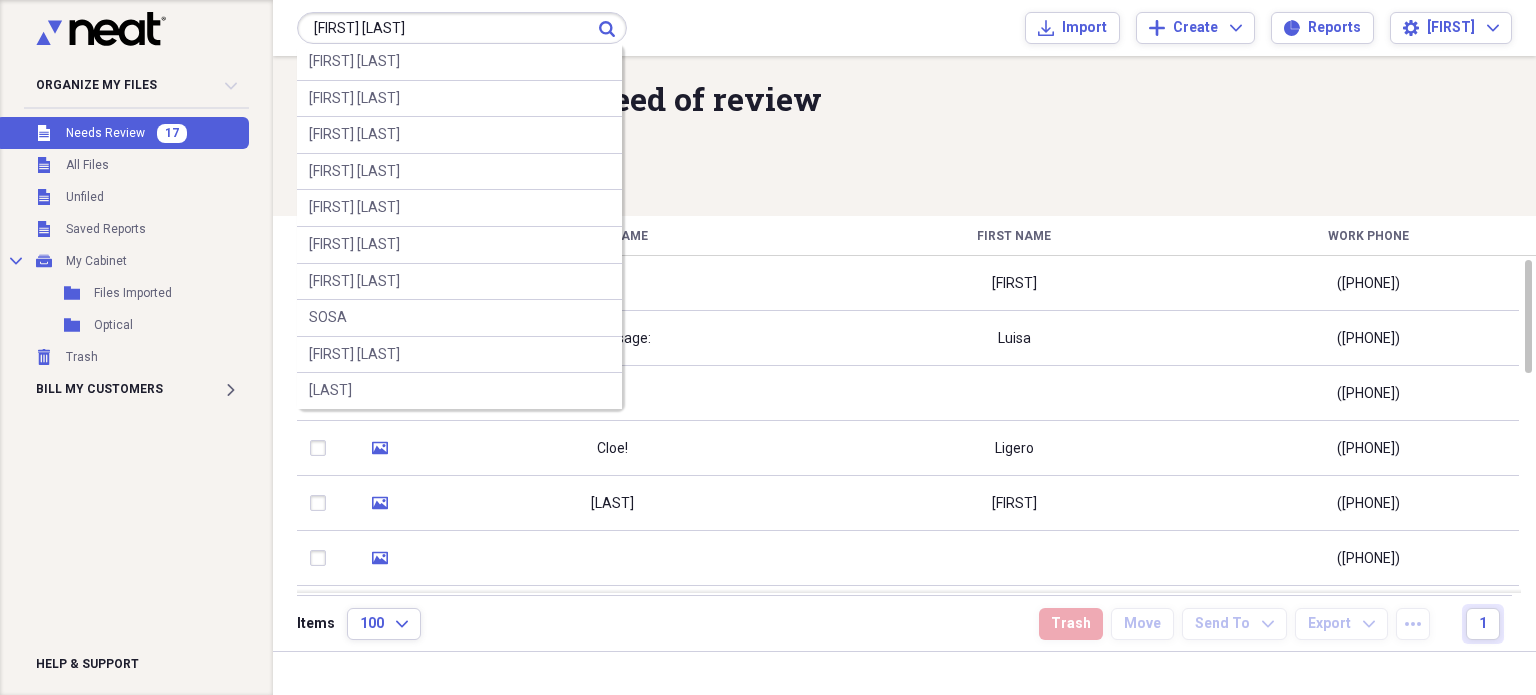 type on "[FIRST] [LAST]" 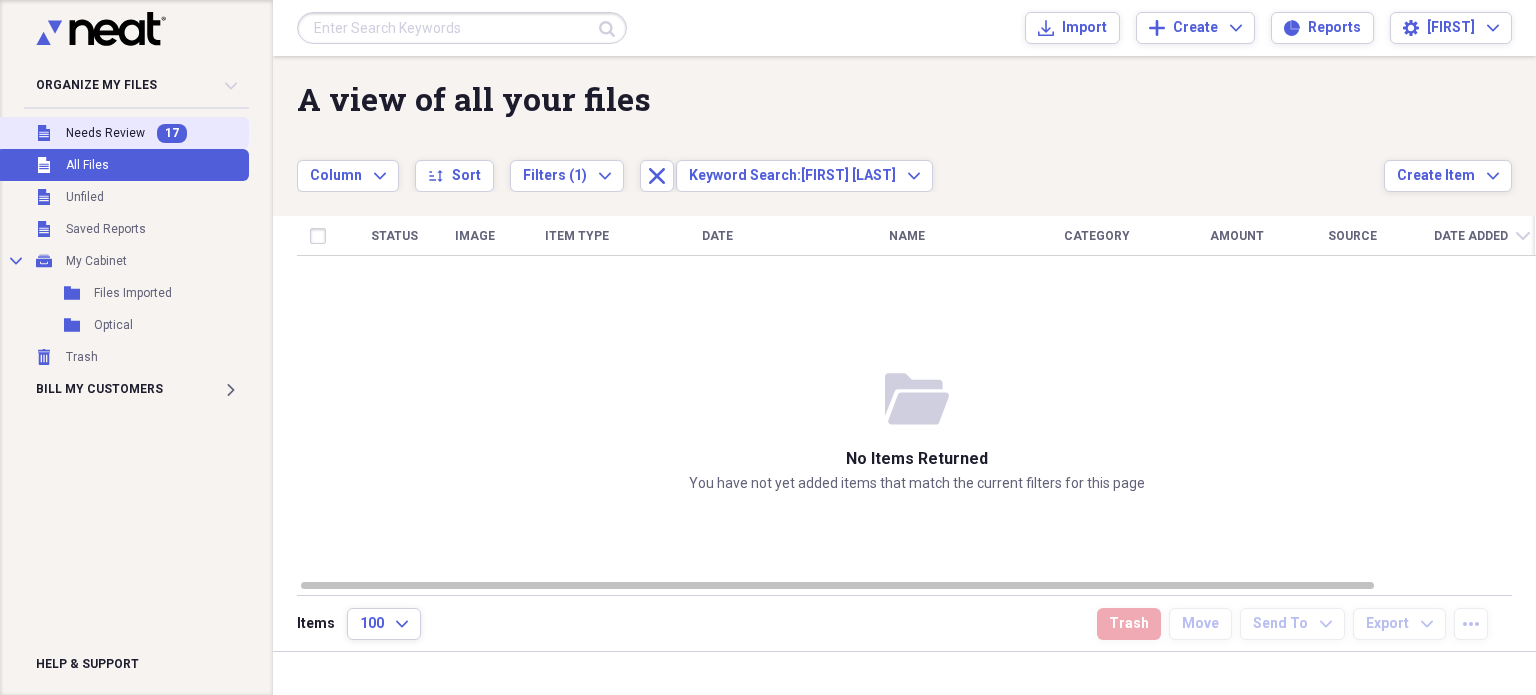 click on "Needs Review" at bounding box center (105, 133) 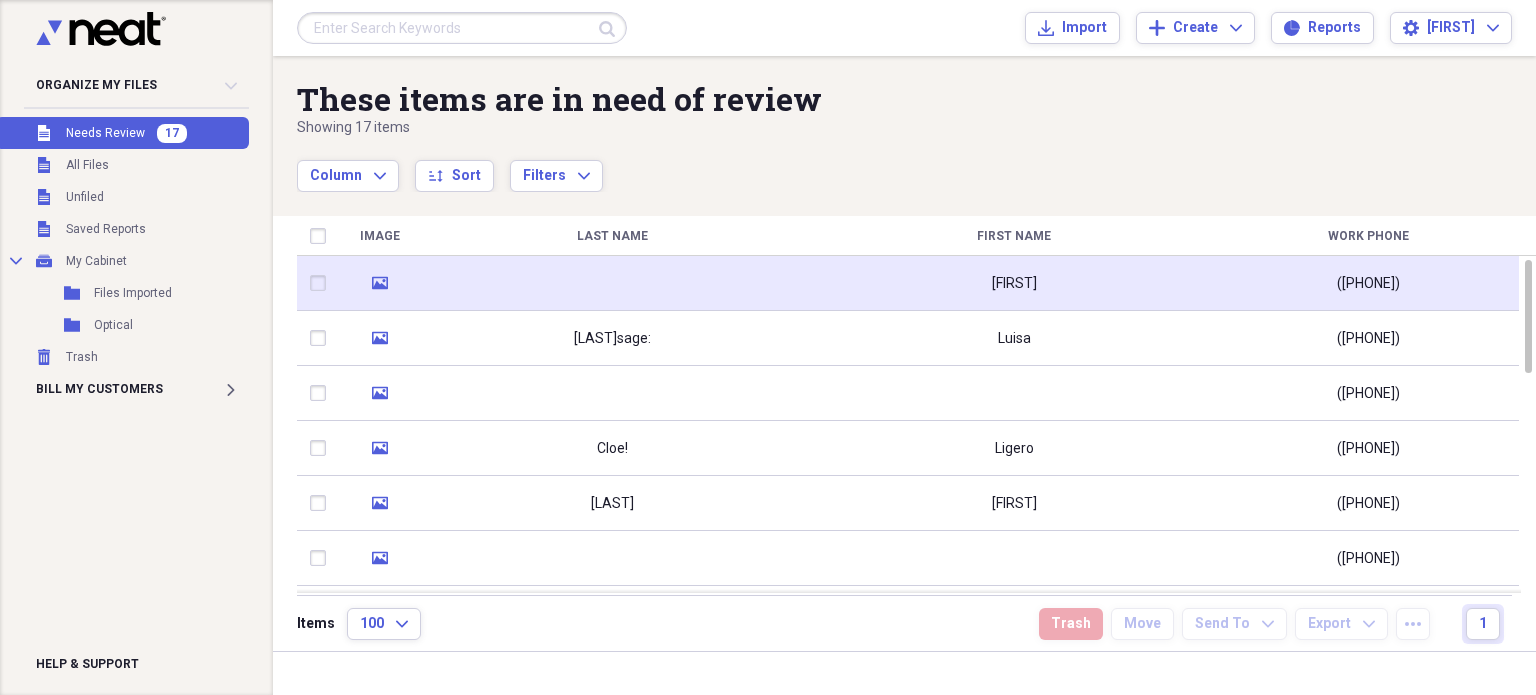 click at bounding box center [612, 283] 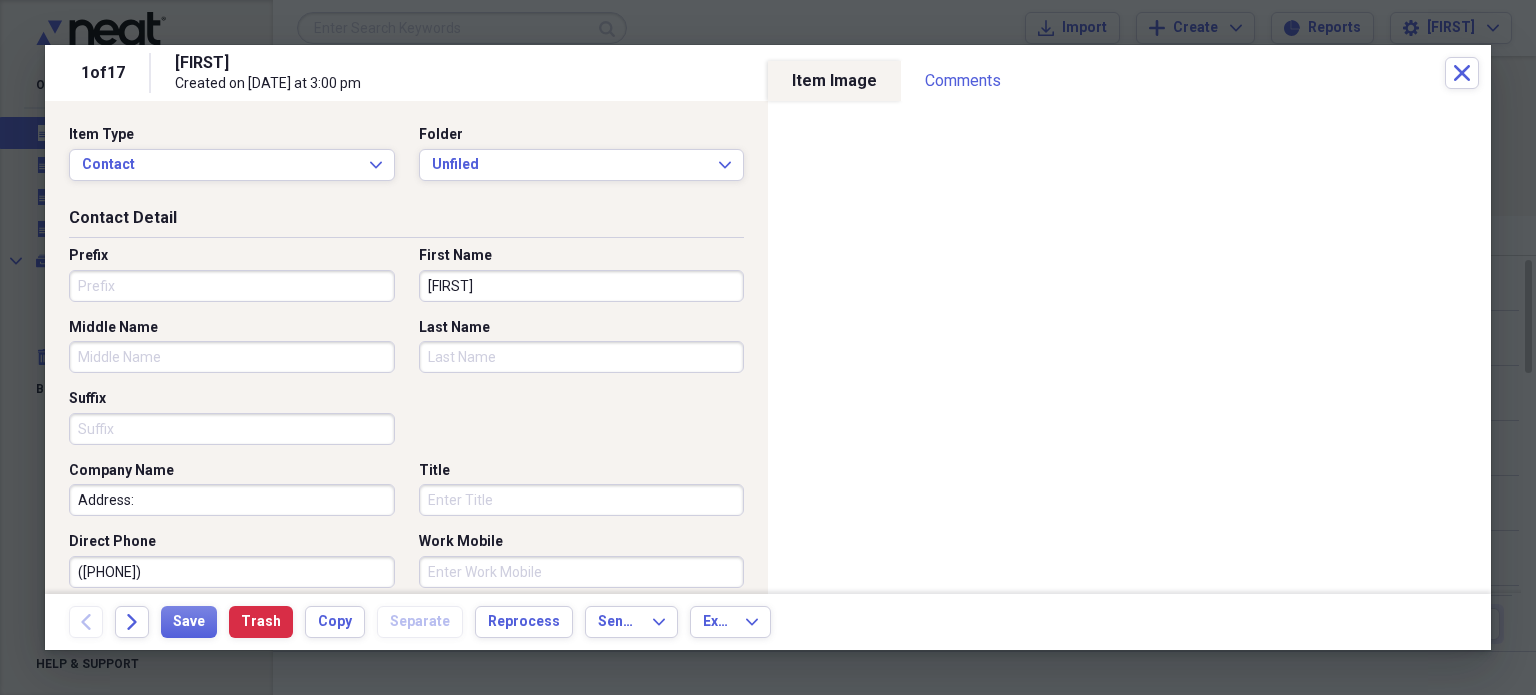 click on "Prefix" at bounding box center (232, 286) 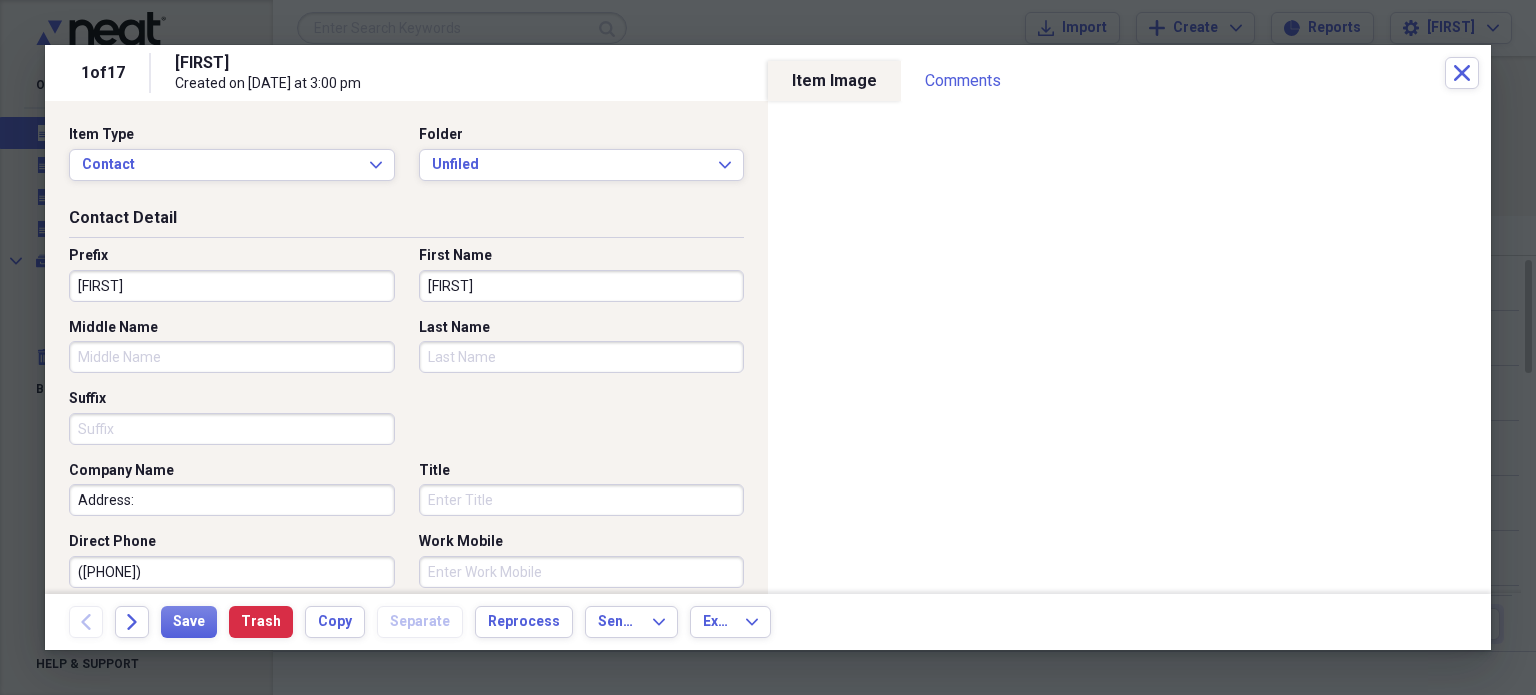 type on "M" 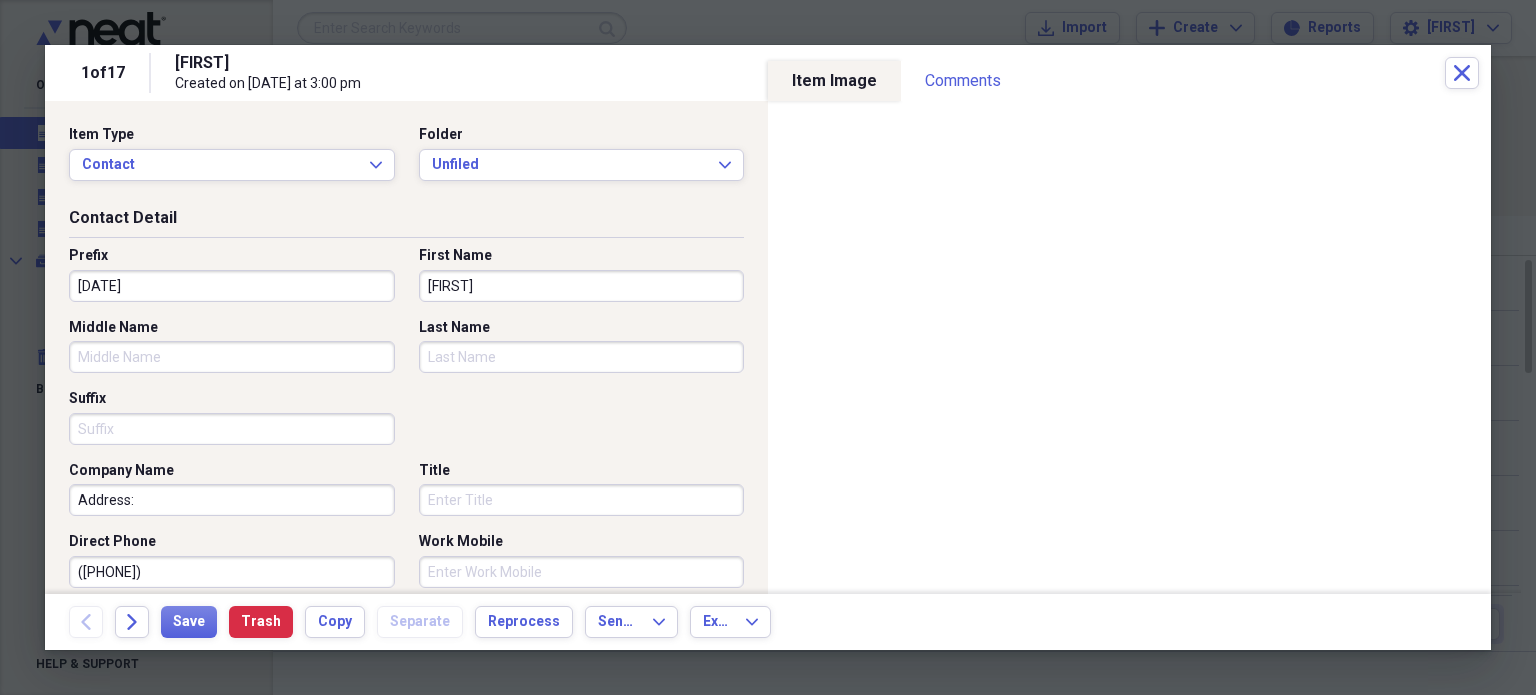 type on "12/20/1965" 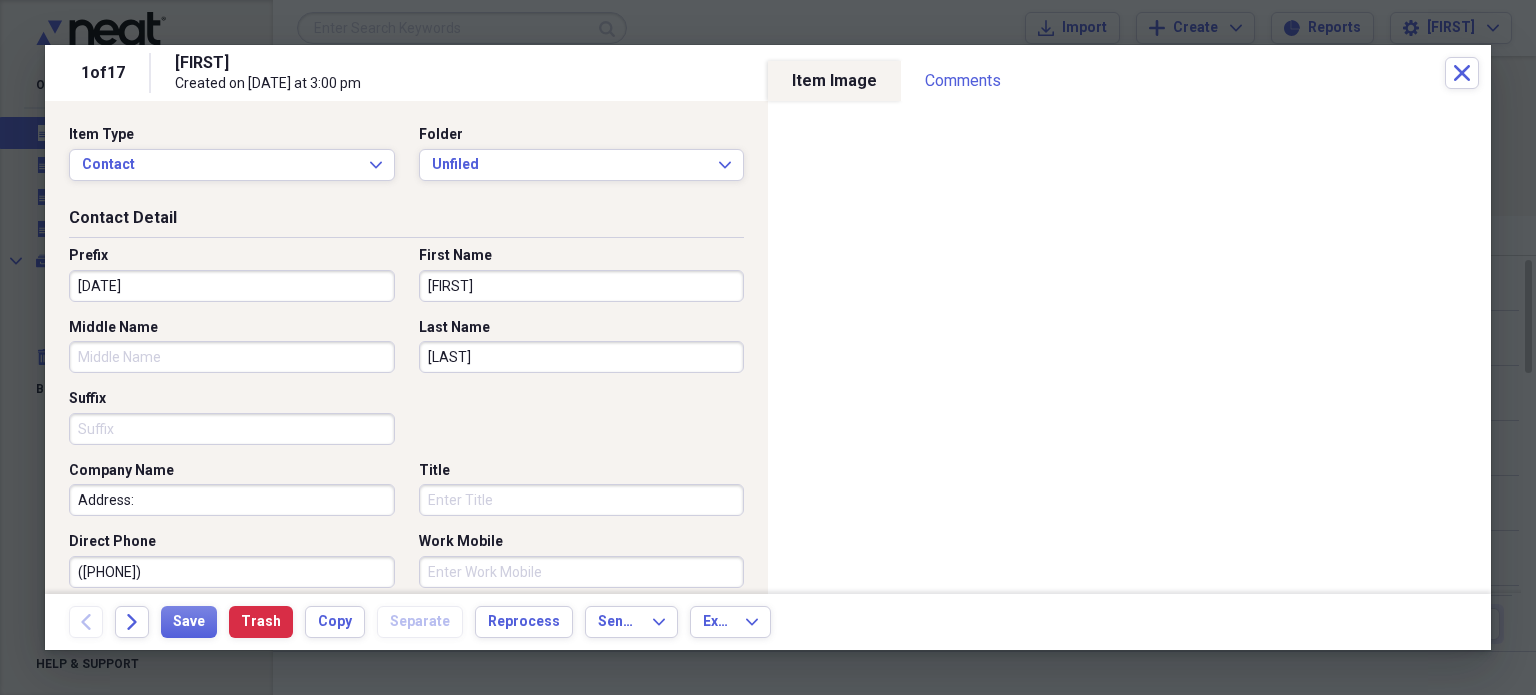 type on "OLIVA" 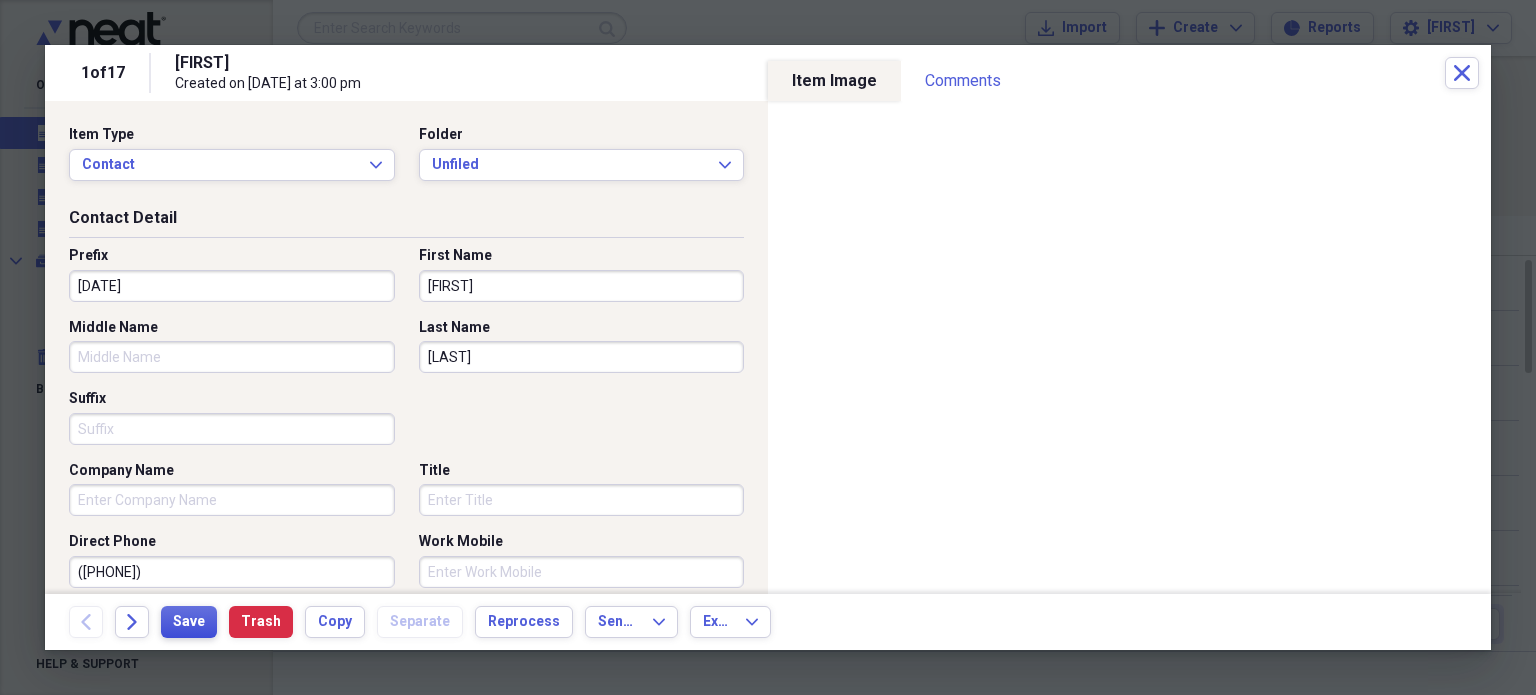 type 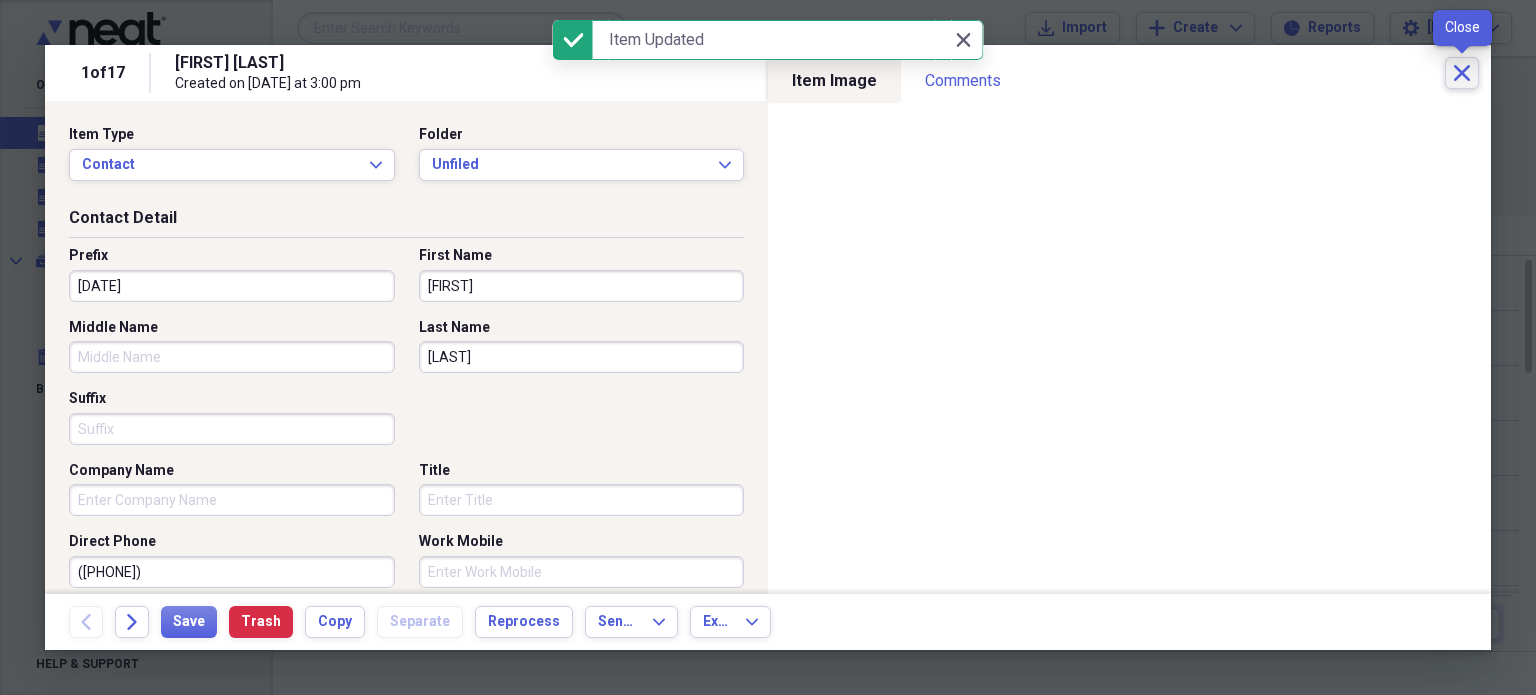 click 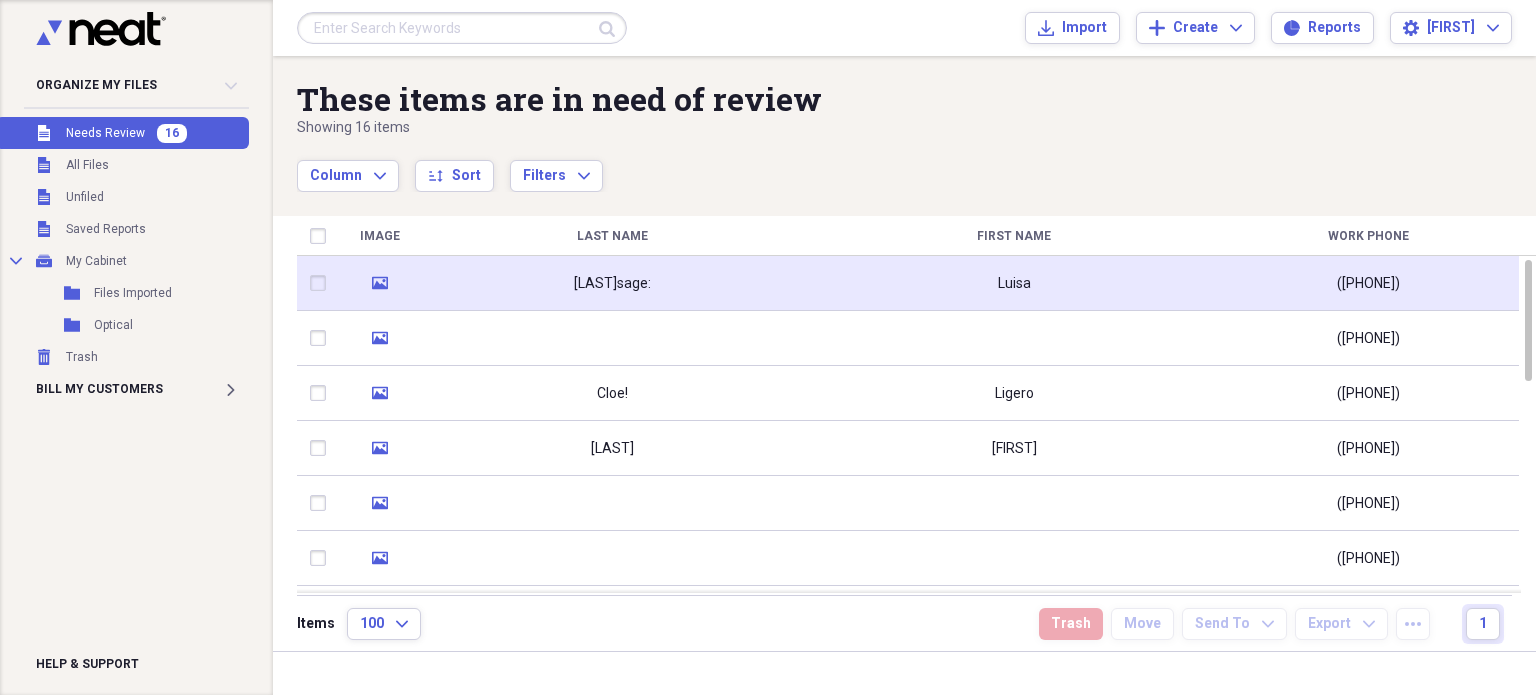 click on "Luisa" at bounding box center [1014, 283] 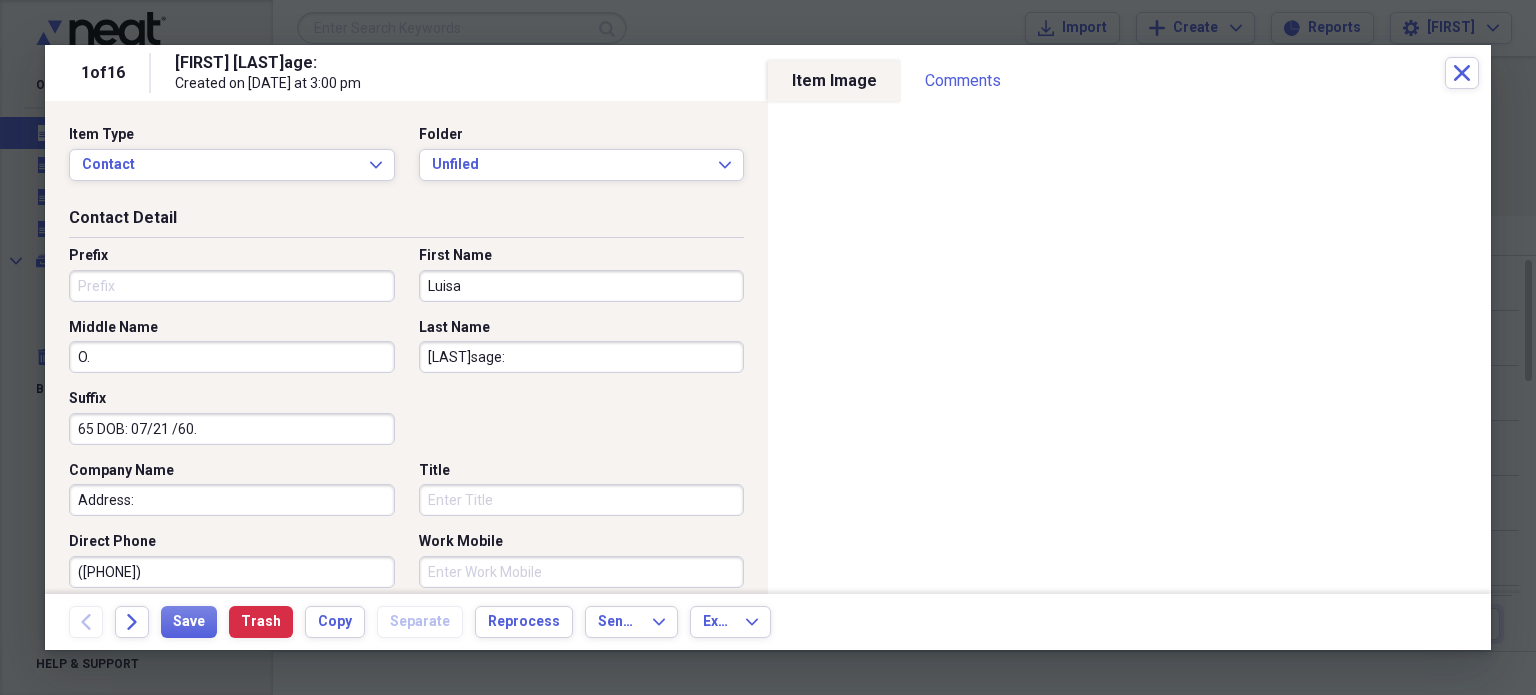 click on "Prefix" at bounding box center [232, 286] 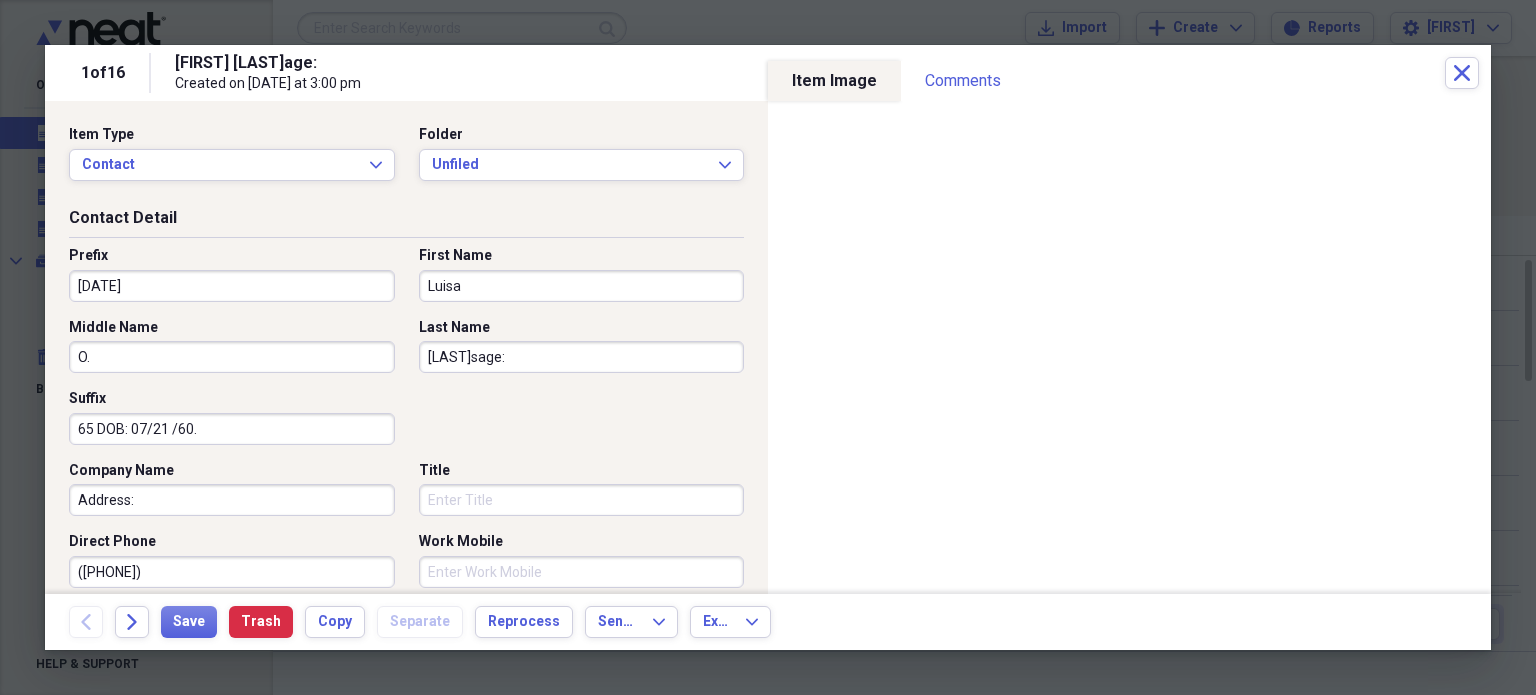 type on "07/21/1960" 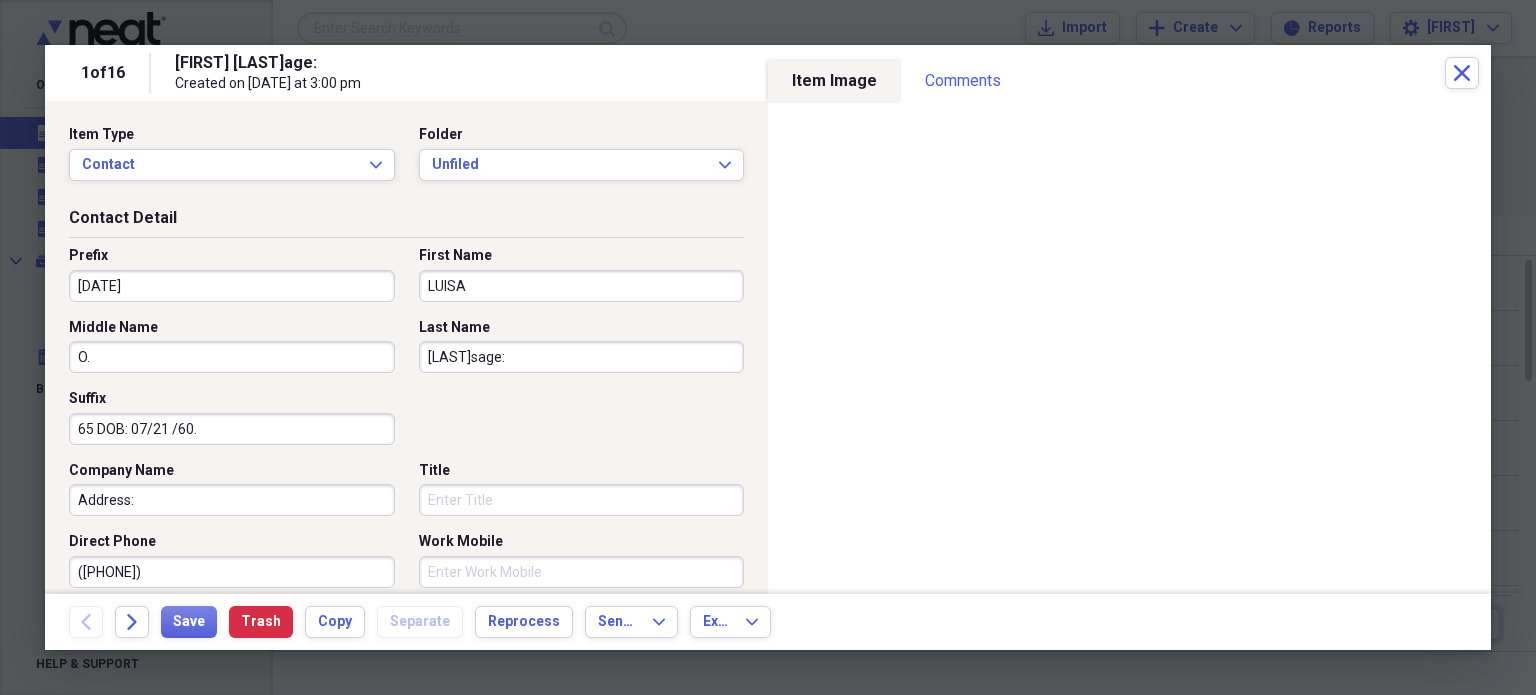 type on "LUISA" 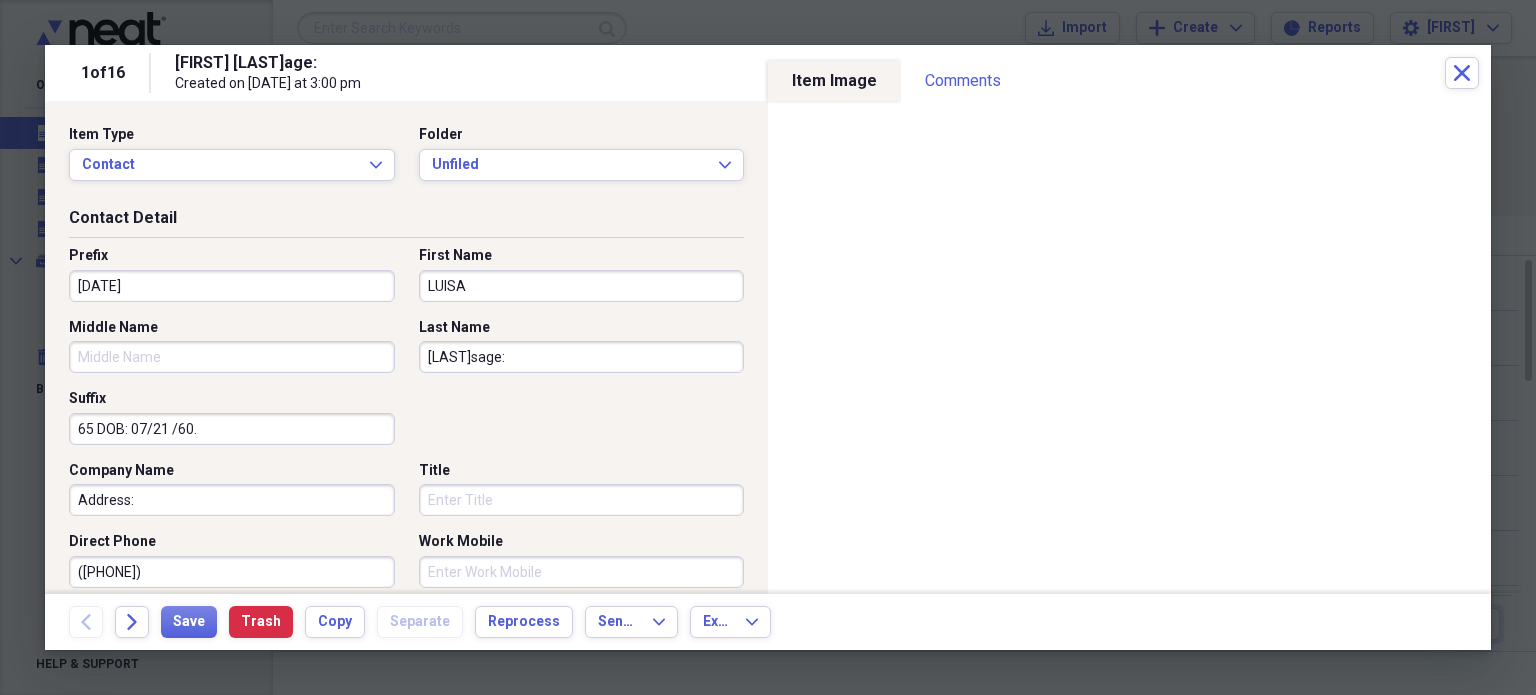 type 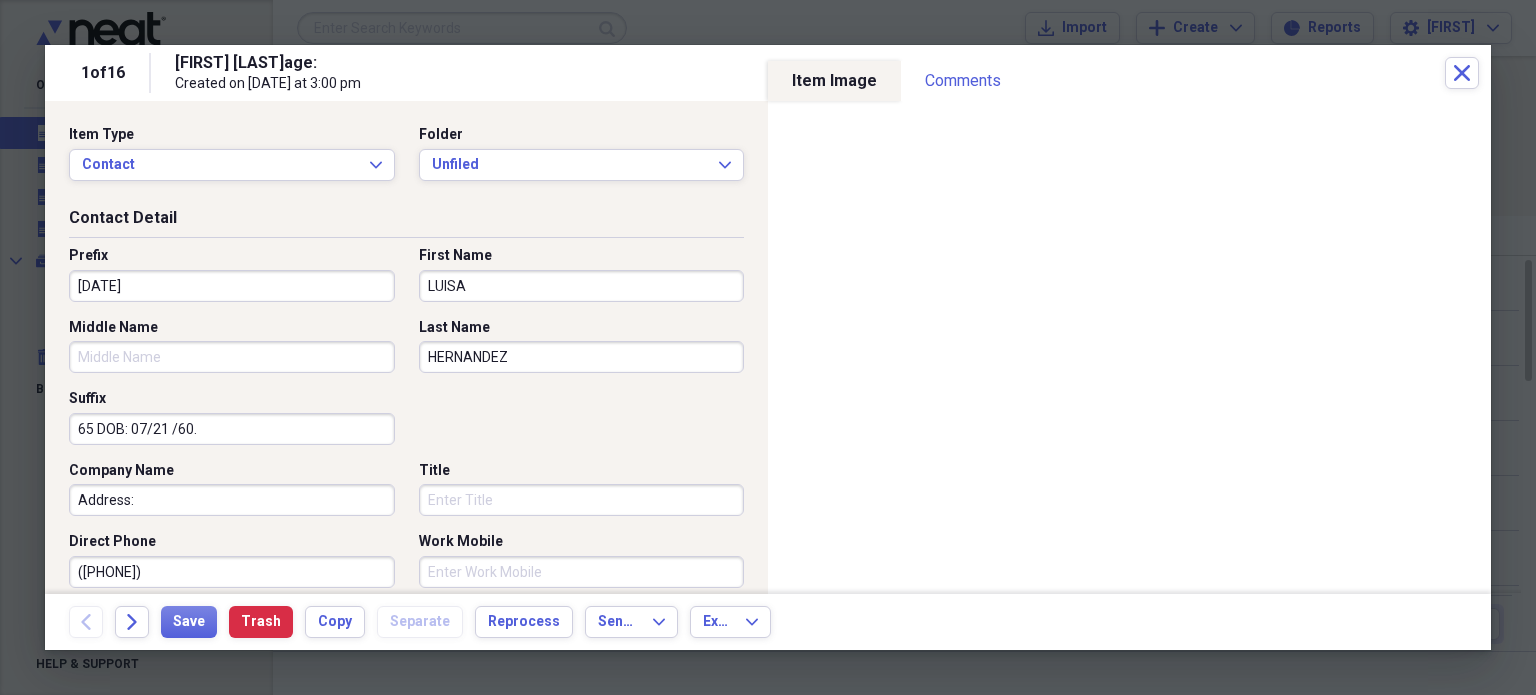 type on "HERNANDEZ" 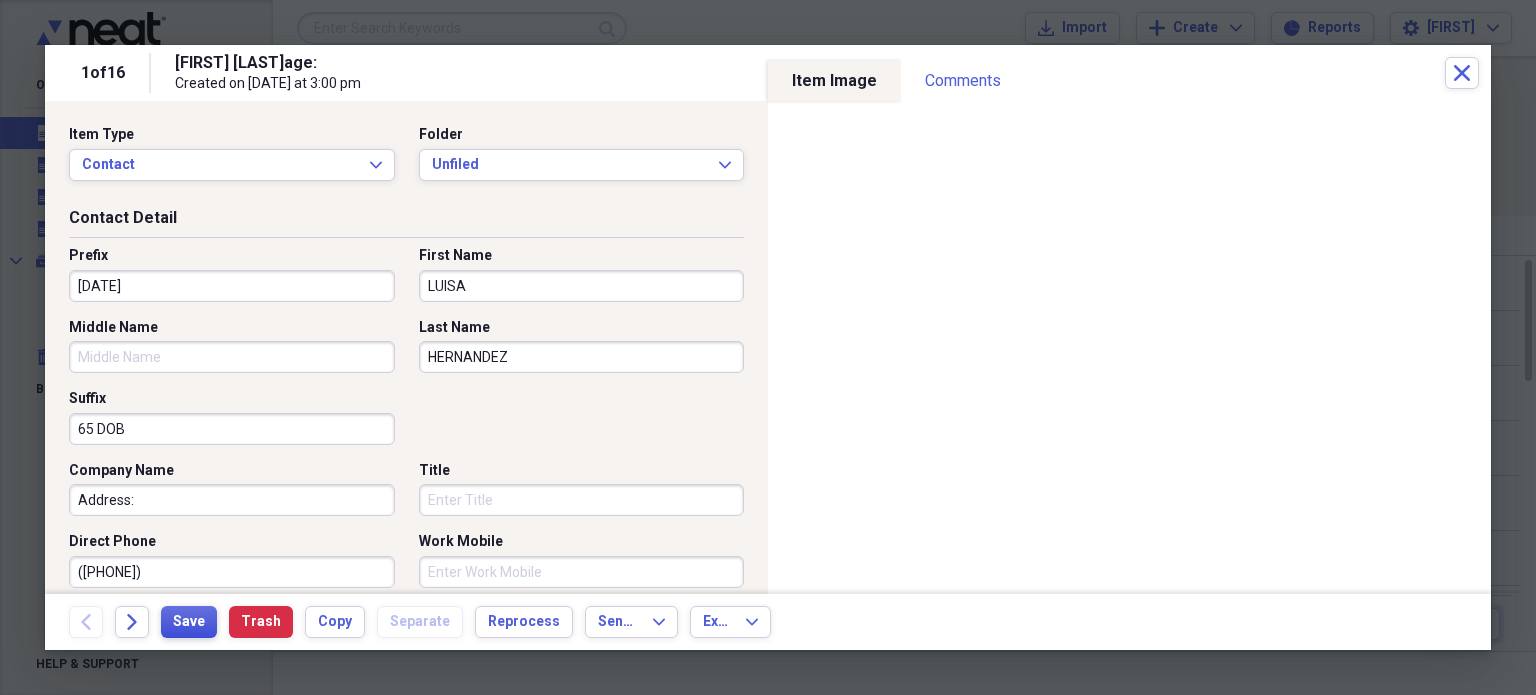 type on "65 DOB" 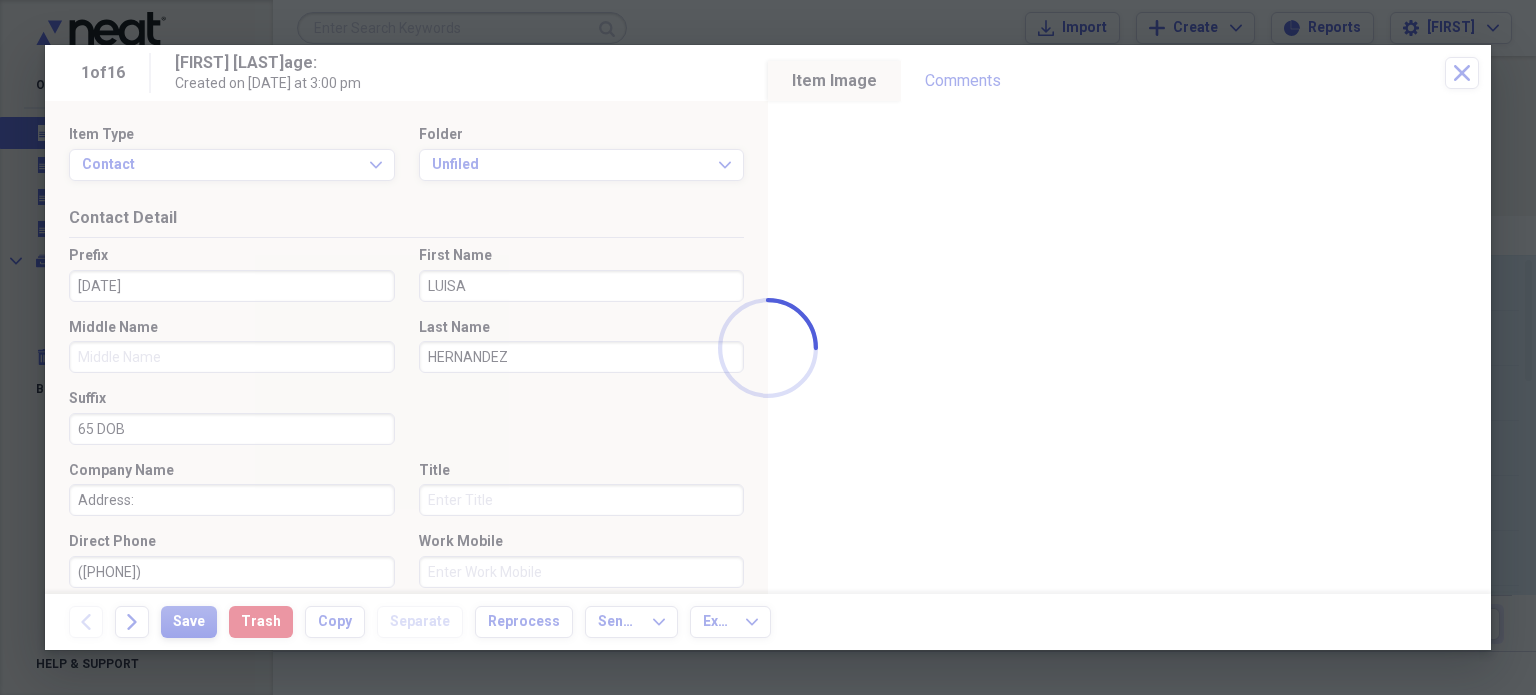 type on "LUISA" 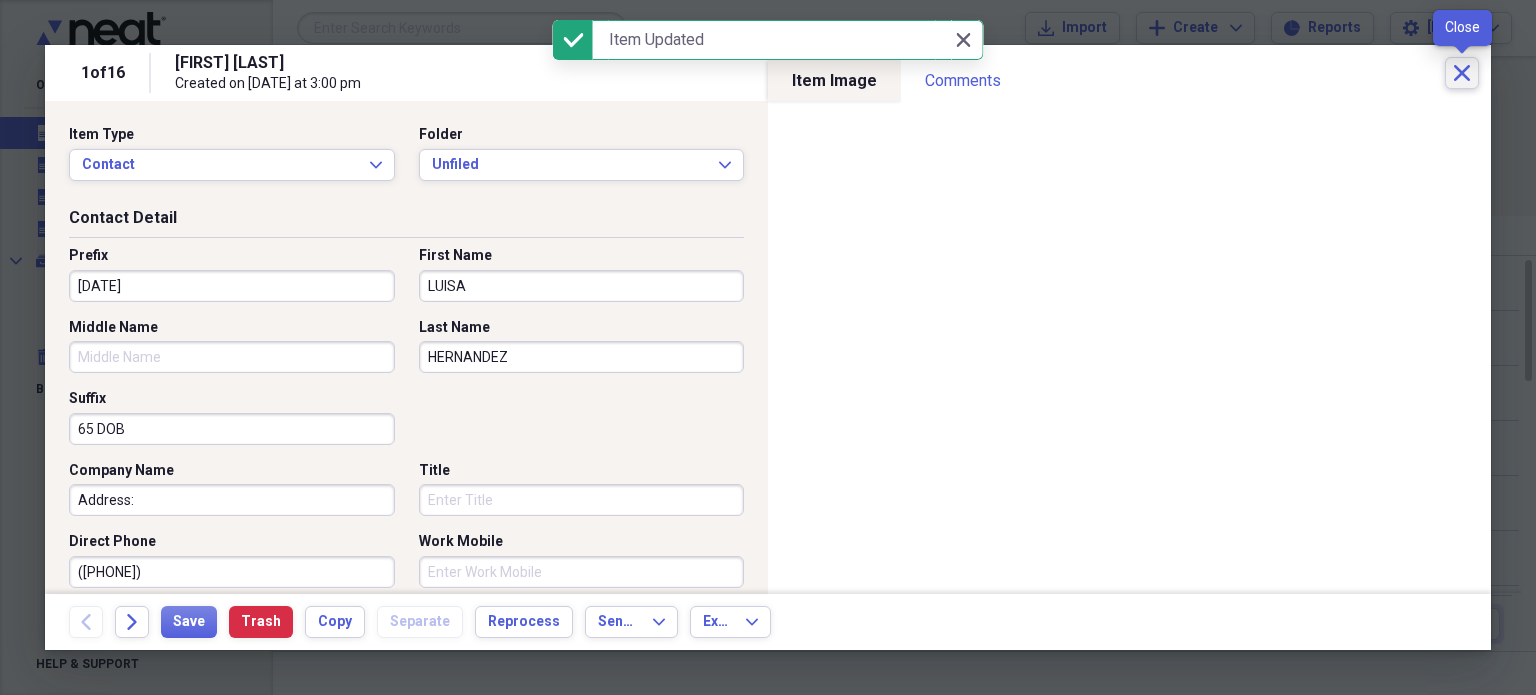 click on "Close" at bounding box center (1462, 73) 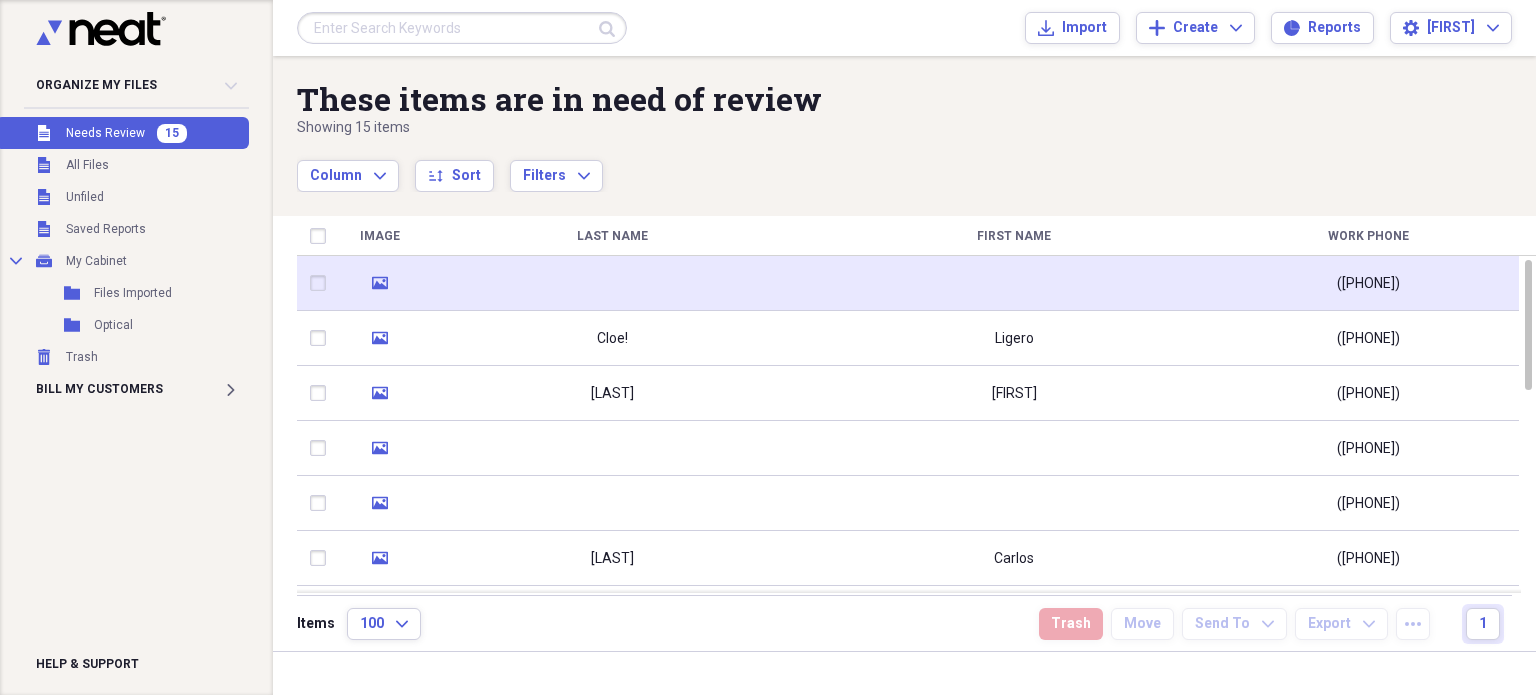 click at bounding box center (612, 283) 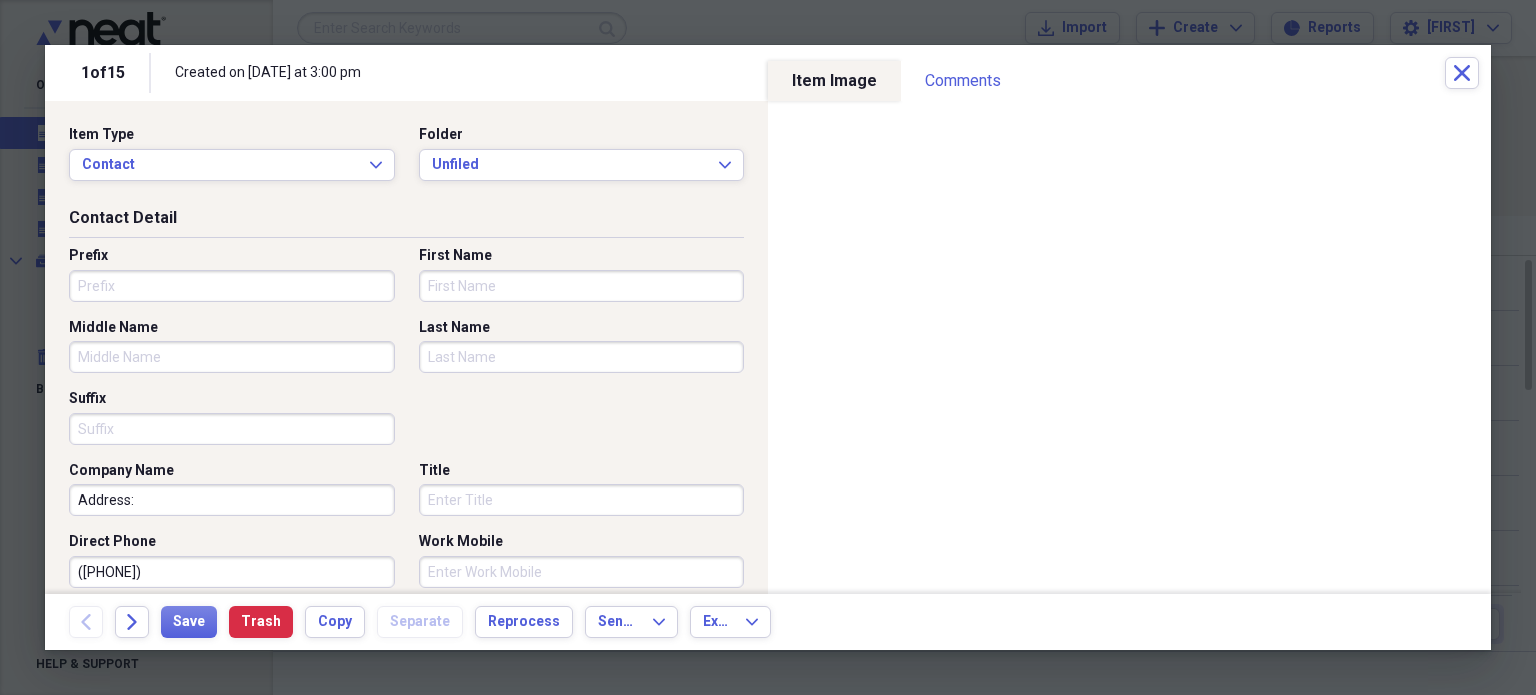 click on "Prefix" at bounding box center [232, 286] 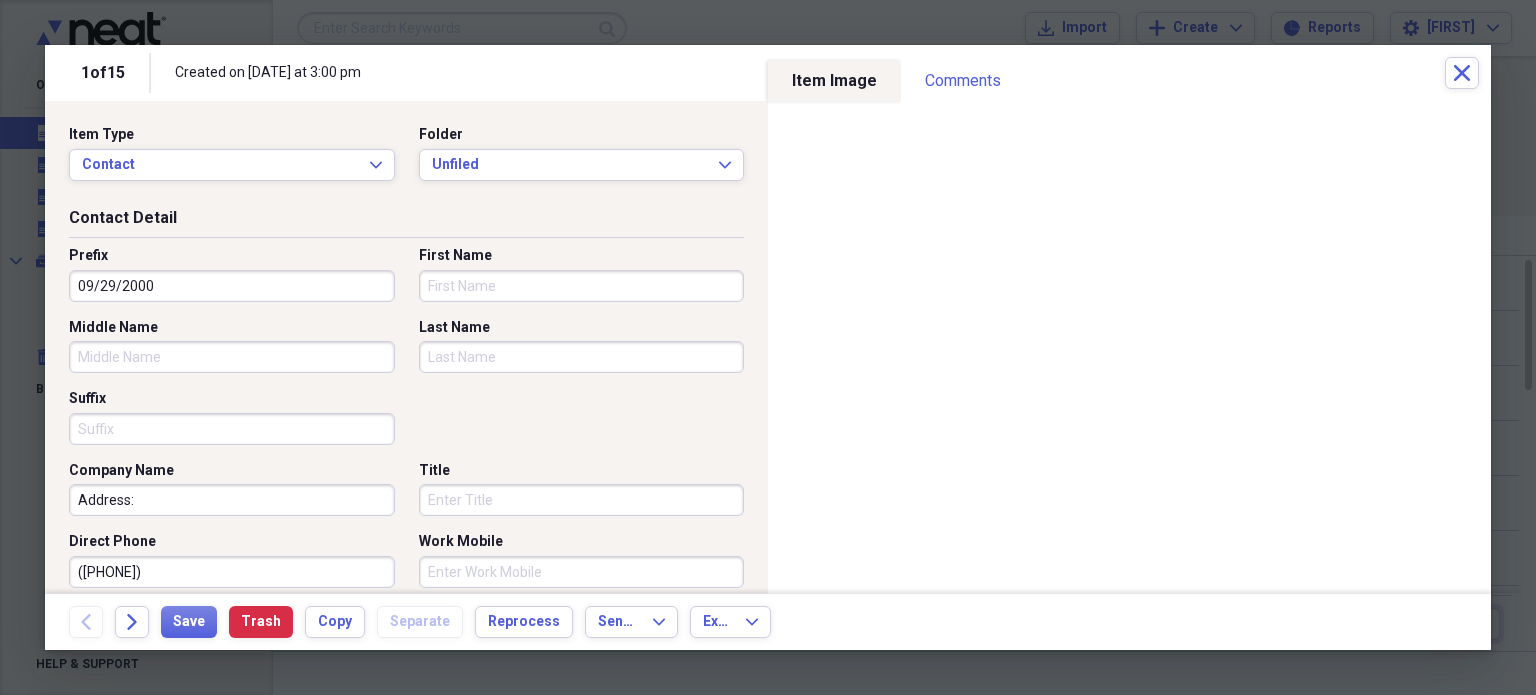 type on "09/29/2000" 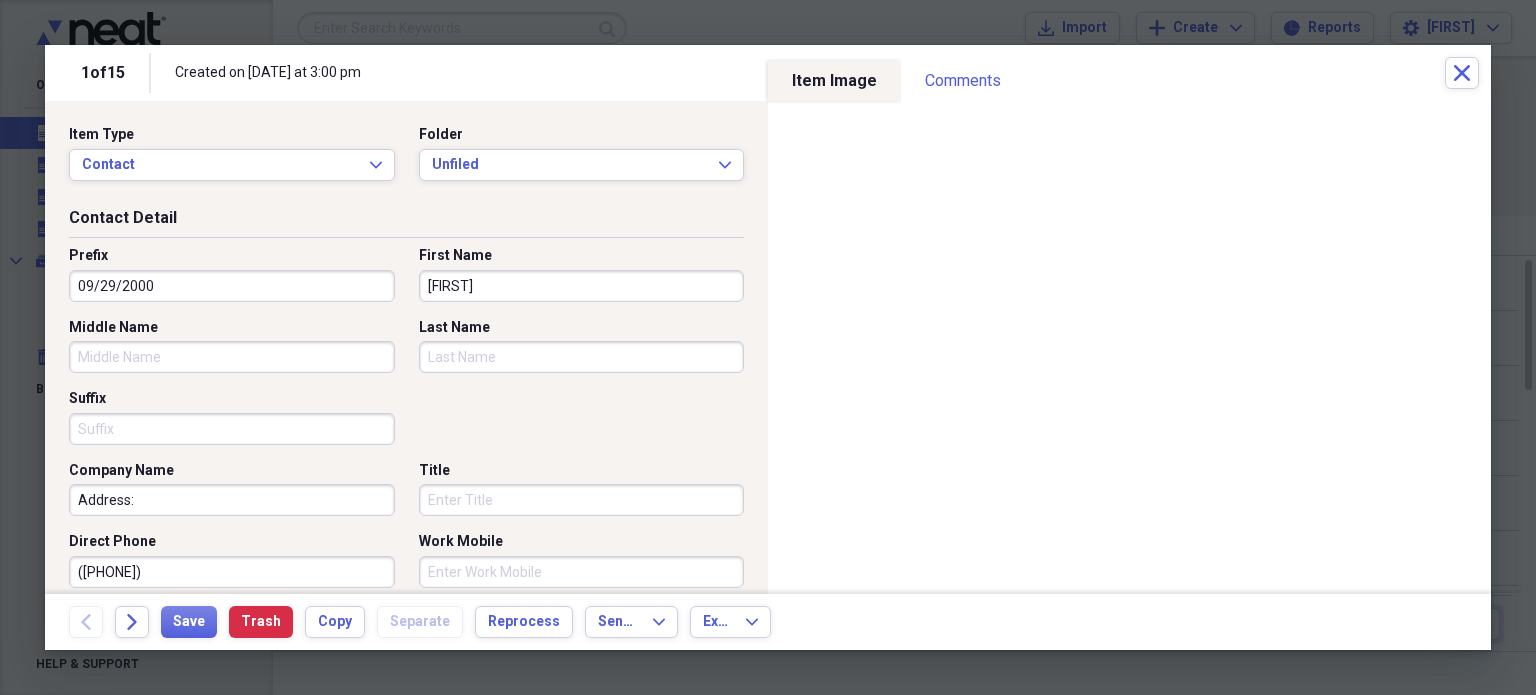 type on "ADILENE" 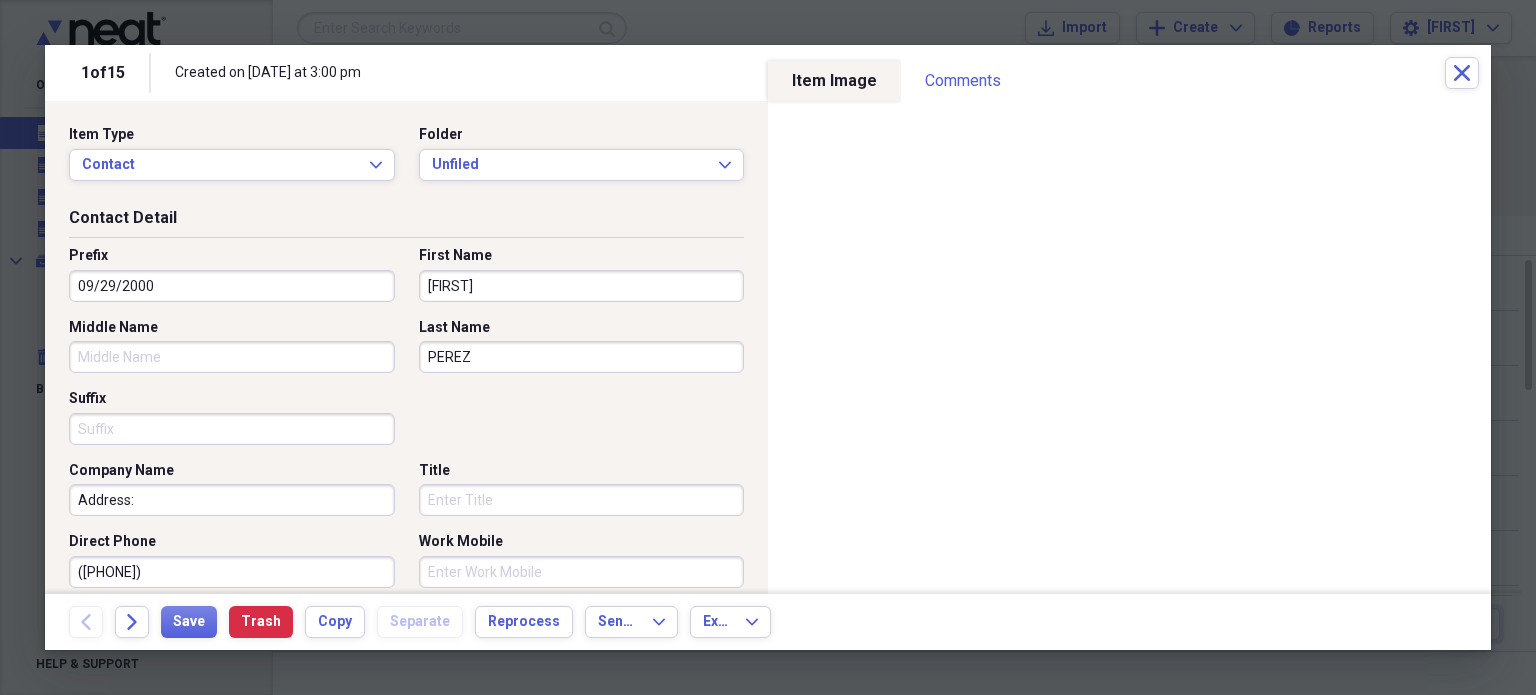 type on "PEREZ" 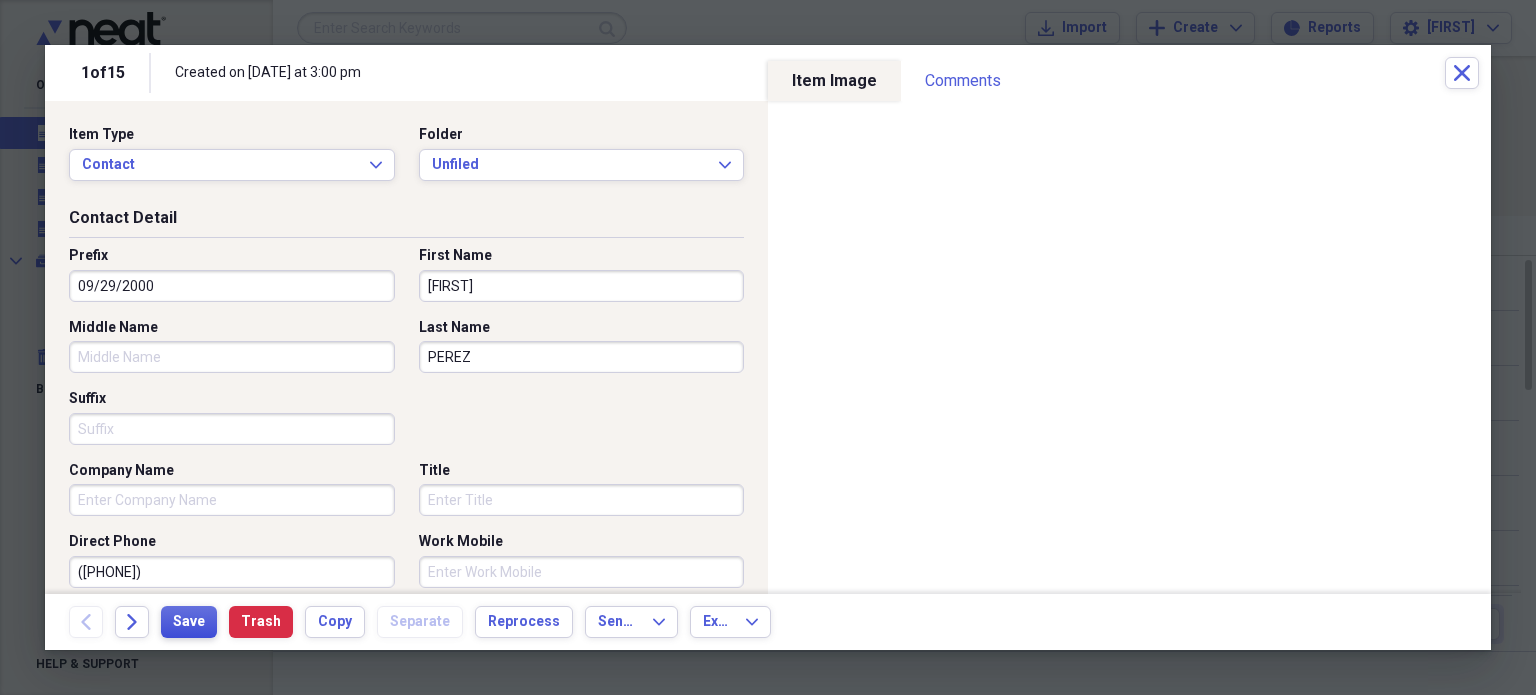 type 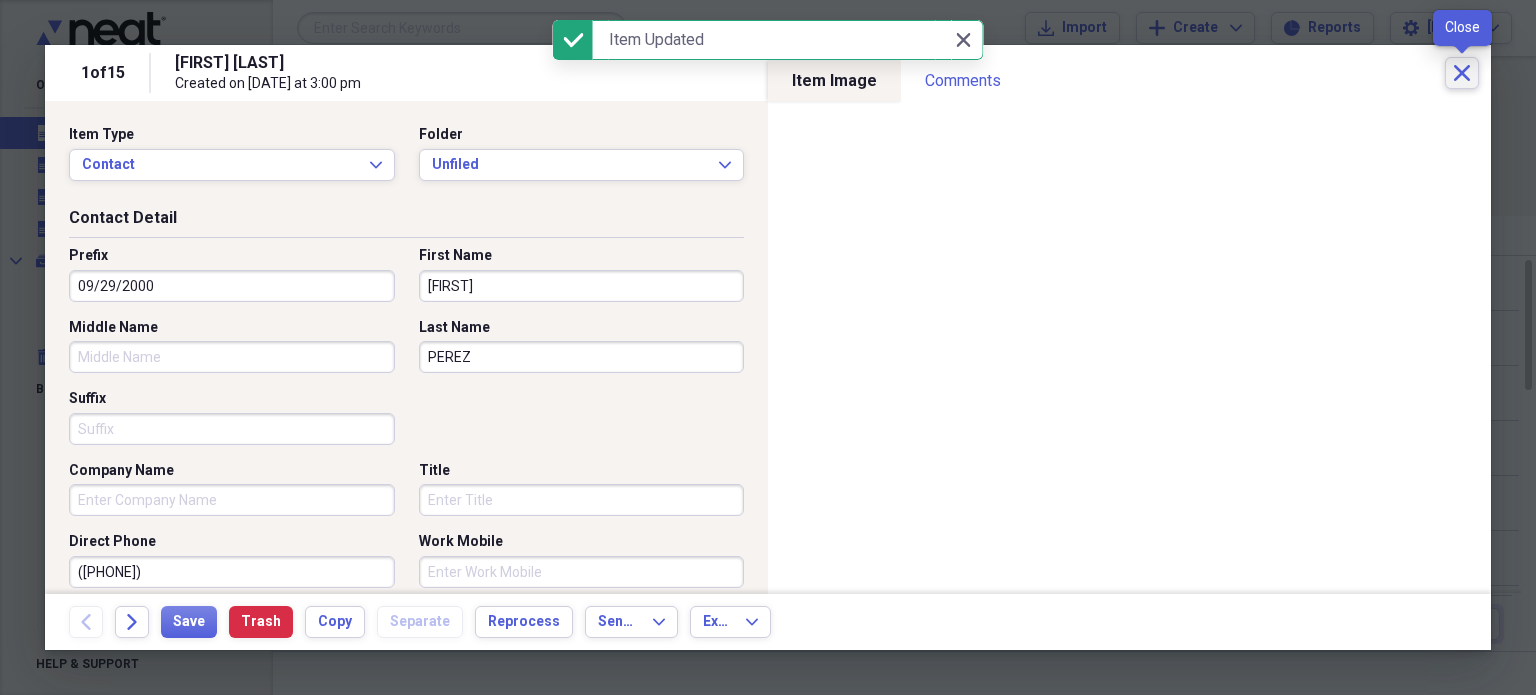 click 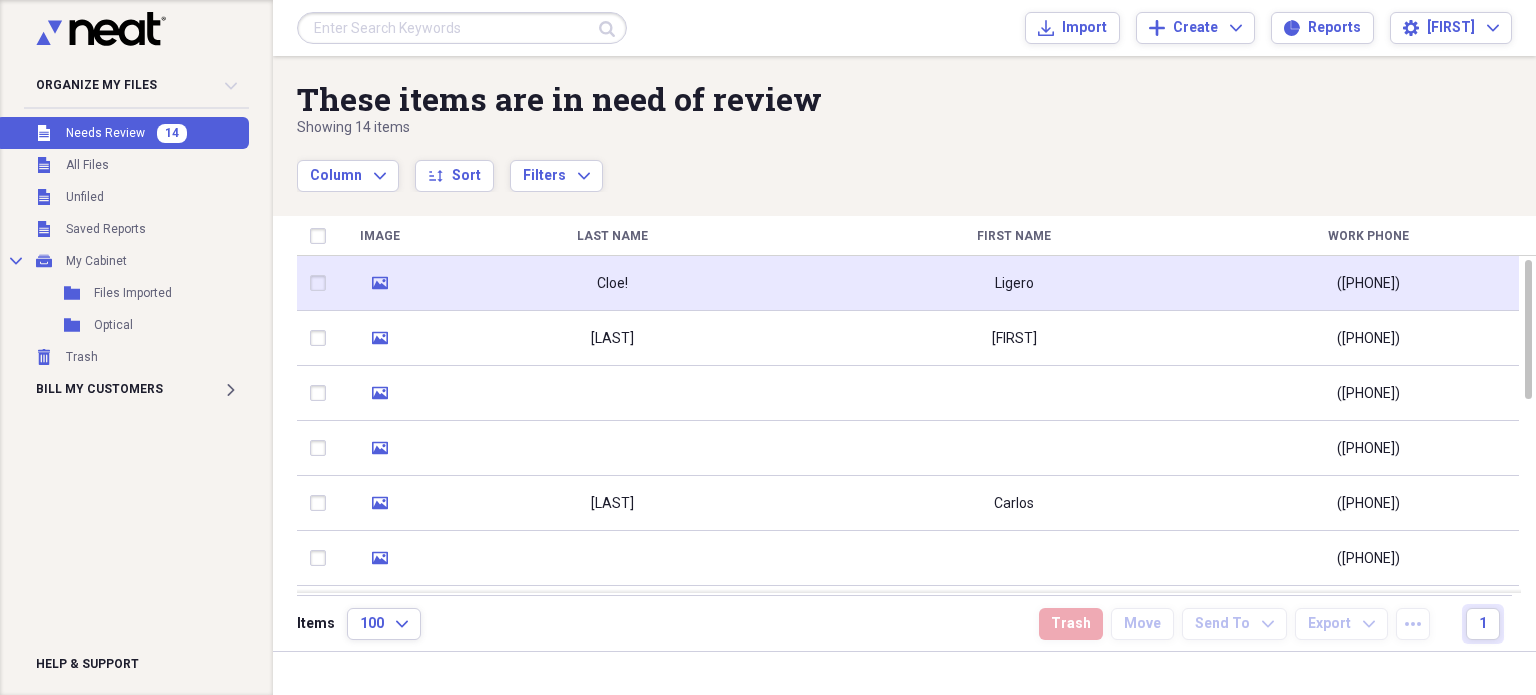 click on "Cloe!" at bounding box center [612, 283] 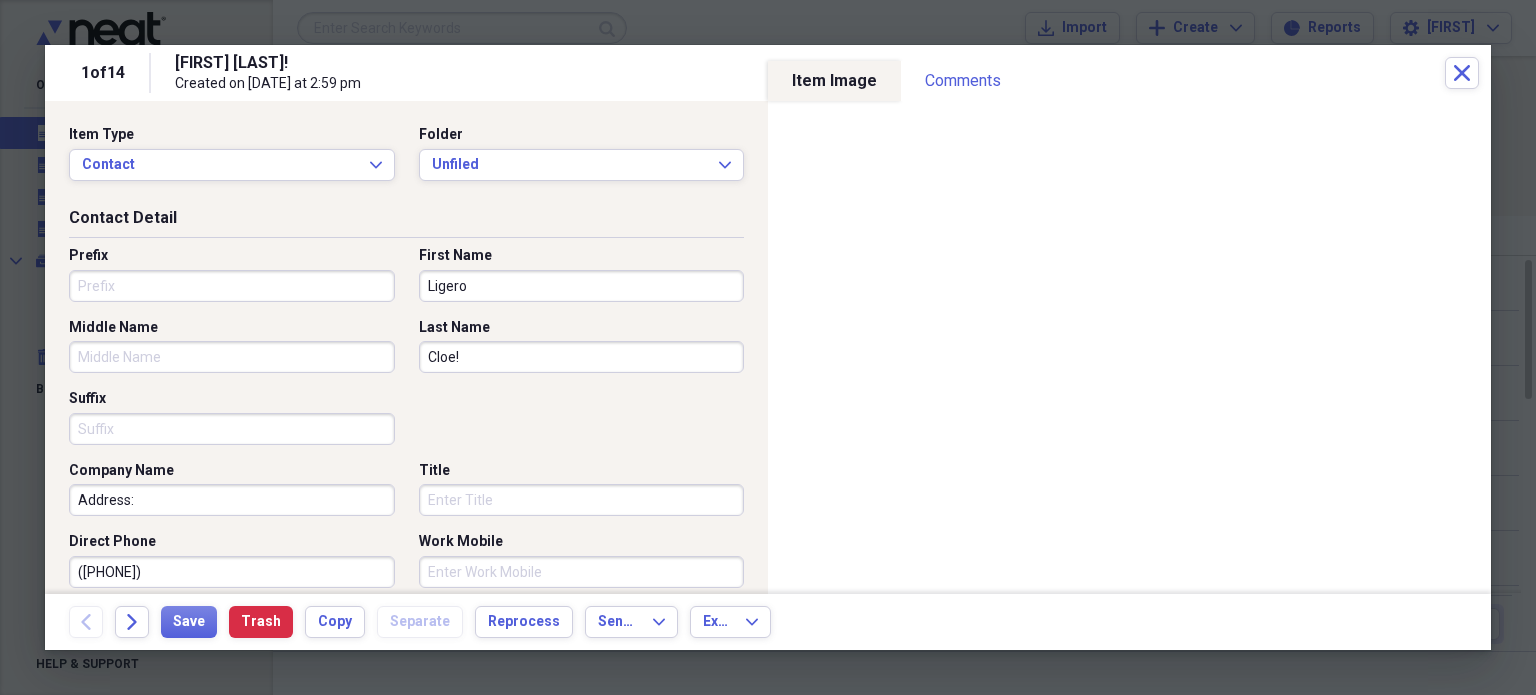 click on "Prefix" at bounding box center (232, 286) 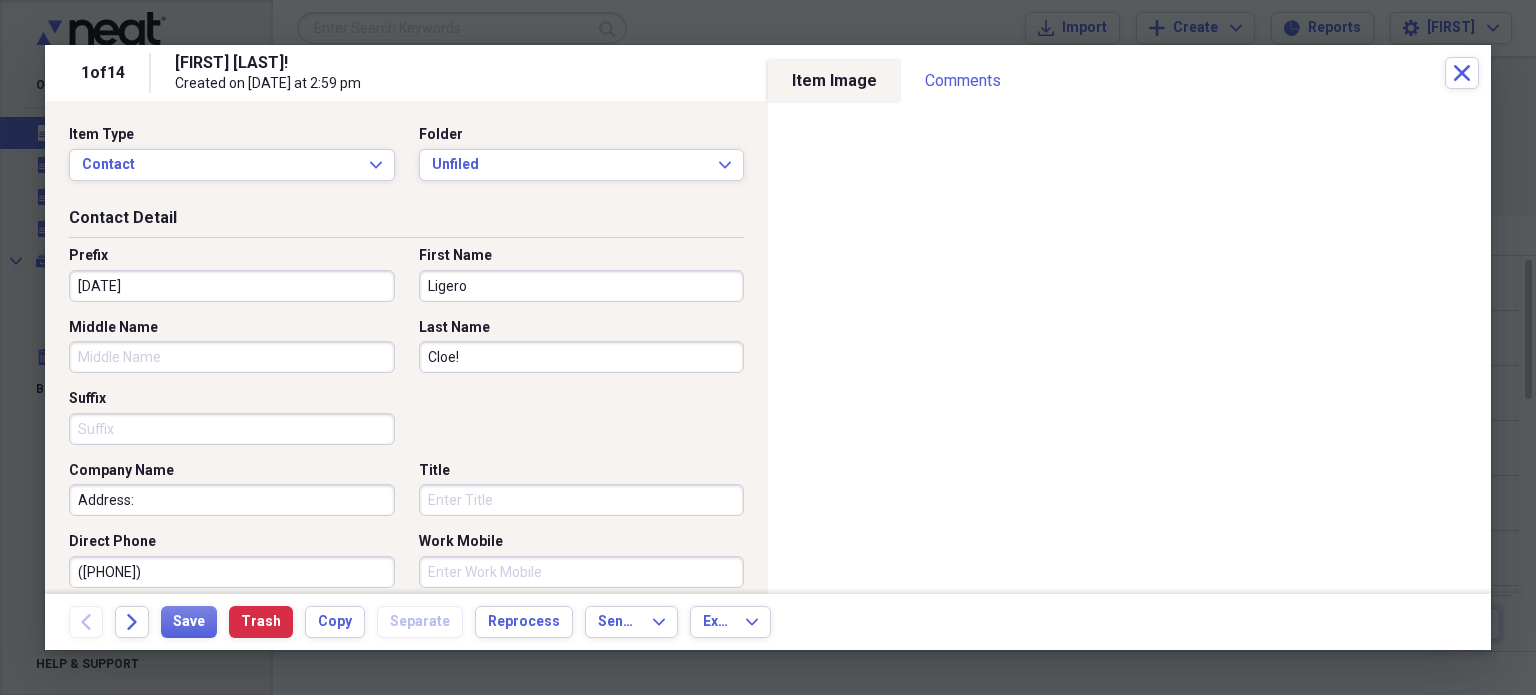 type on "11/21/1962" 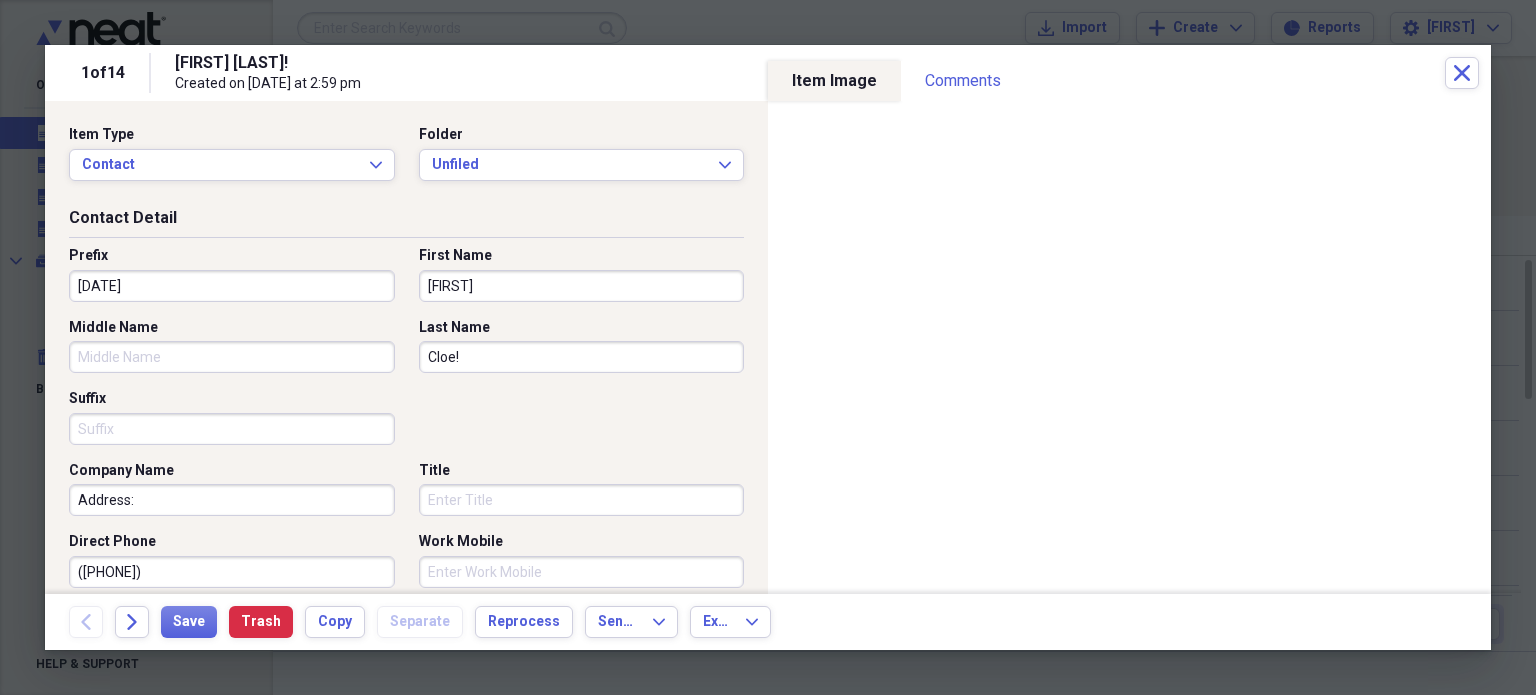 type on "PEDRO" 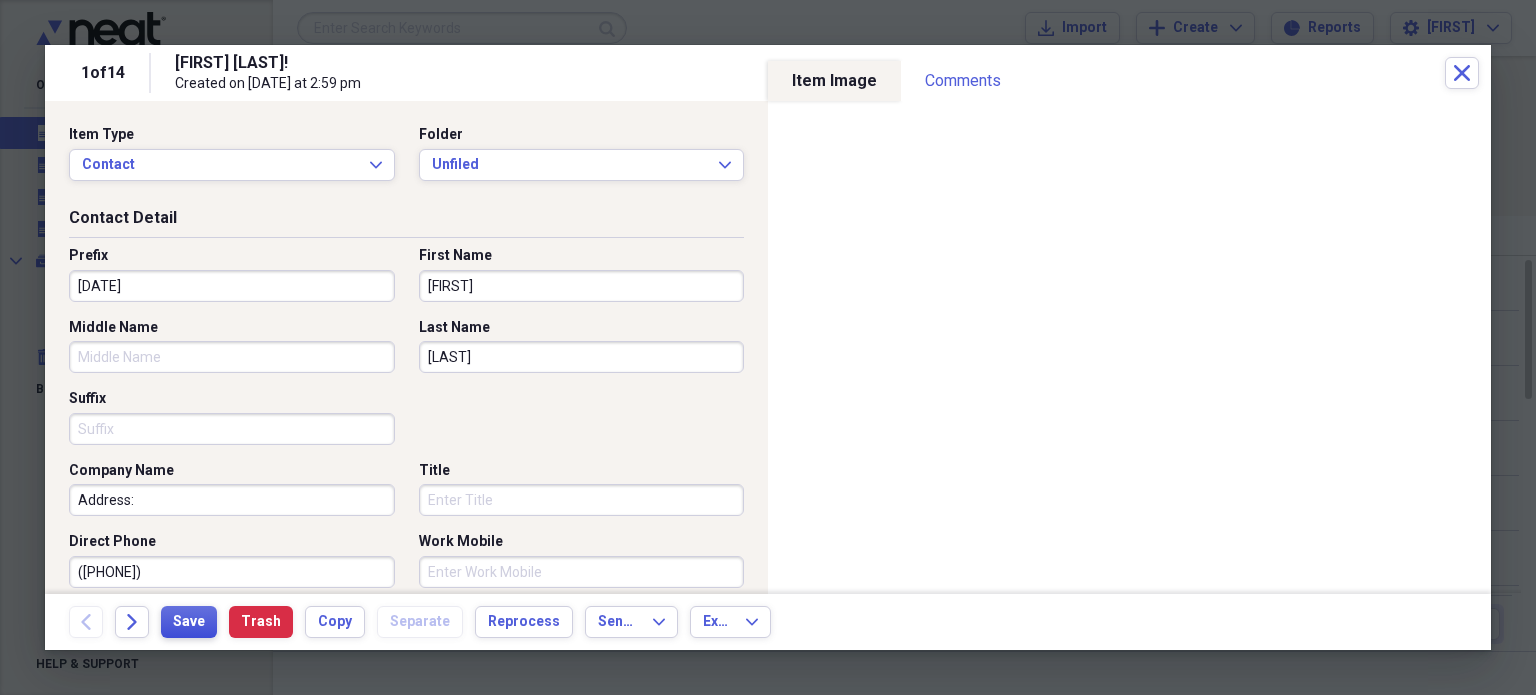 type on "AGUILERA" 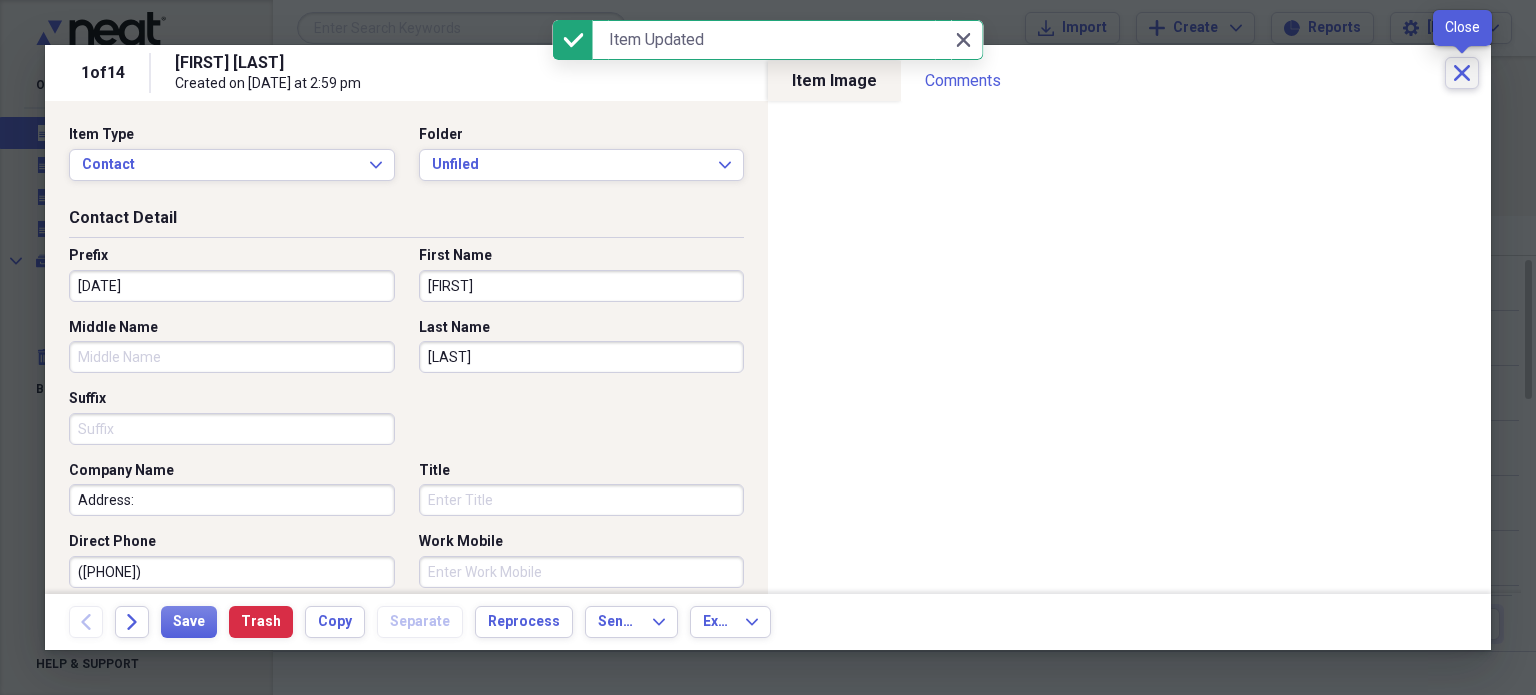 click on "Close" 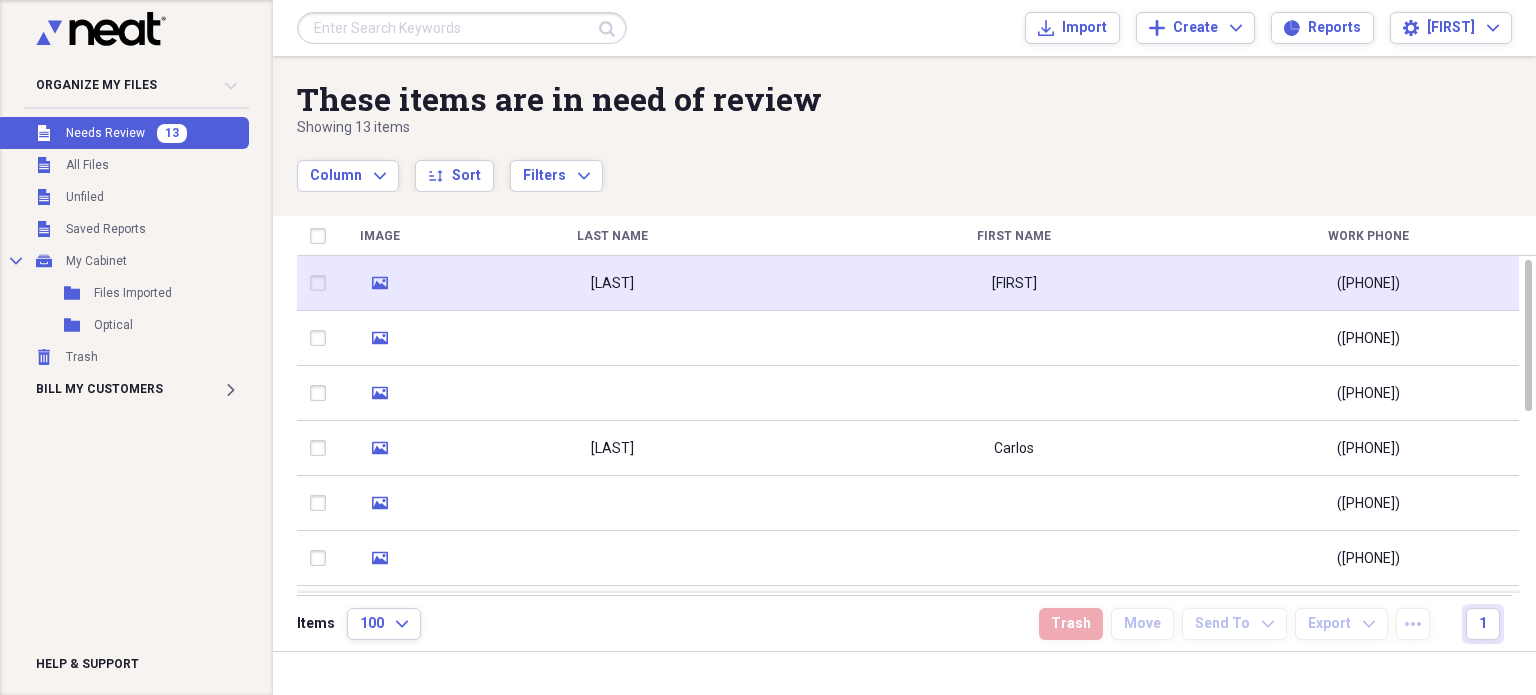 click on "[FIRST]" at bounding box center (1014, 283) 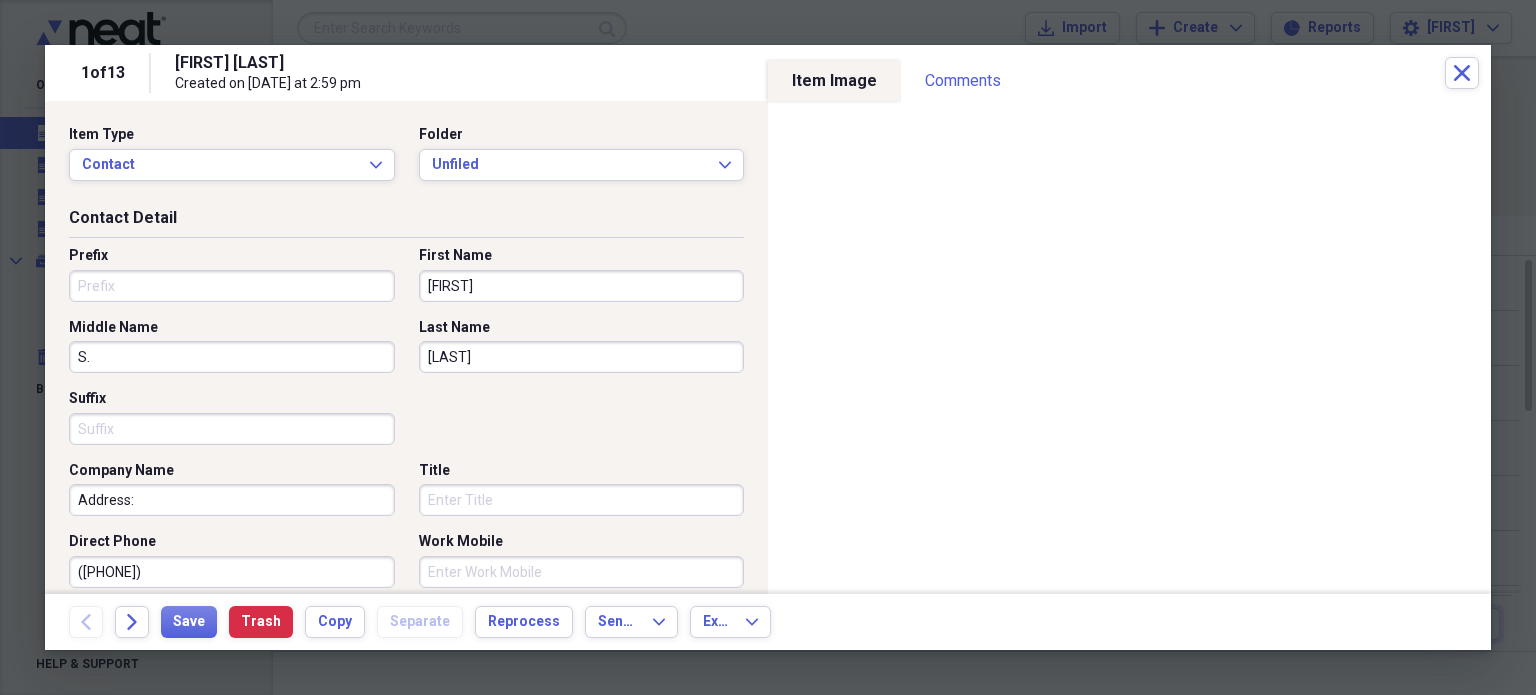 click on "Prefix" at bounding box center [232, 286] 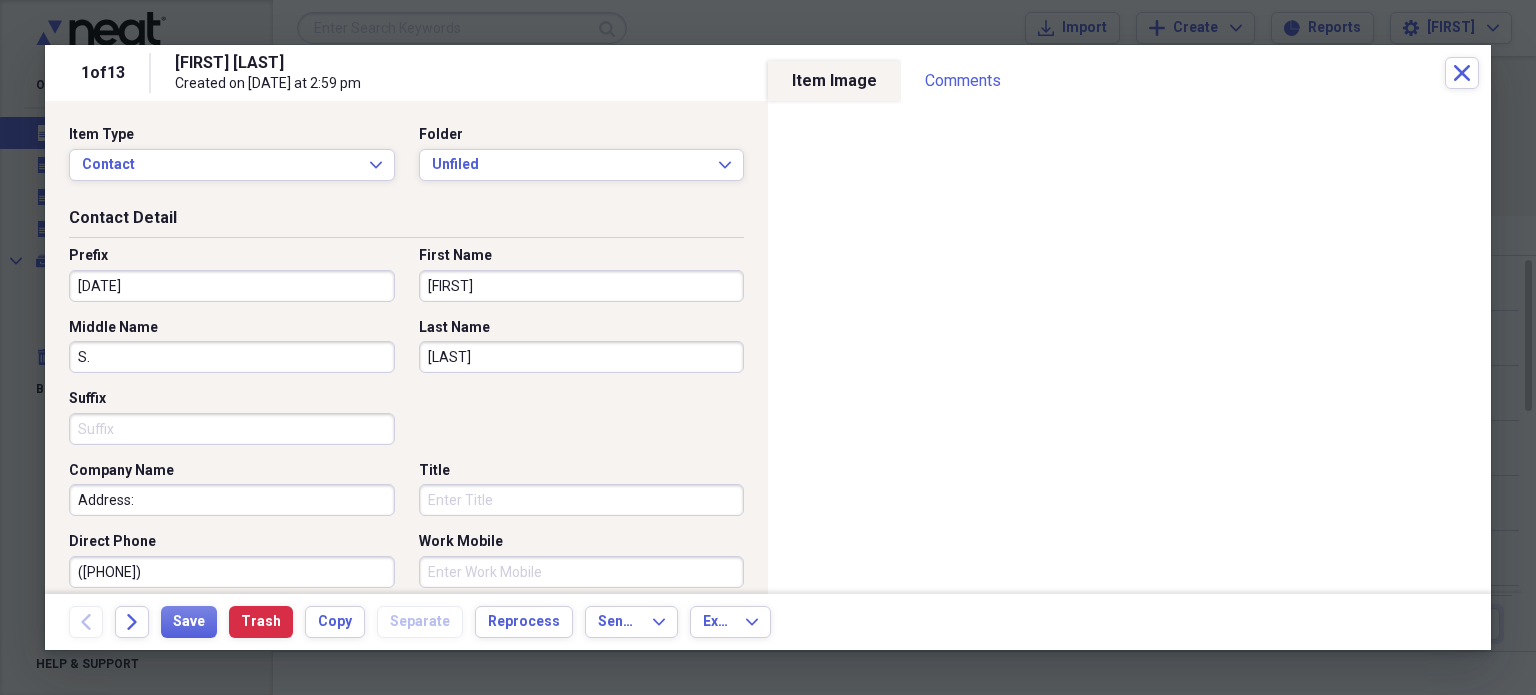 type on "12/16/1967" 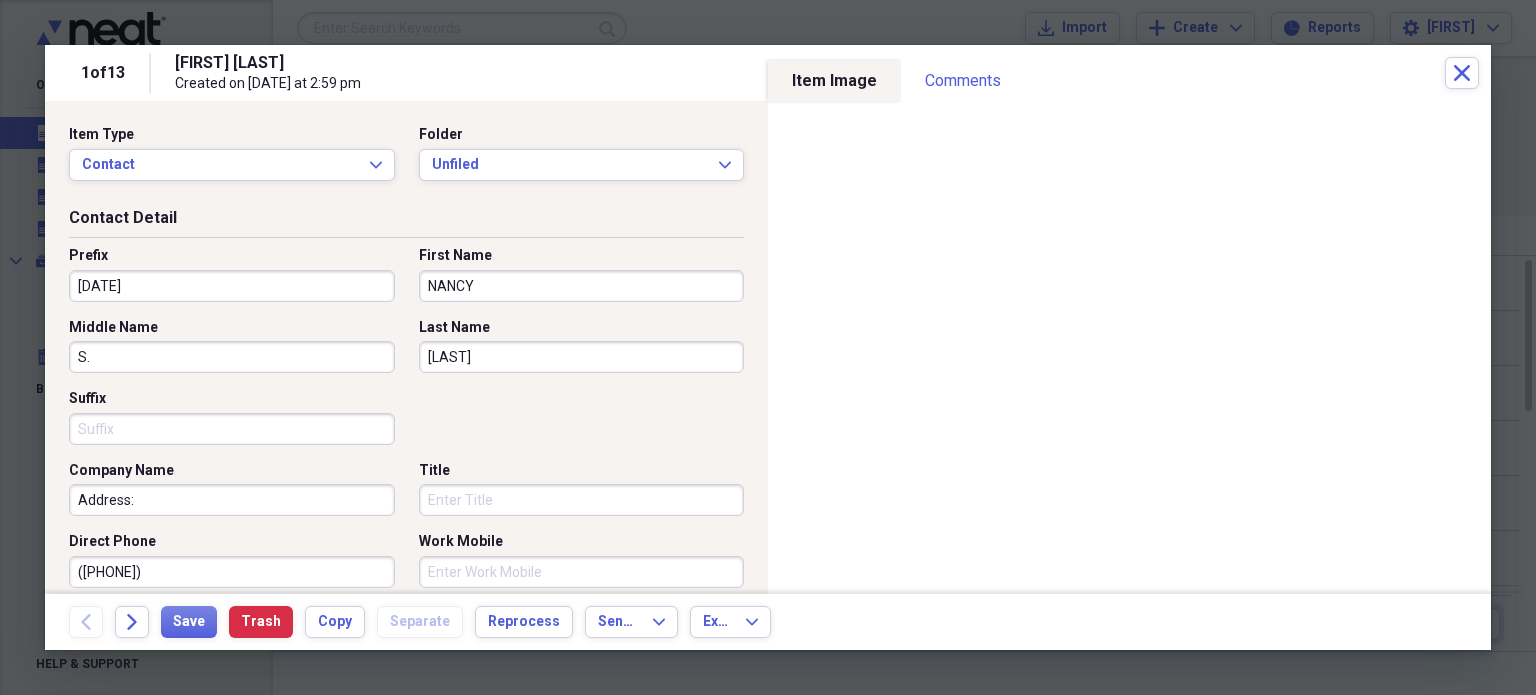 type on "NANCY" 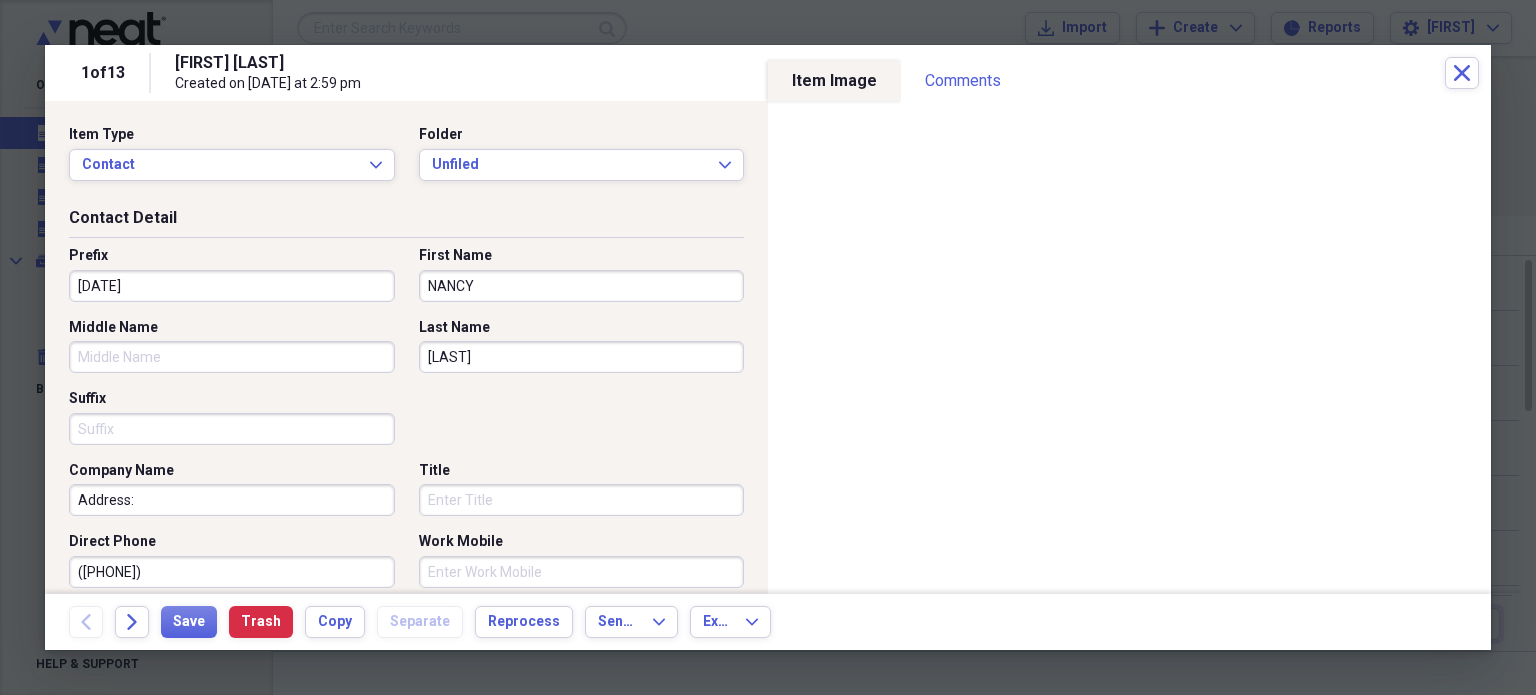 type 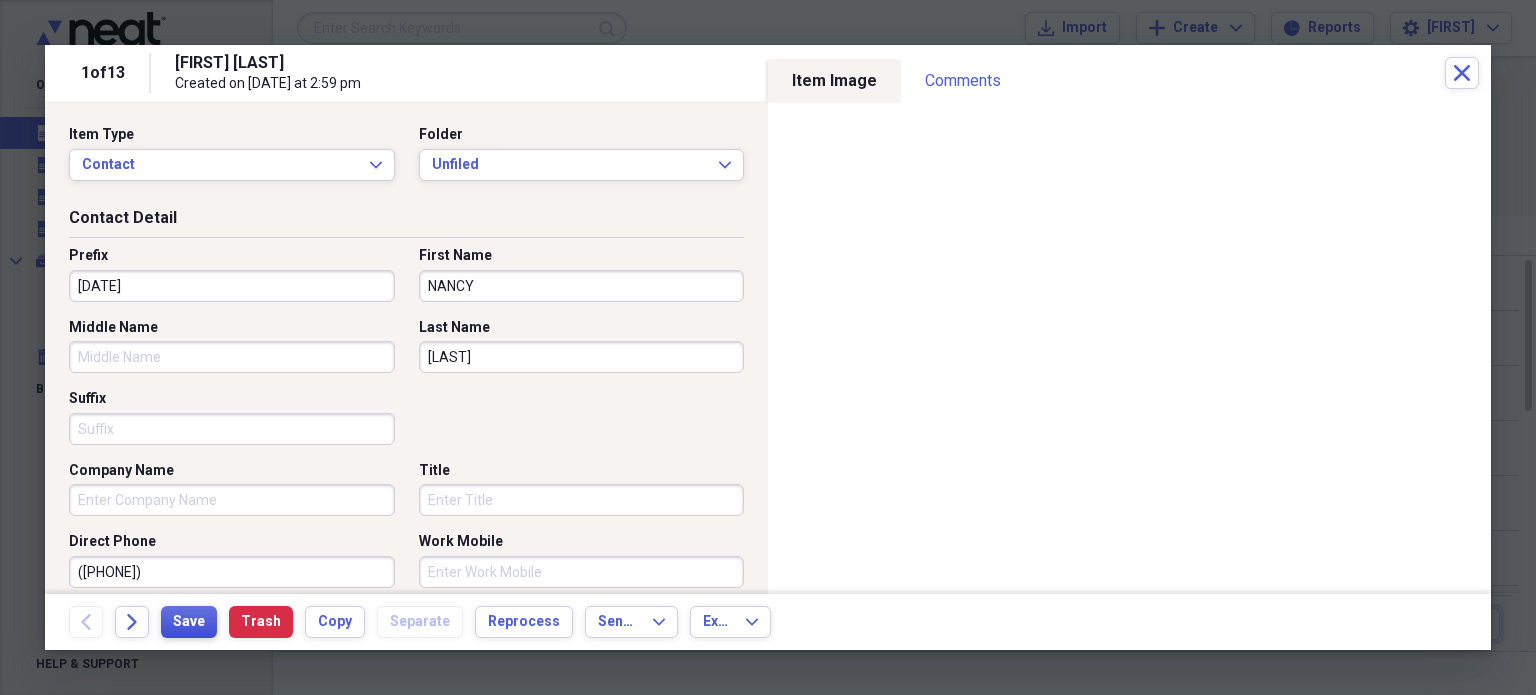 type 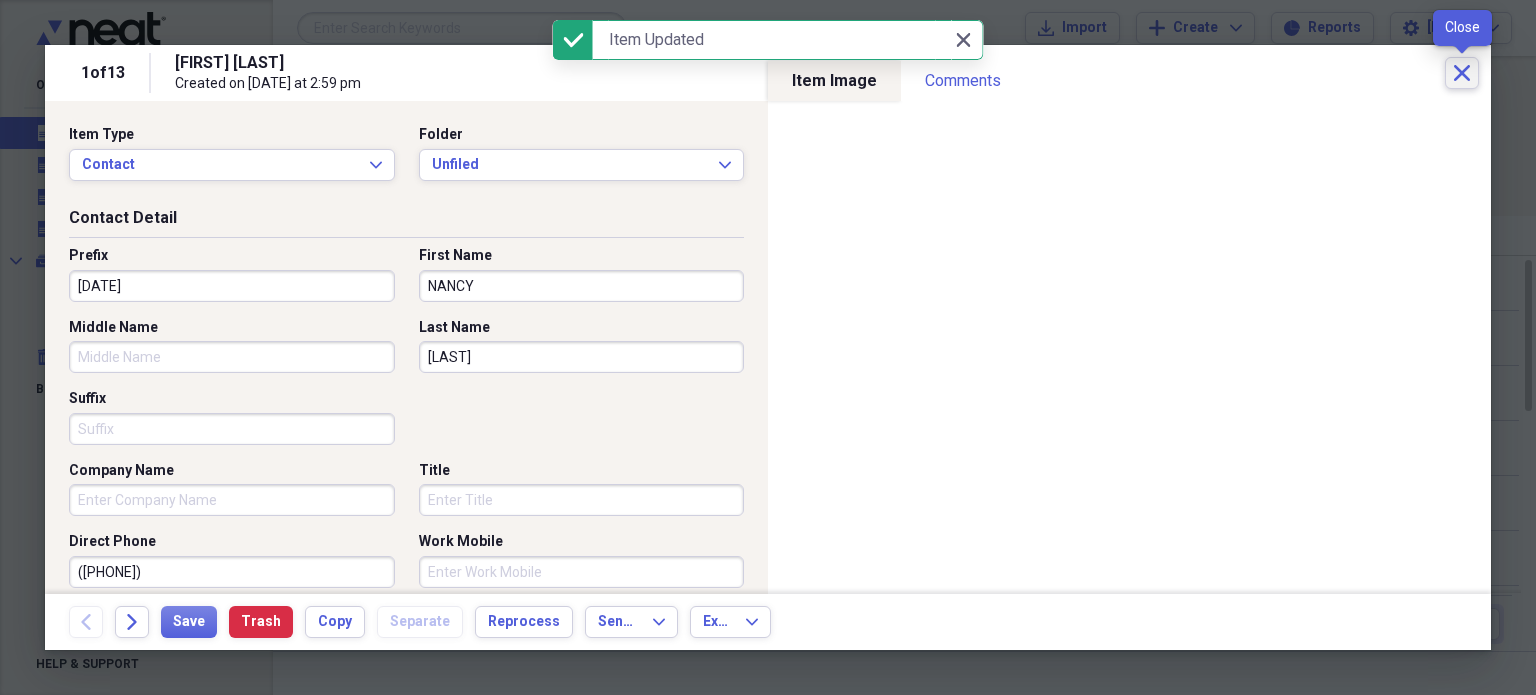 click 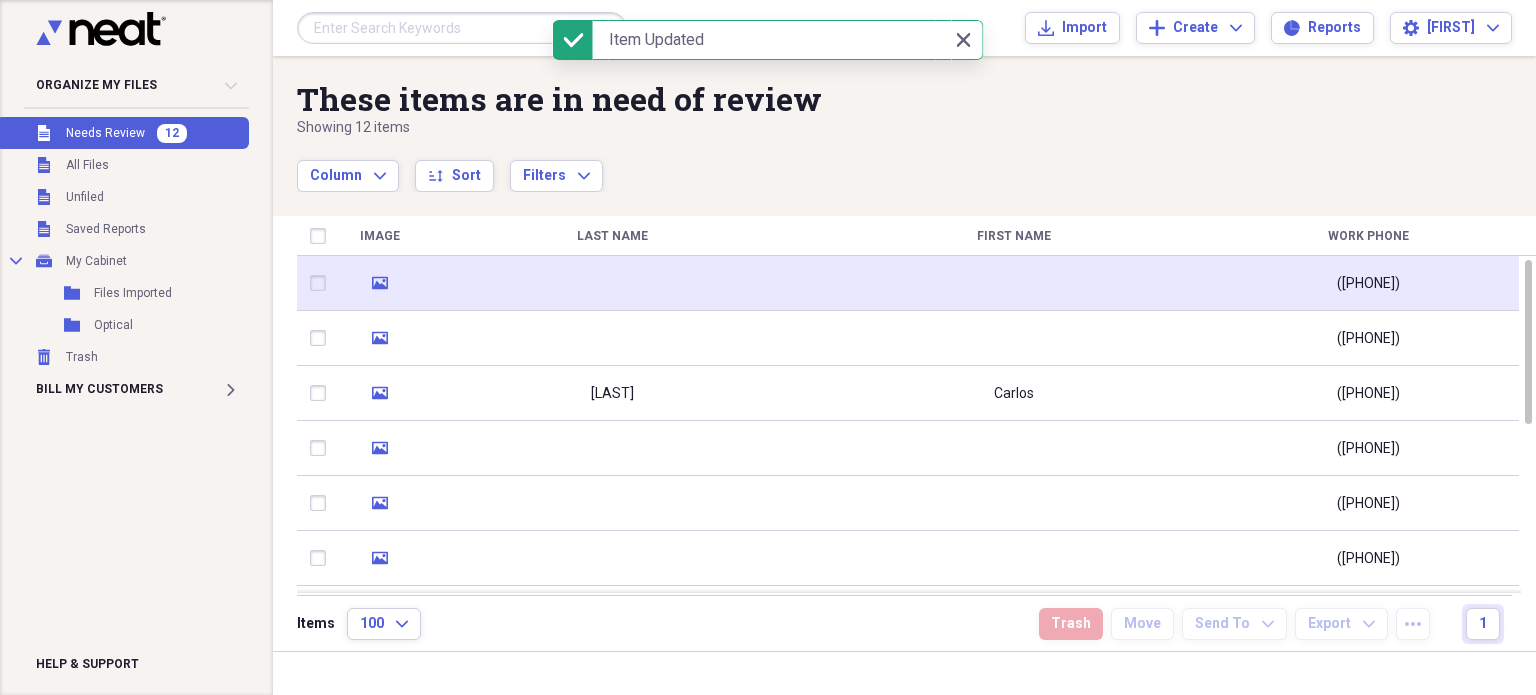 click at bounding box center [612, 283] 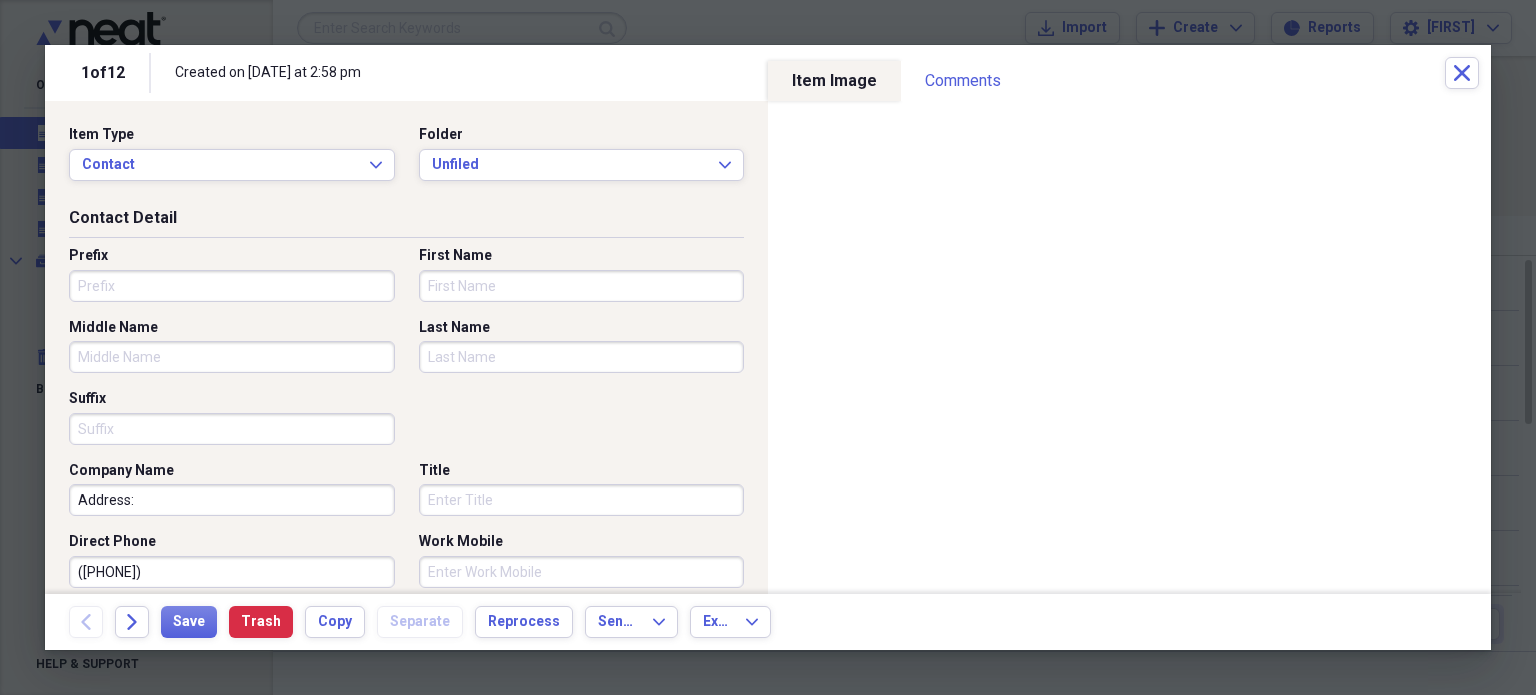 drag, startPoint x: 150, startPoint y: 267, endPoint x: 92, endPoint y: 291, distance: 62.76942 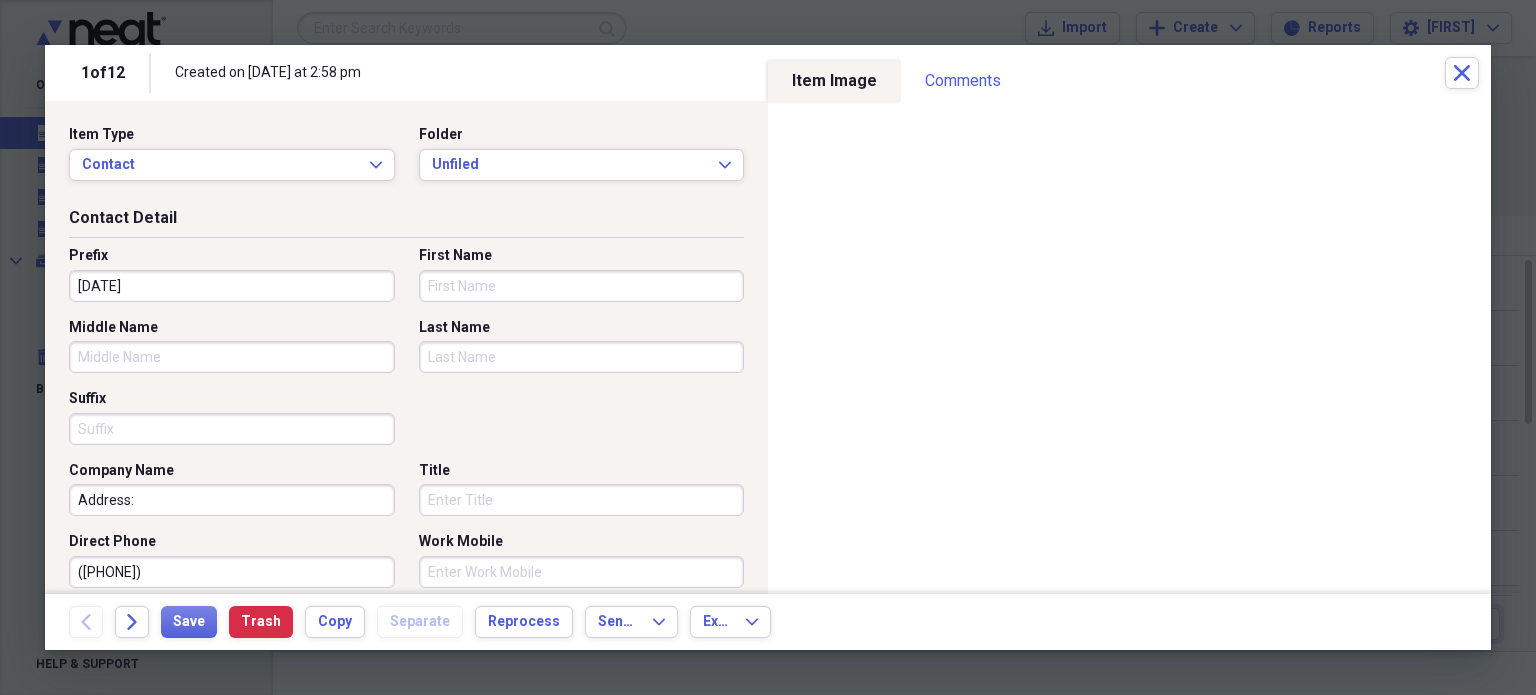 type on "01/06/1957" 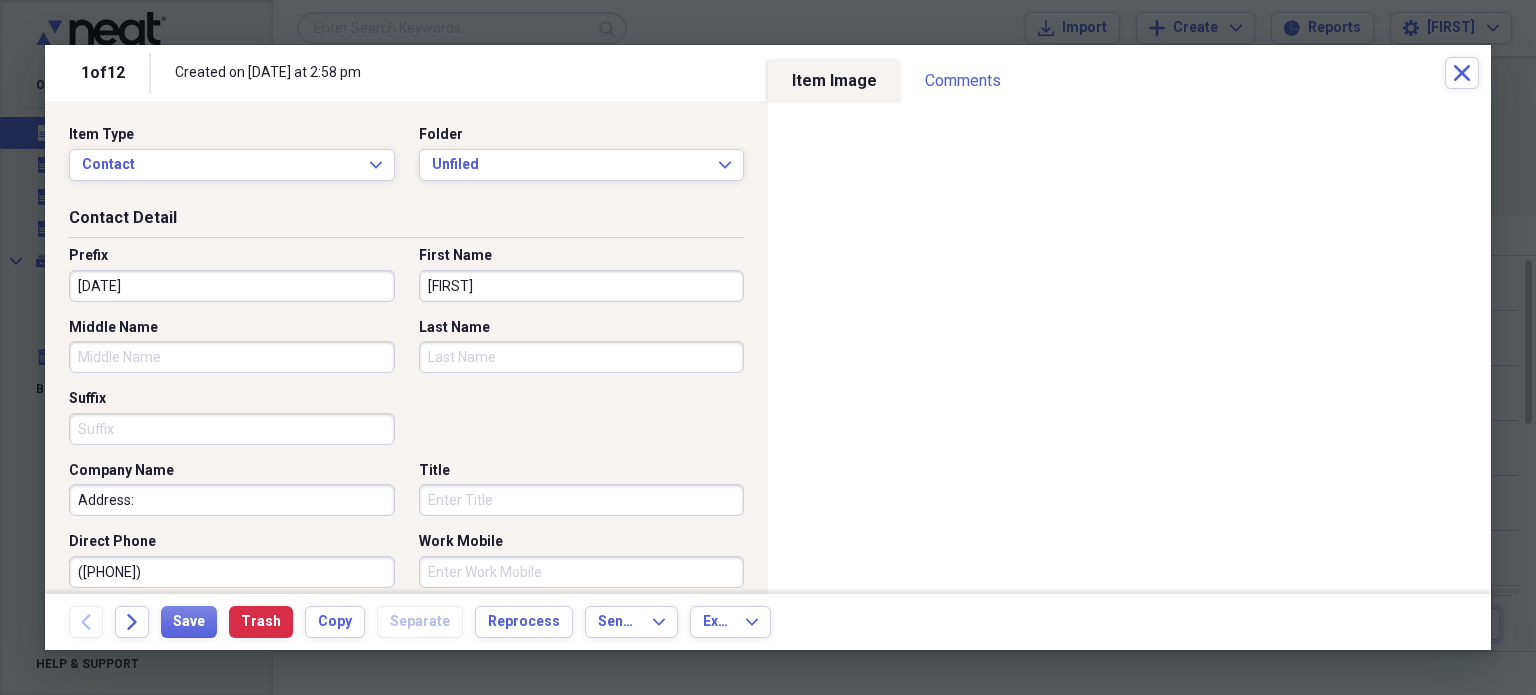 type on "ELIO" 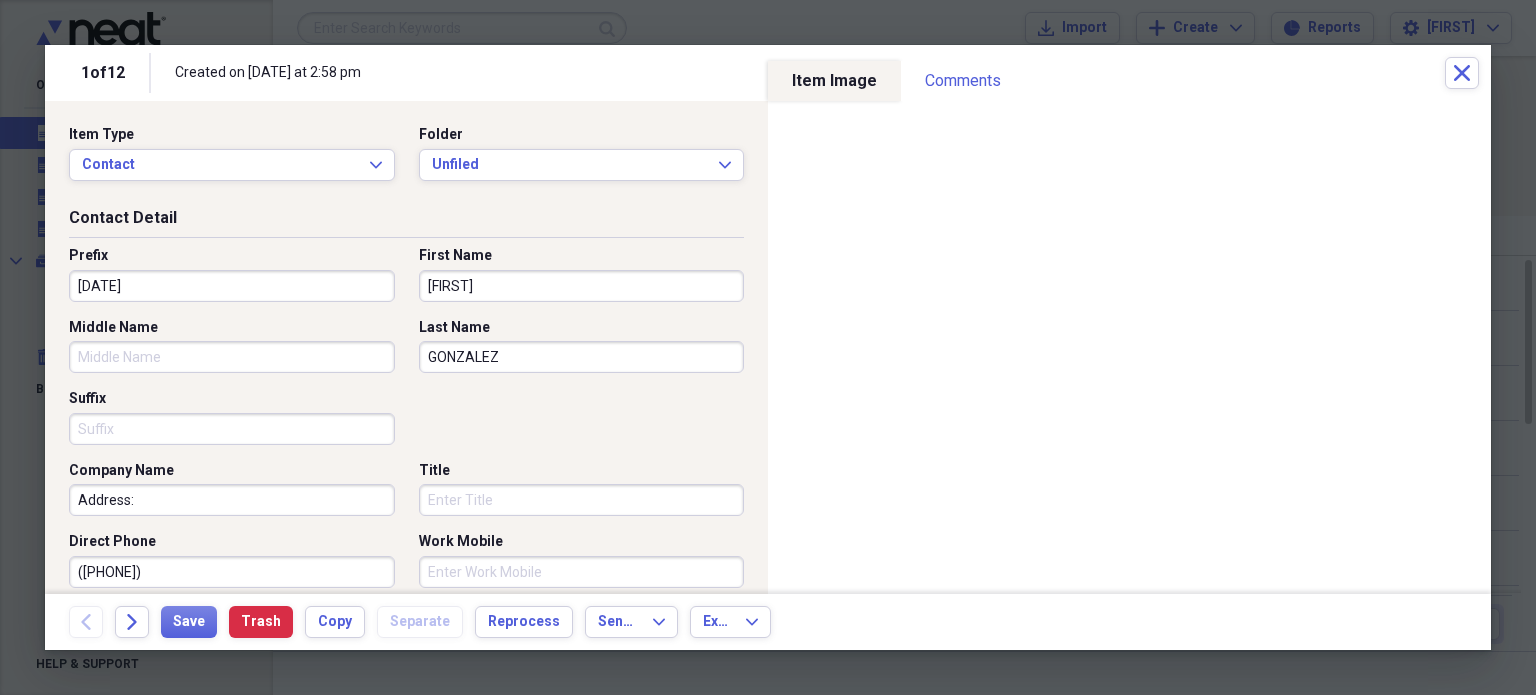 type on "GONZALEZ" 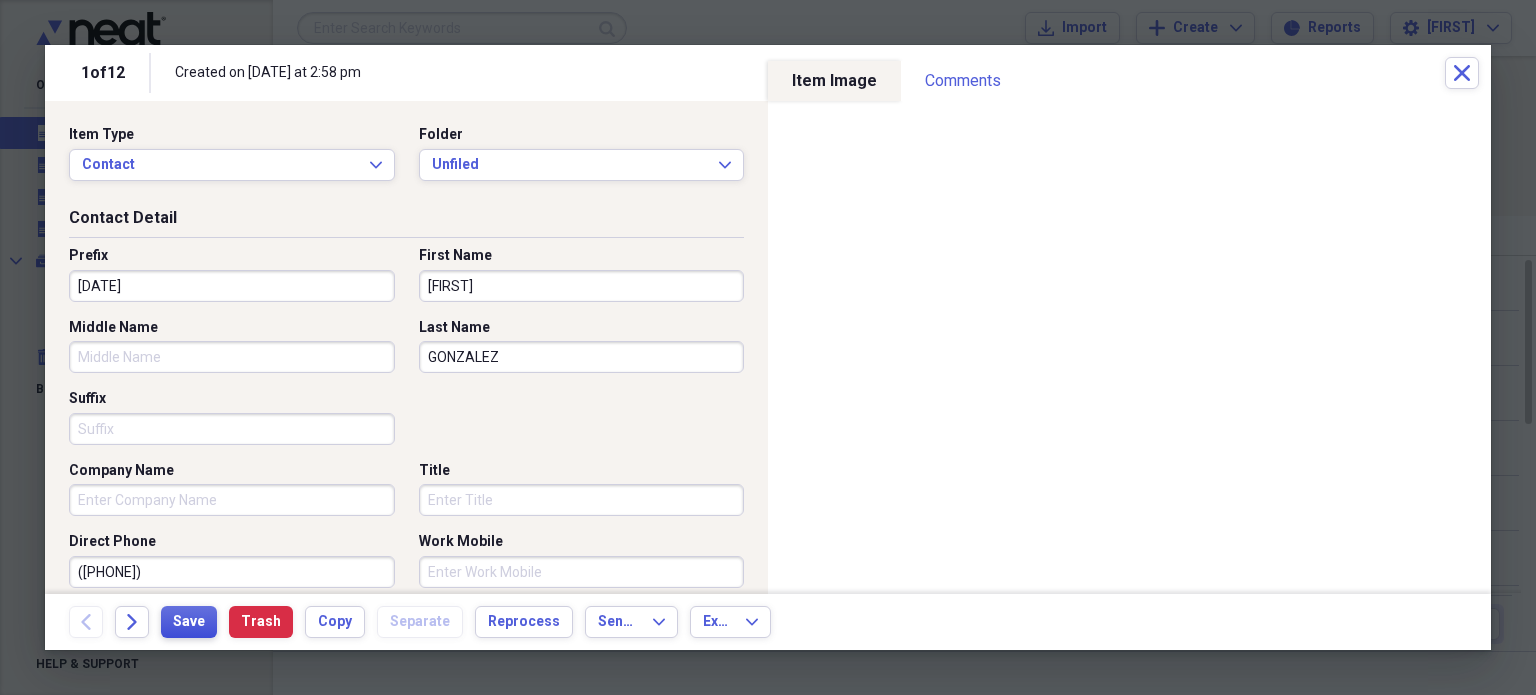type 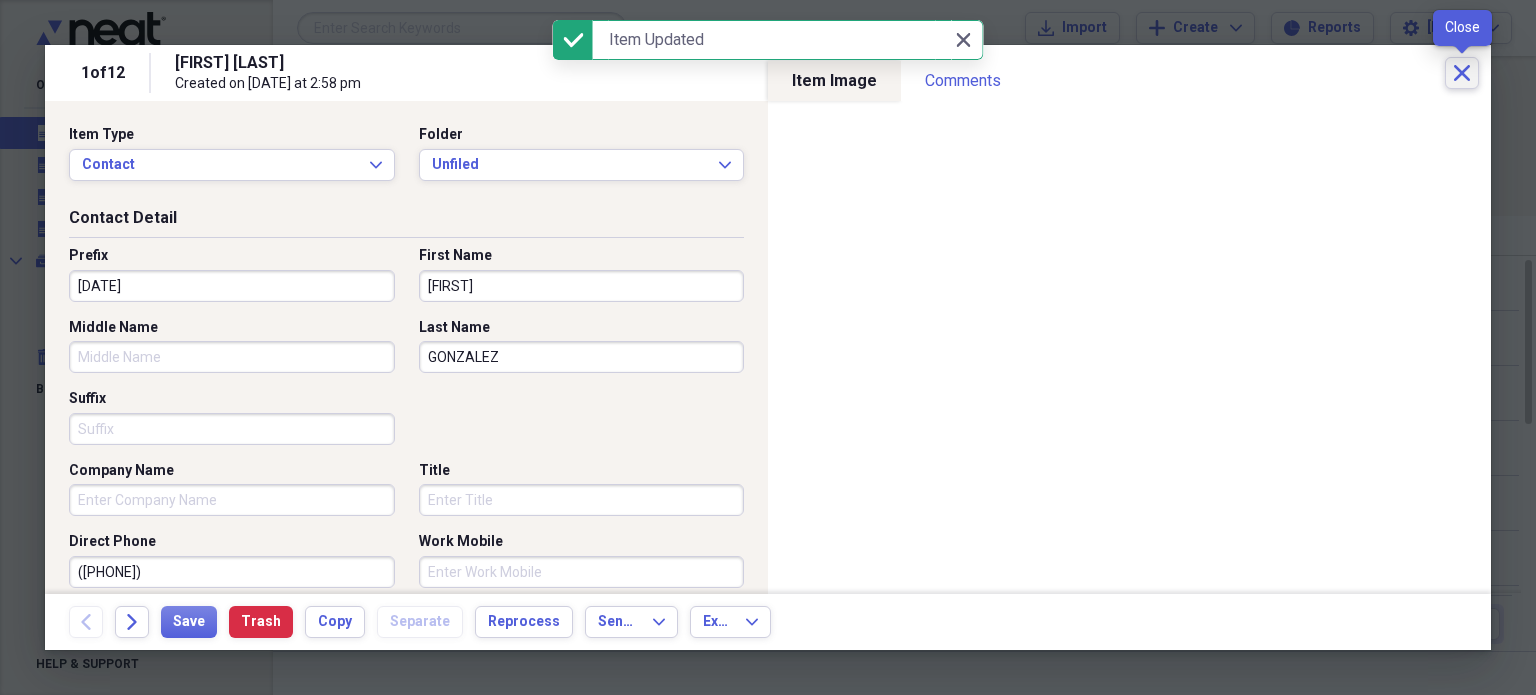 click on "Close" at bounding box center [1462, 73] 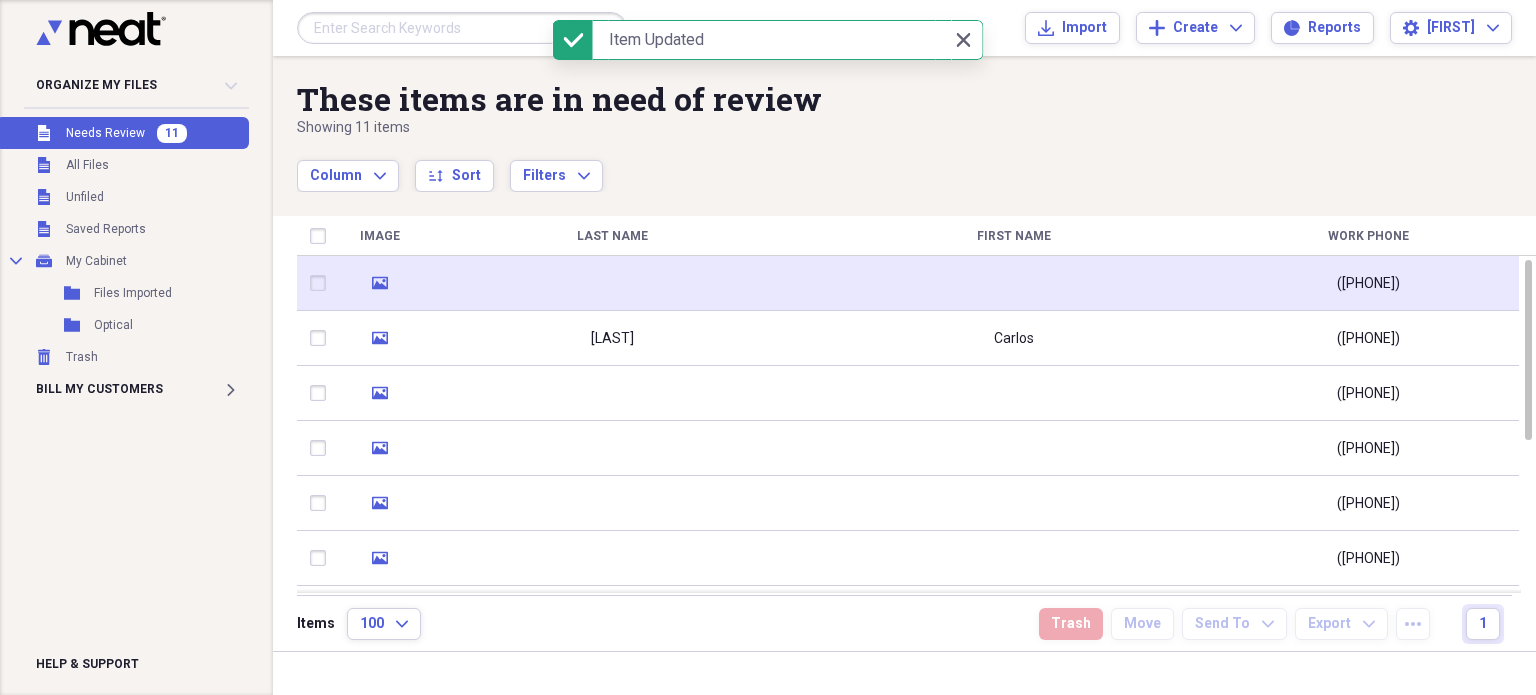 click at bounding box center [612, 283] 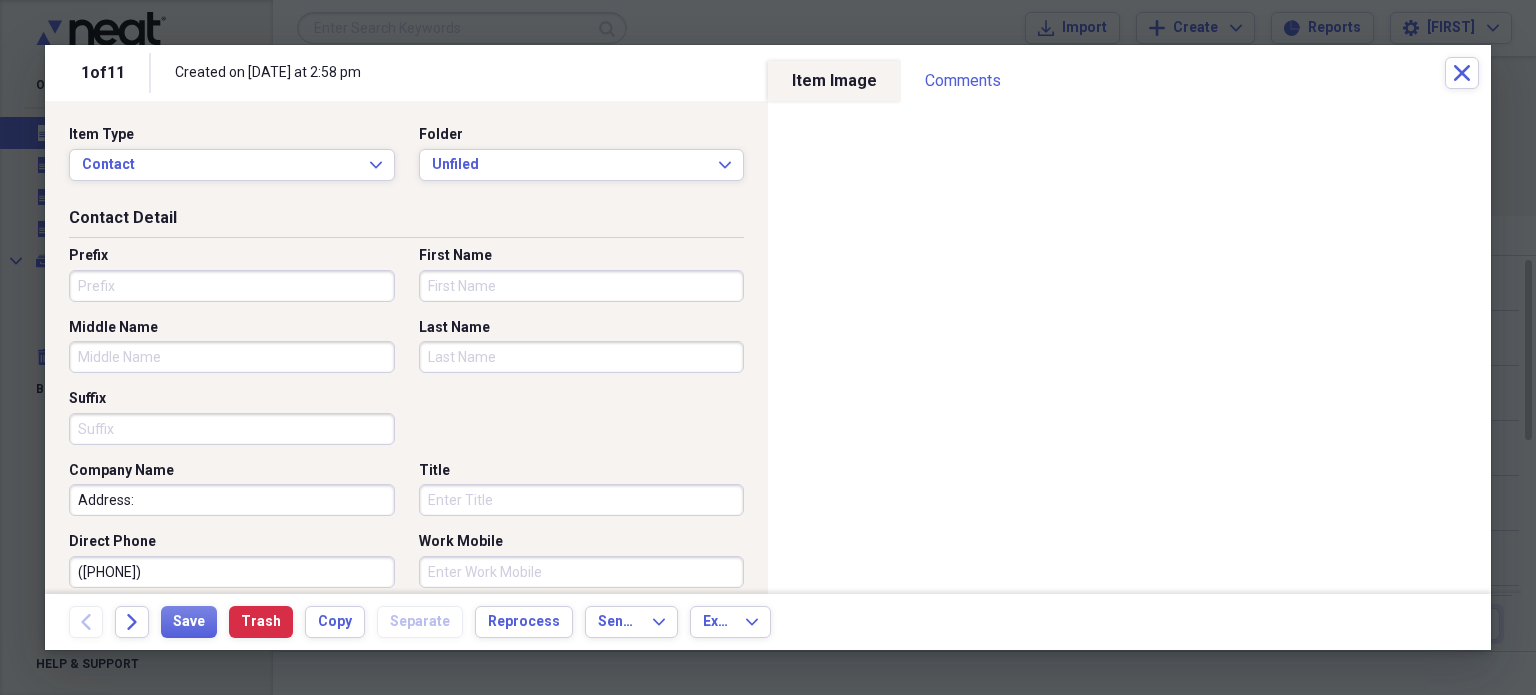 click on "Prefix" at bounding box center (232, 286) 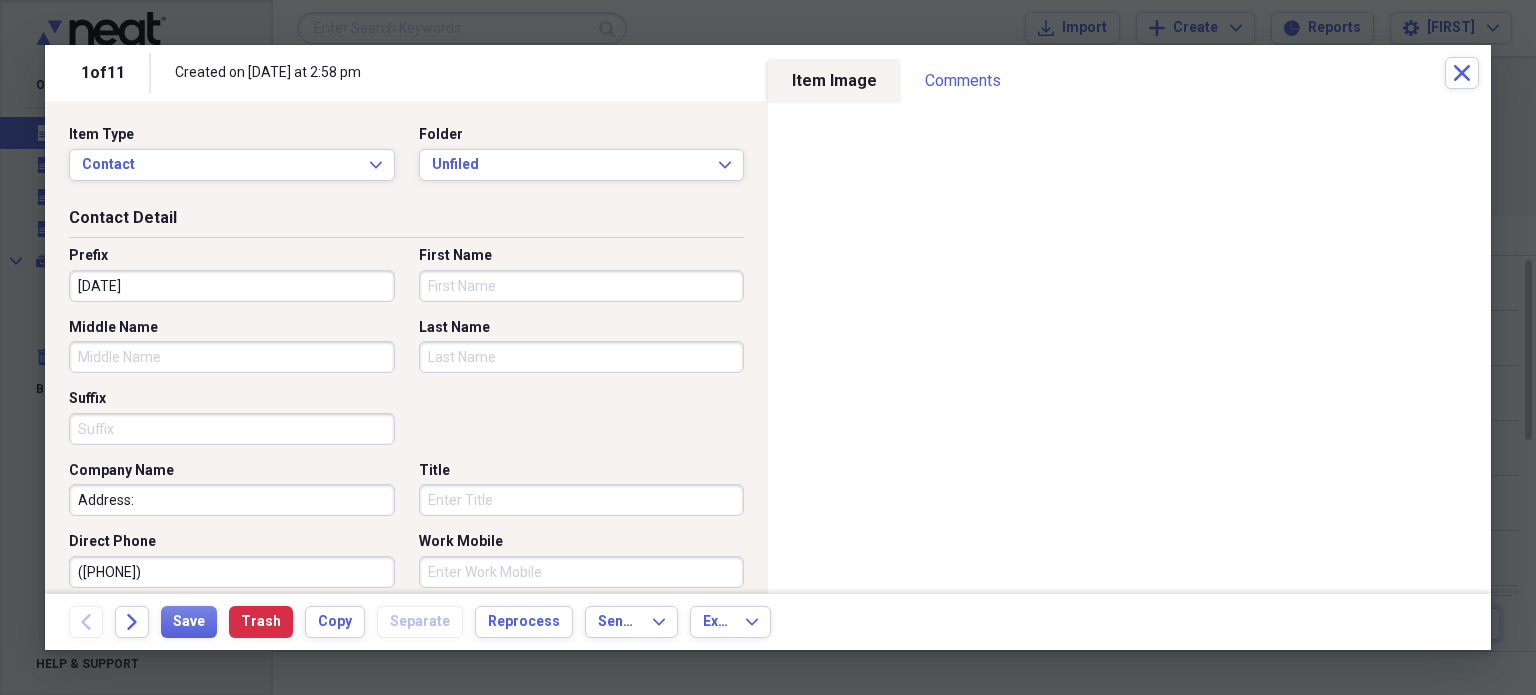 type on "07/07/2007" 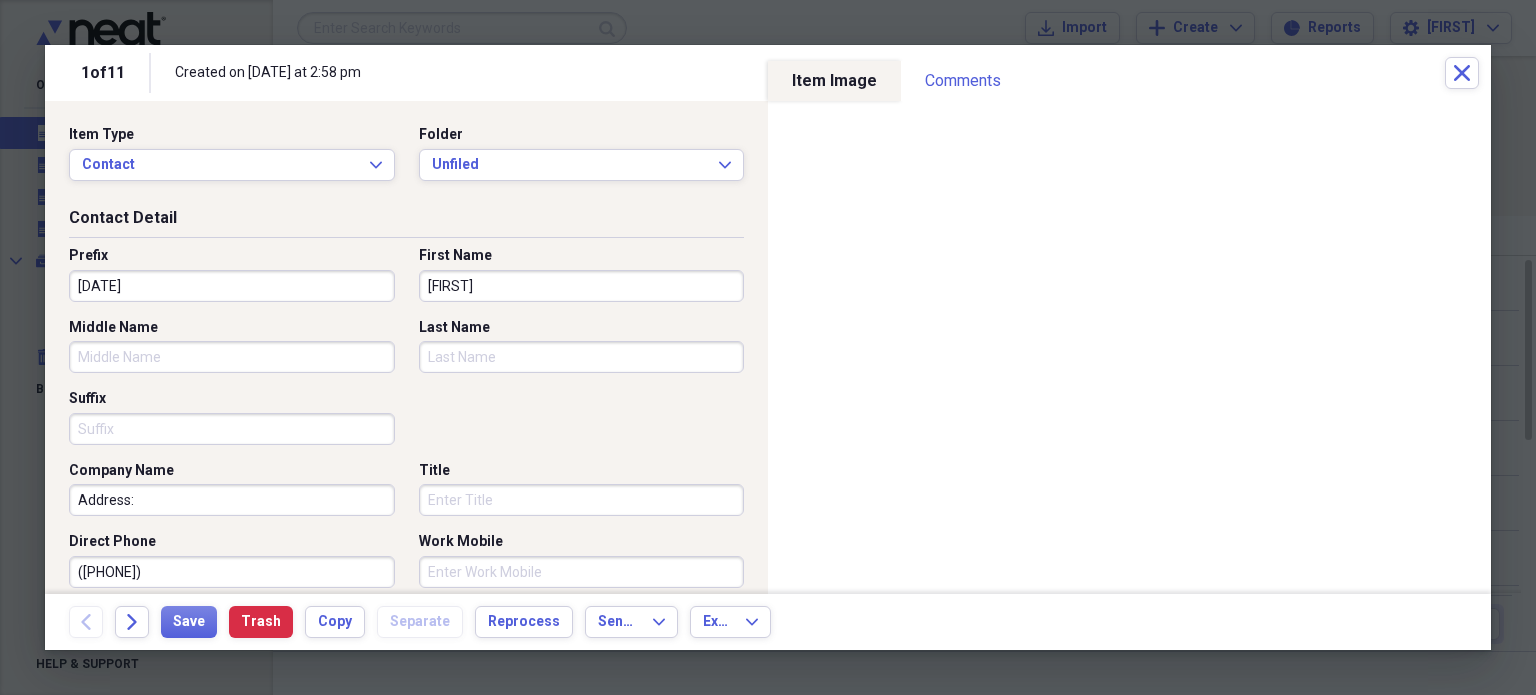 type on "YASELLY" 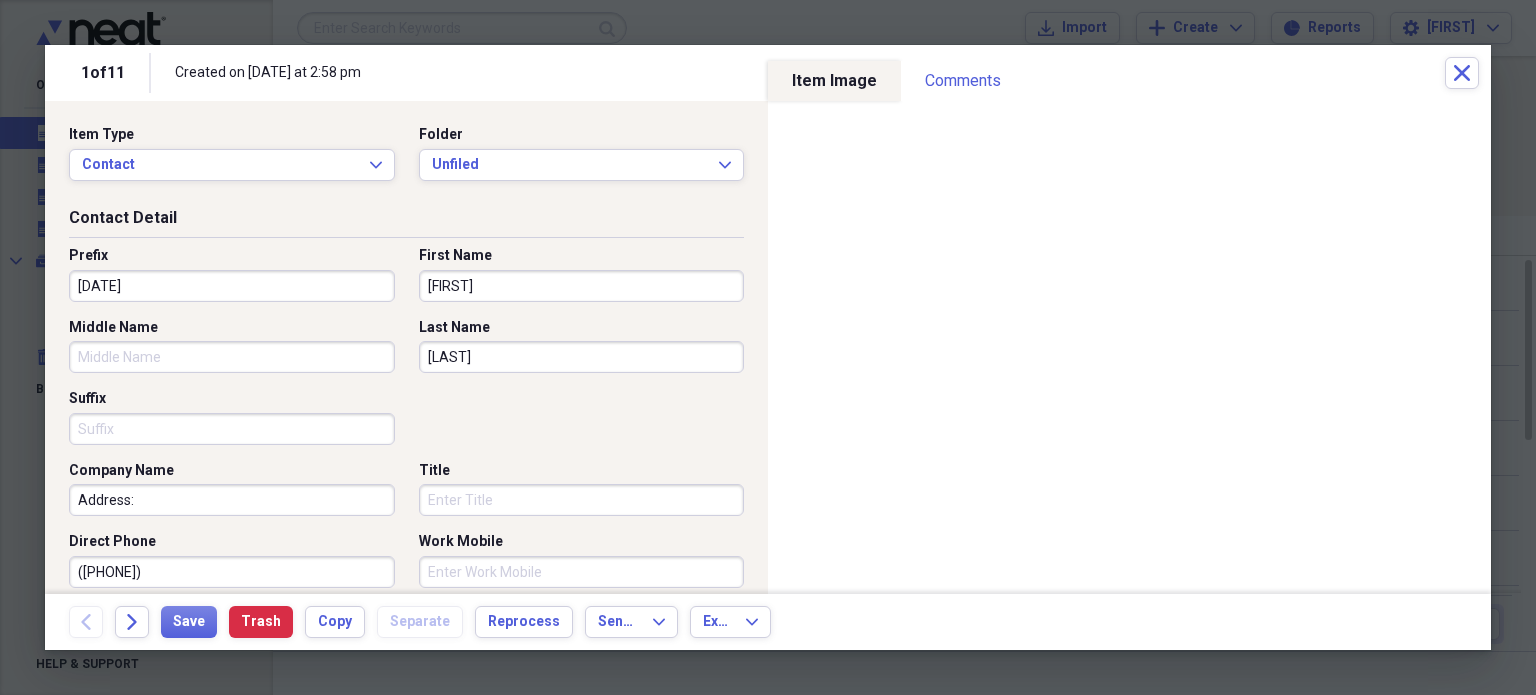type on "ESTOPINAN" 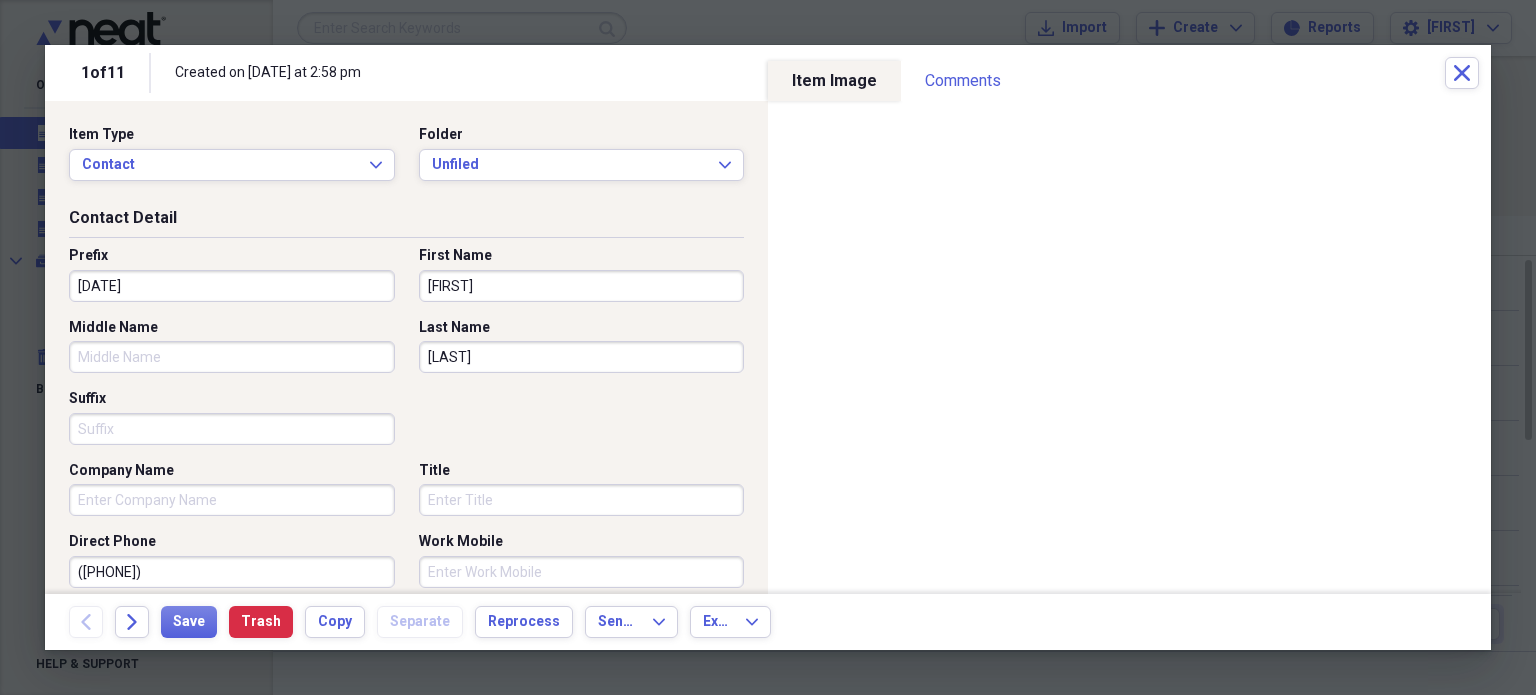 type 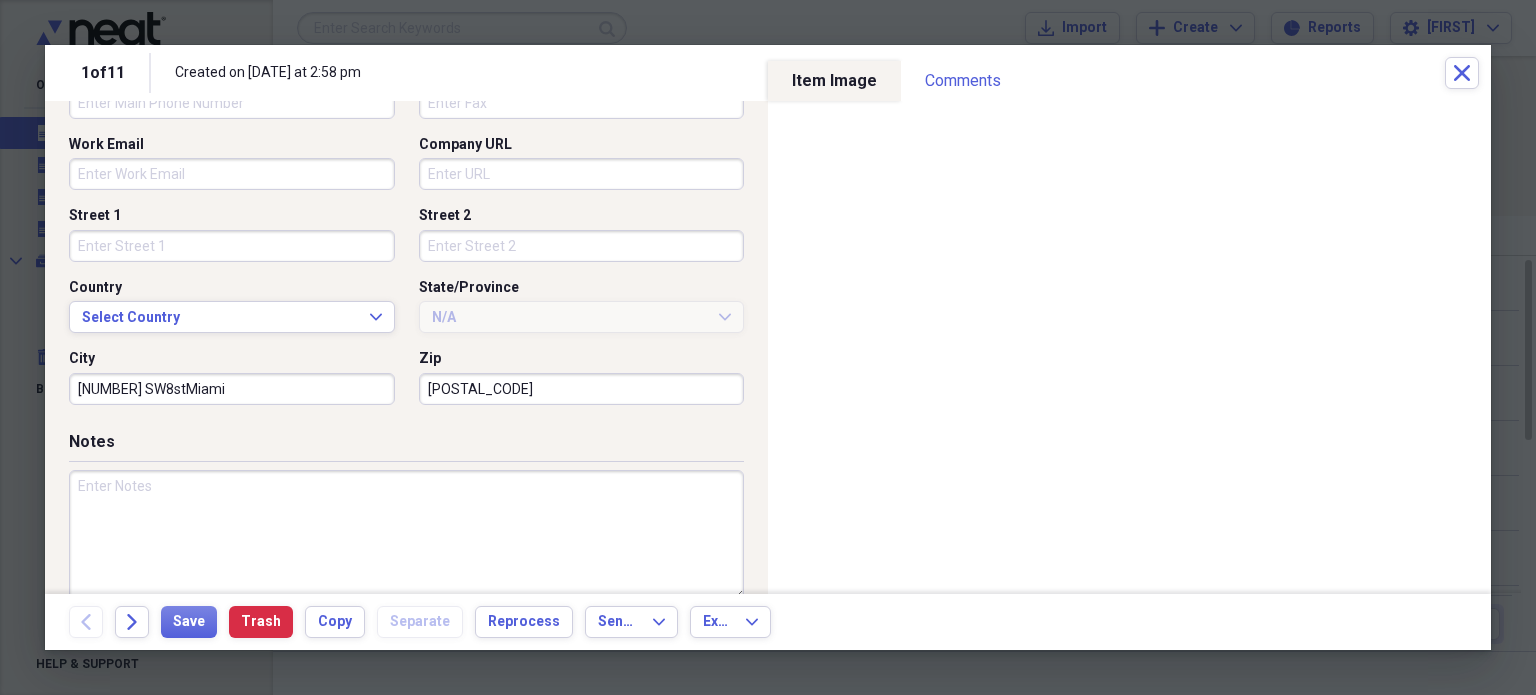 scroll, scrollTop: 542, scrollLeft: 0, axis: vertical 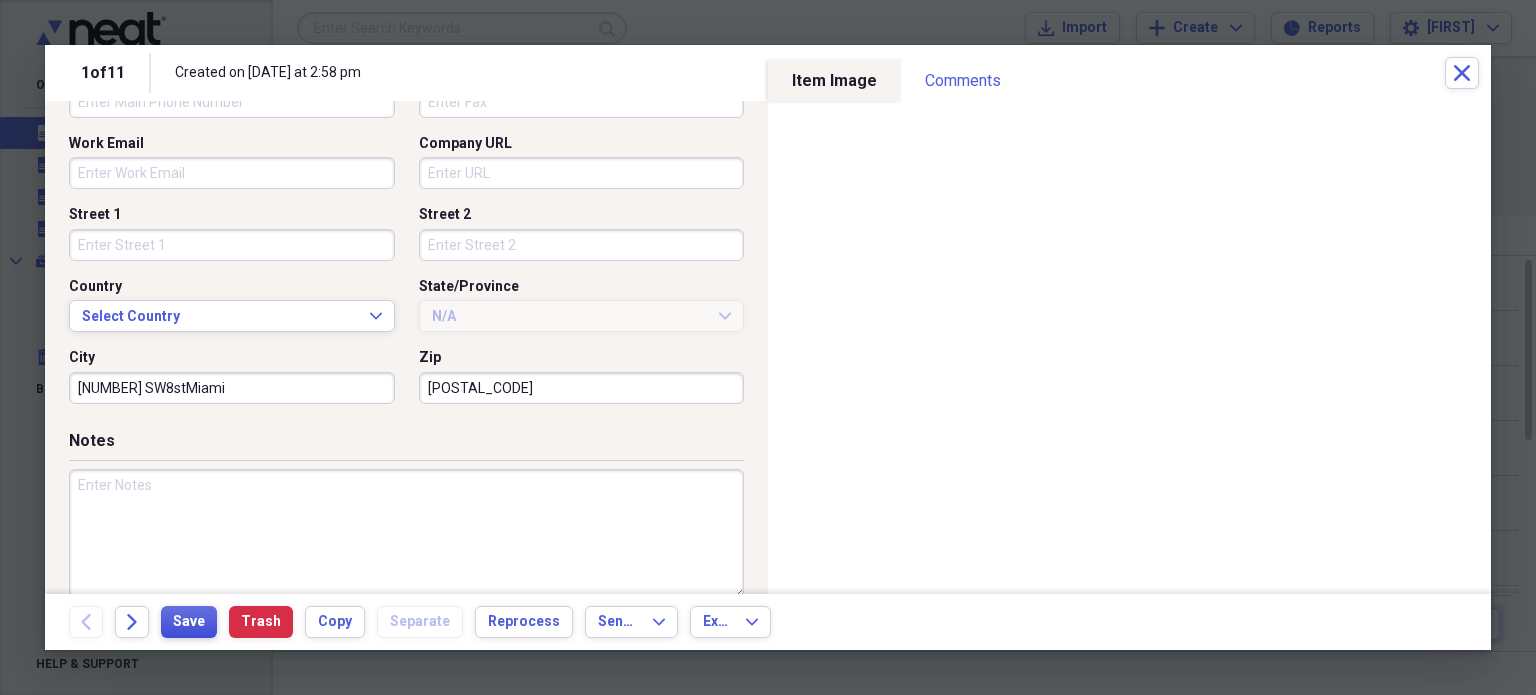 type on "(786) 474-7861" 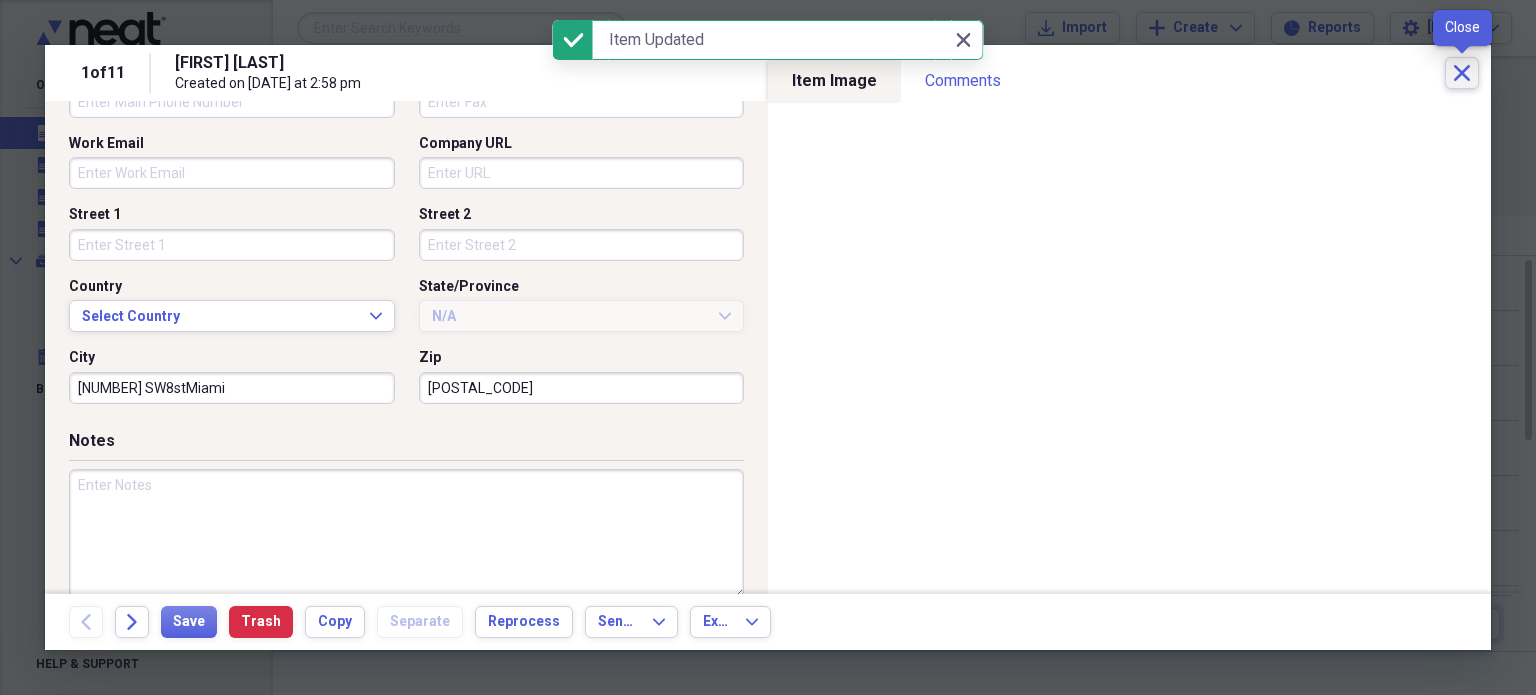 click on "Close" at bounding box center (1462, 73) 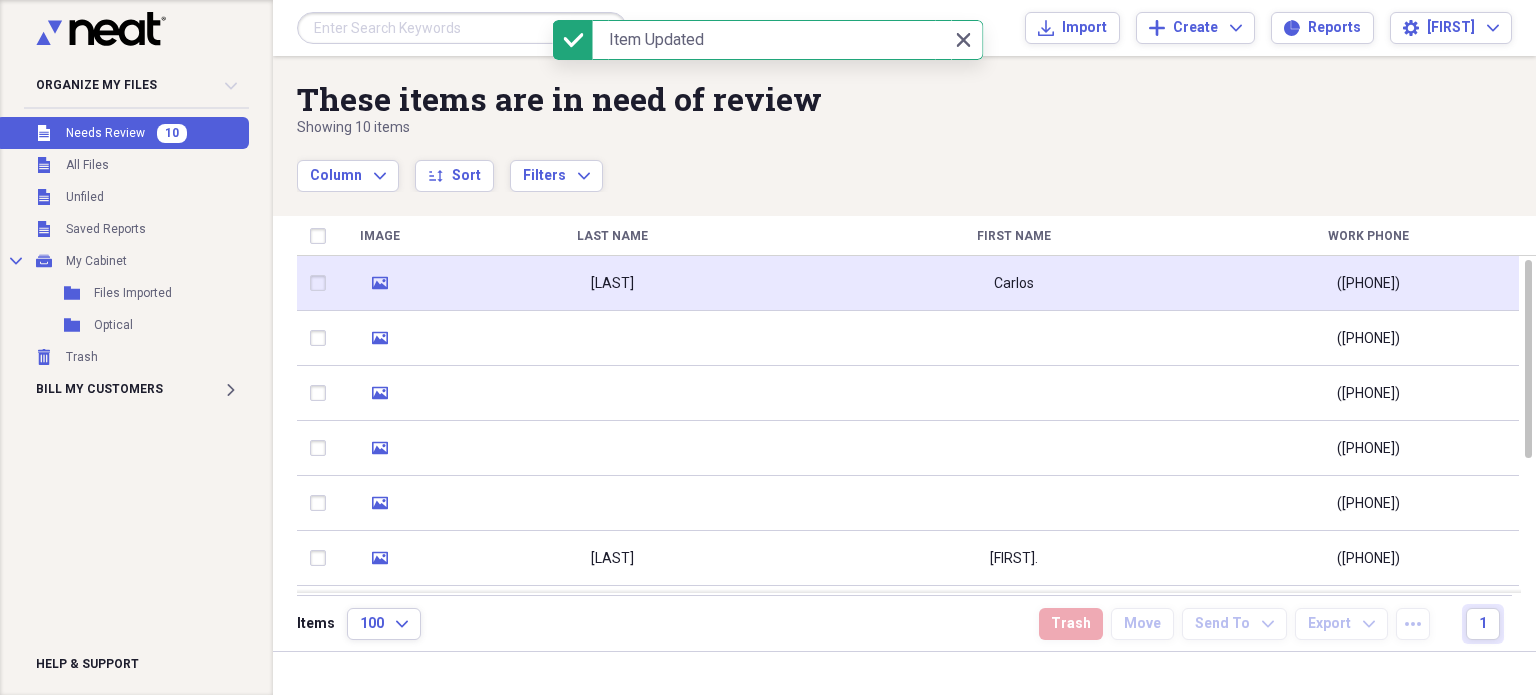 click on "[LAST]" at bounding box center [612, 283] 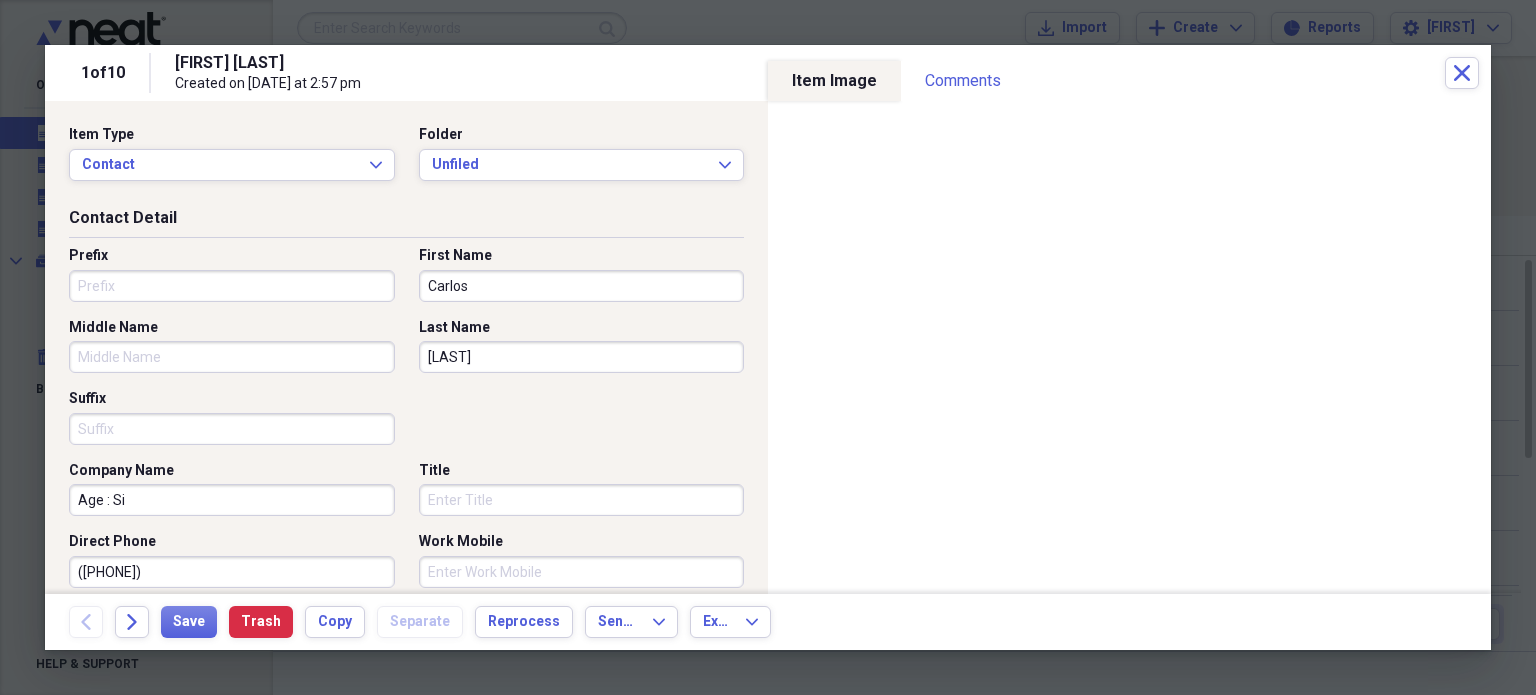 click on "Prefix" at bounding box center (232, 286) 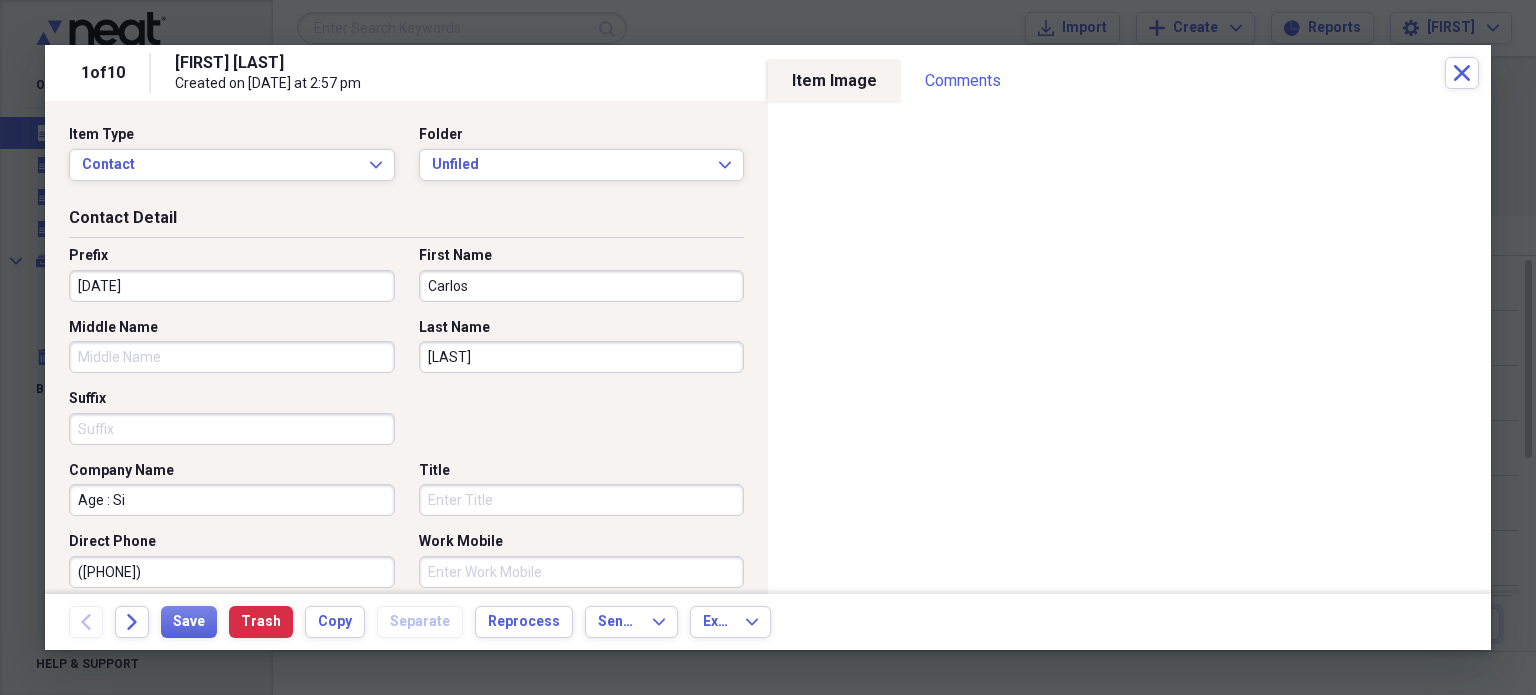 type on "02/06/1974" 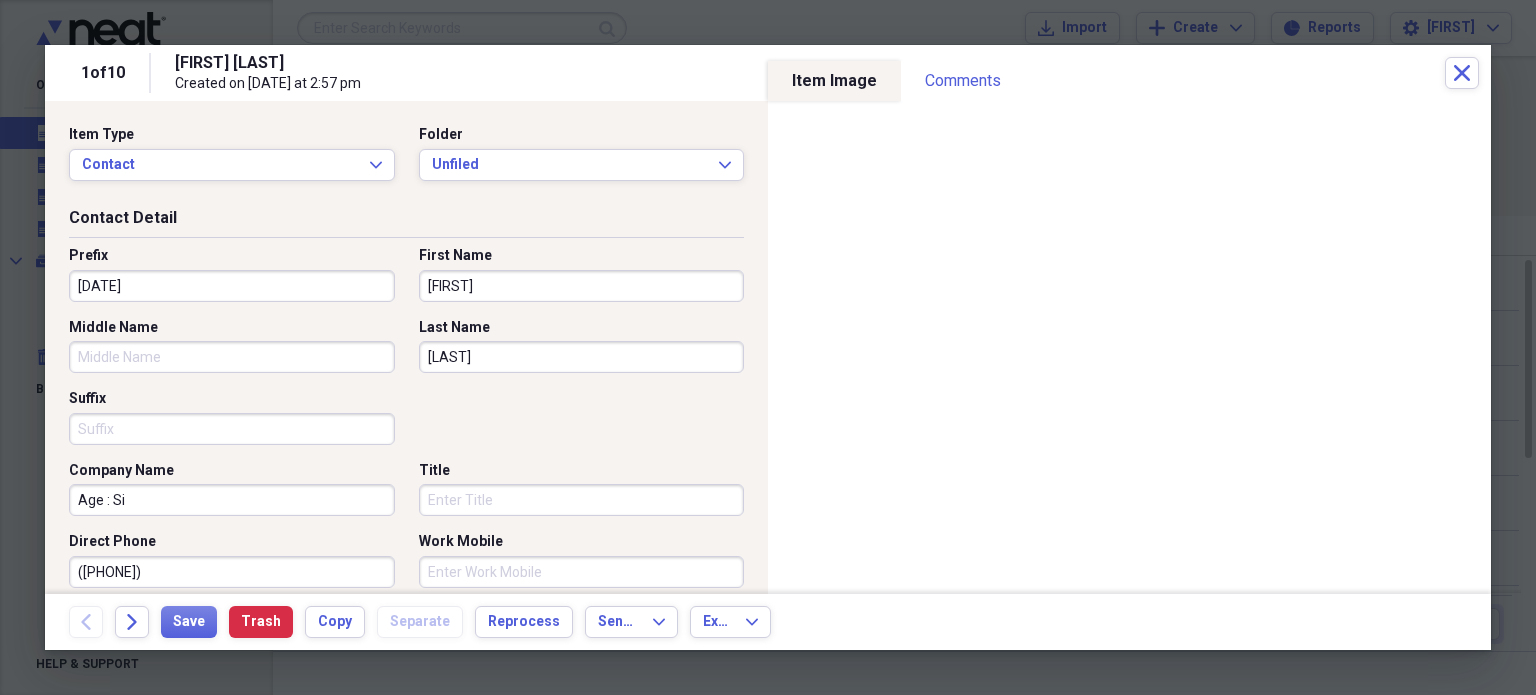 type on "CARLOS" 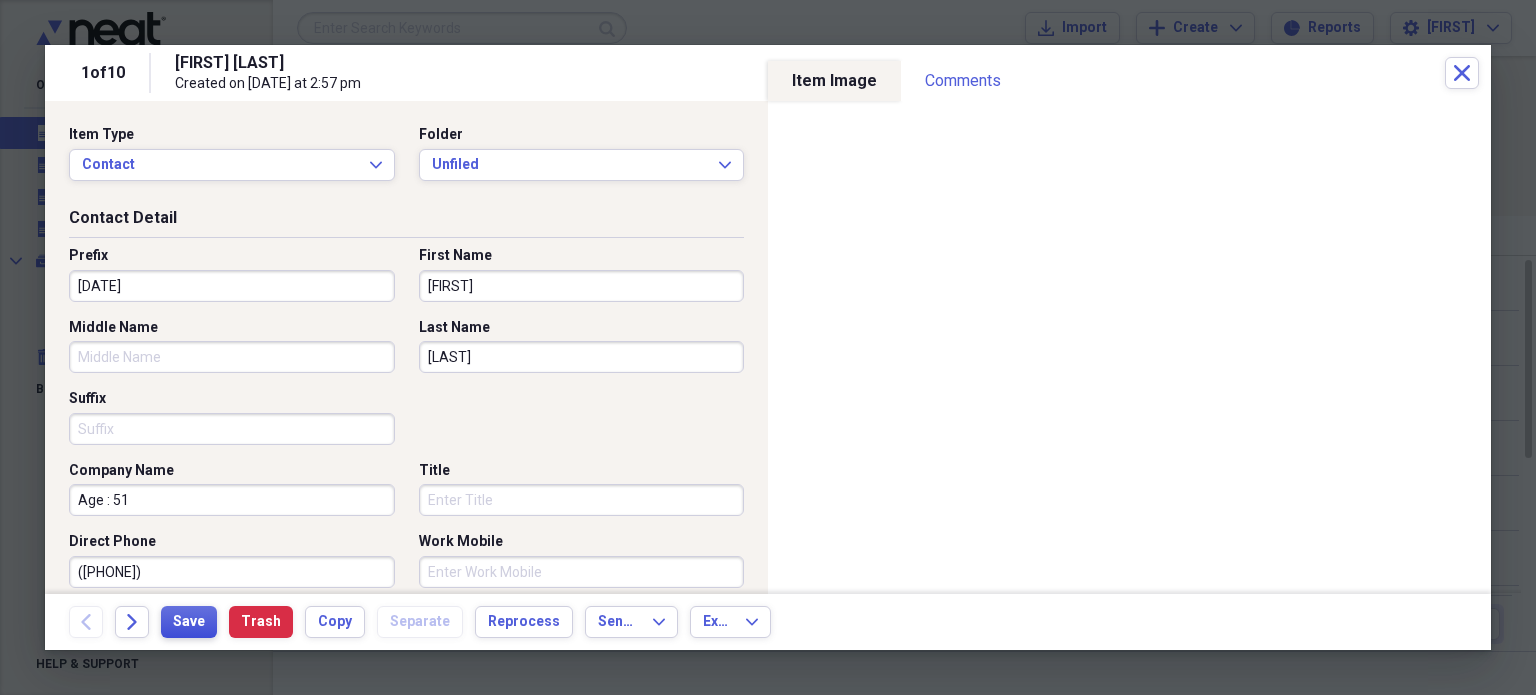 type on "Age : 51" 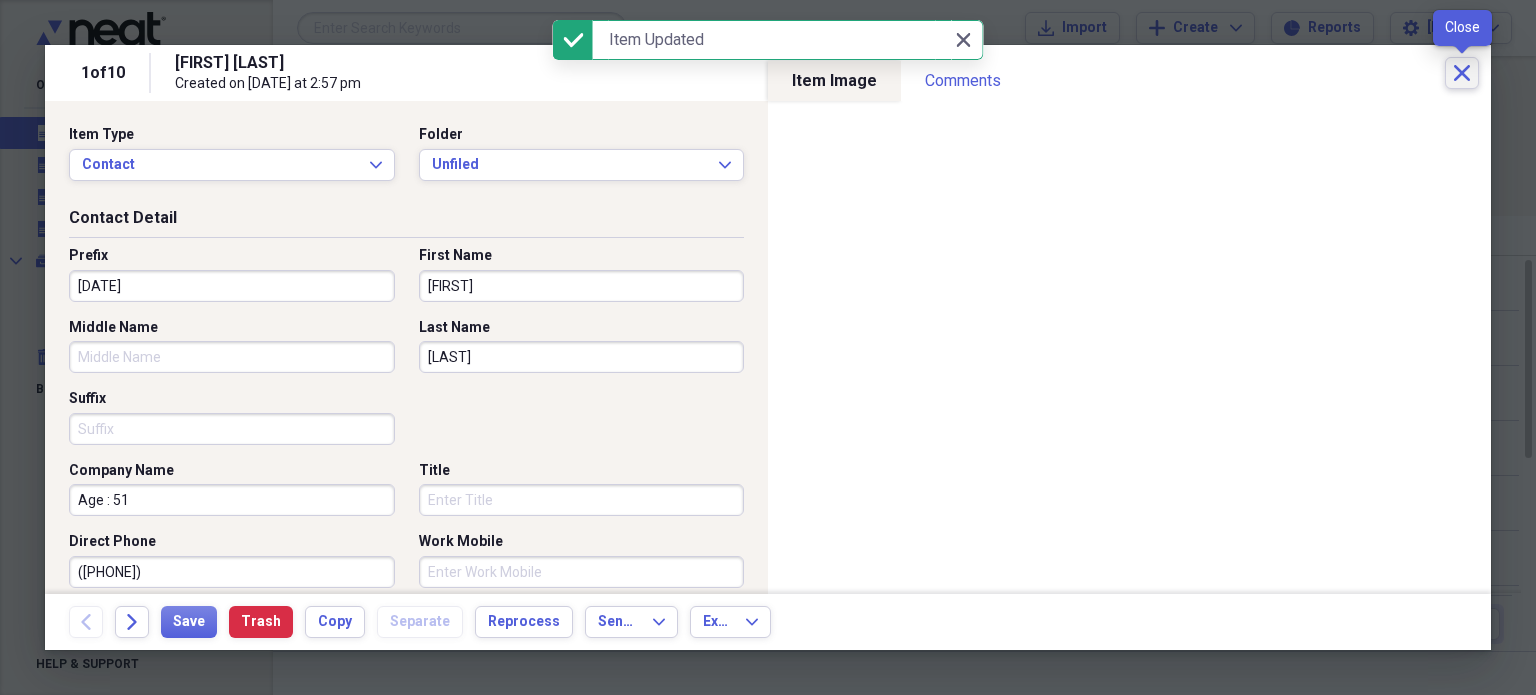 click on "Close" at bounding box center [1462, 73] 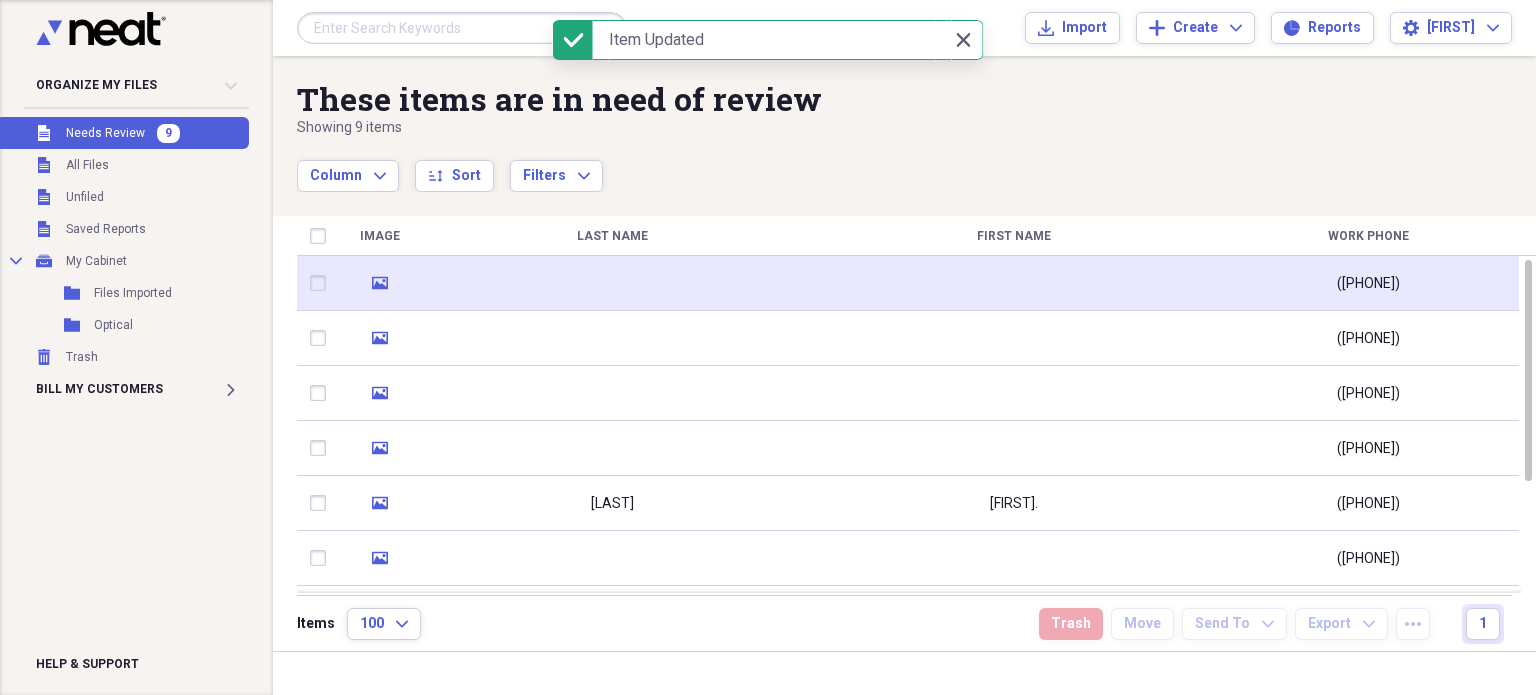 click at bounding box center [612, 283] 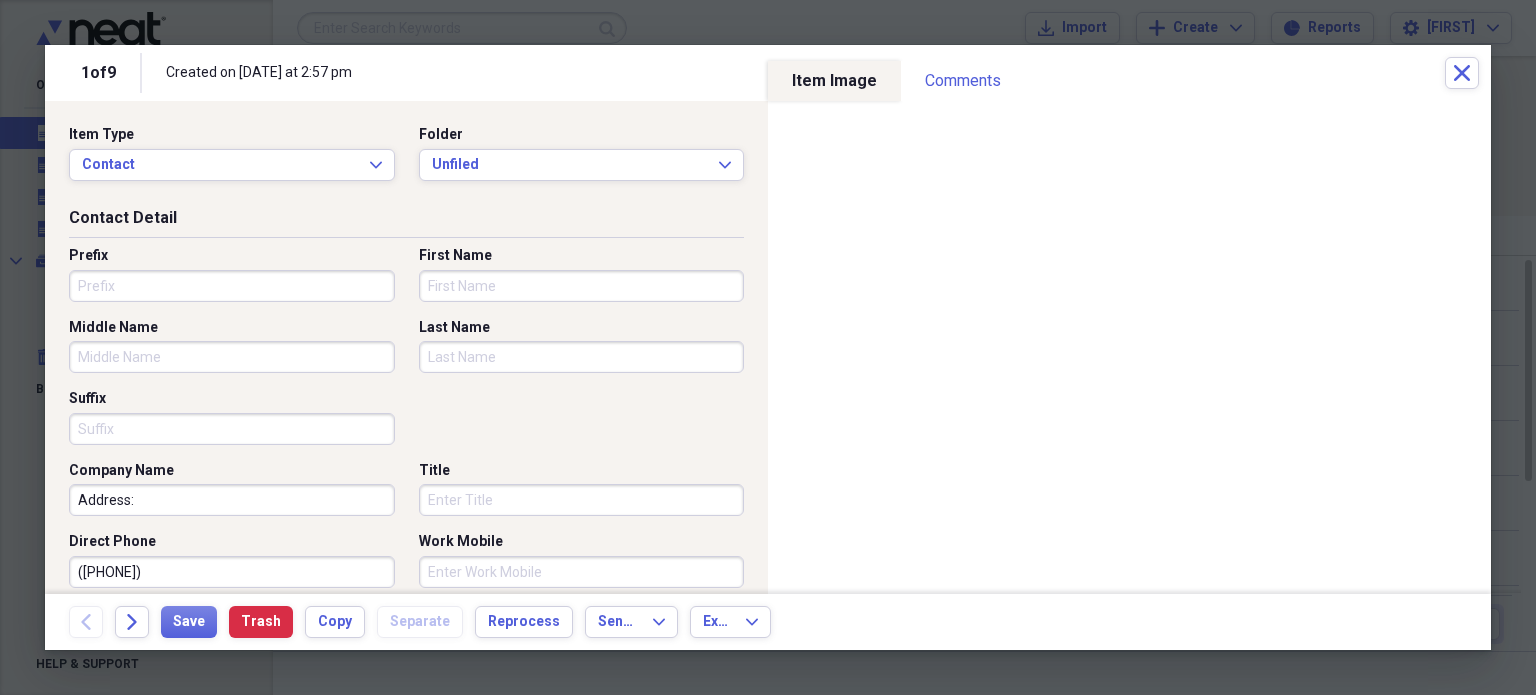 click on "Prefix" at bounding box center [232, 286] 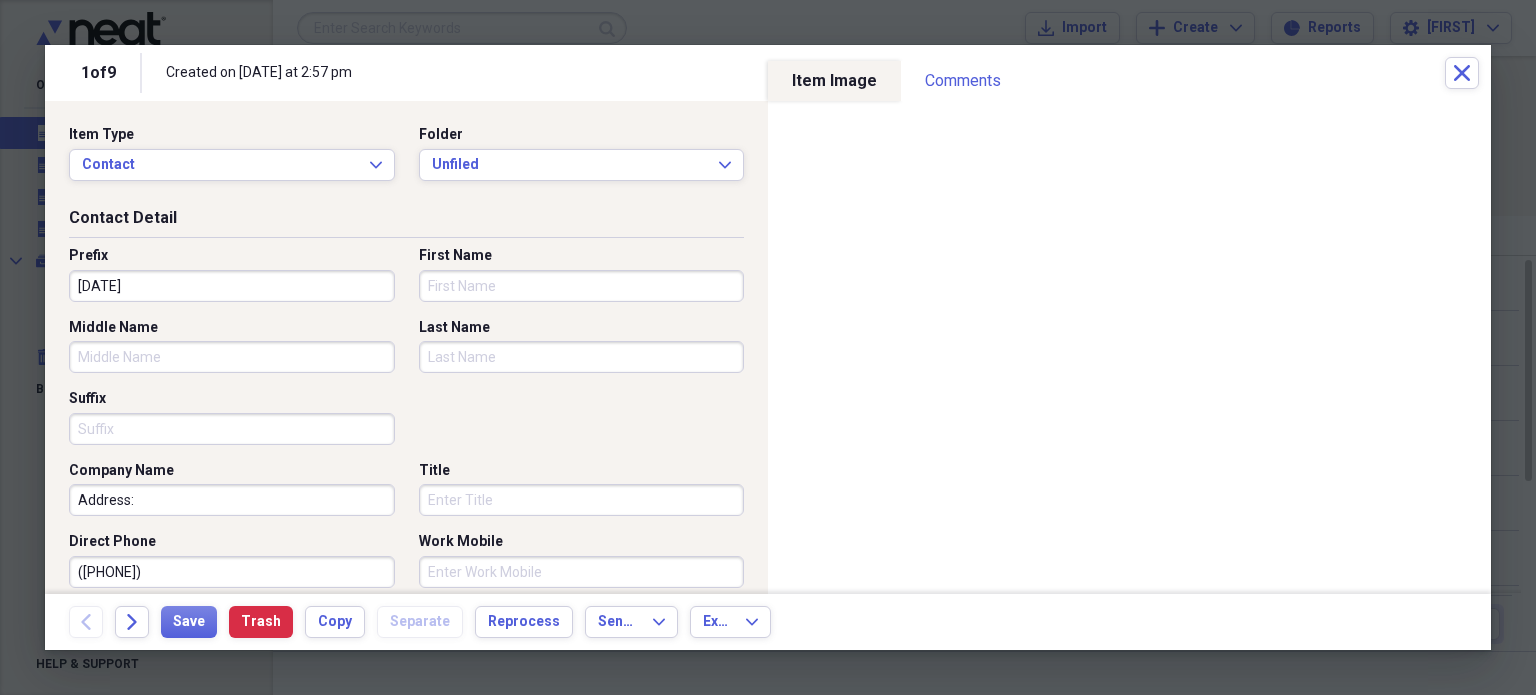 type on "11/03/2000" 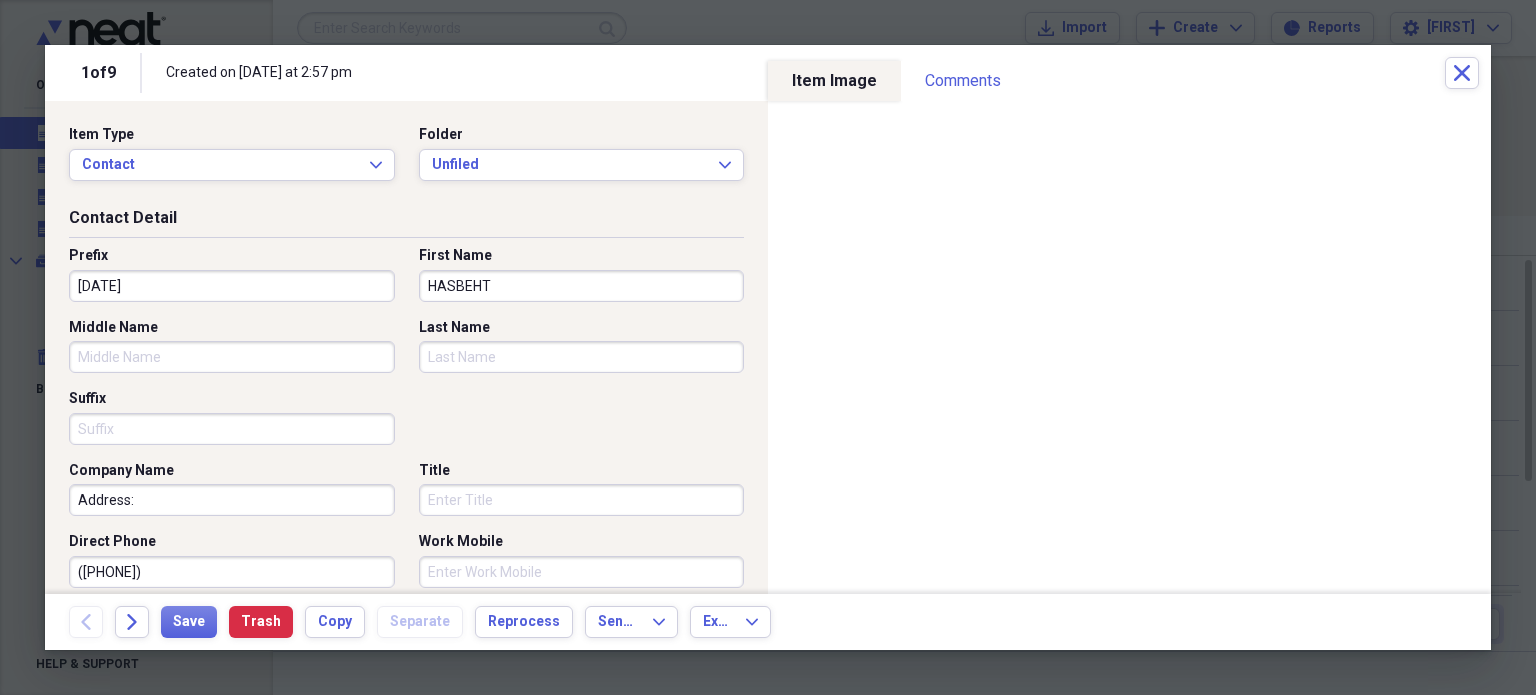 type on "HASBEHT" 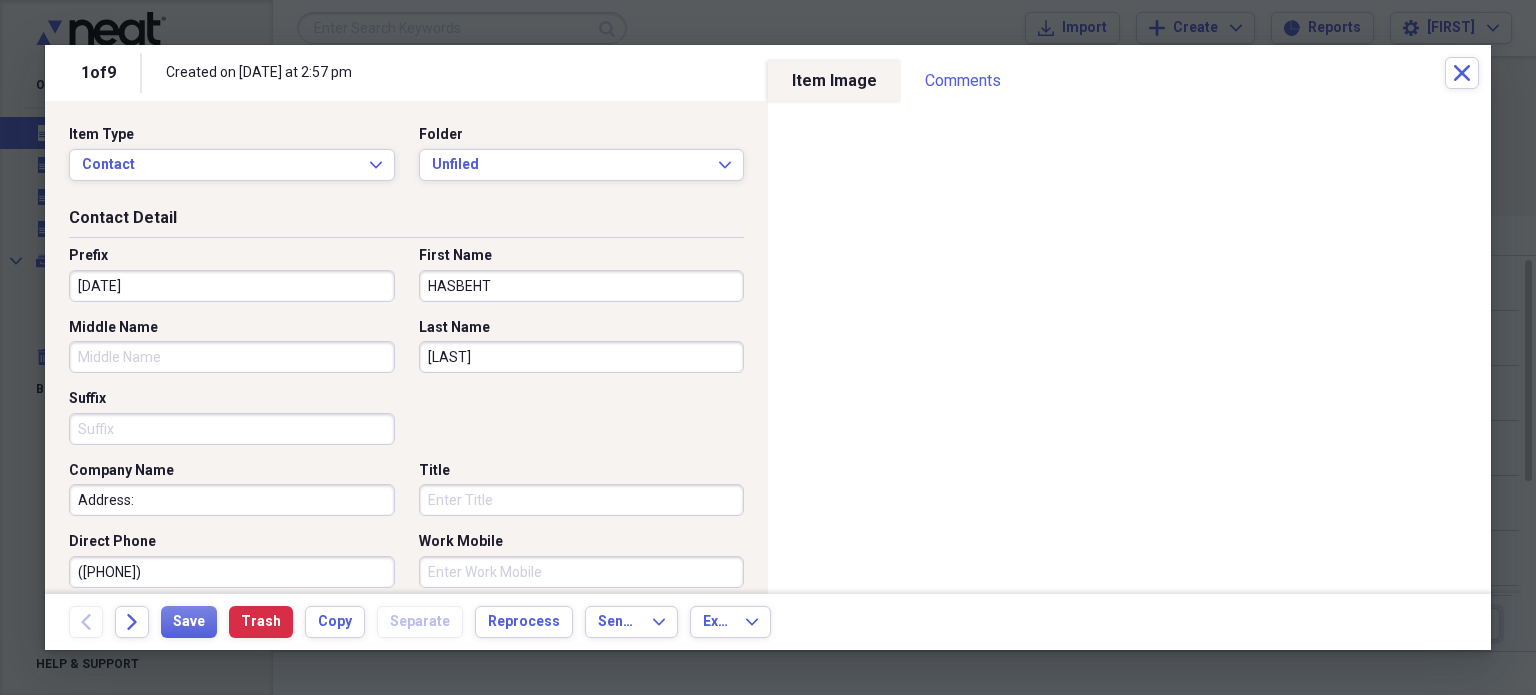 type on "CERVANTES" 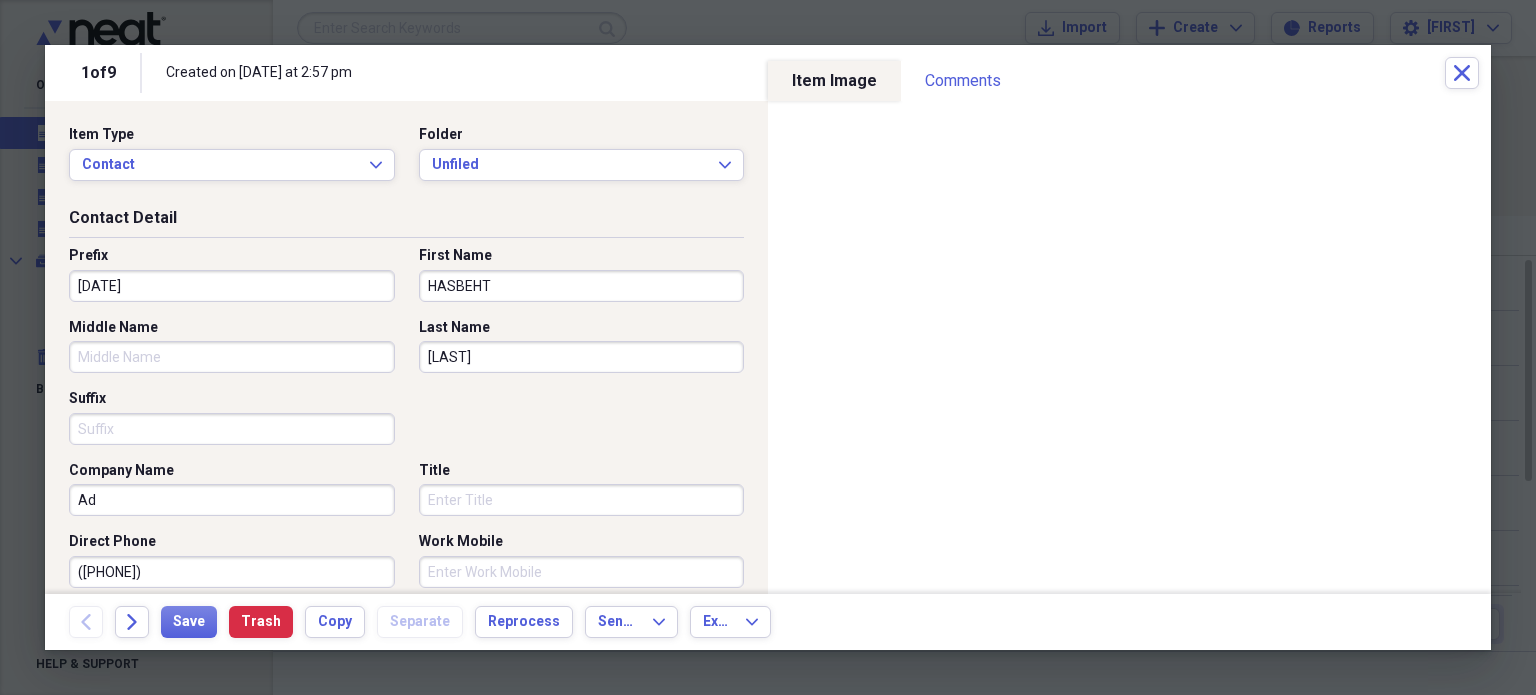 type on "A" 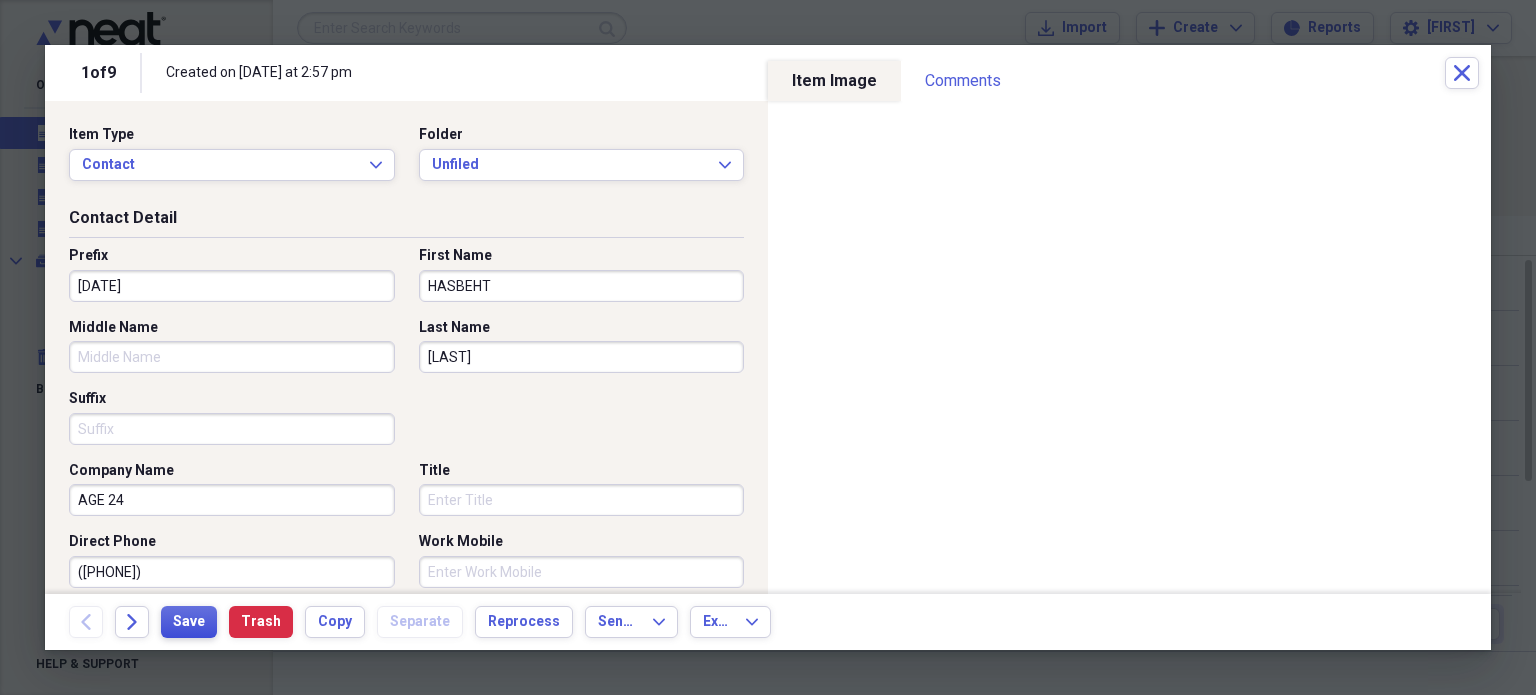 type on "AGE 24" 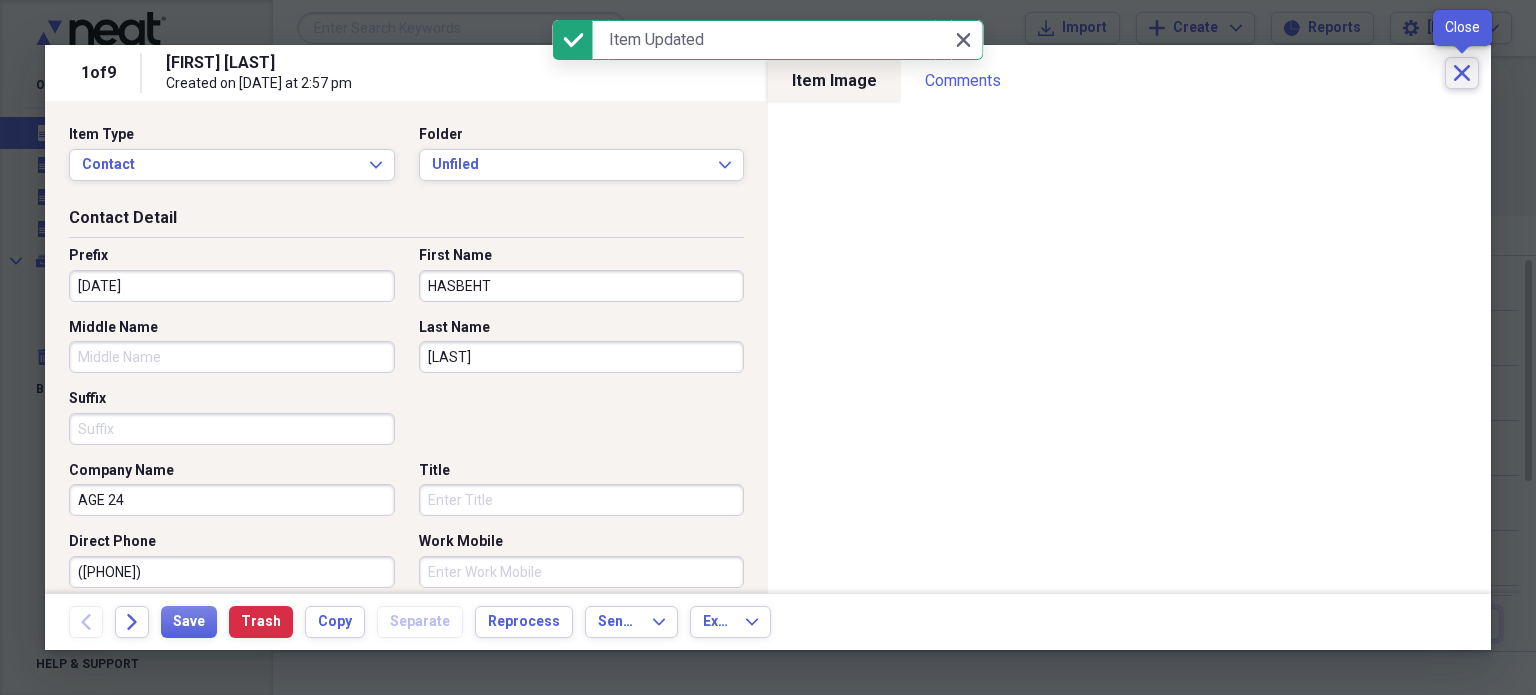 click on "Close" at bounding box center (1462, 73) 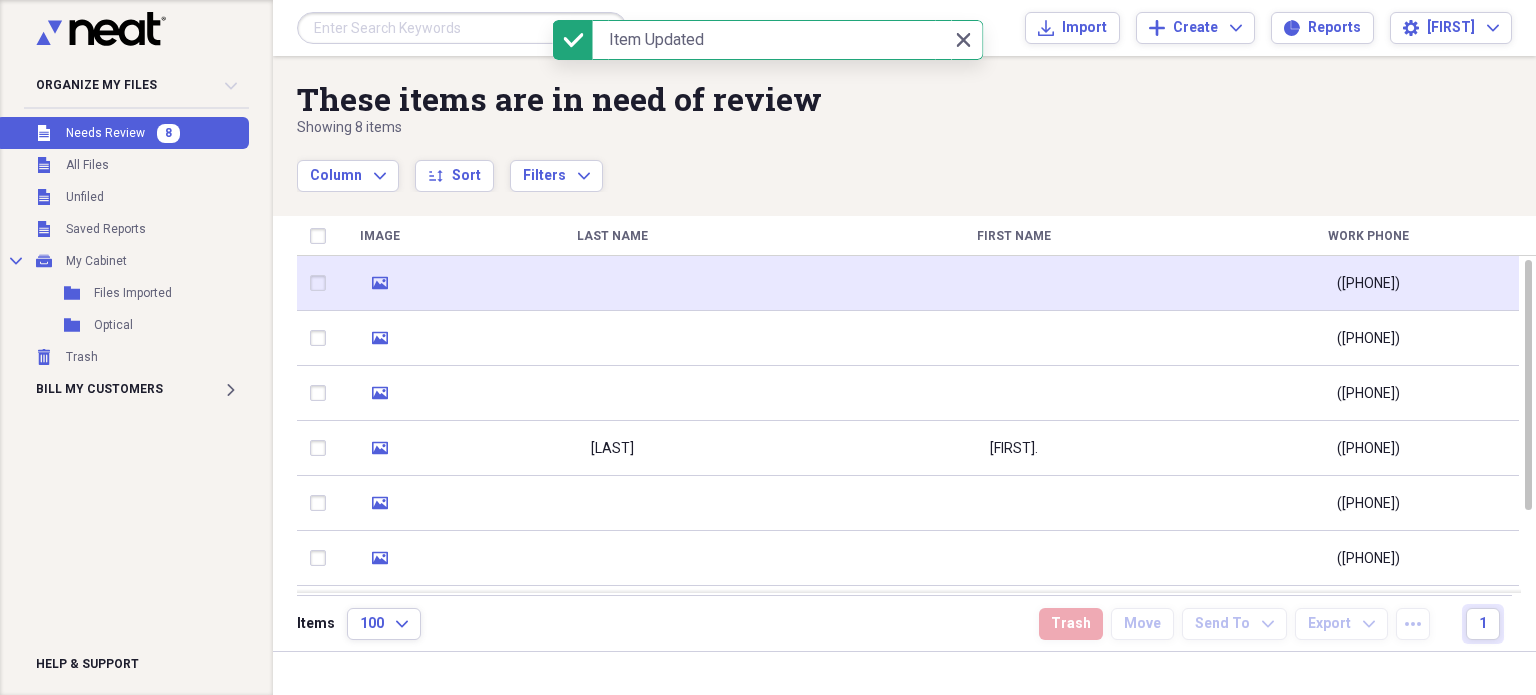 click at bounding box center [612, 283] 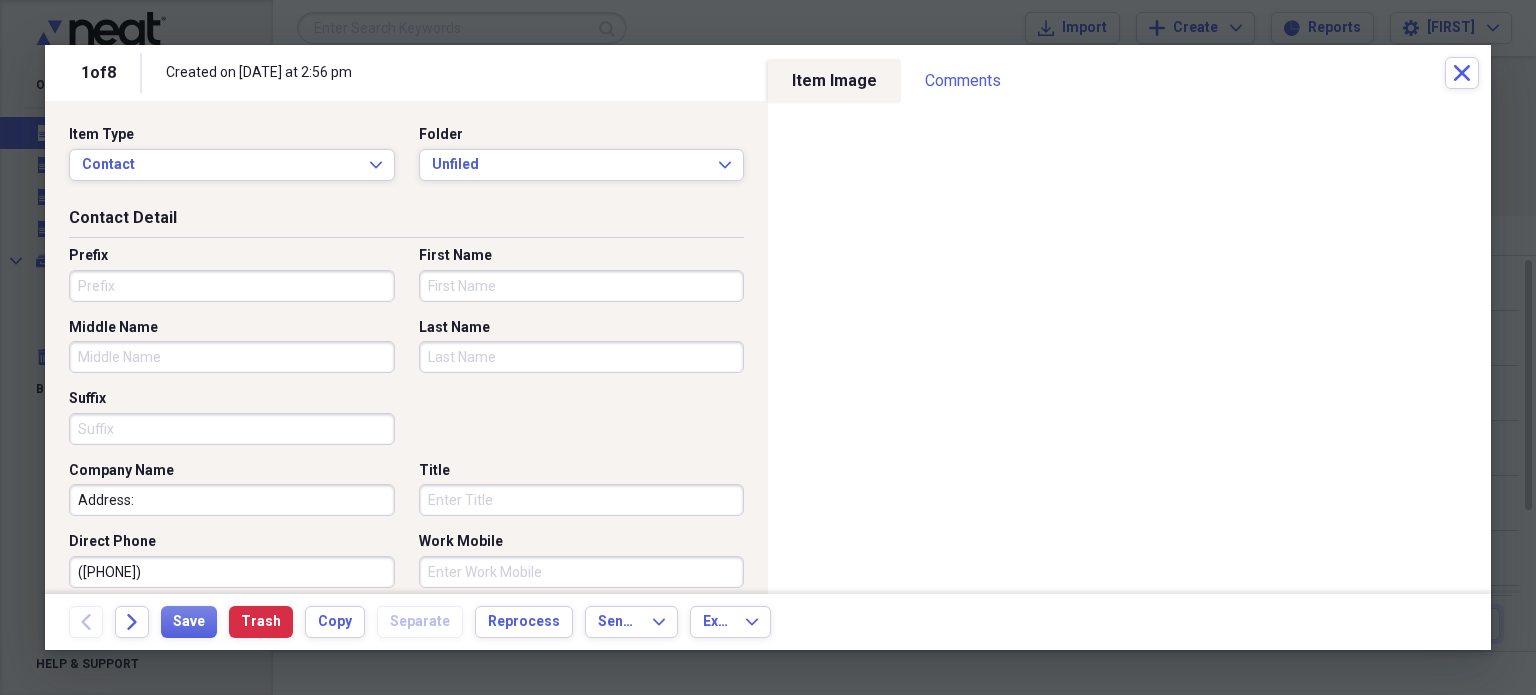 click on "Prefix" at bounding box center [232, 286] 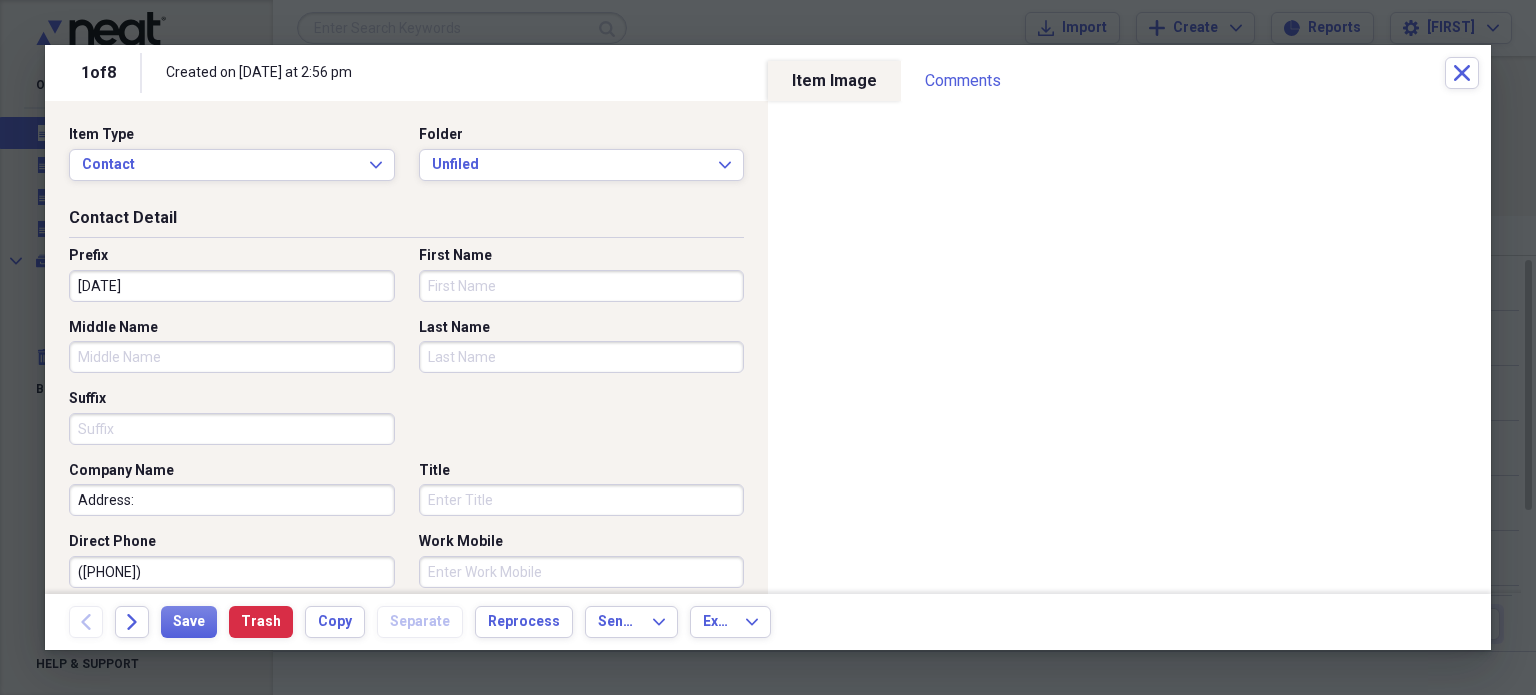 type on "07/02/1985" 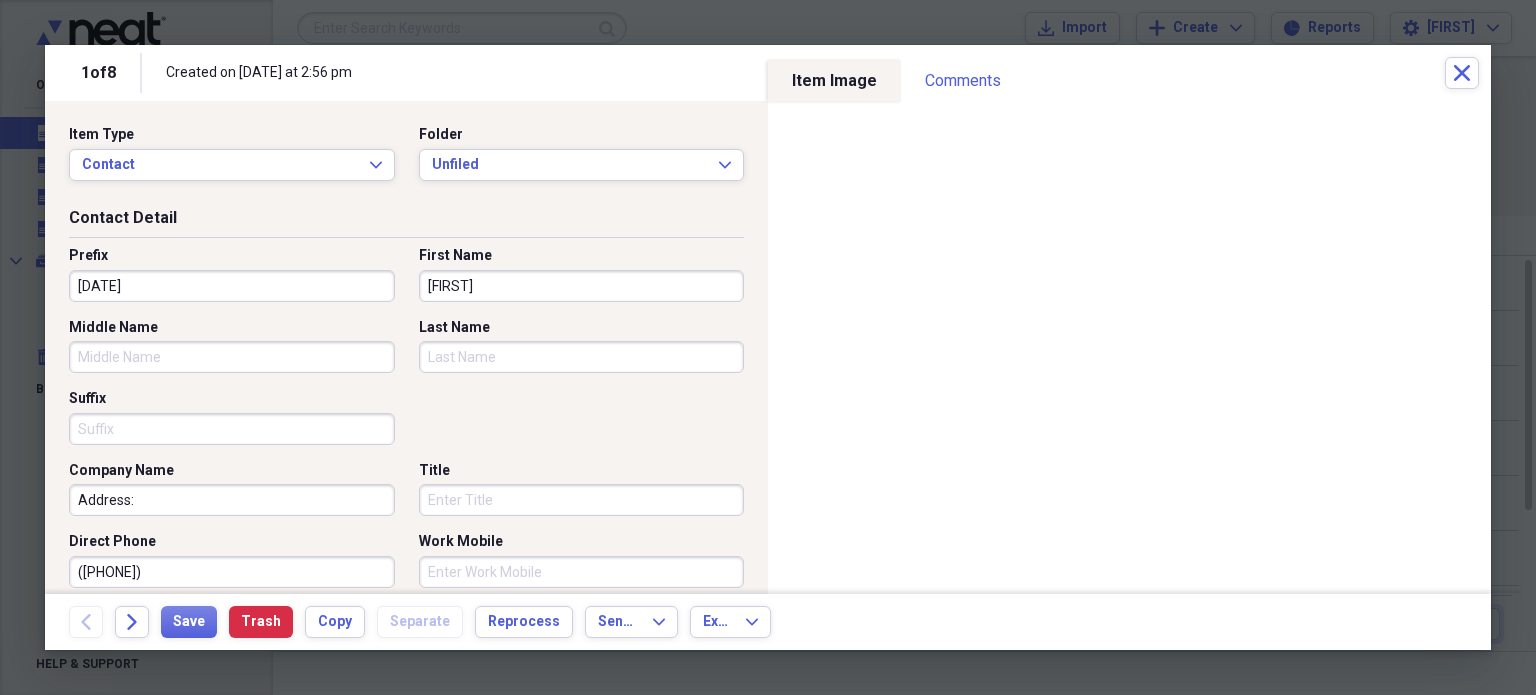 type on "AILEMYS" 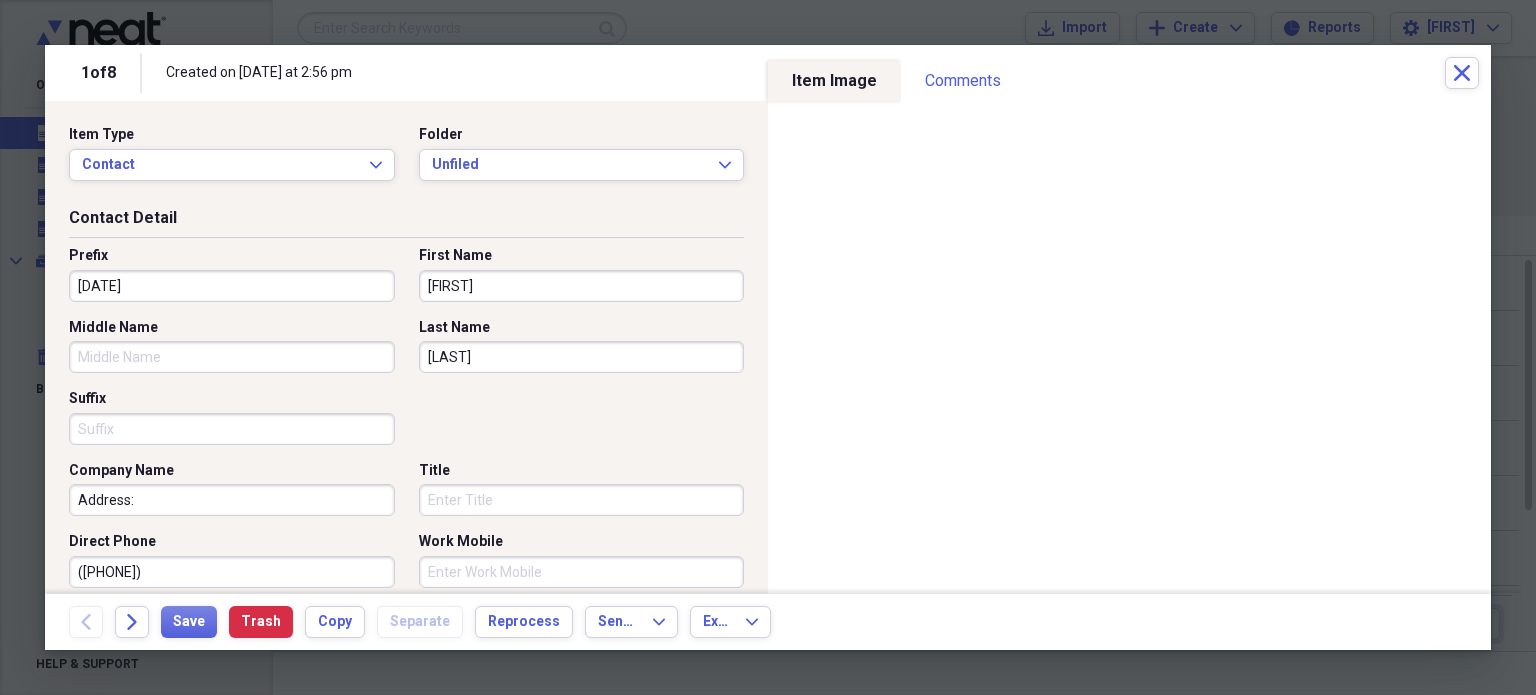 type on "MOLINA" 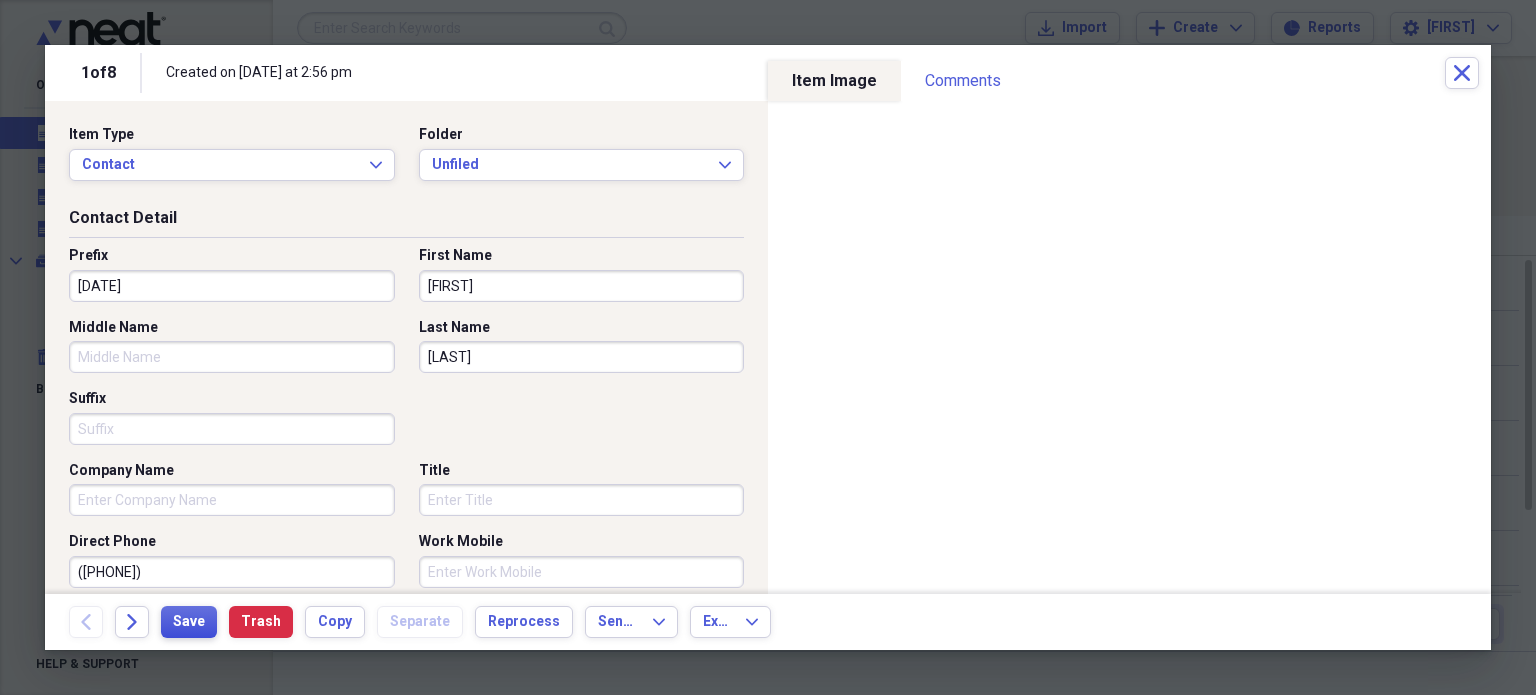 type 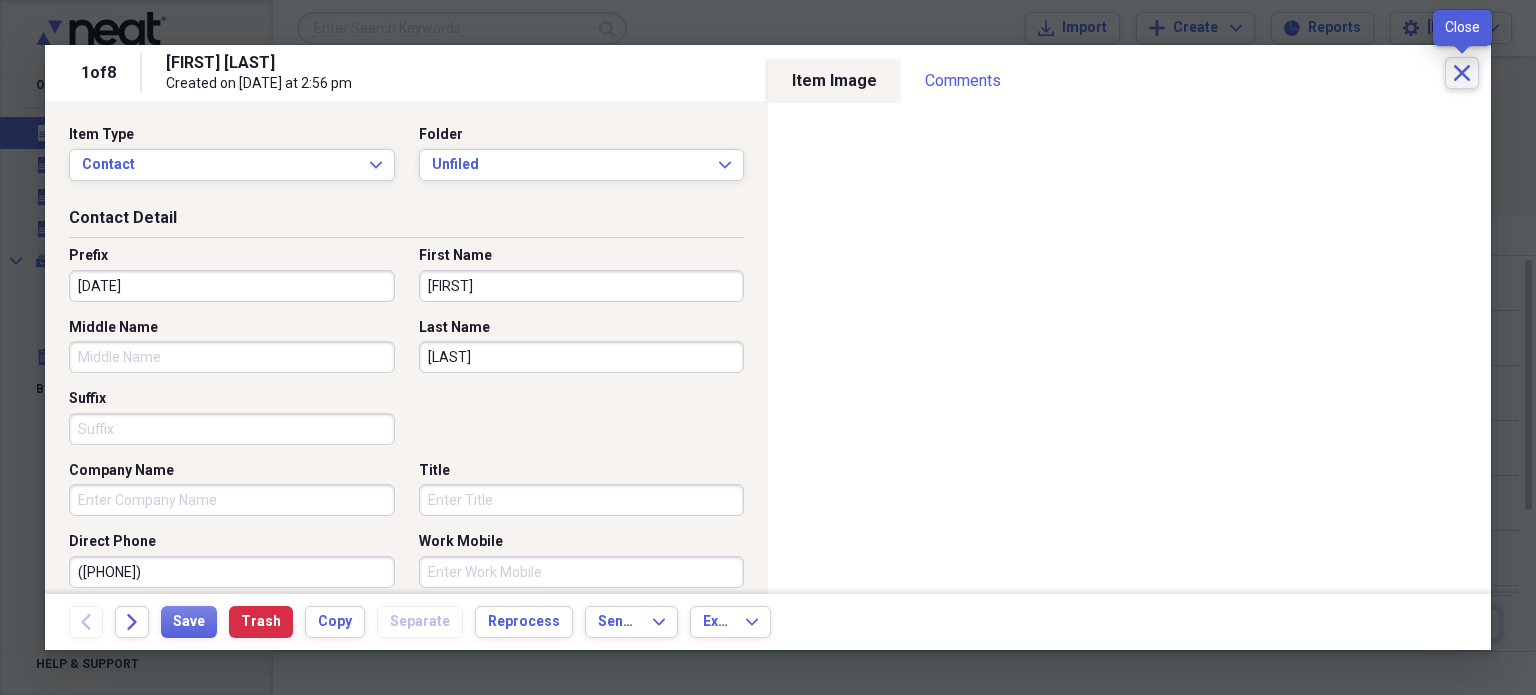click 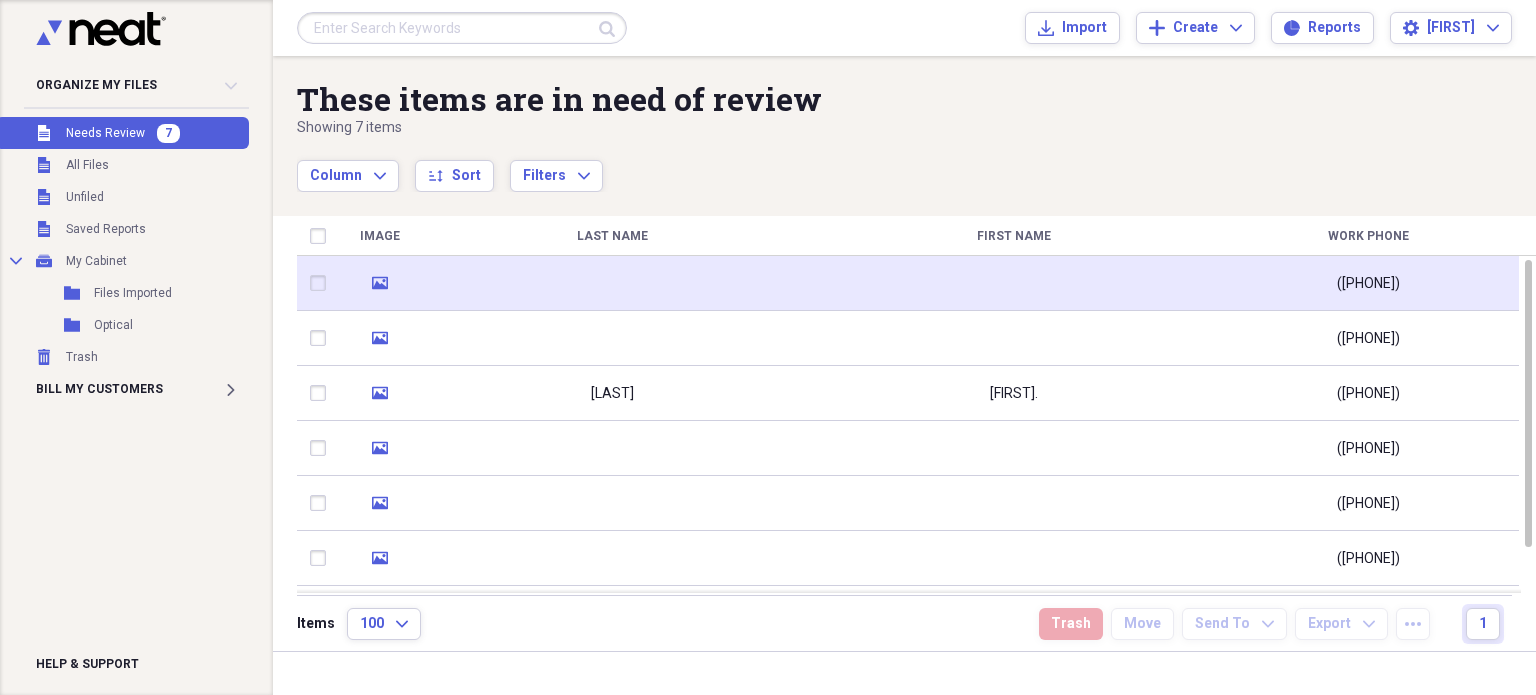 click at bounding box center (612, 283) 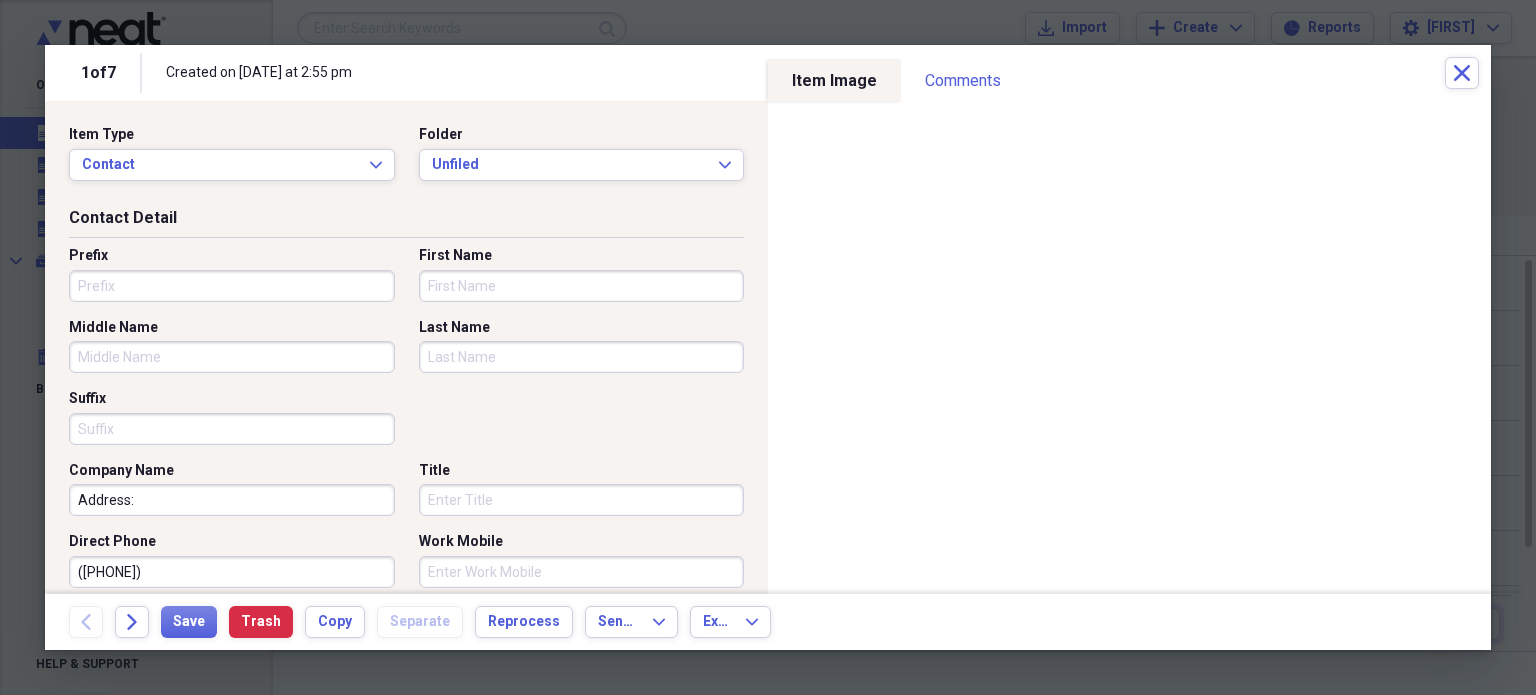 click on "Prefix" at bounding box center (232, 286) 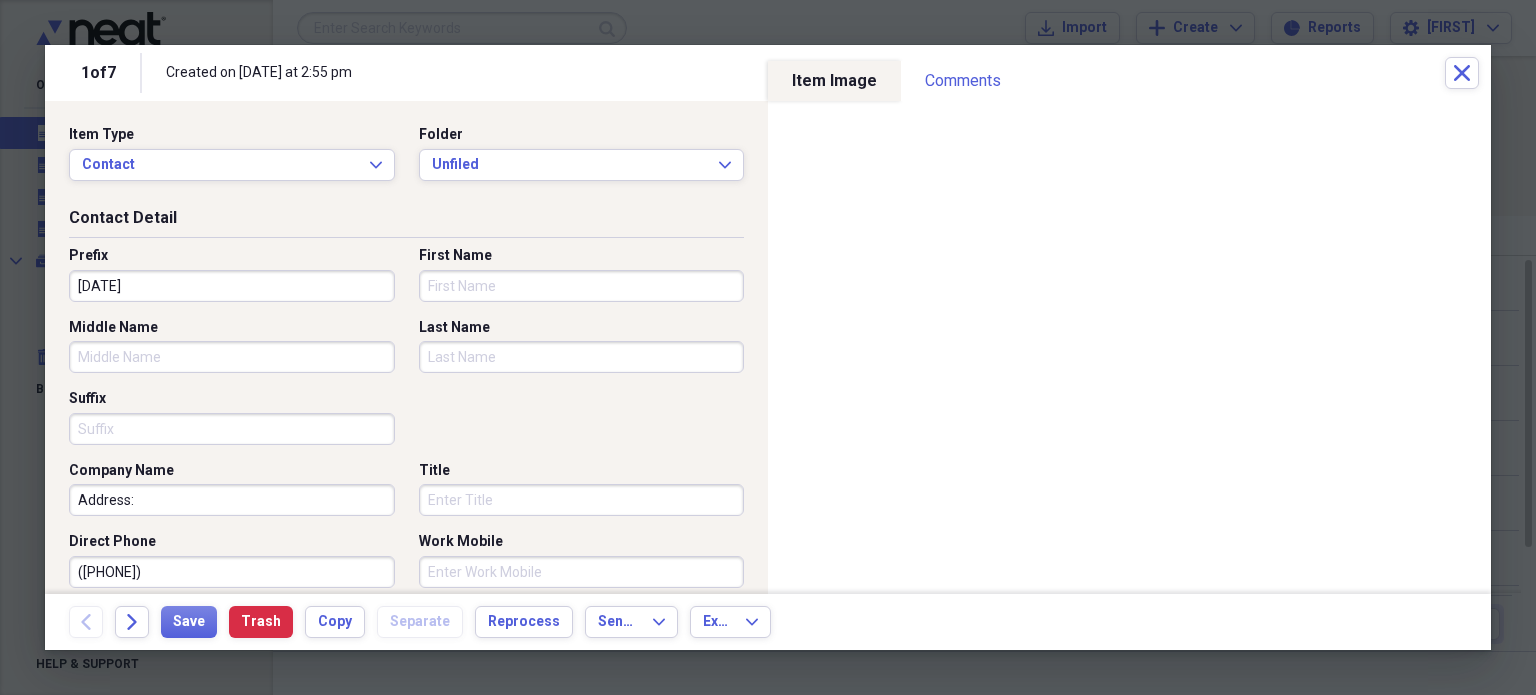 type on "02/08/1976" 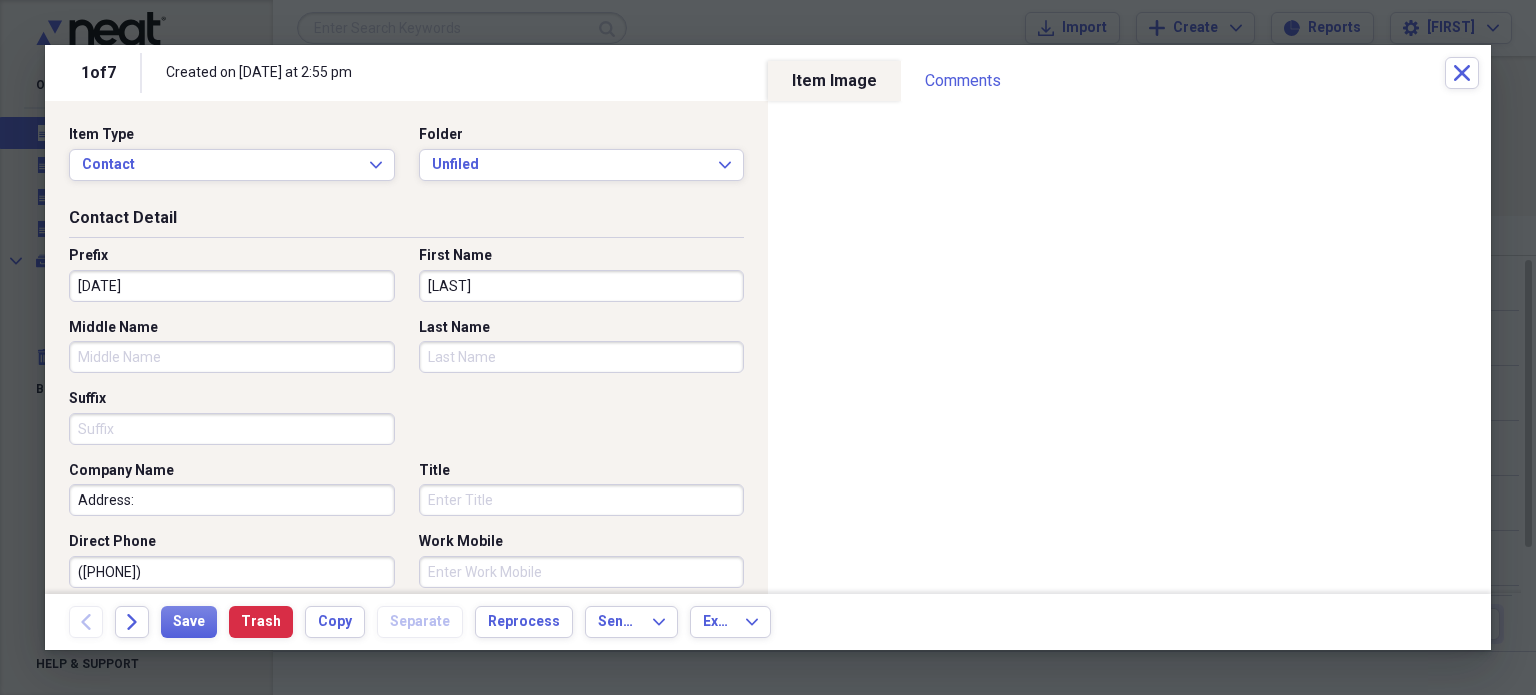 type on "MAILEY" 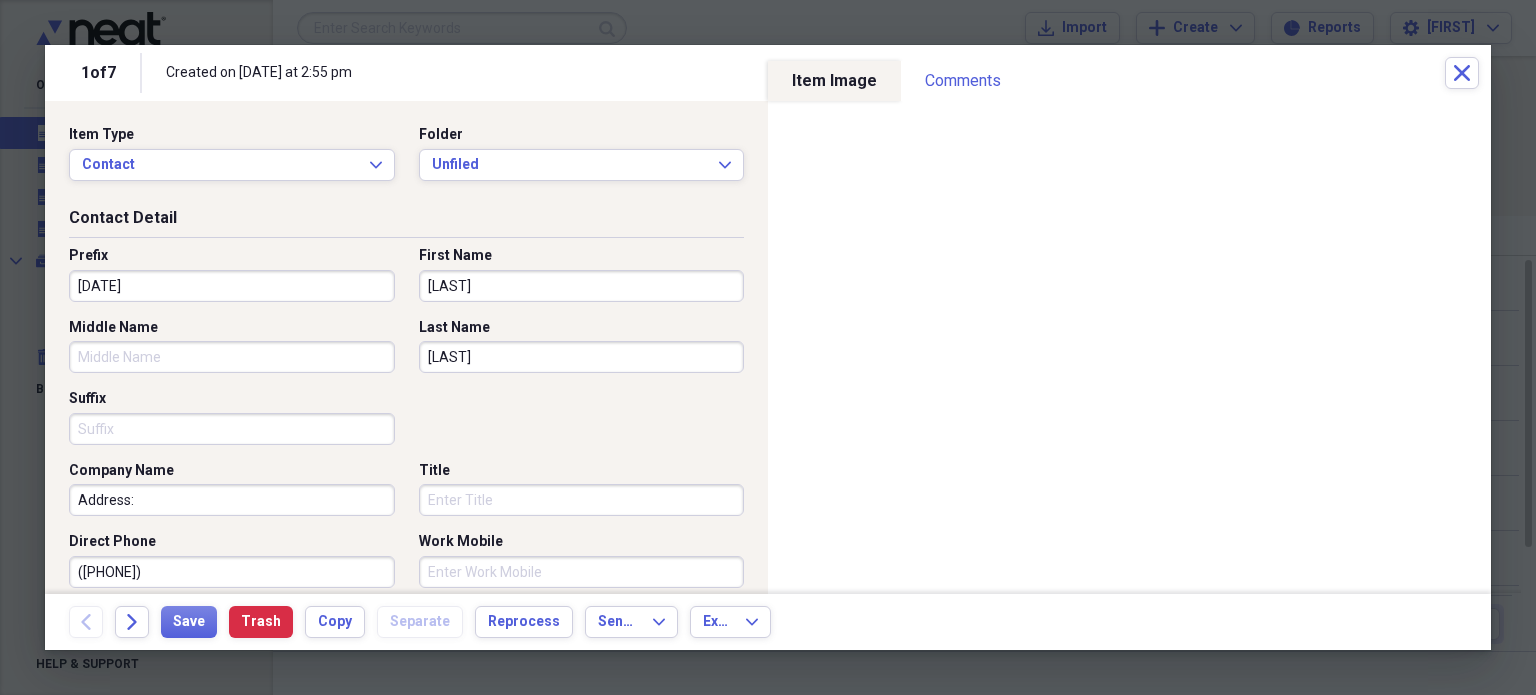 type on "[LAST]" 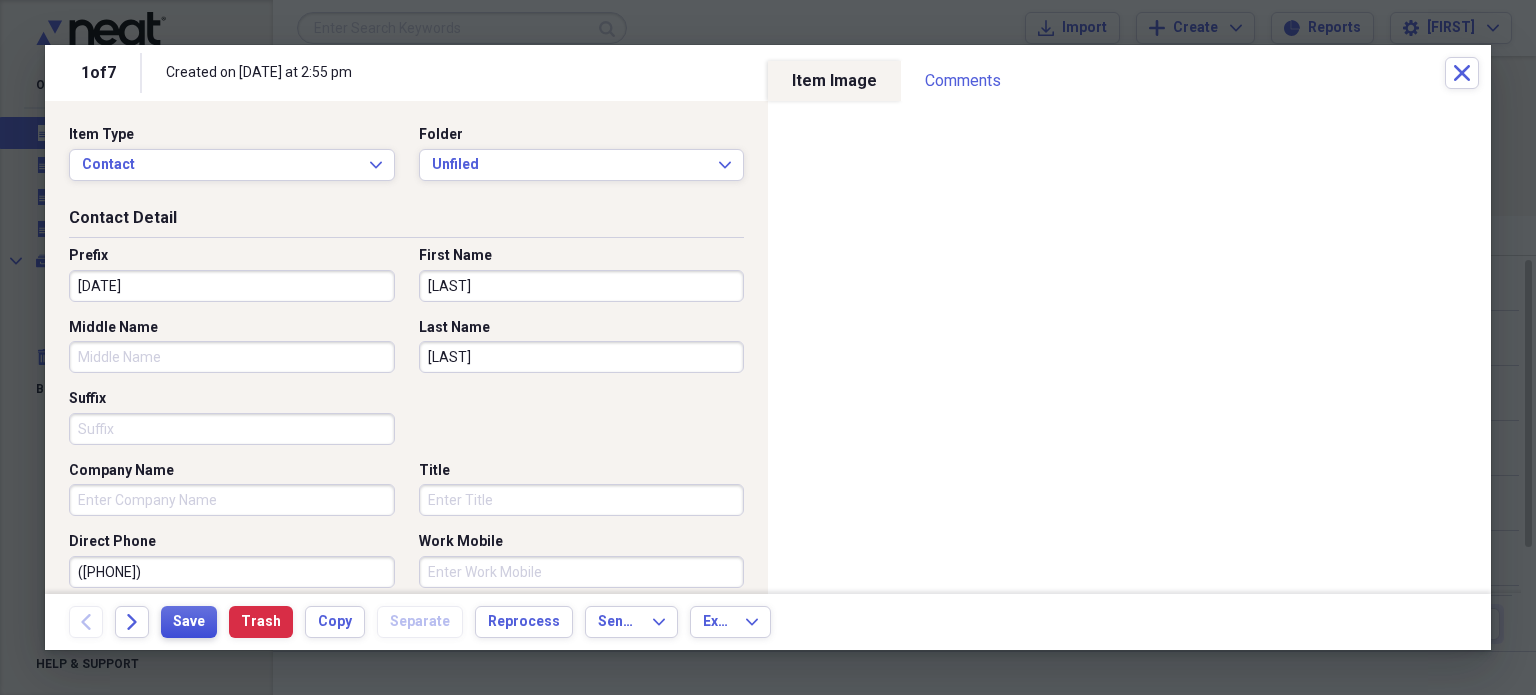 type 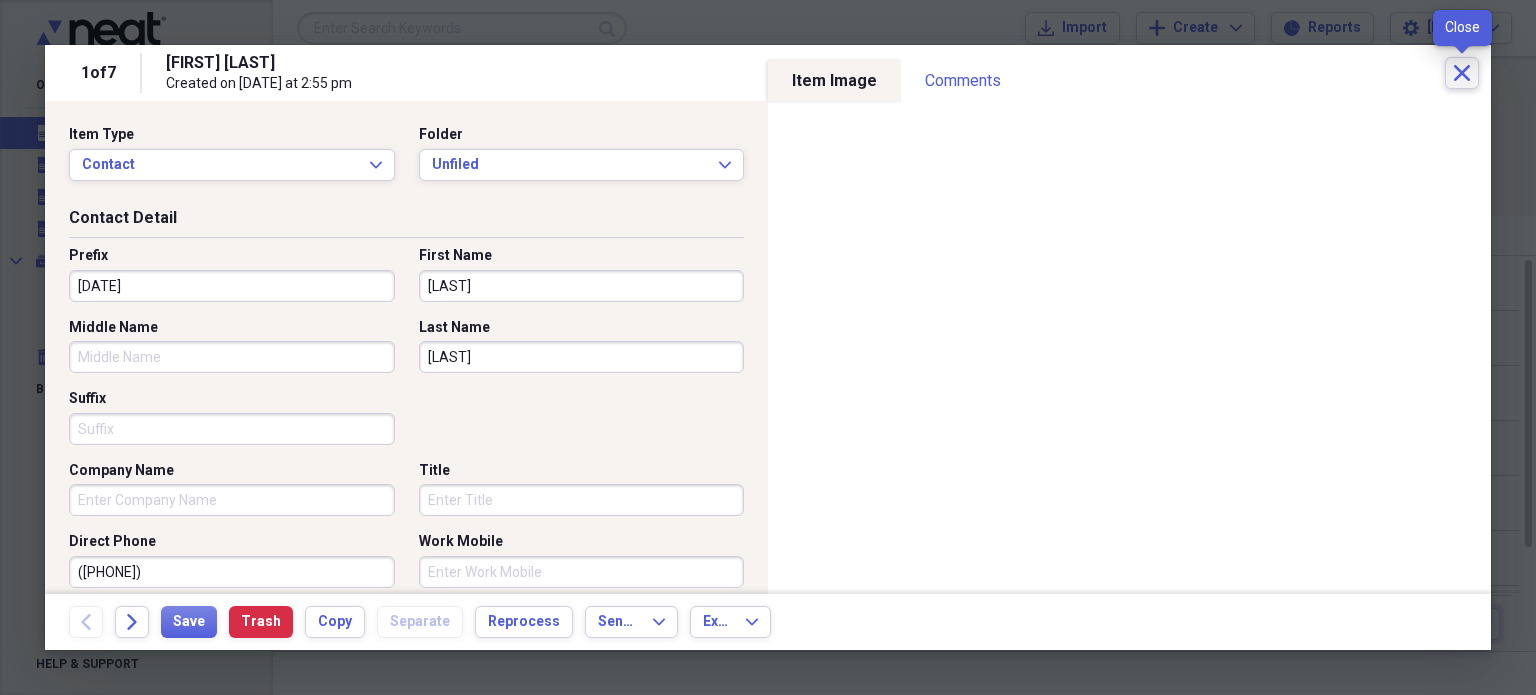 click on "Close" 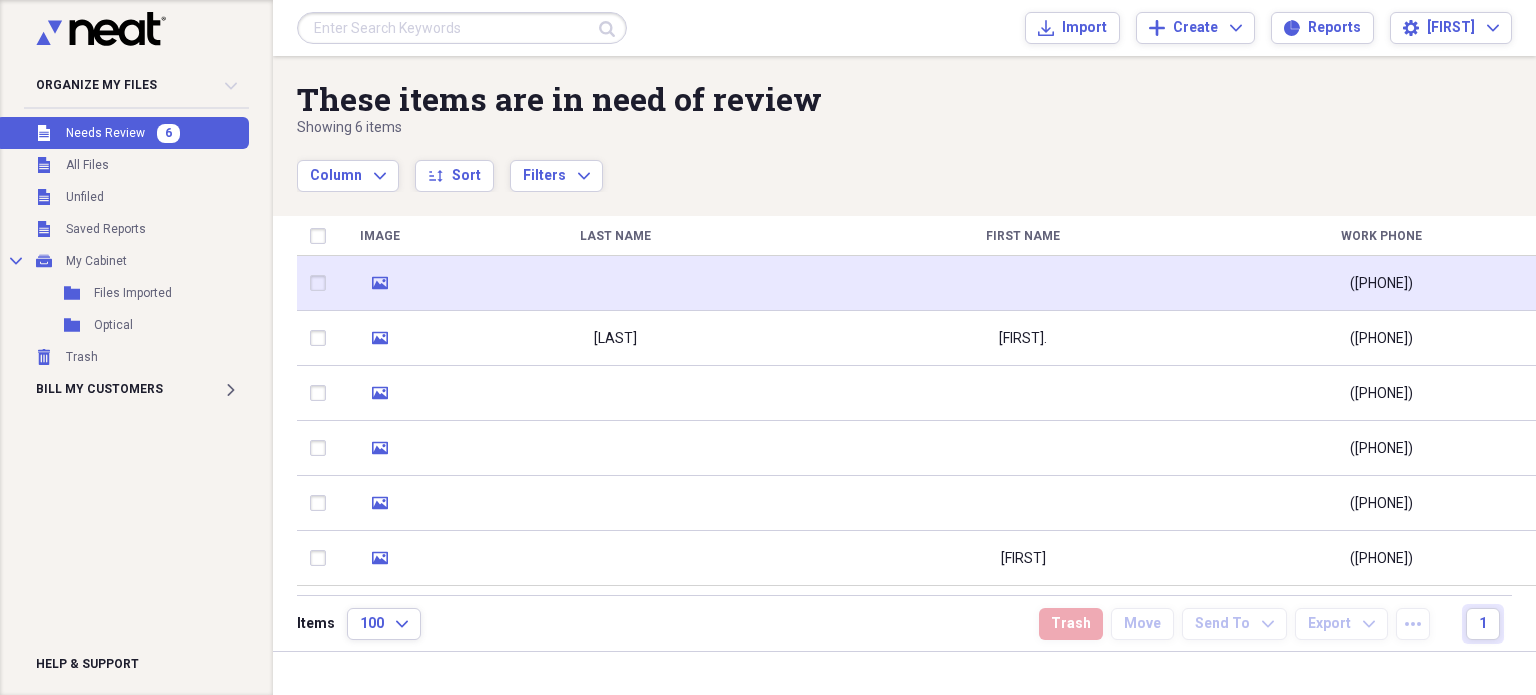 click at bounding box center (615, 283) 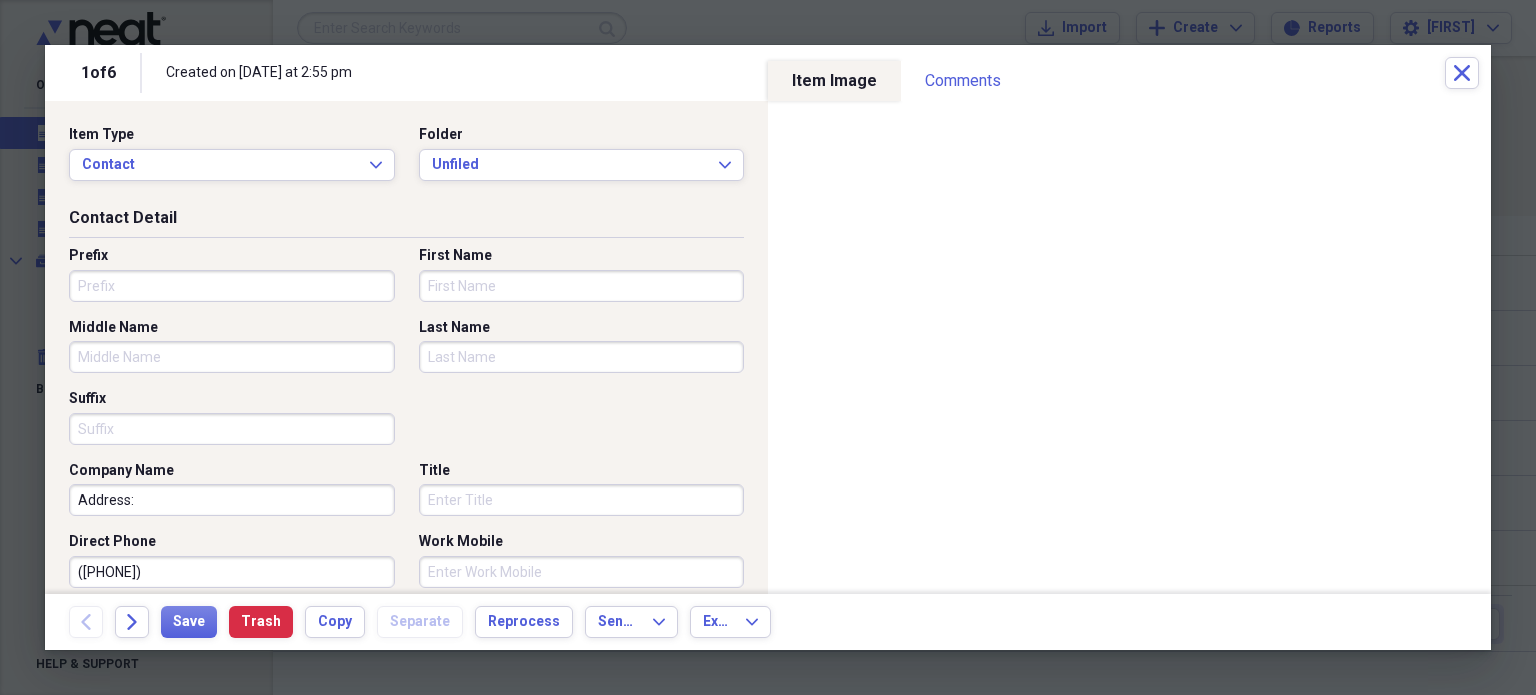 click on "Prefix" at bounding box center [232, 286] 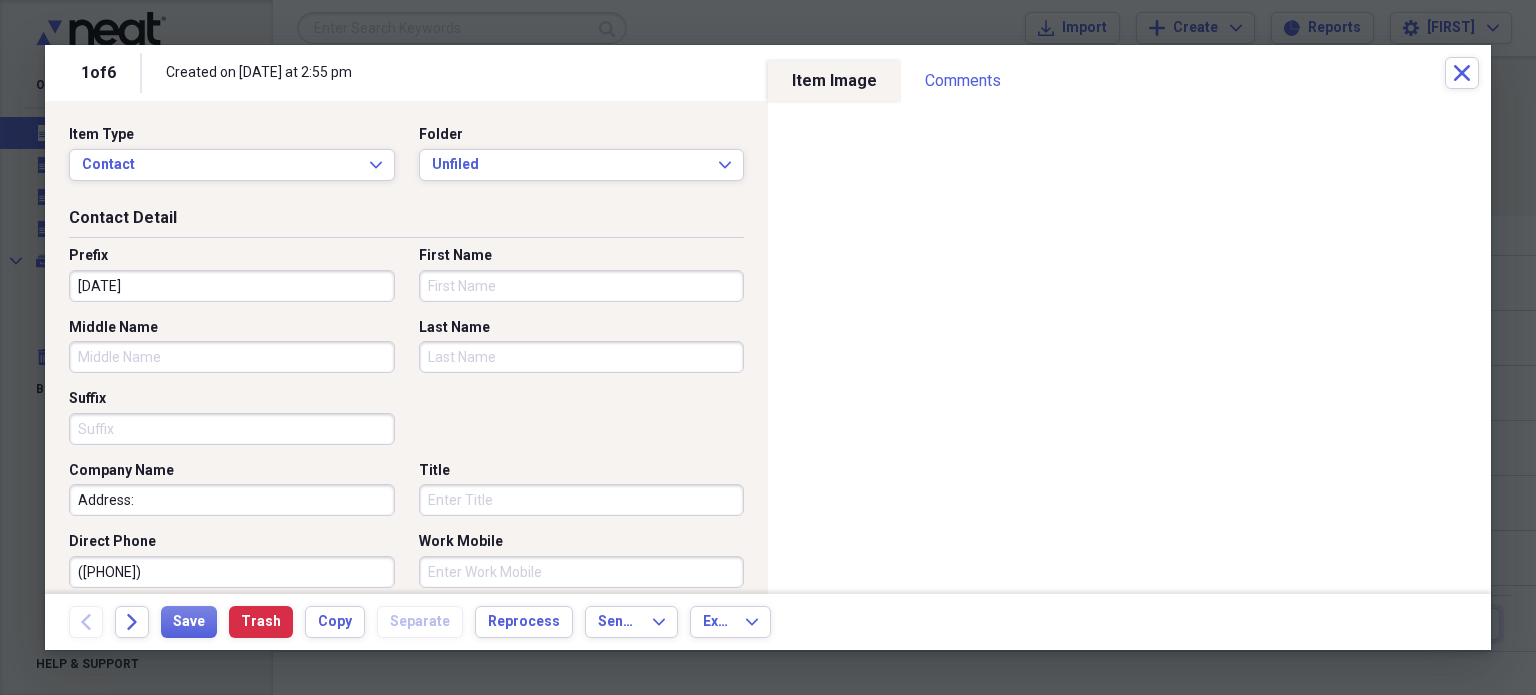 type on "12/06/1949" 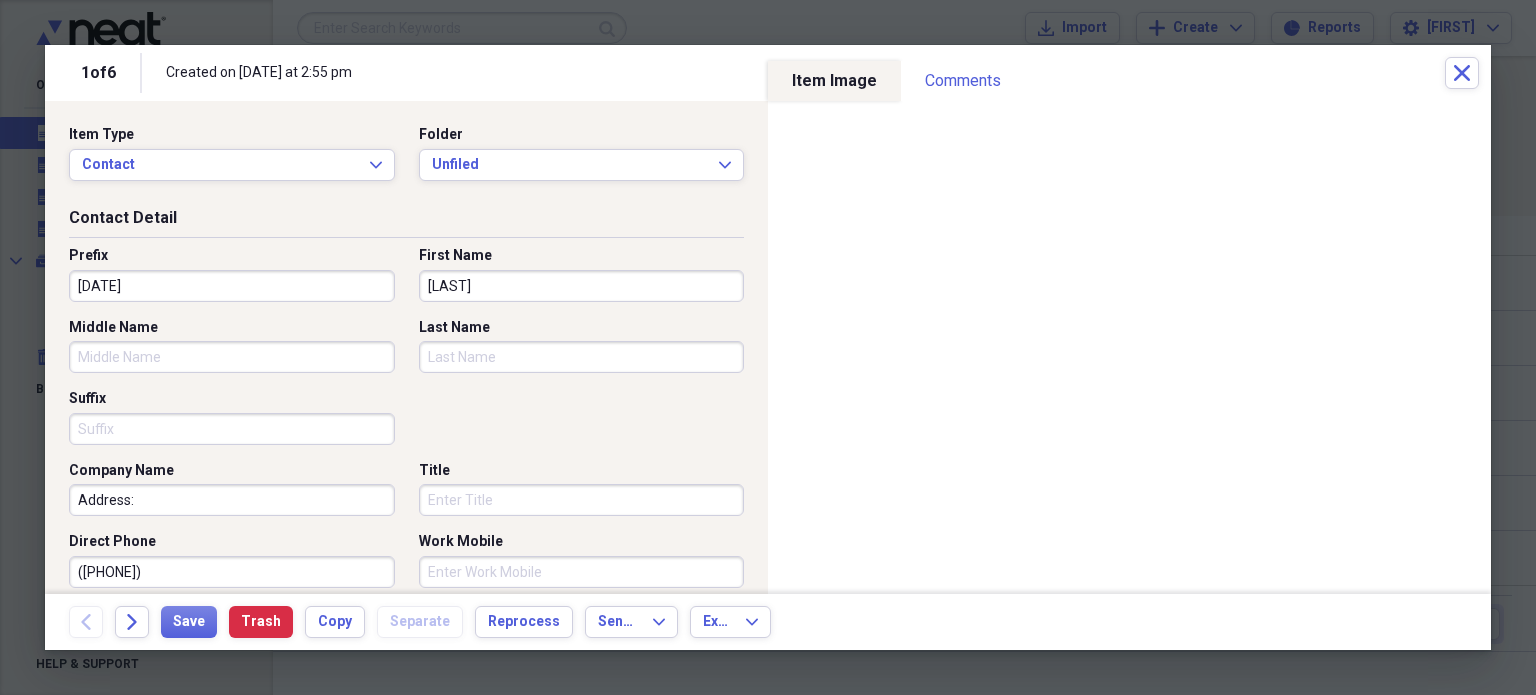 type on "ACELA" 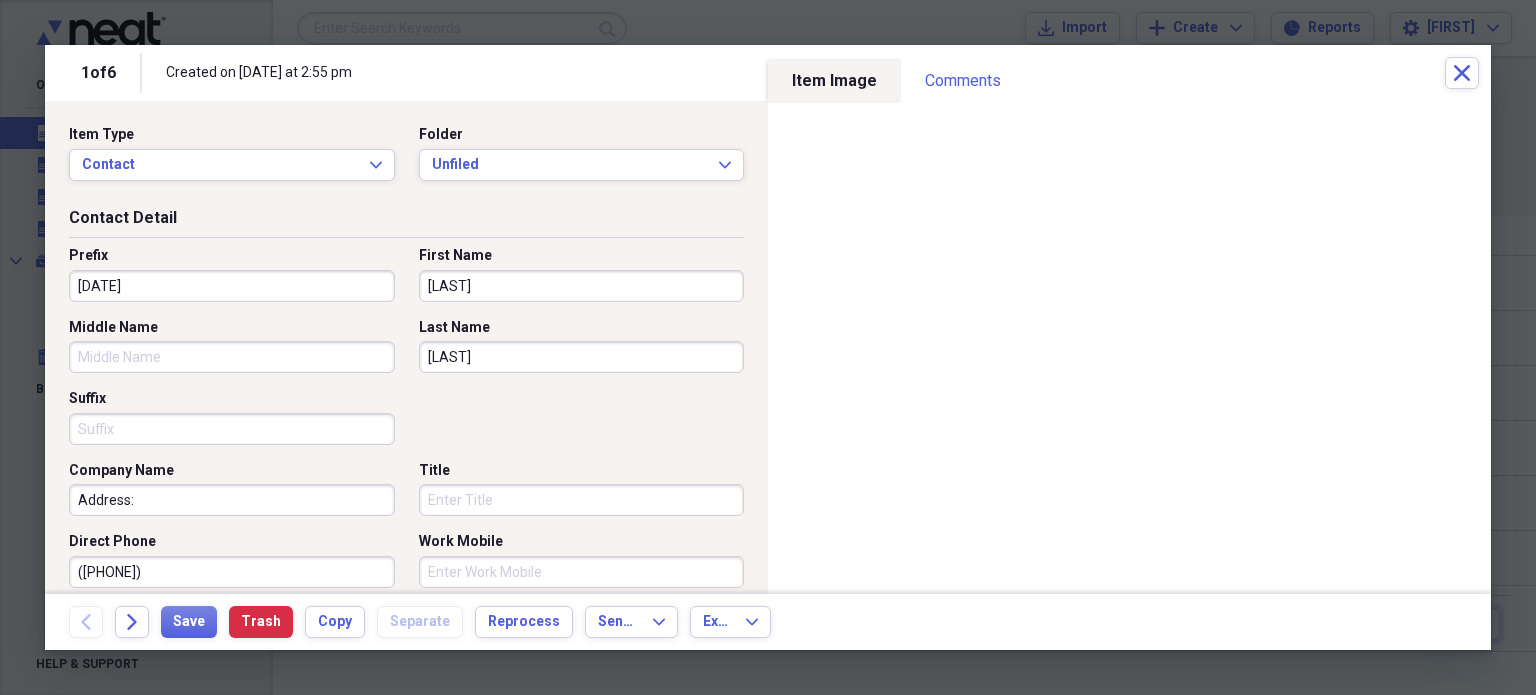 type on "ORTIZ" 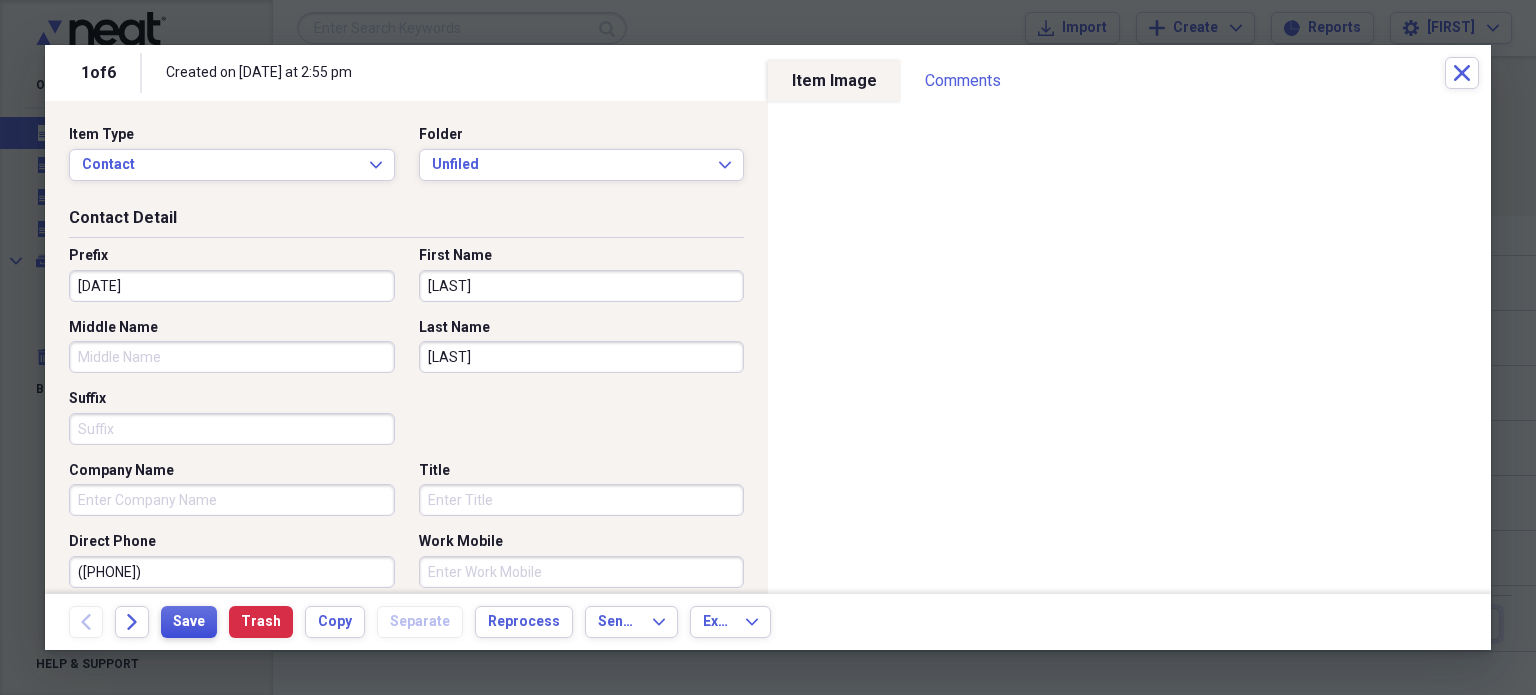 type 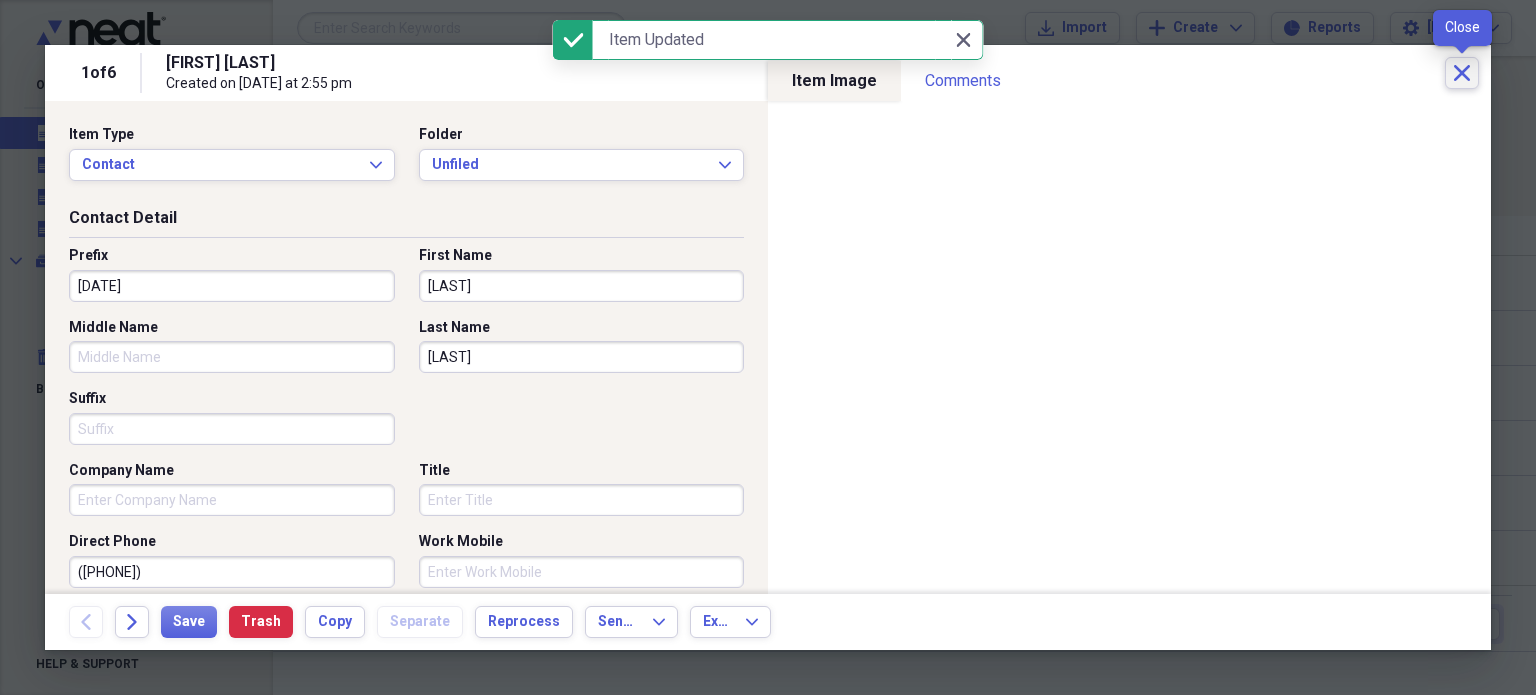 click on "Close" at bounding box center [1462, 73] 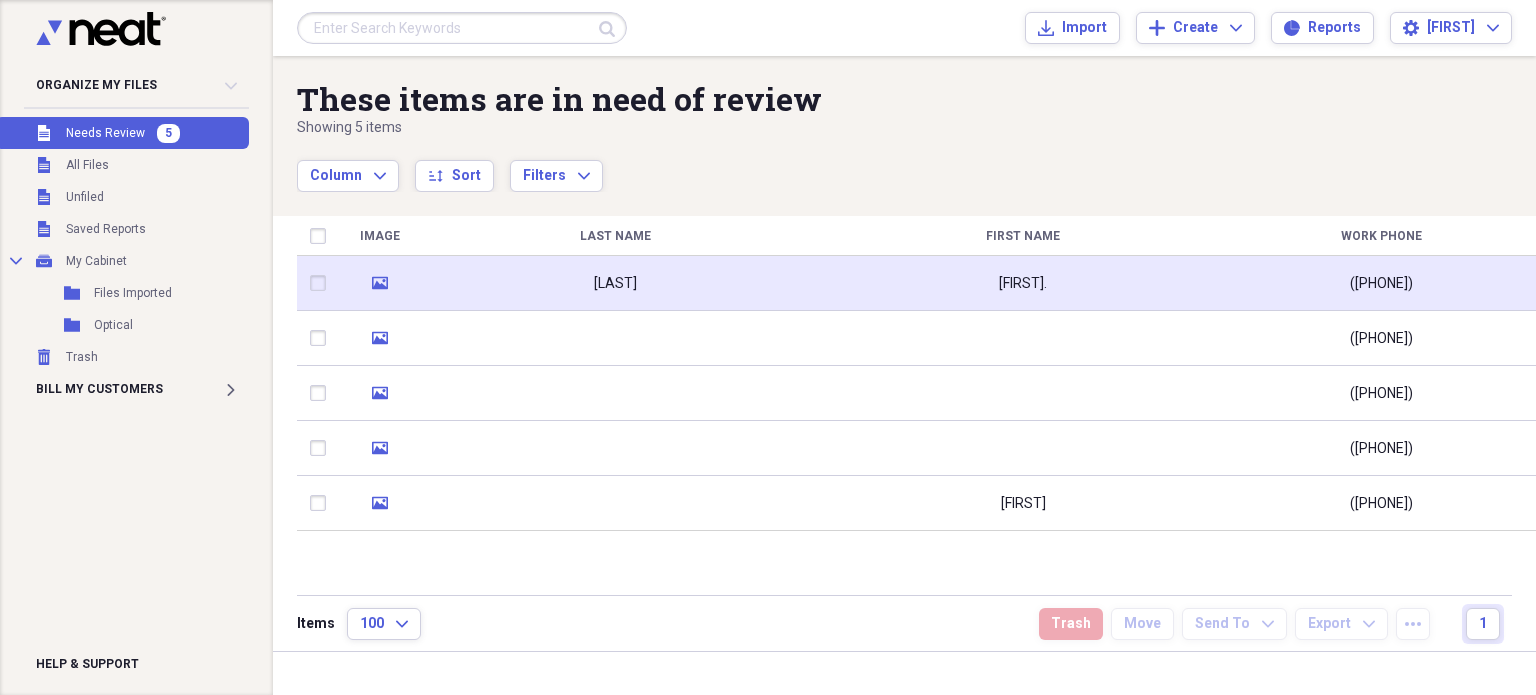 click on "Soim" at bounding box center [615, 283] 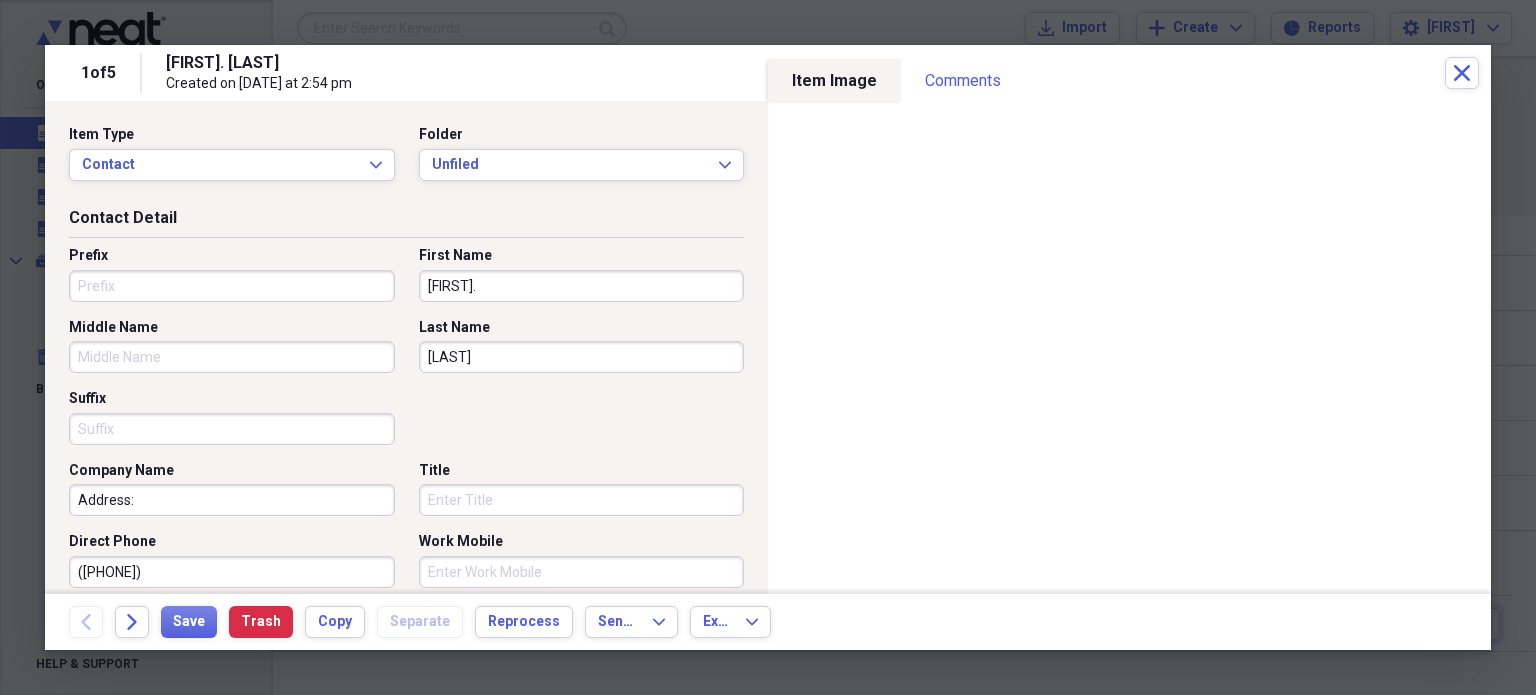 click on "Prefix" at bounding box center (232, 286) 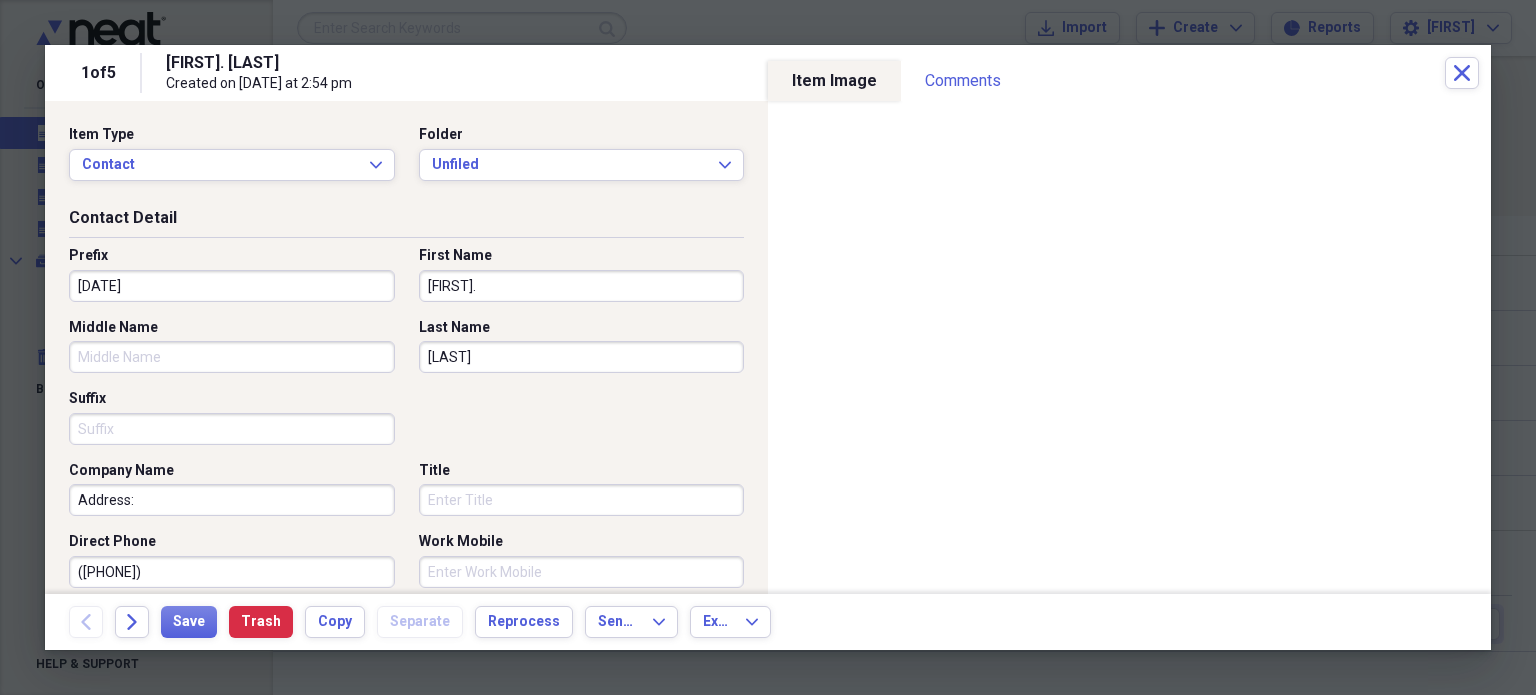 type on "01/02/1993" 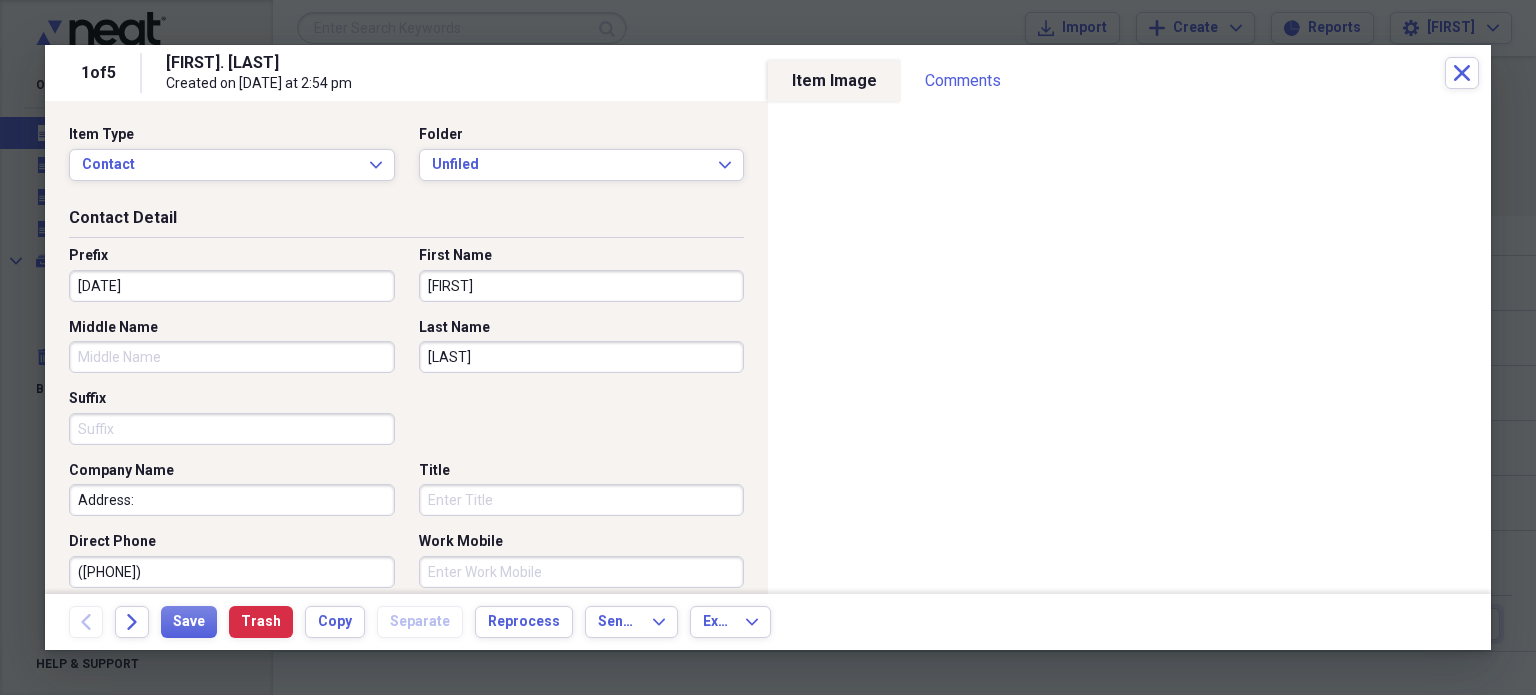 type on "ROXANA" 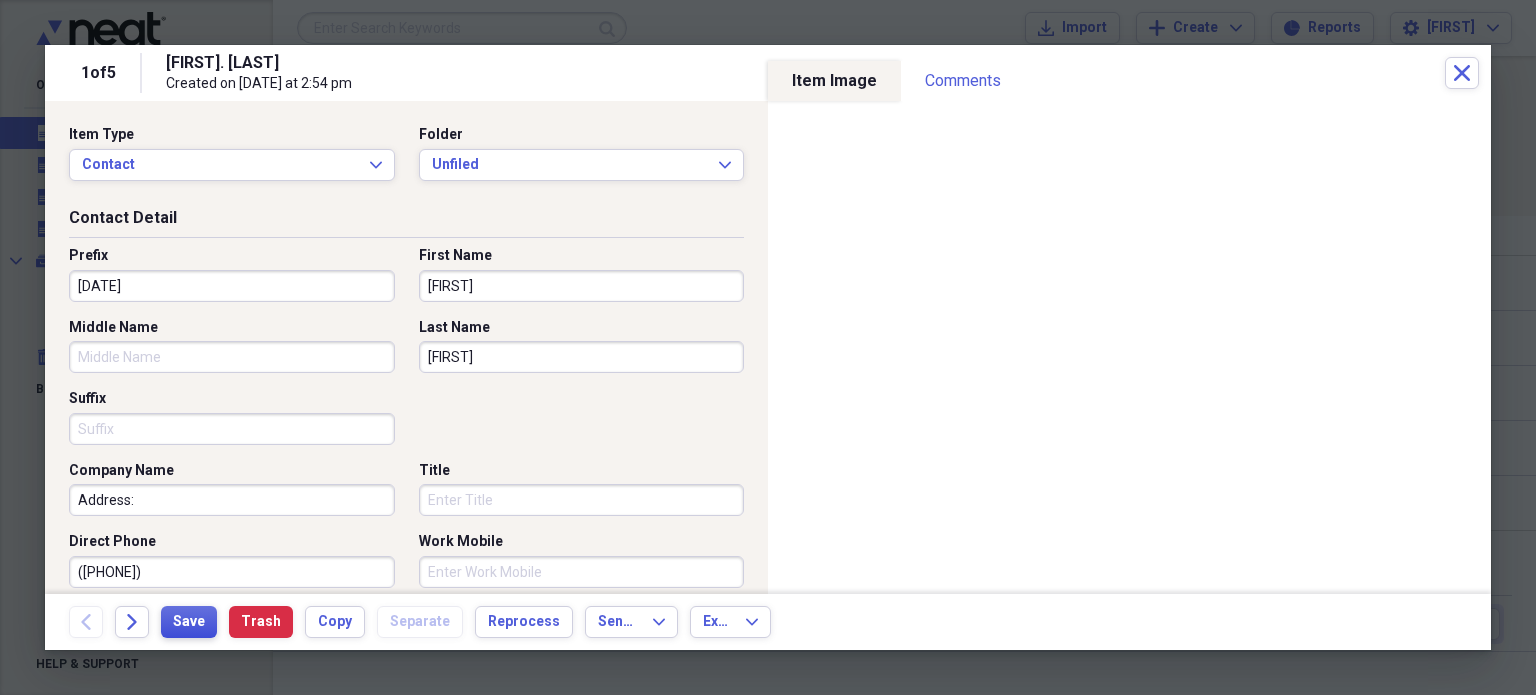 type on "SAM" 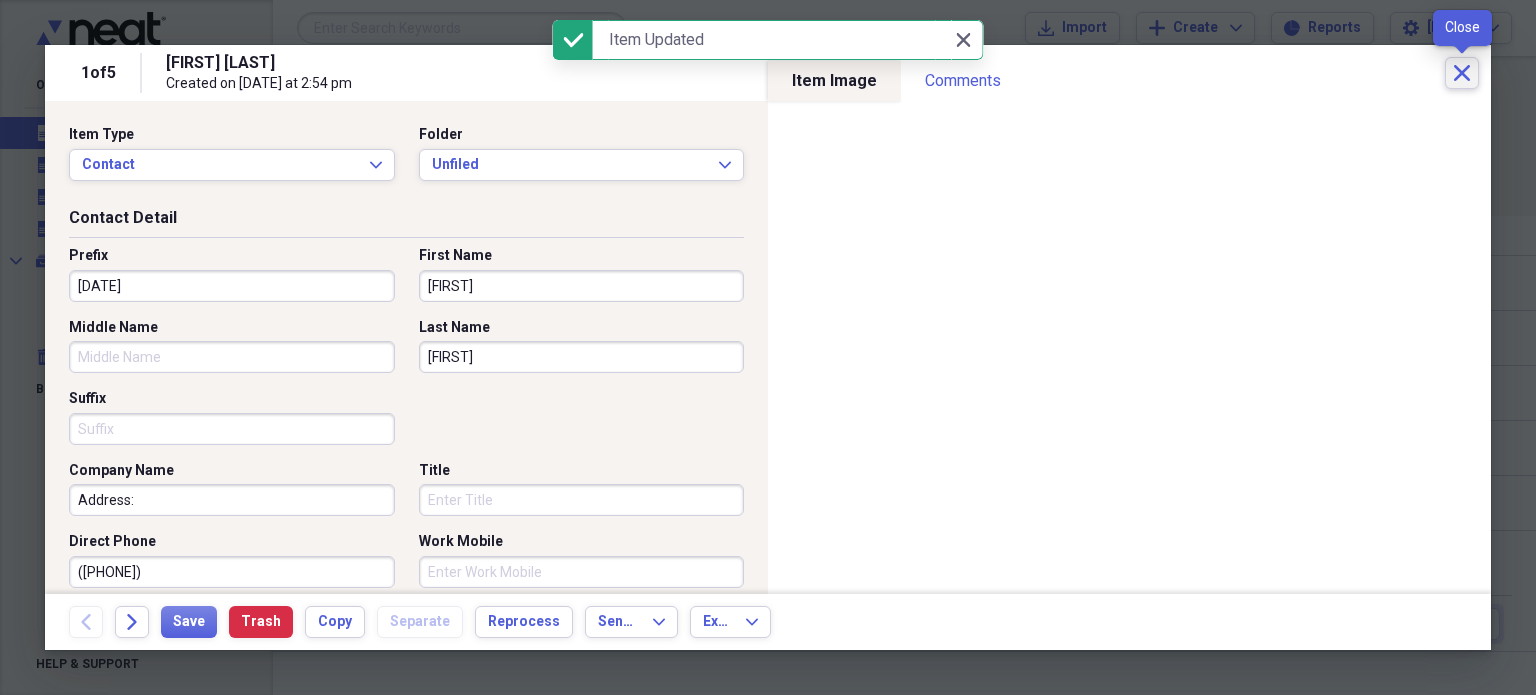 click on "Close" at bounding box center (1462, 73) 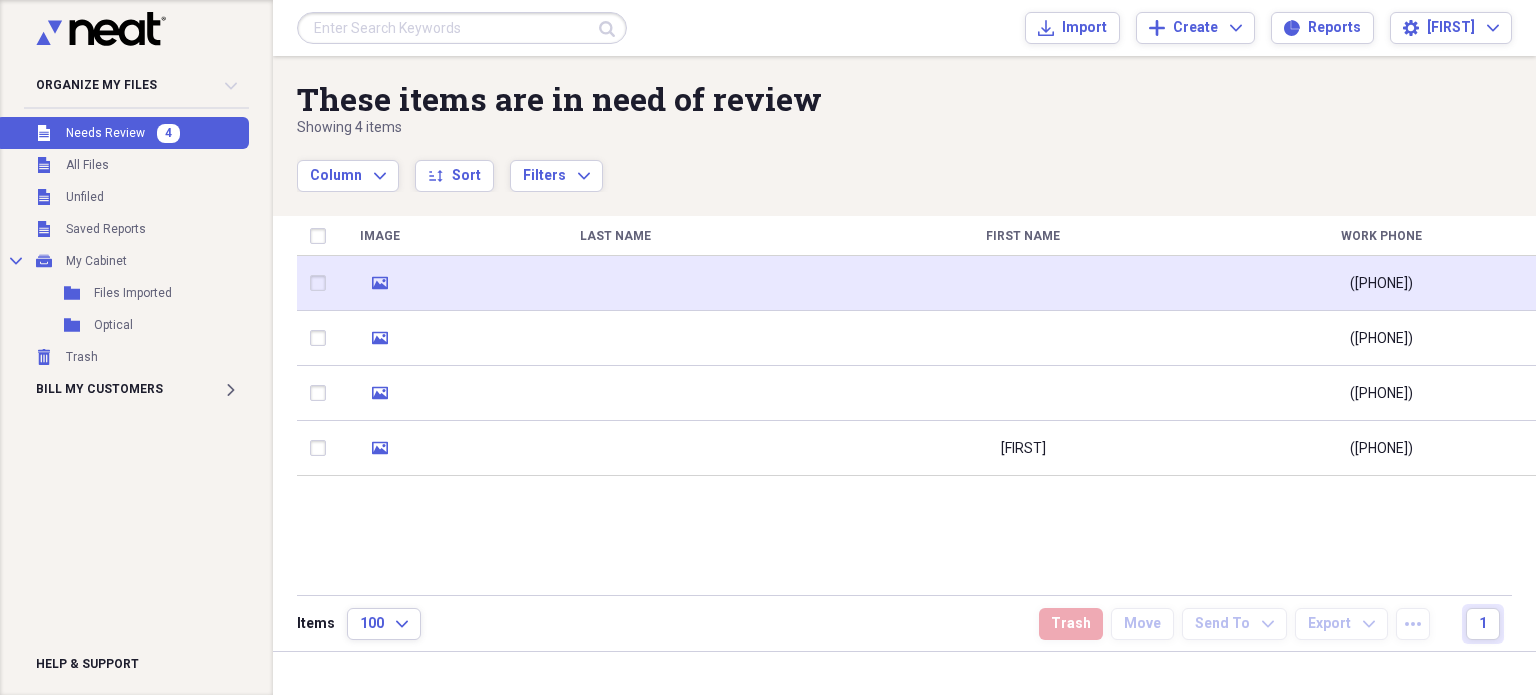click at bounding box center (615, 283) 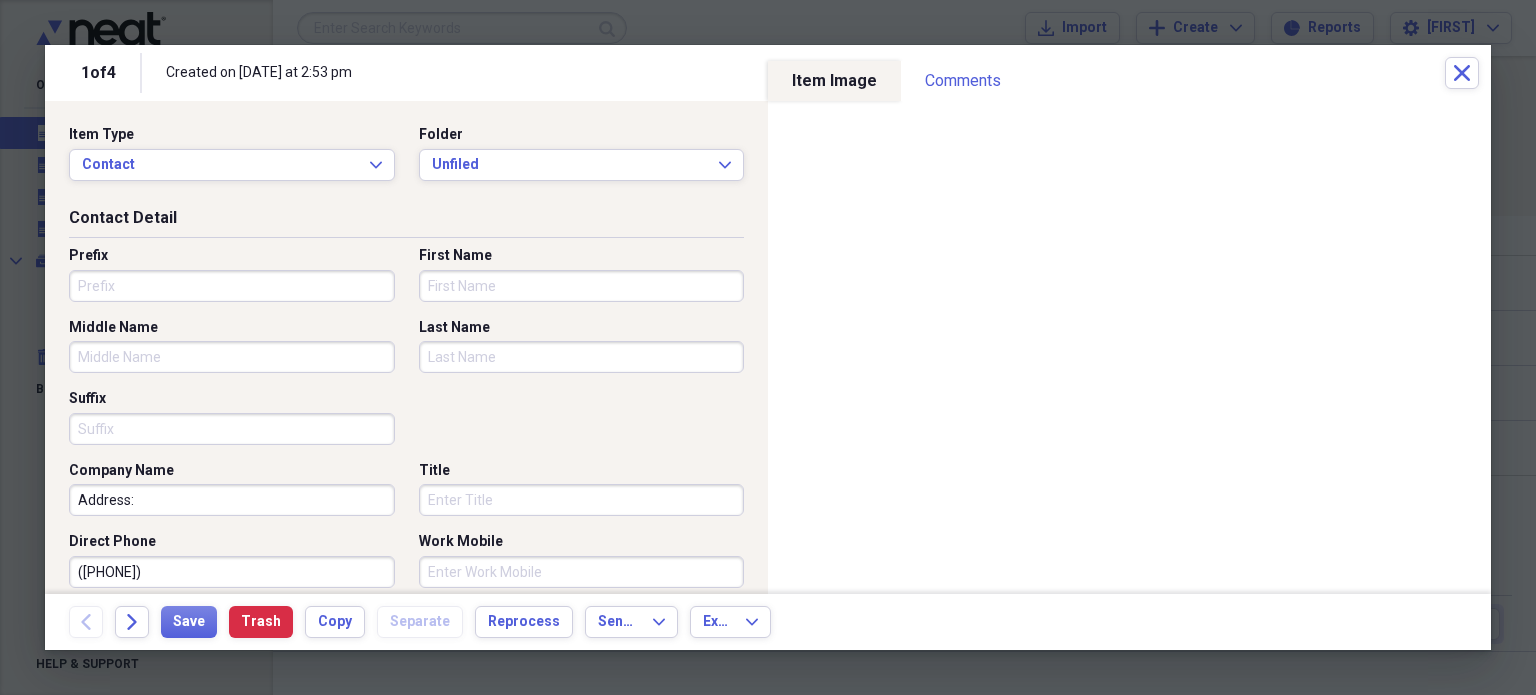 click on "Prefix" at bounding box center (232, 286) 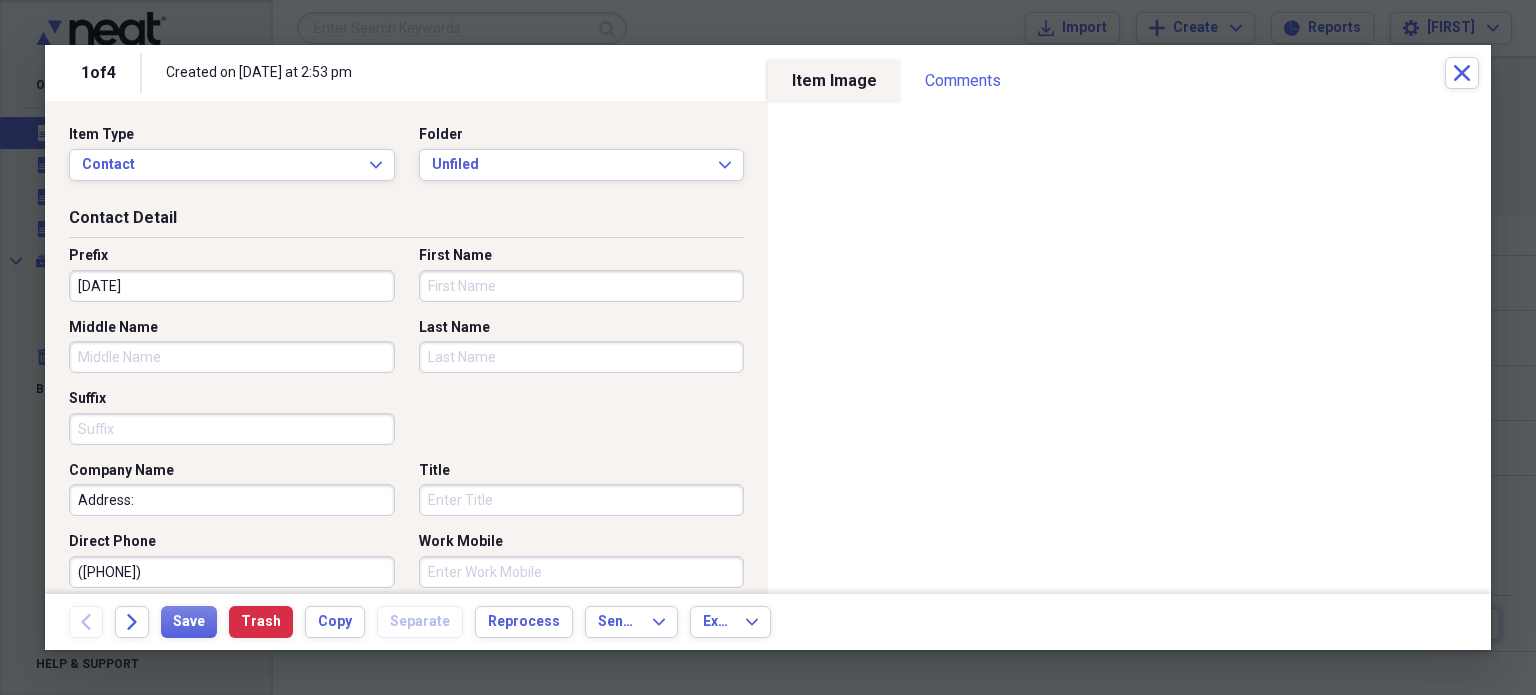 type on "07/11/1994" 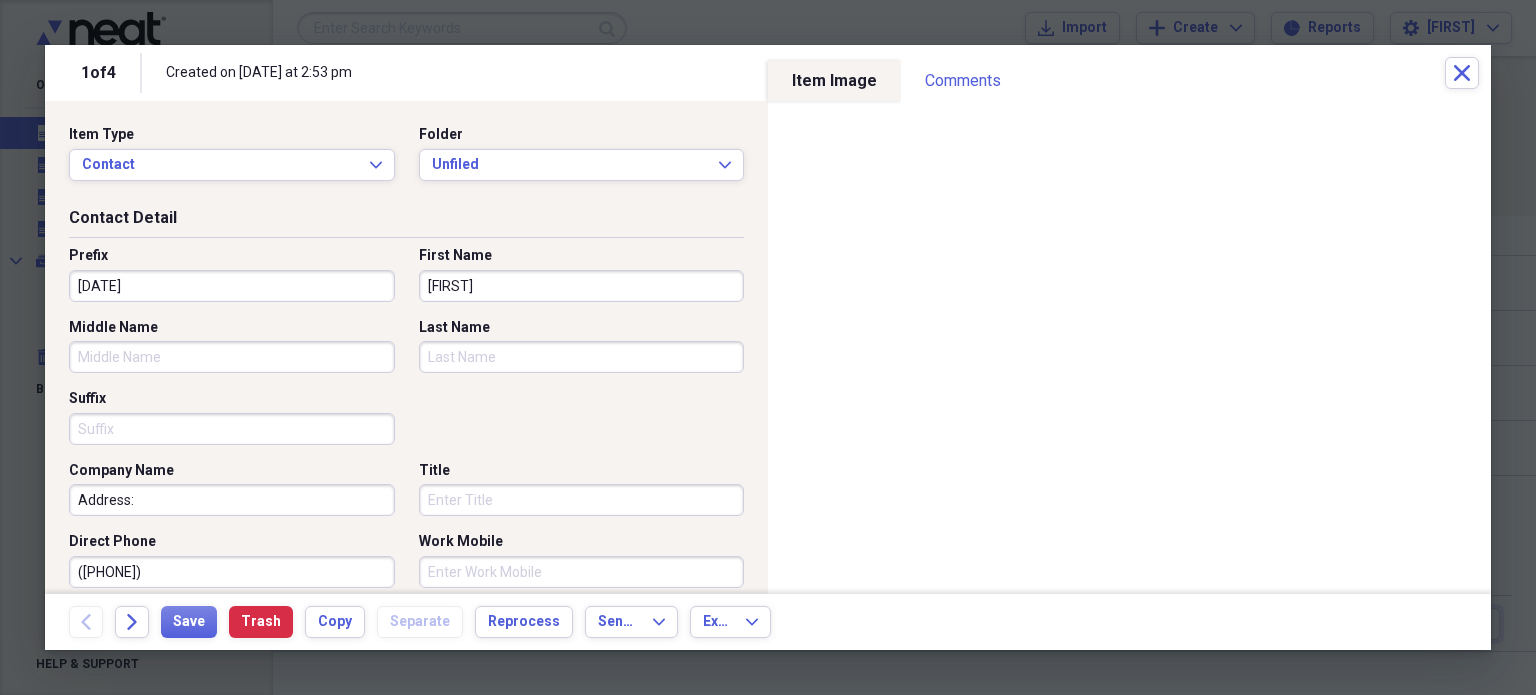 type on "YOSLAN" 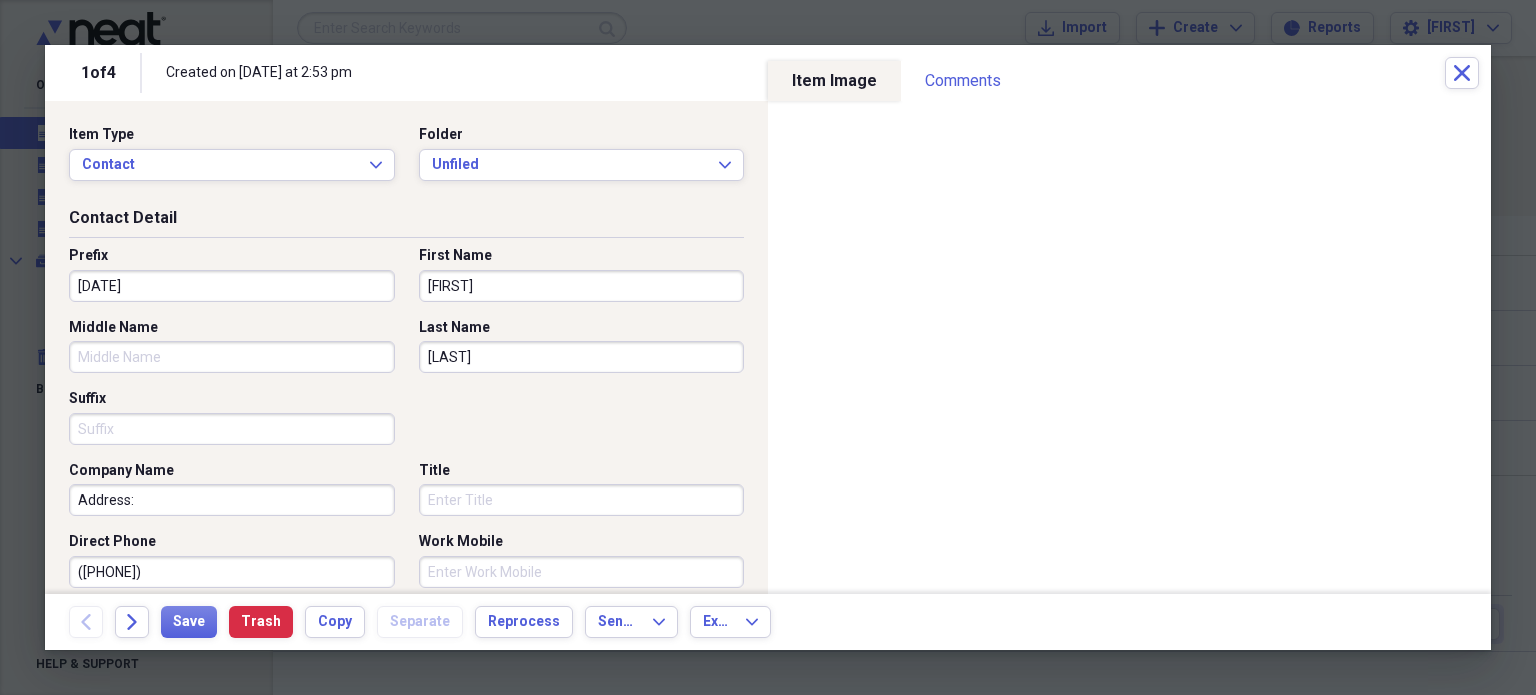 type on "RODRIGUEZ" 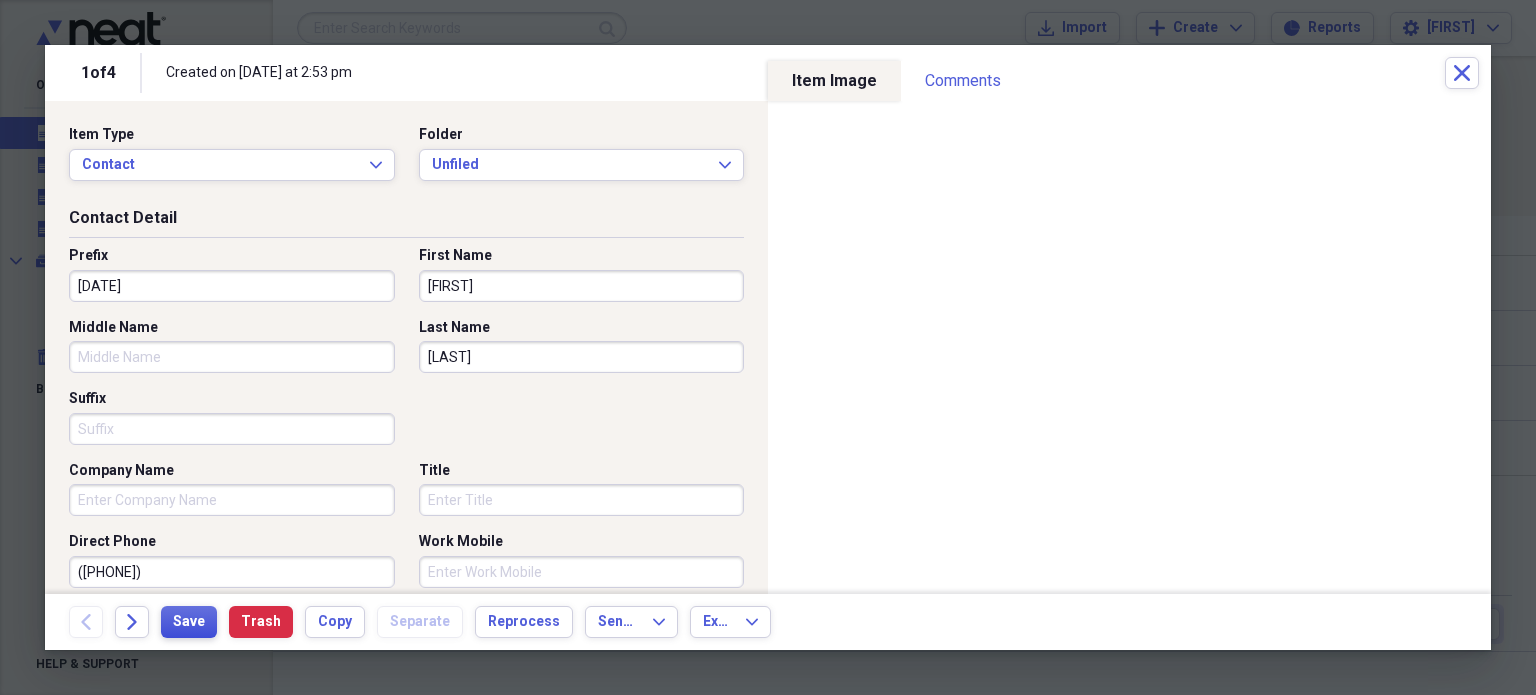 type 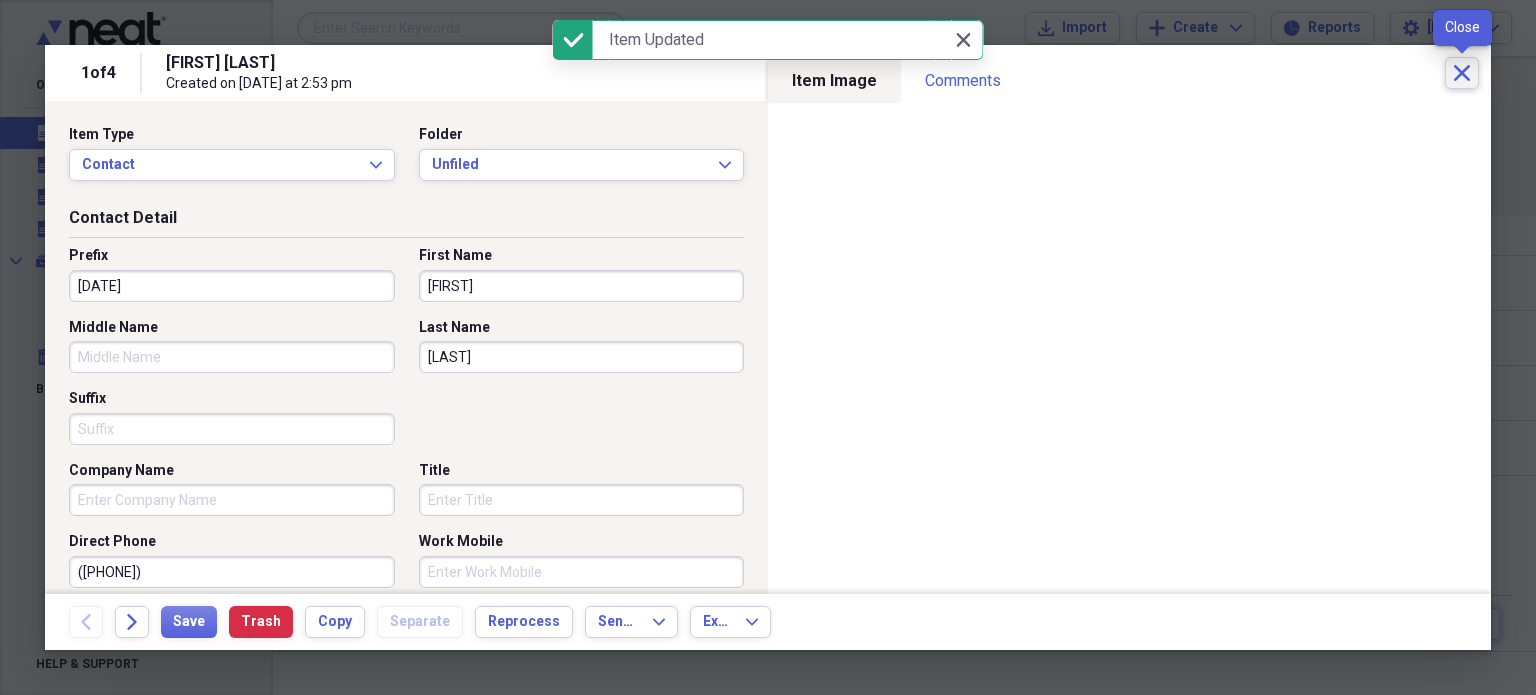 click on "Close" 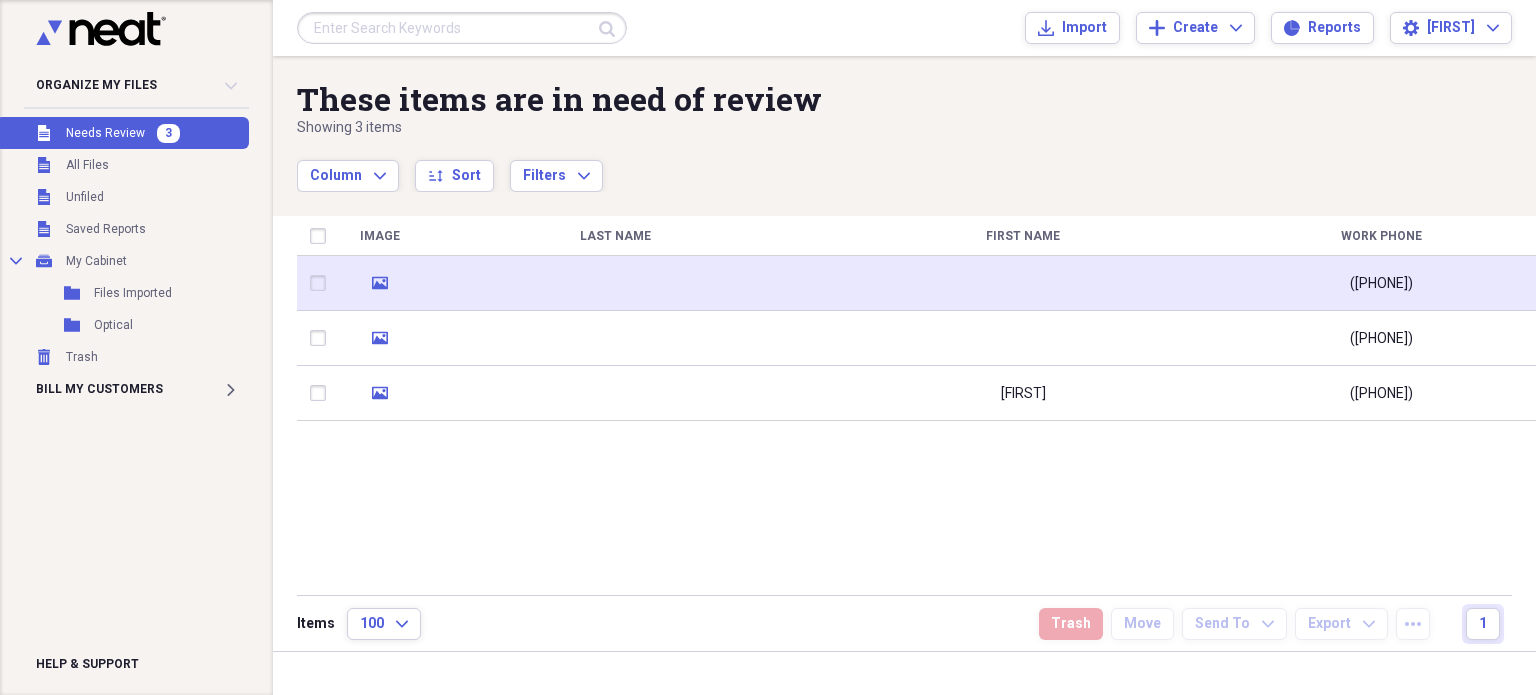 click at bounding box center (615, 283) 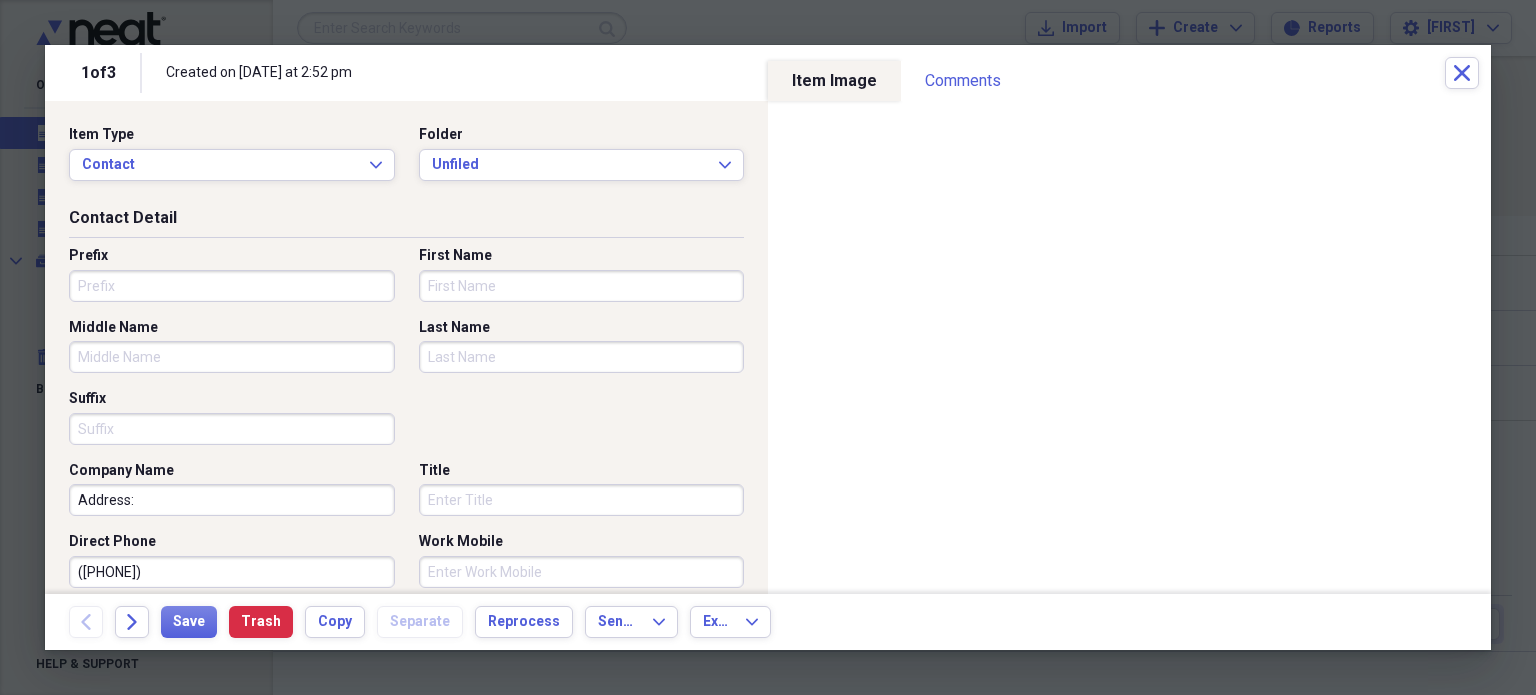 click on "Prefix" at bounding box center [232, 286] 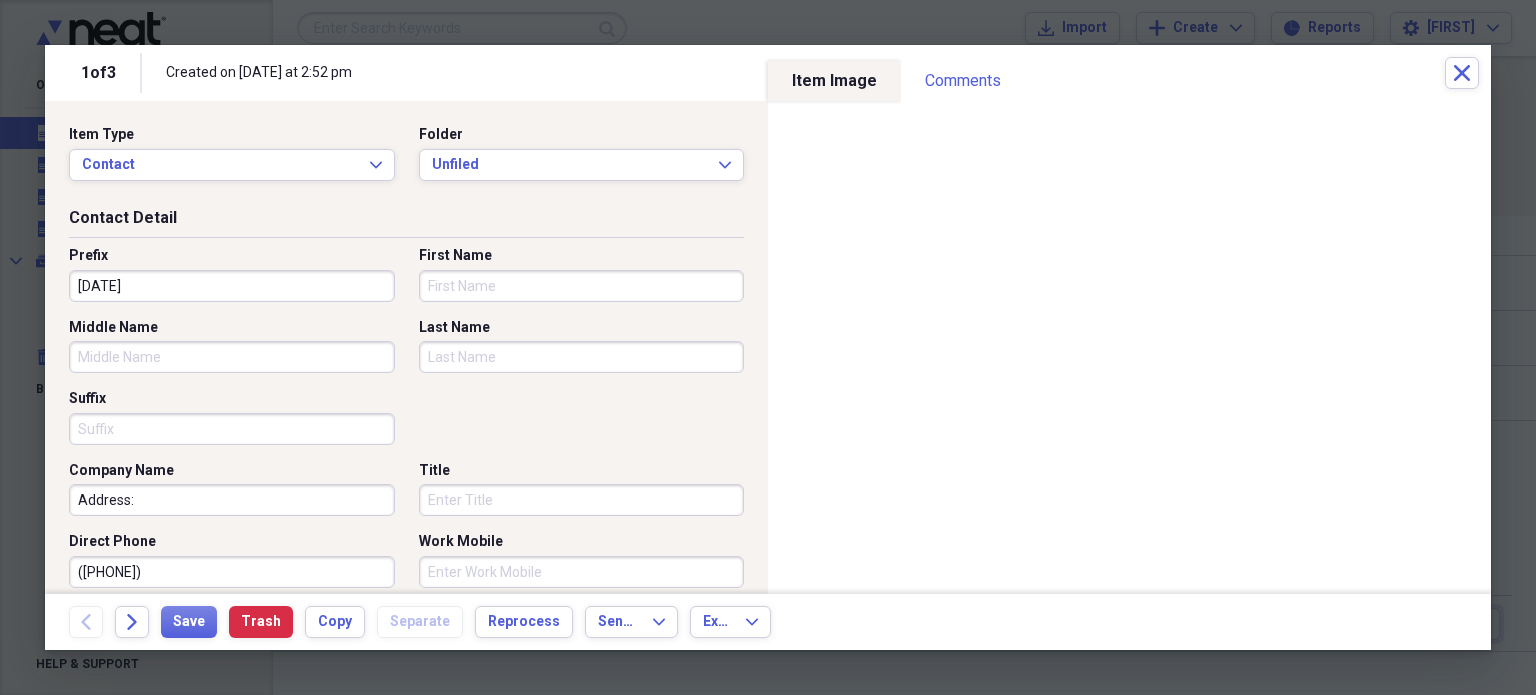 type on "11/14/1986" 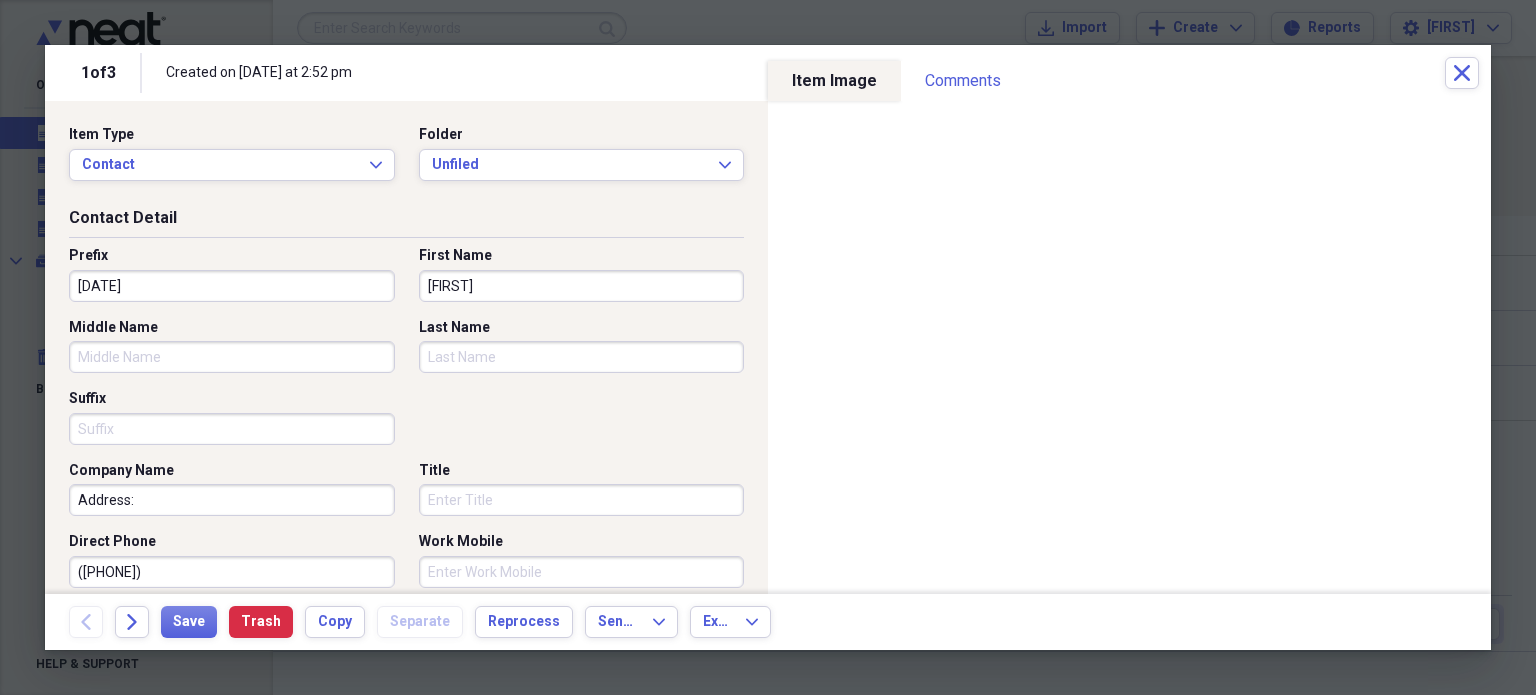 type on "YENIA" 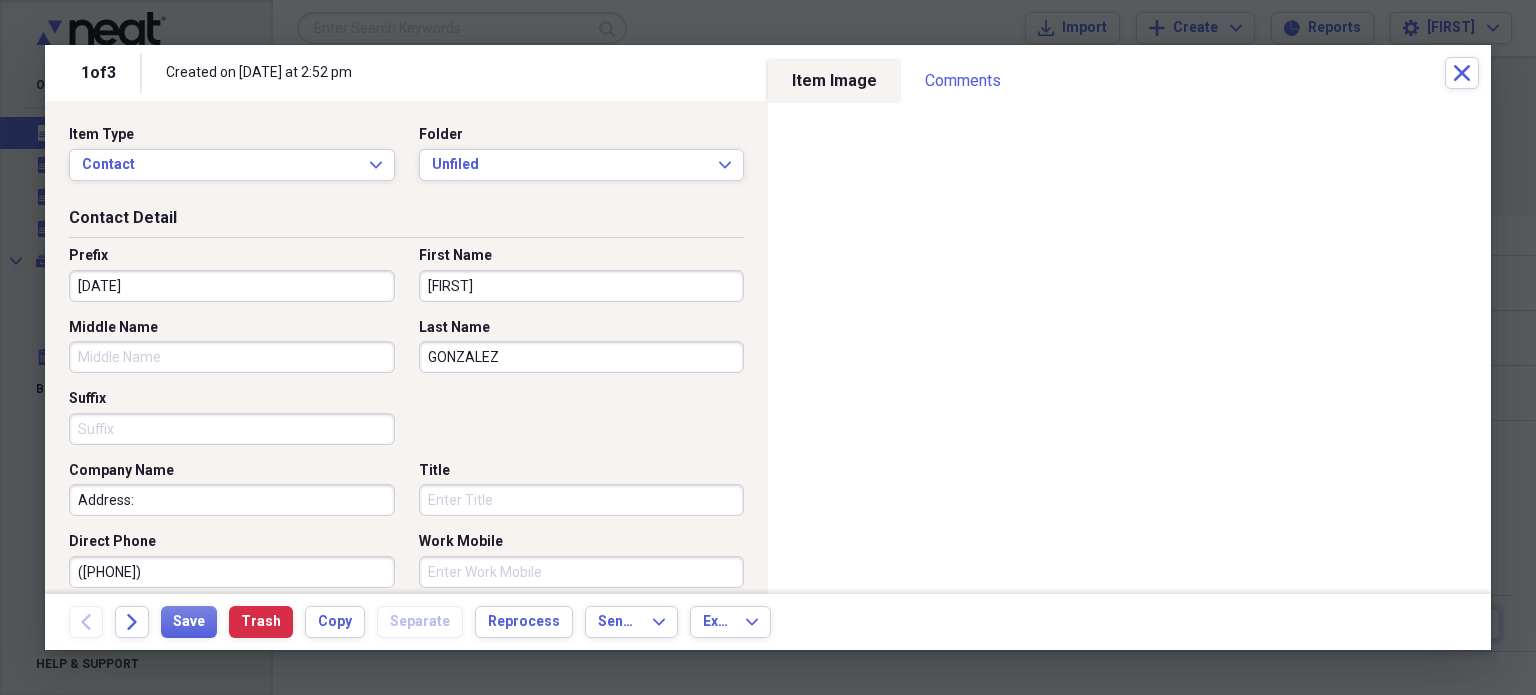 type on "GONZALEZ" 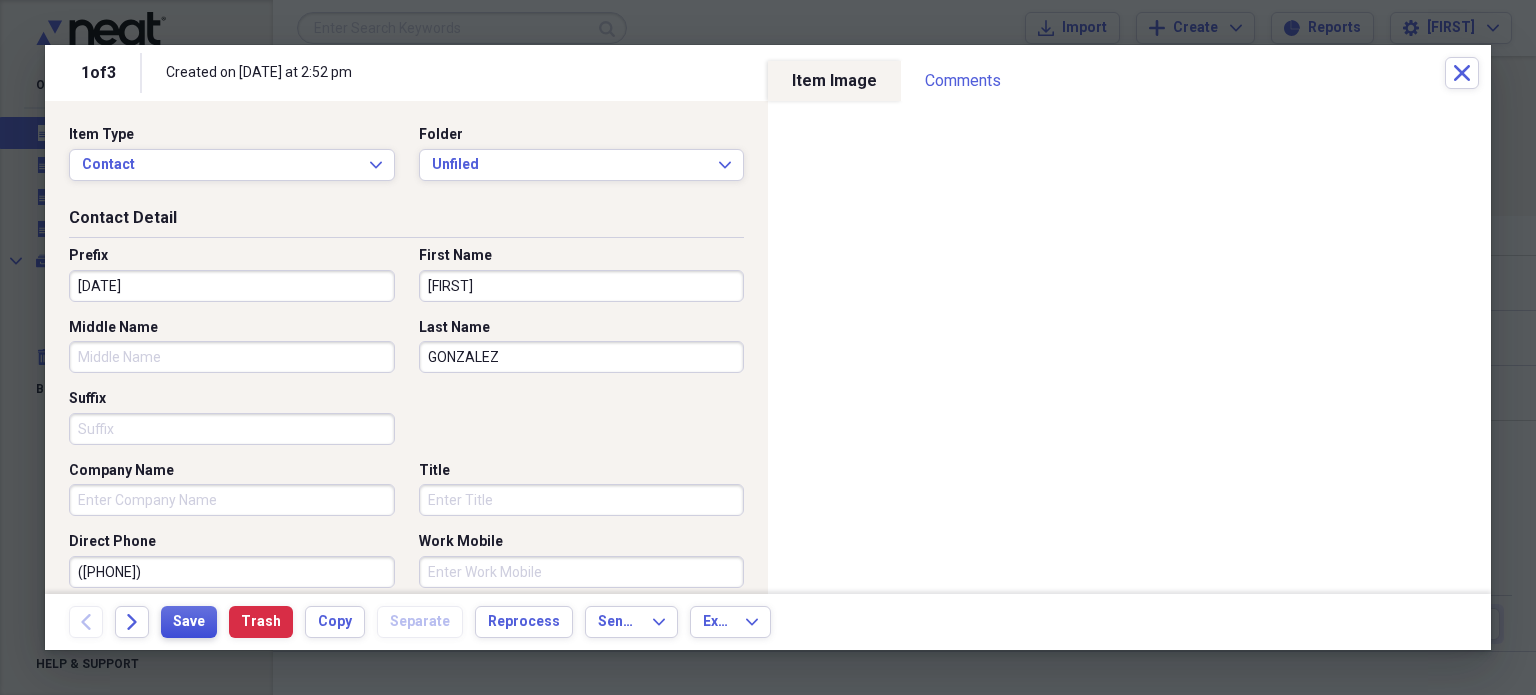 type 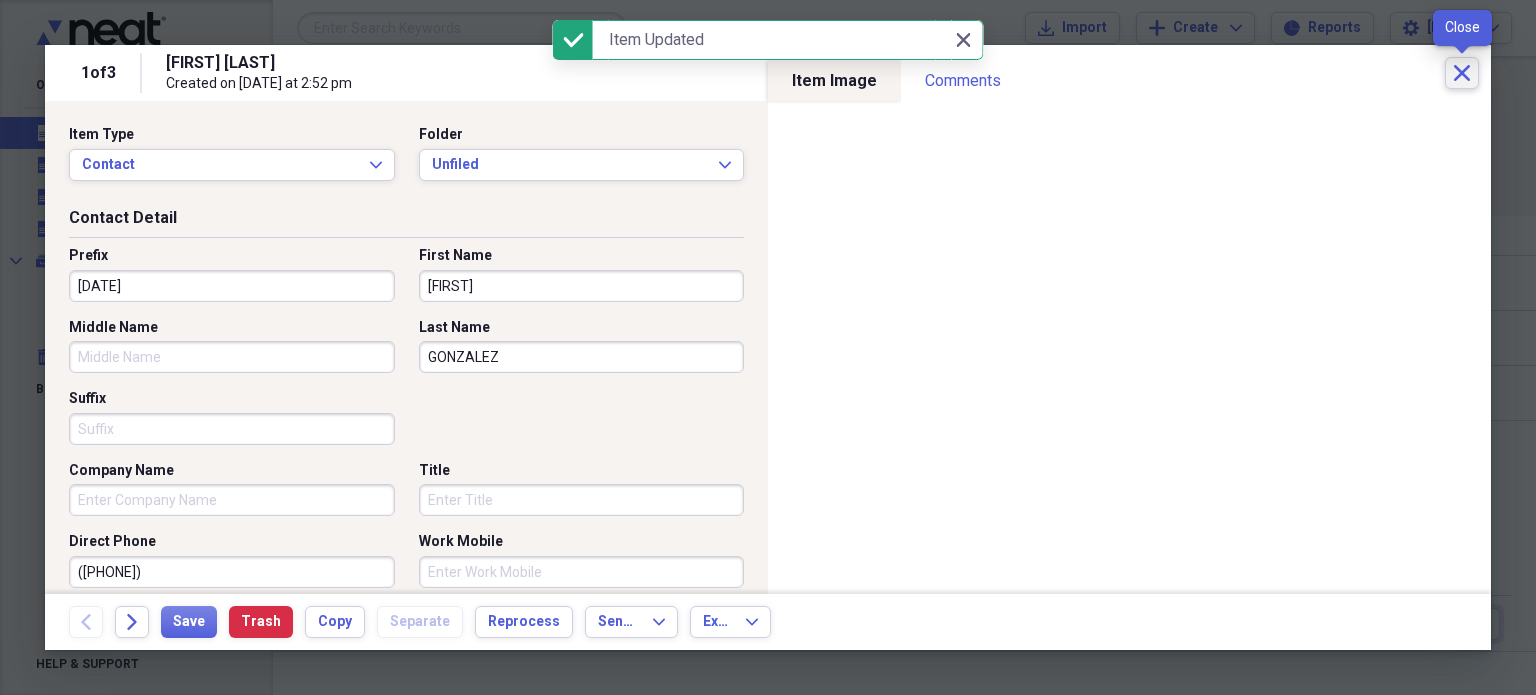 click on "Close" 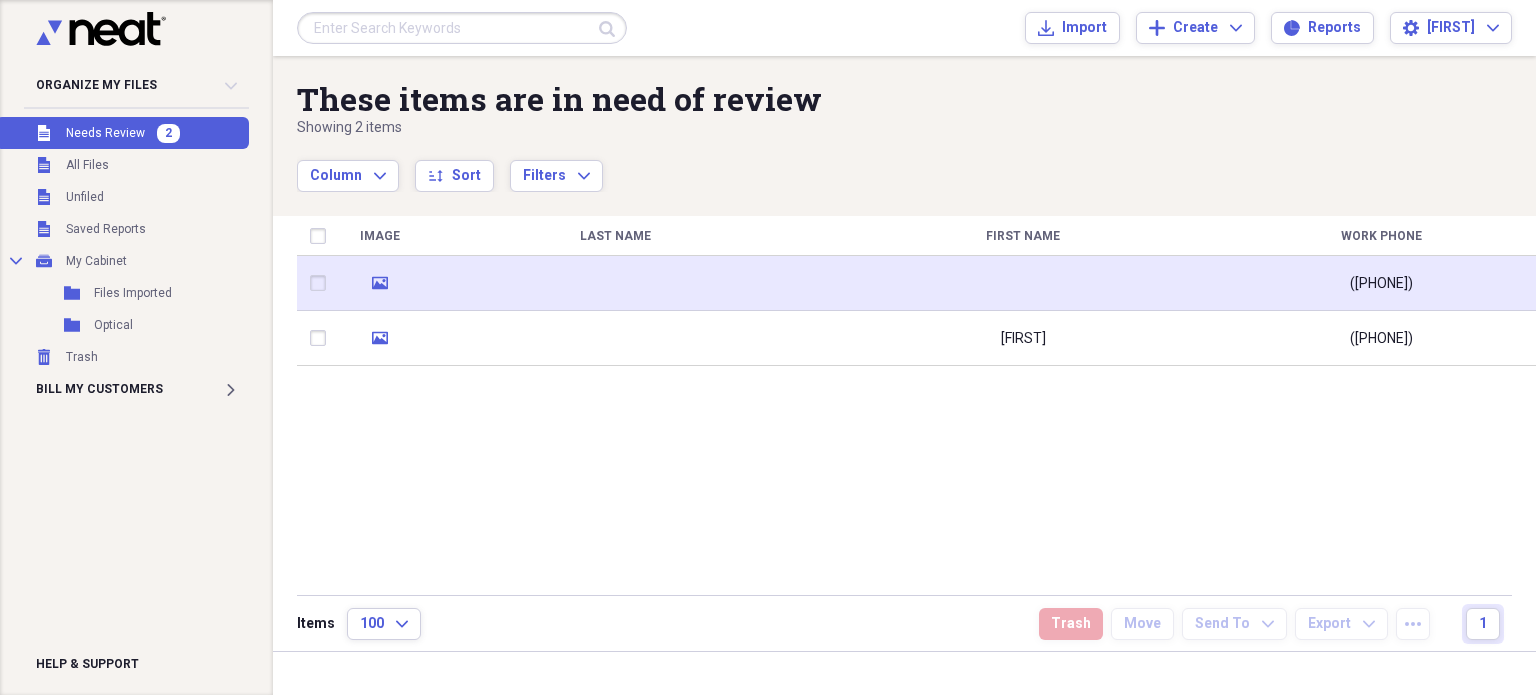 click at bounding box center [615, 283] 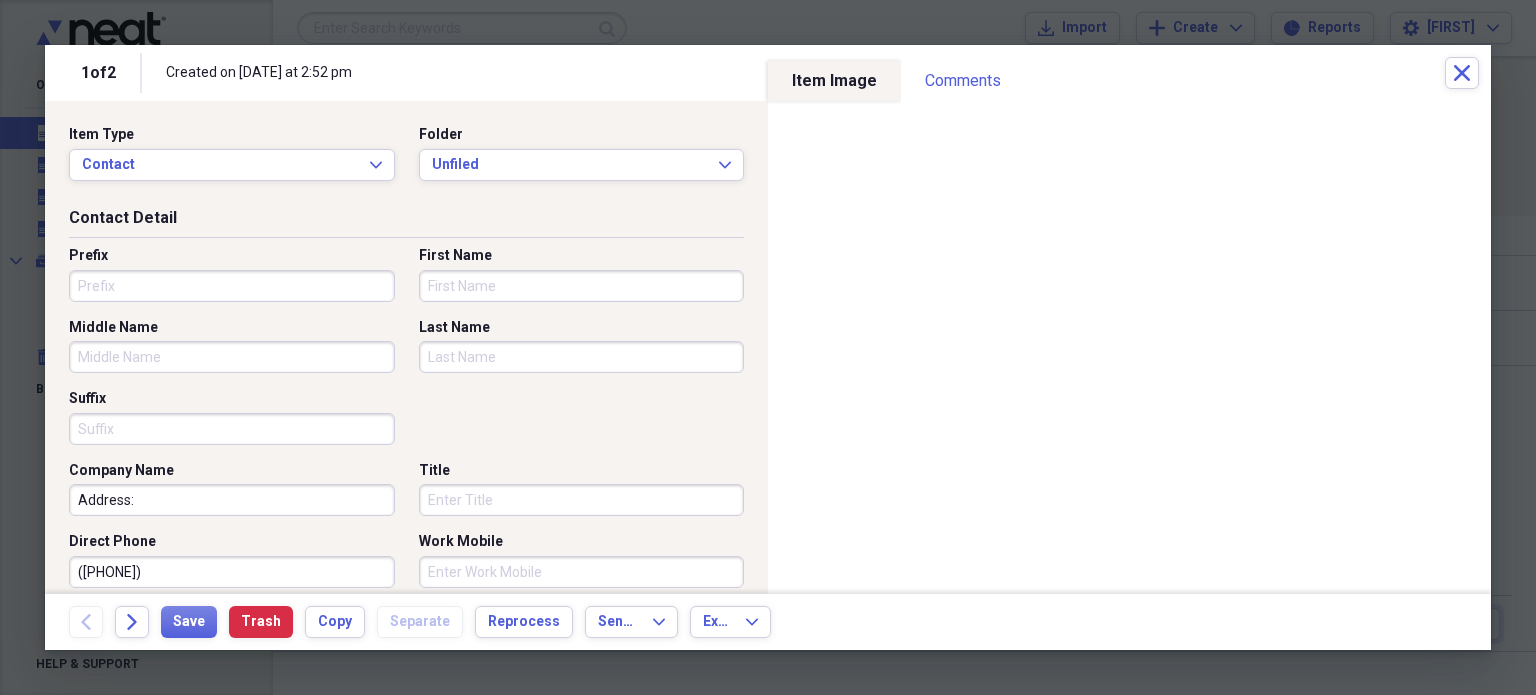 click on "Prefix" at bounding box center [232, 286] 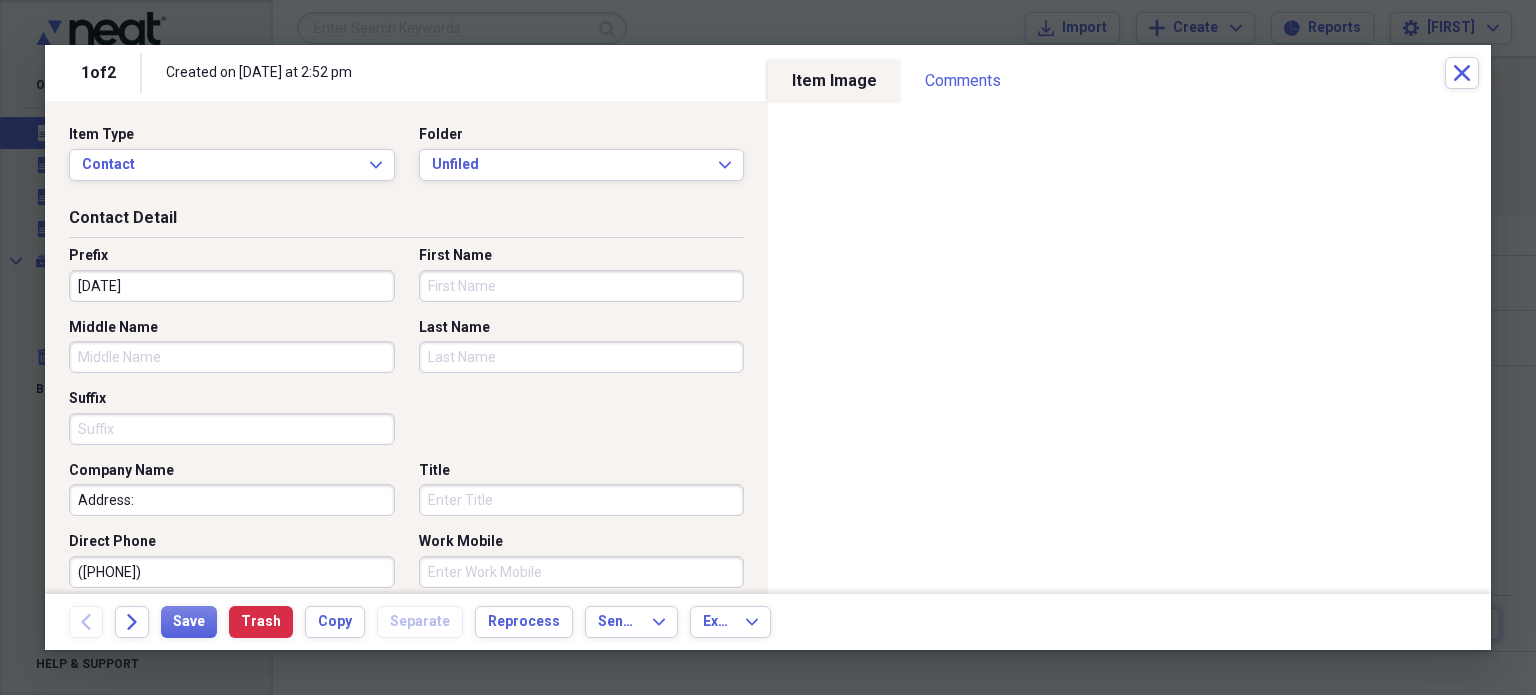 type on "04/27/1958" 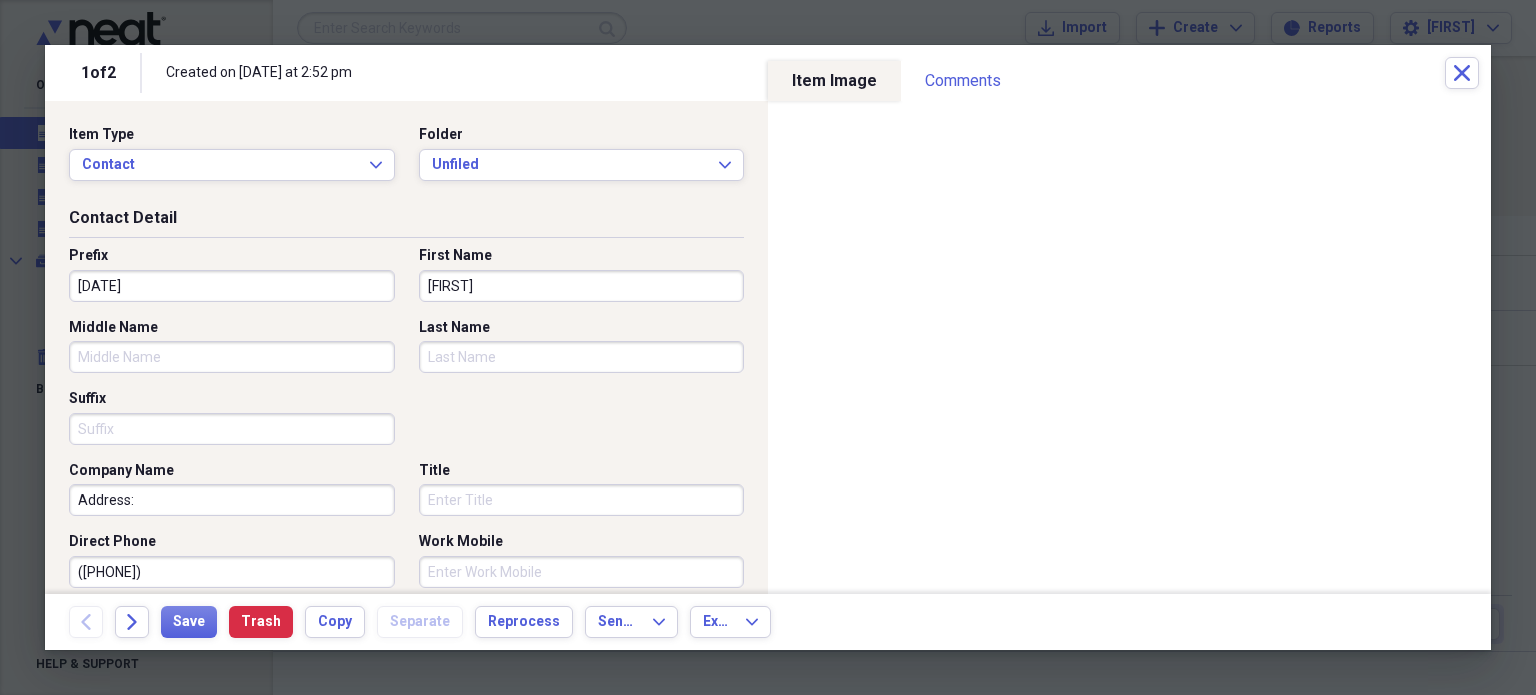 type on "GRISEL" 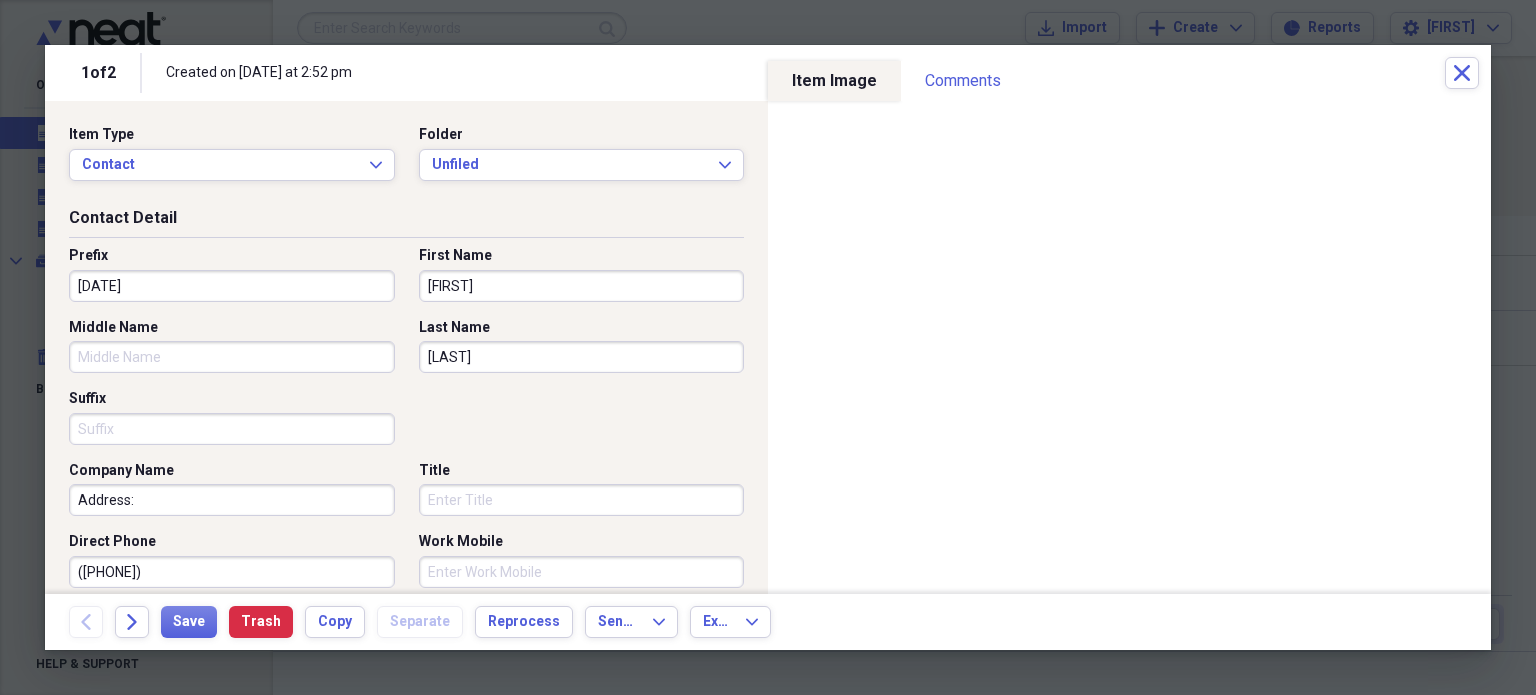 type on "LOPEZ" 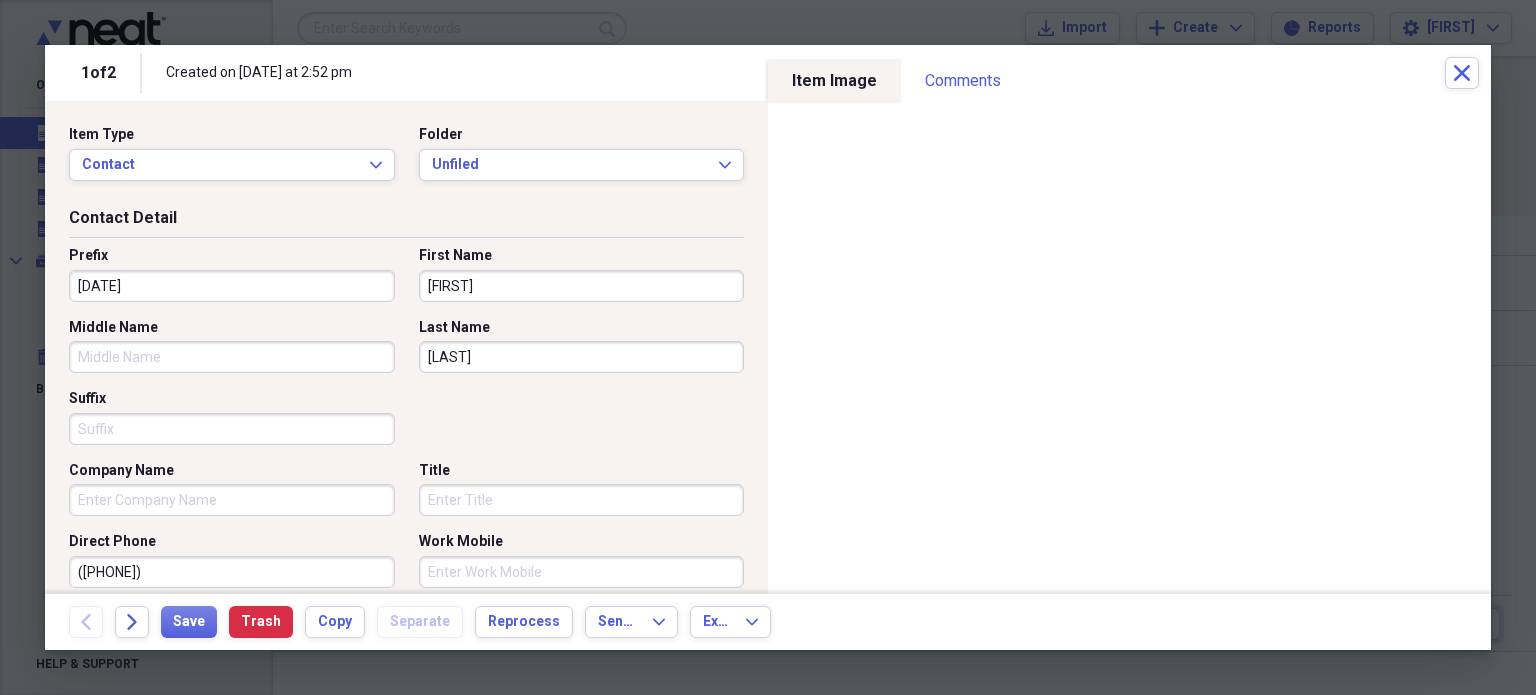 type 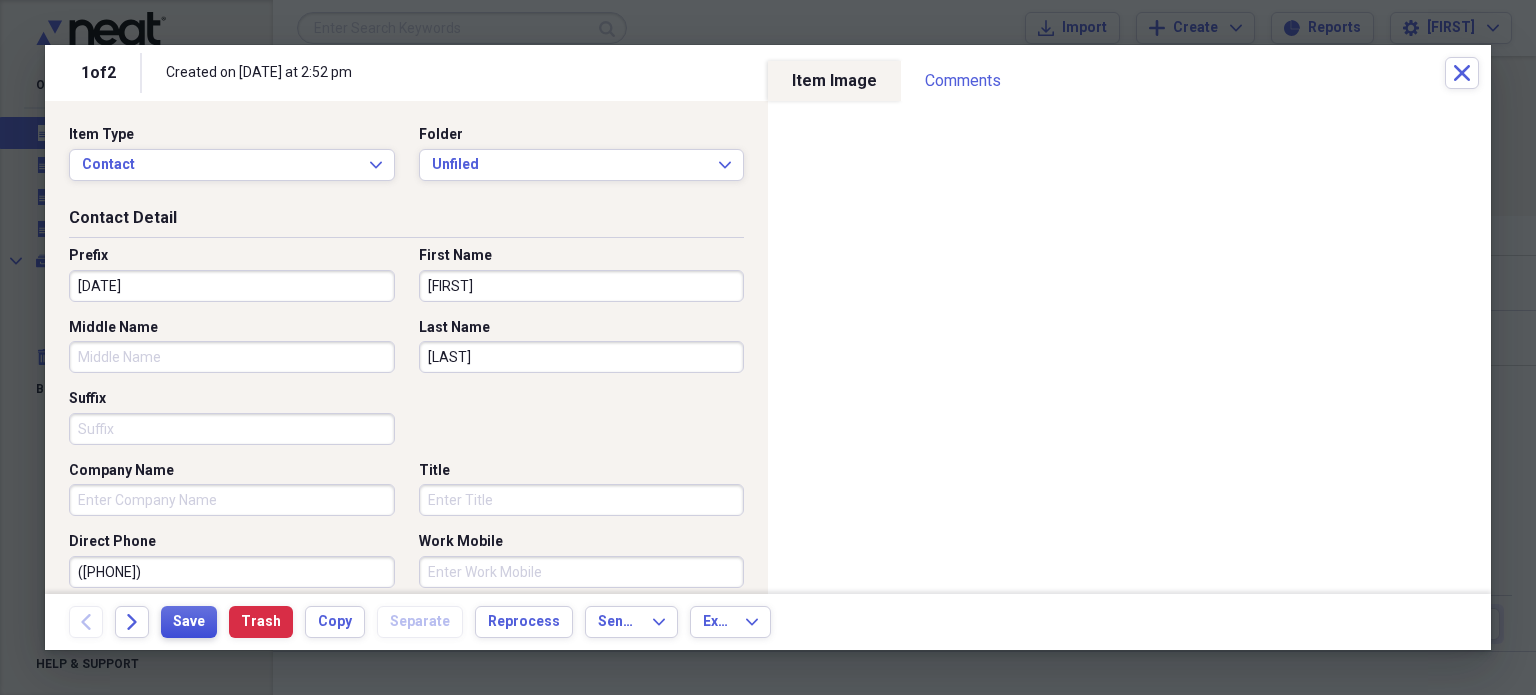 type on "(754) 294-6560" 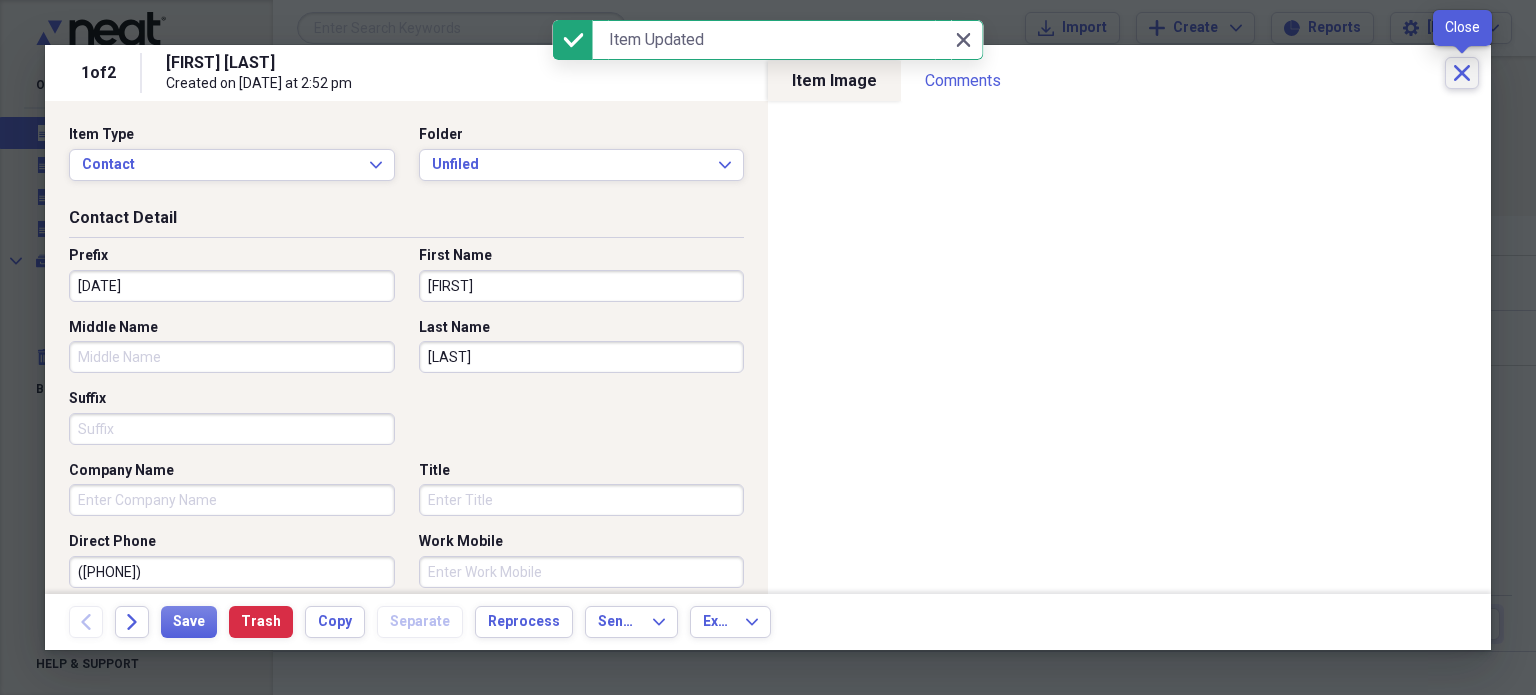 click 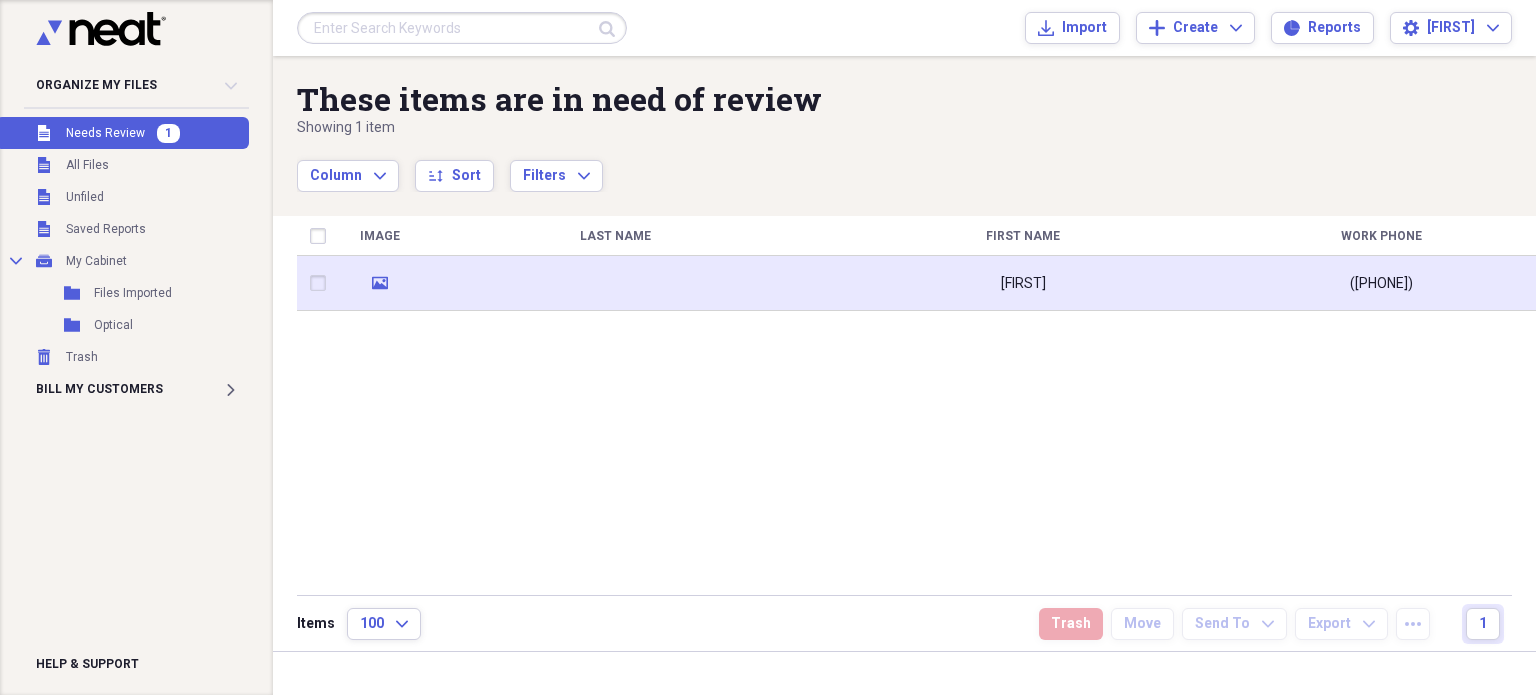 click at bounding box center [615, 283] 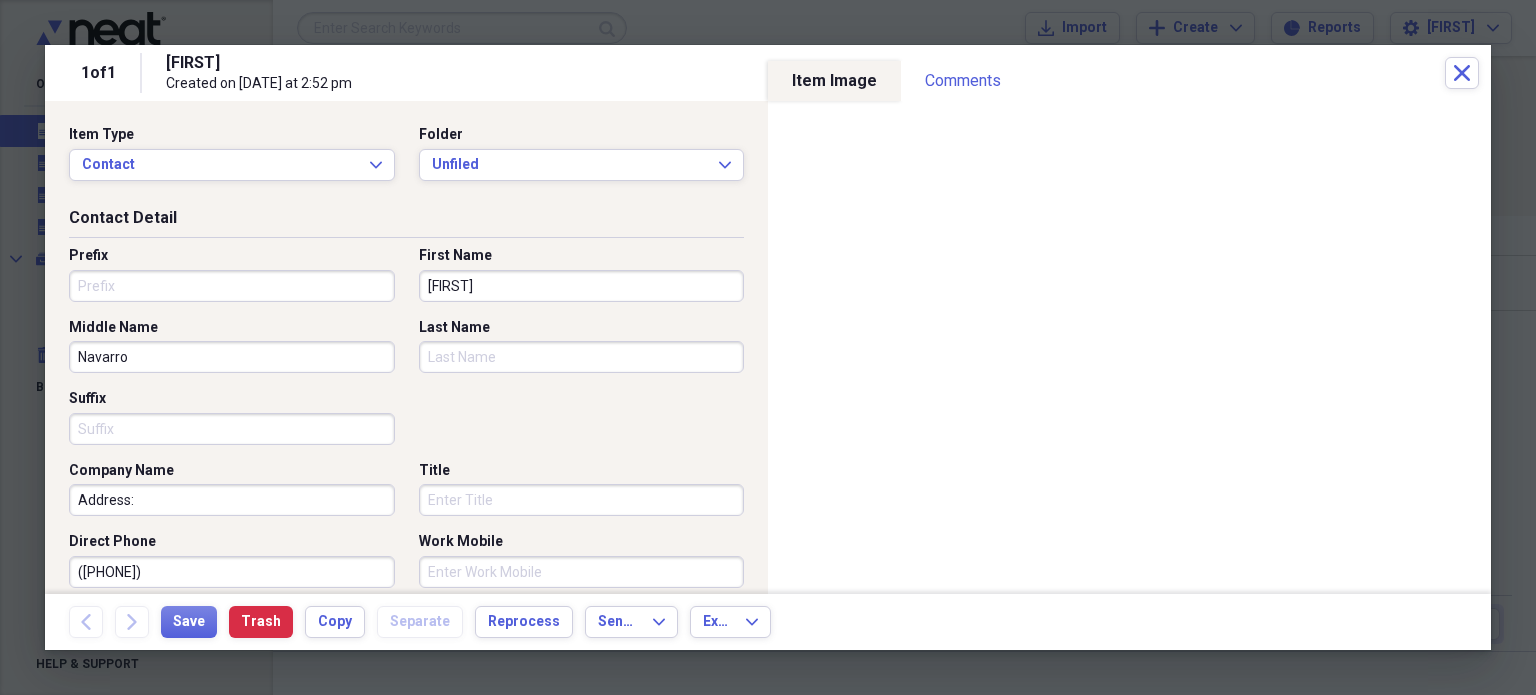 click on "Prefix" at bounding box center (232, 286) 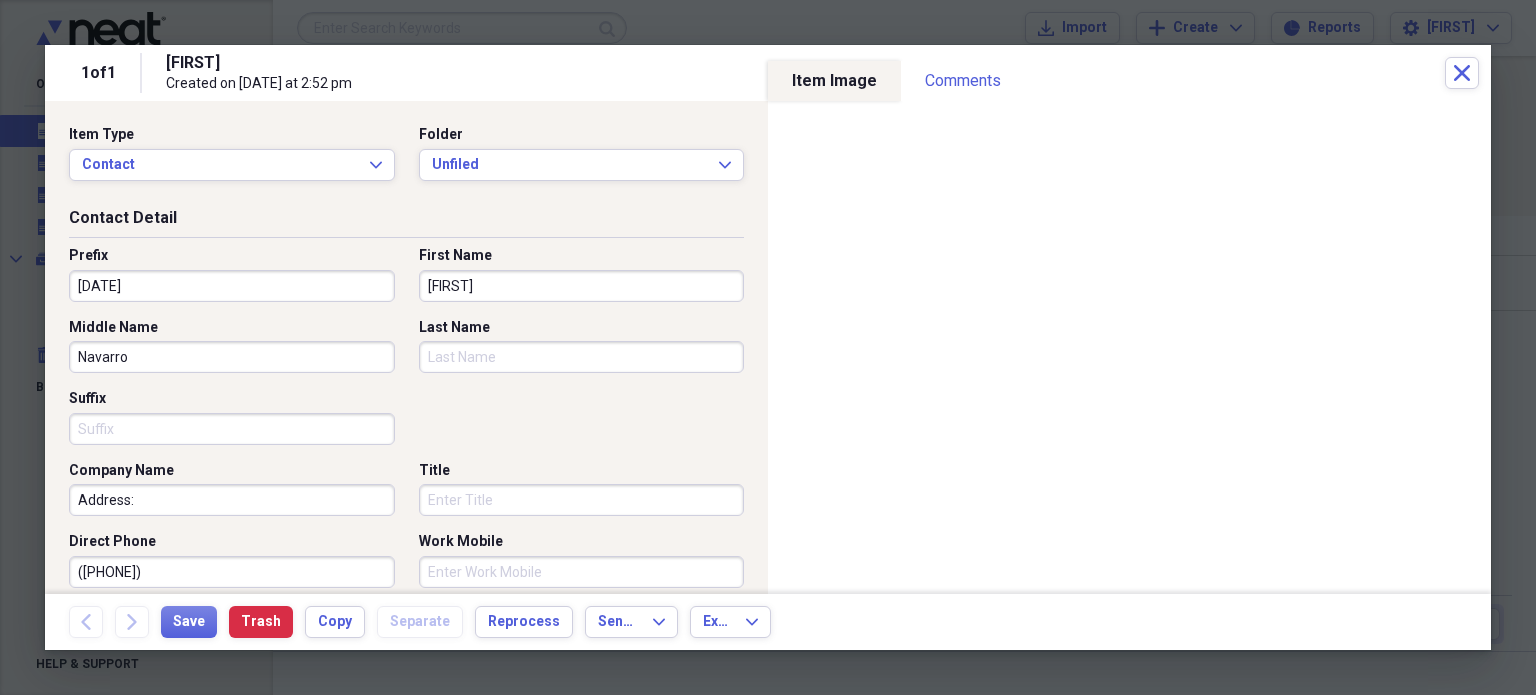 type on "11/04/1970" 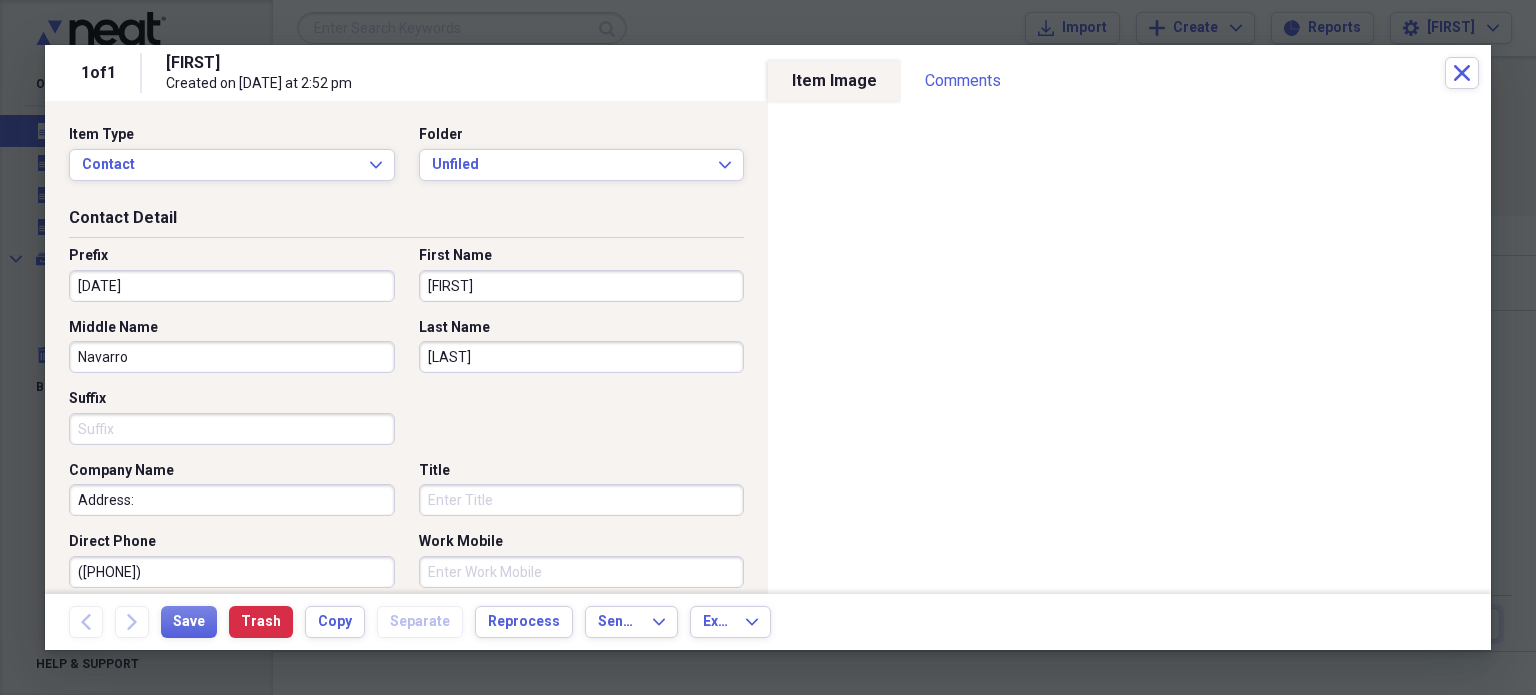 type on "[LAST]" 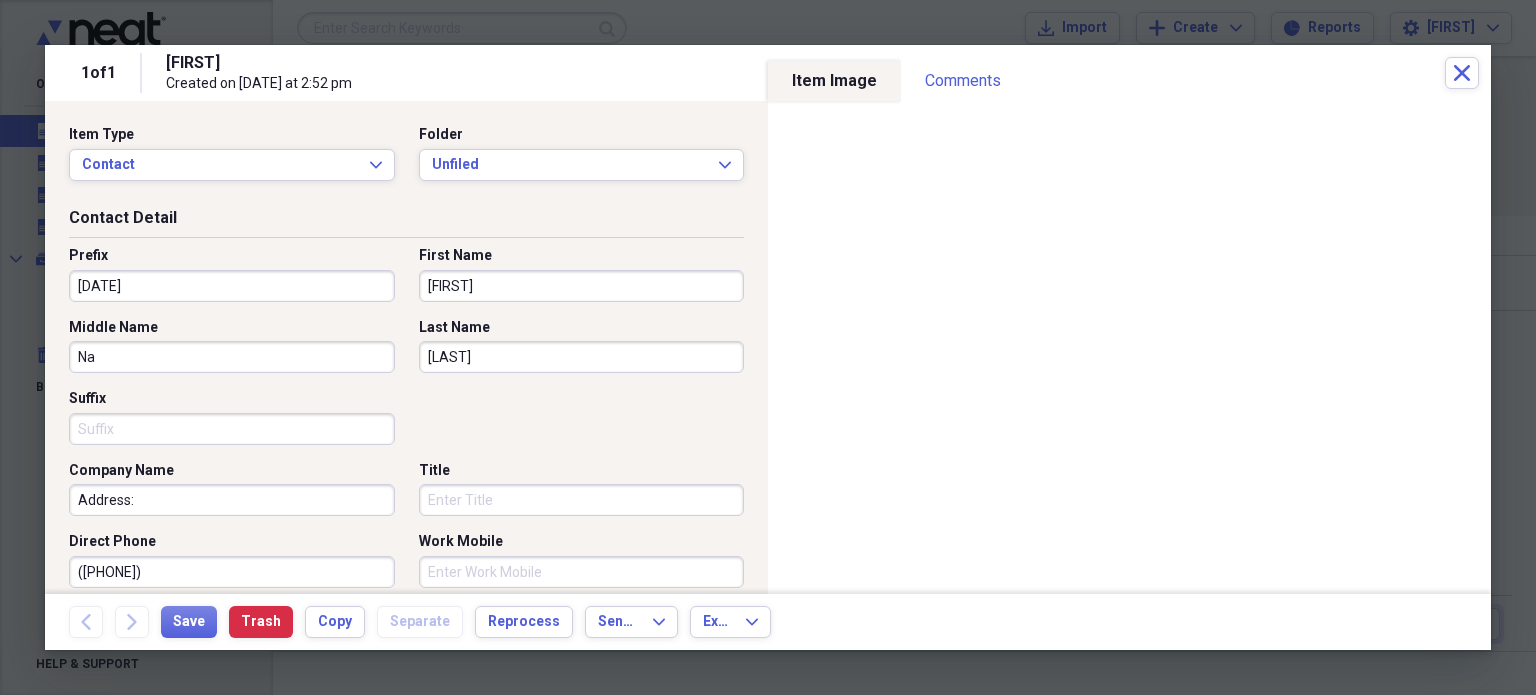 type on "N" 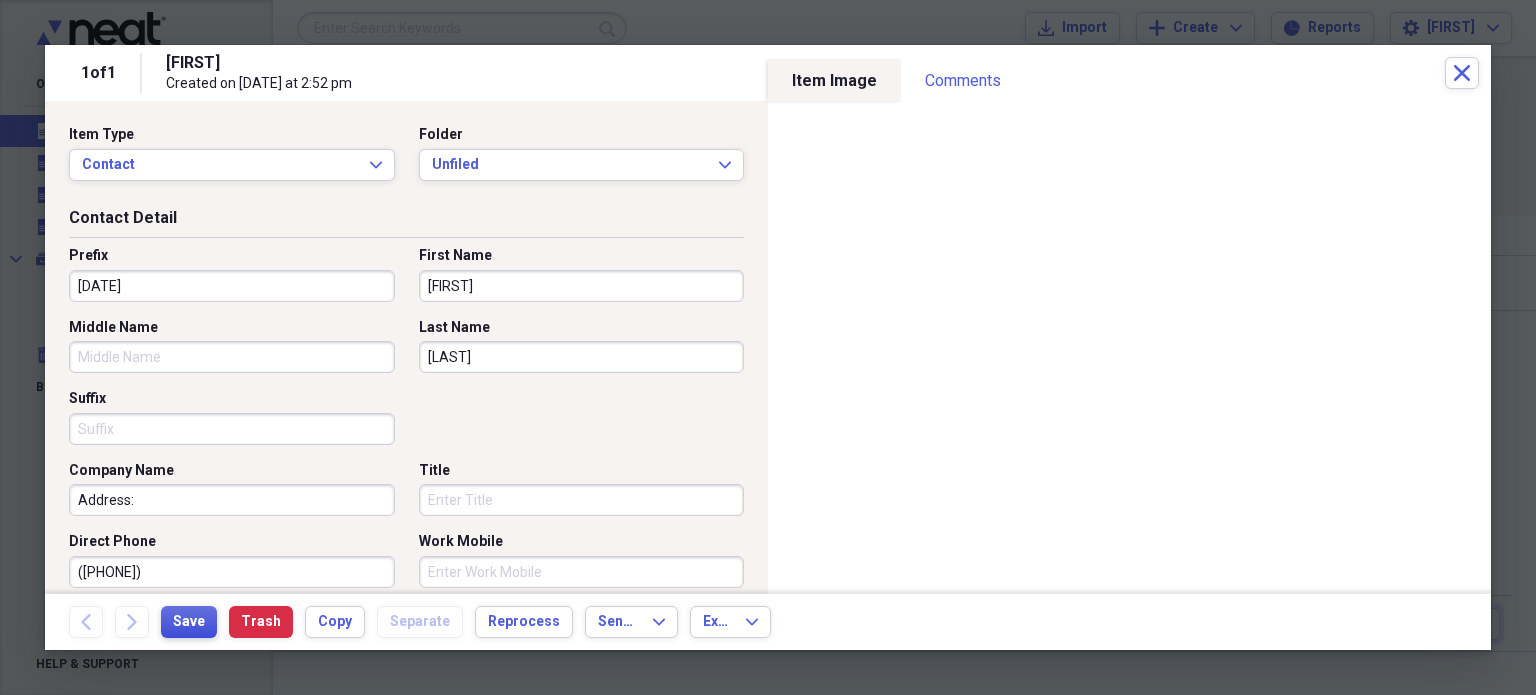 type 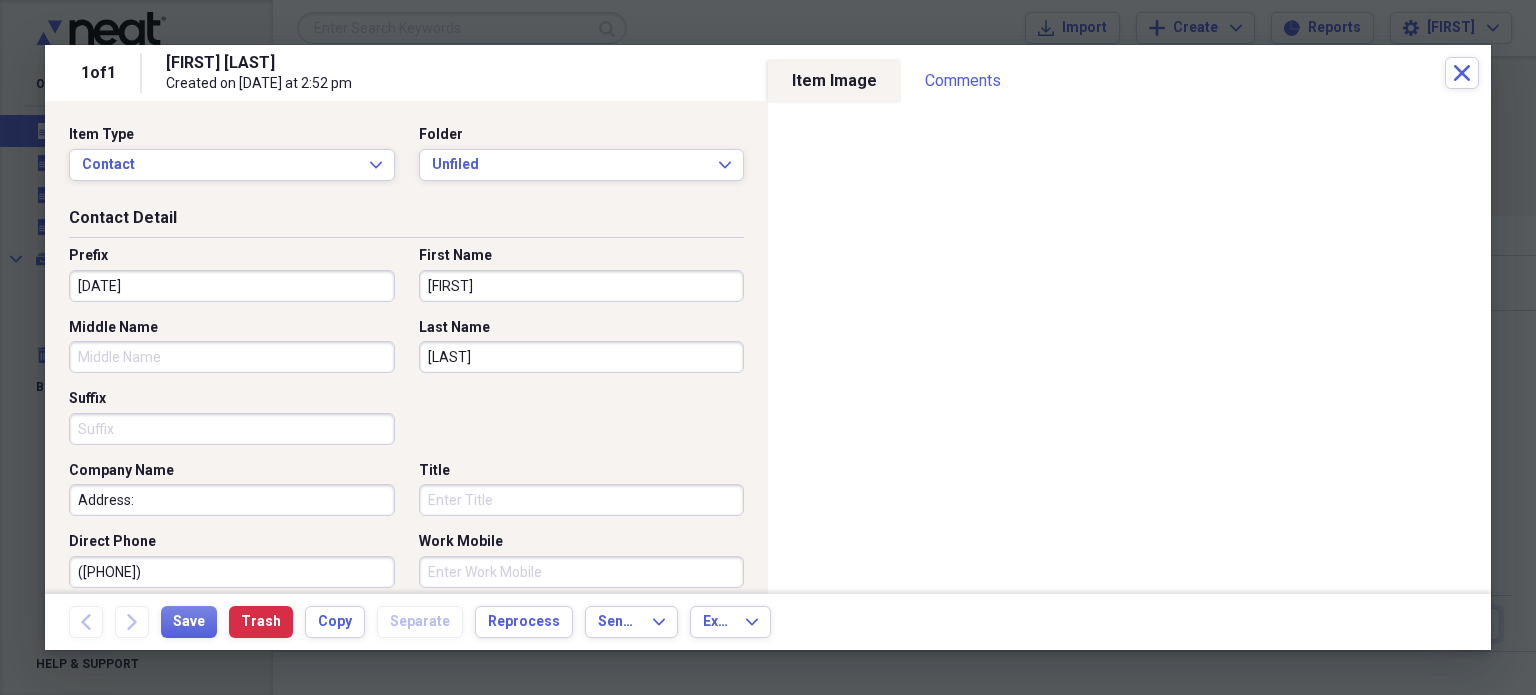 click on "1  of  1 RUBEN NAVARRO Created on 08/02/2025 at 2:52 pm Close" at bounding box center (768, 73) 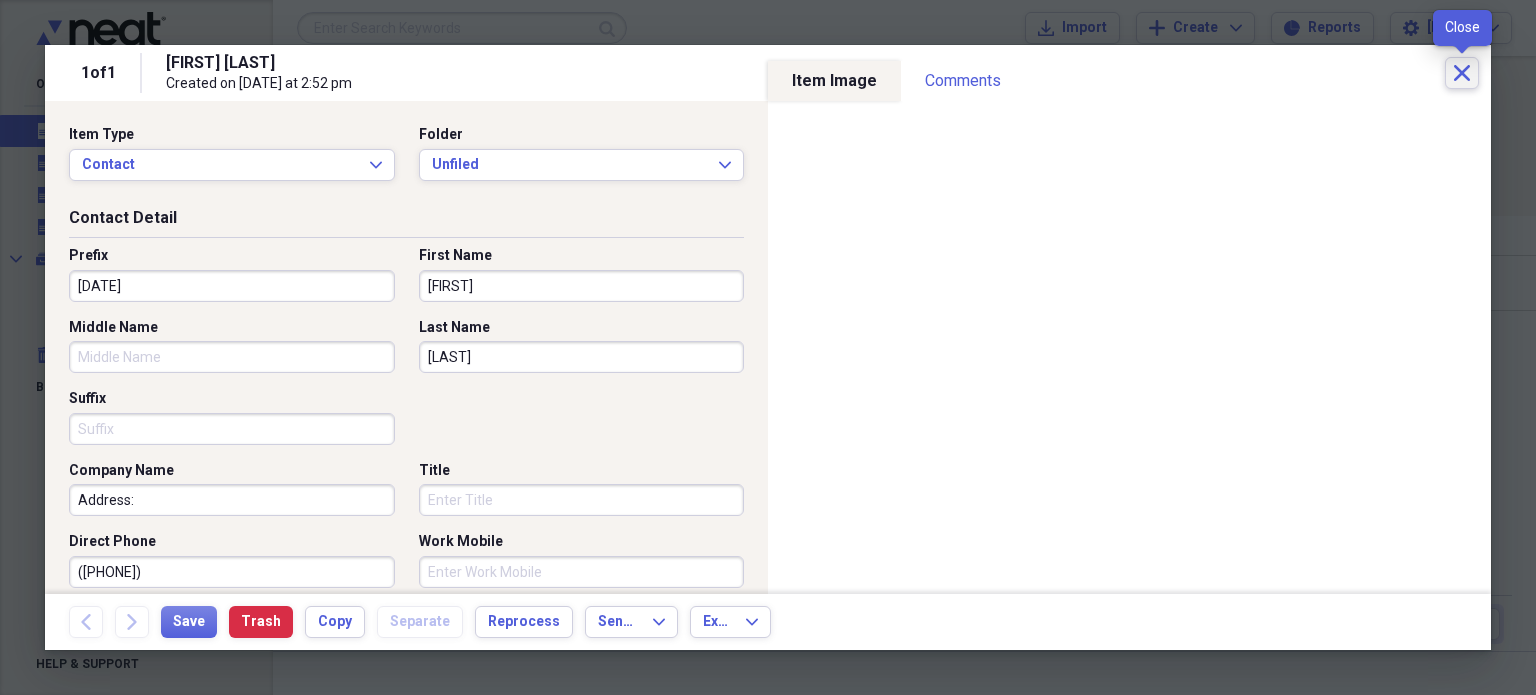 click on "Close" 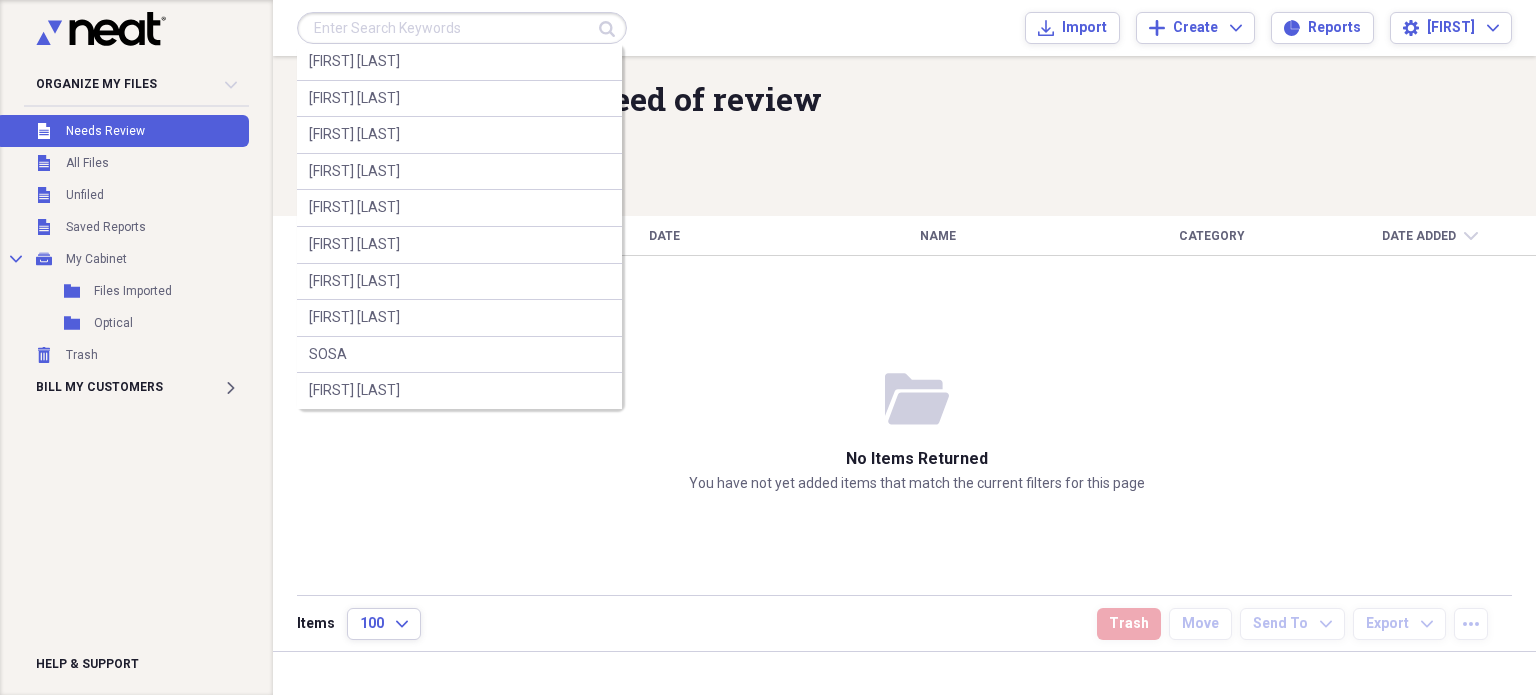 click at bounding box center (462, 28) 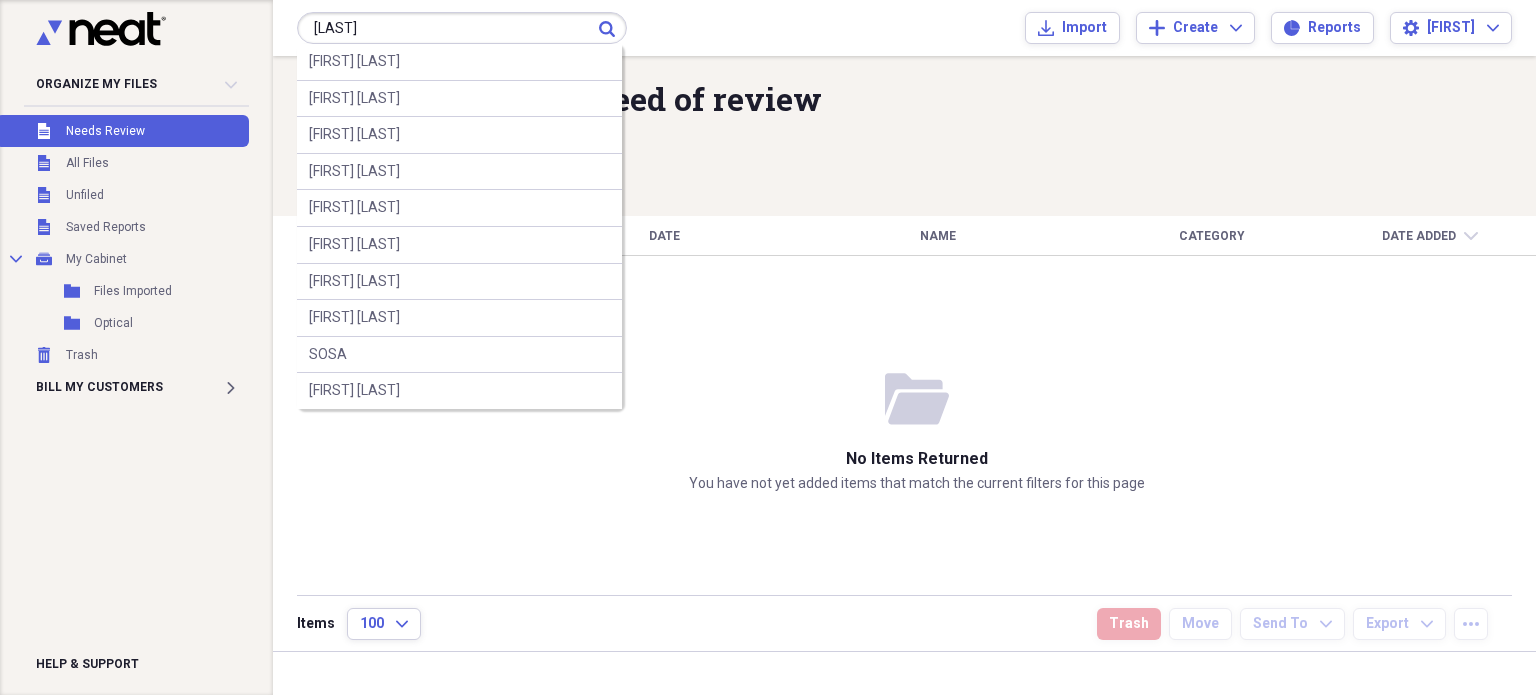 type on "ALONSO" 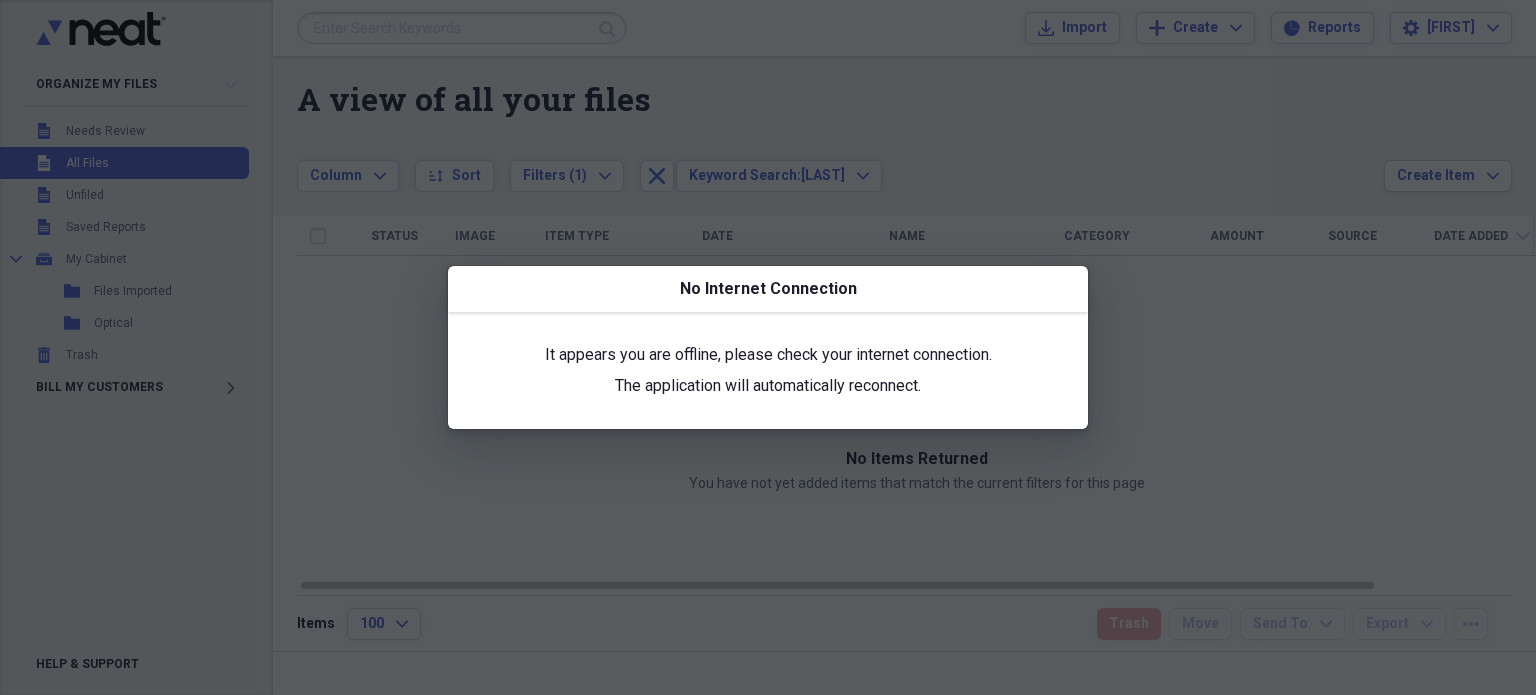 click at bounding box center (768, 347) 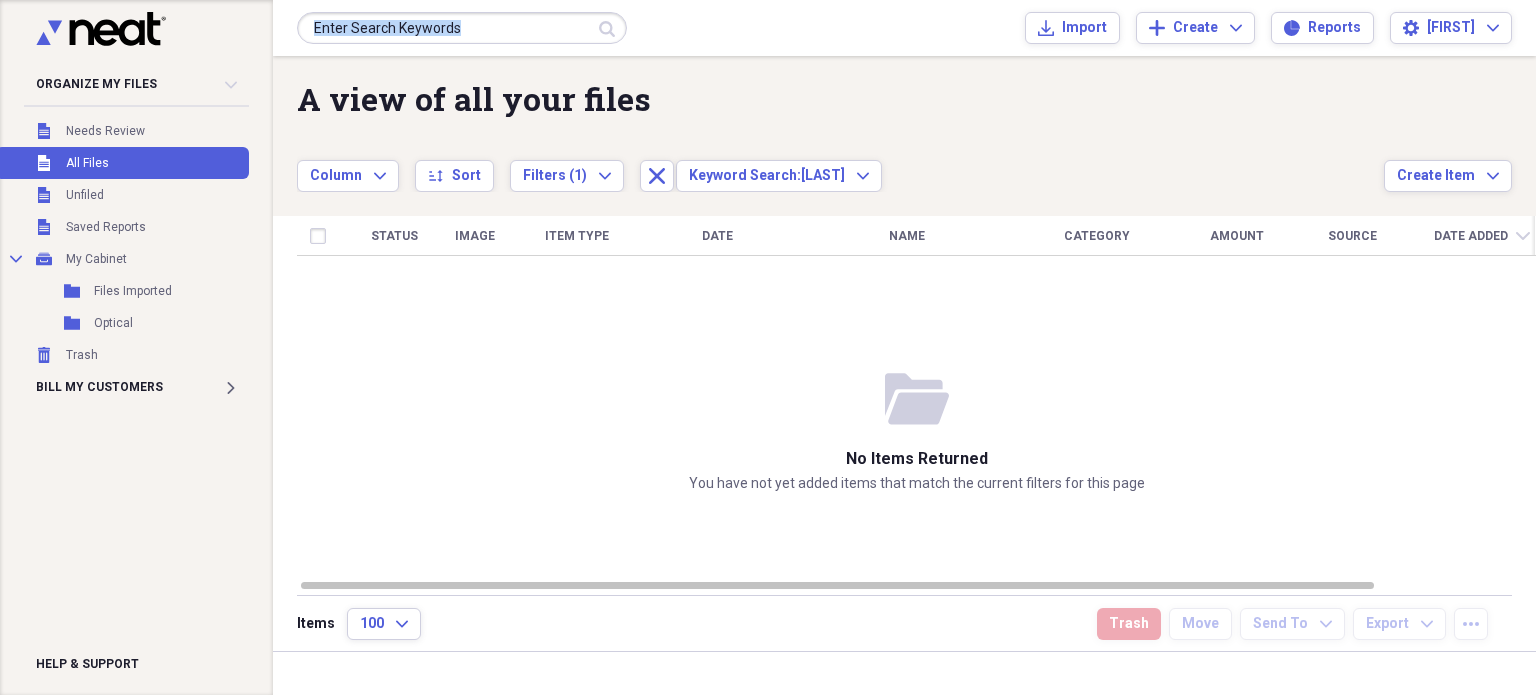 drag, startPoint x: 366, startPoint y: 49, endPoint x: 352, endPoint y: 28, distance: 25.23886 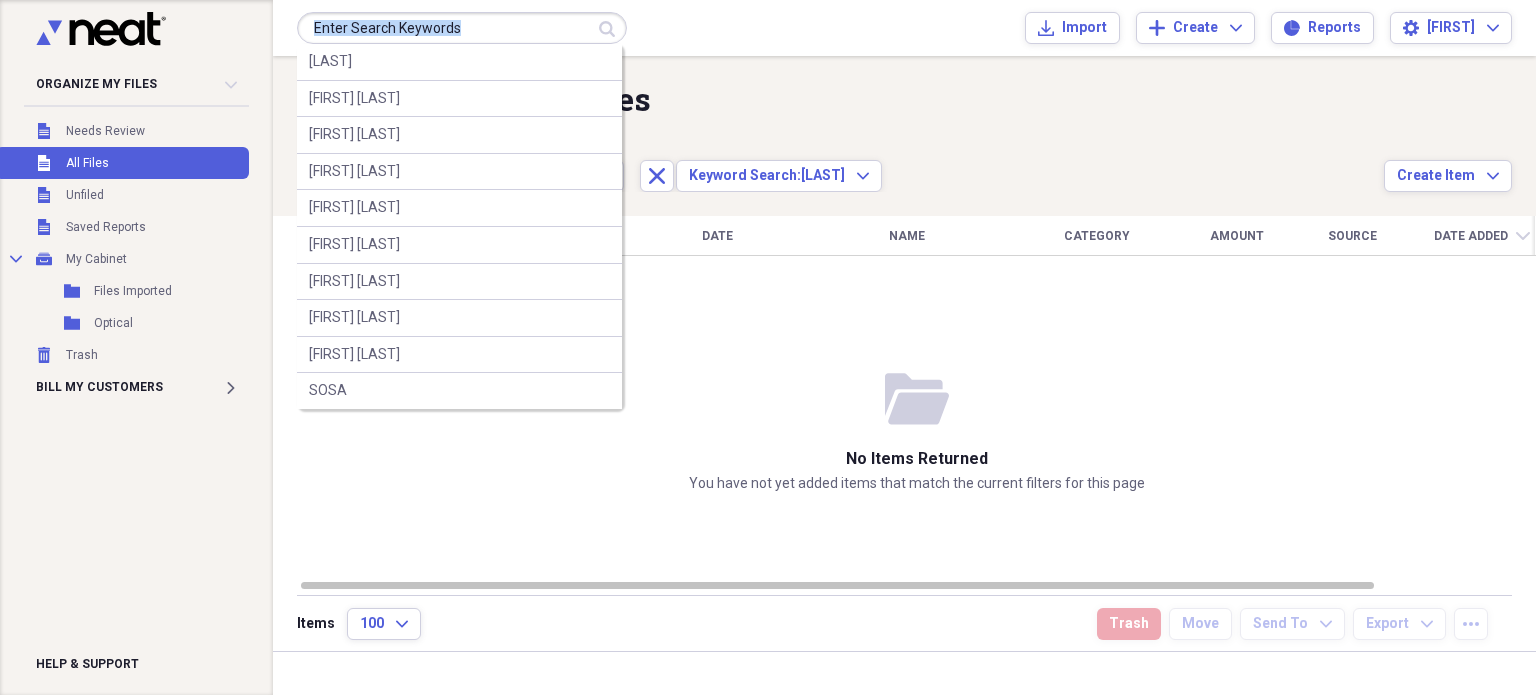 click at bounding box center (462, 28) 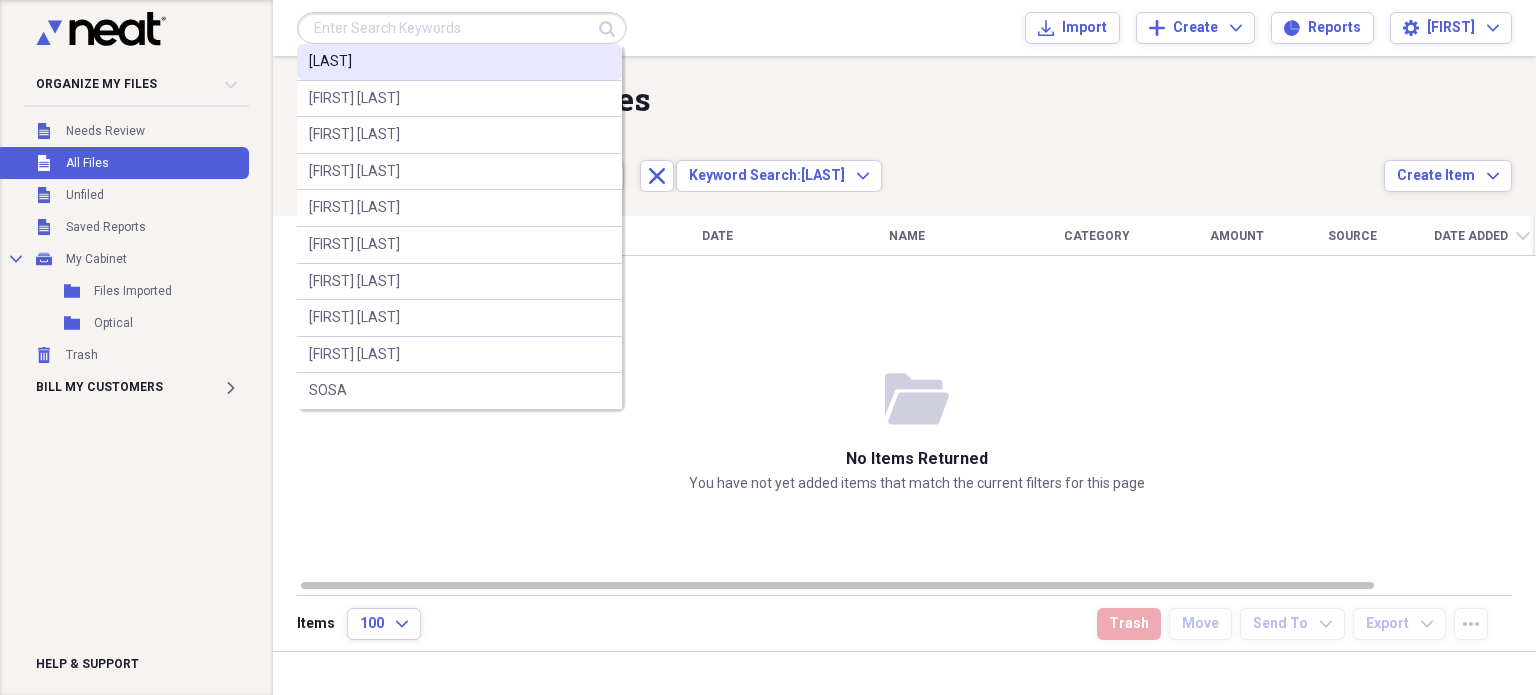 click on "ALONSO" at bounding box center [459, 62] 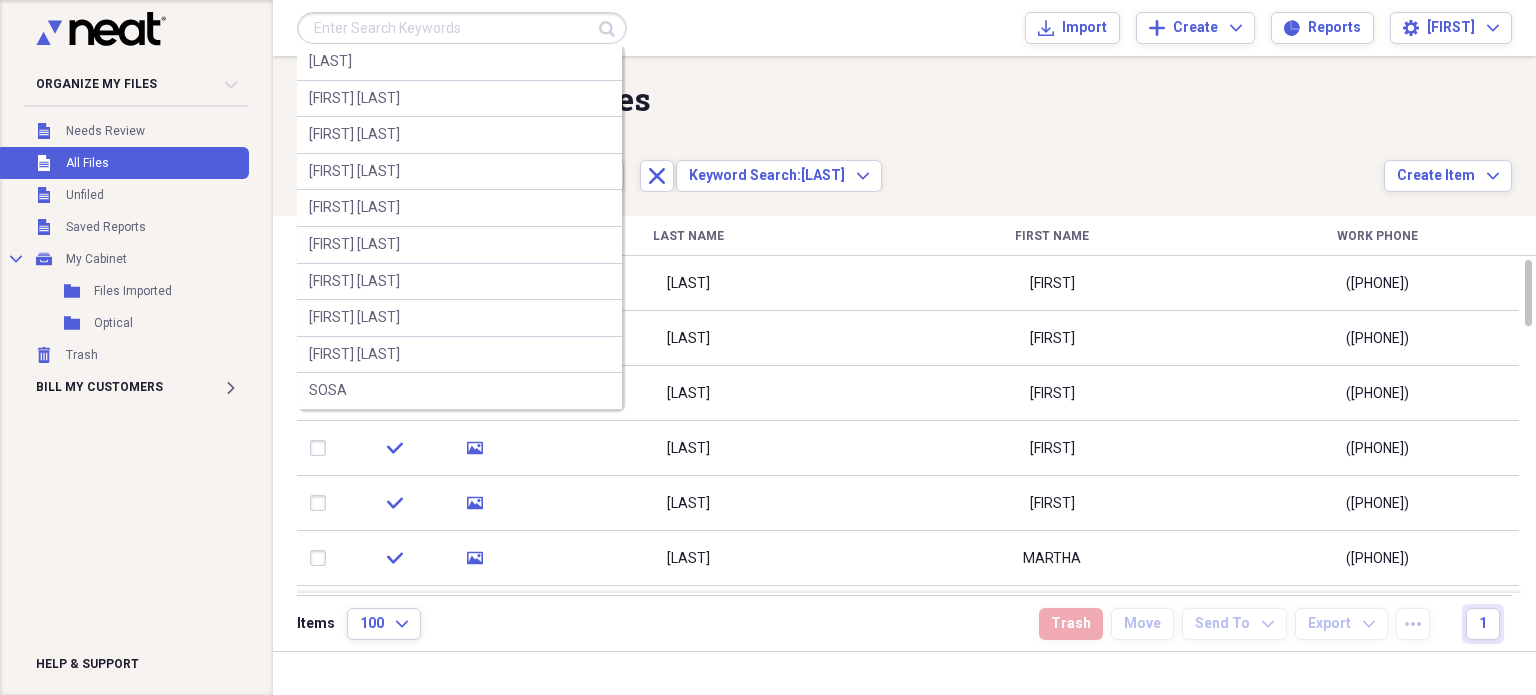 click at bounding box center (462, 28) 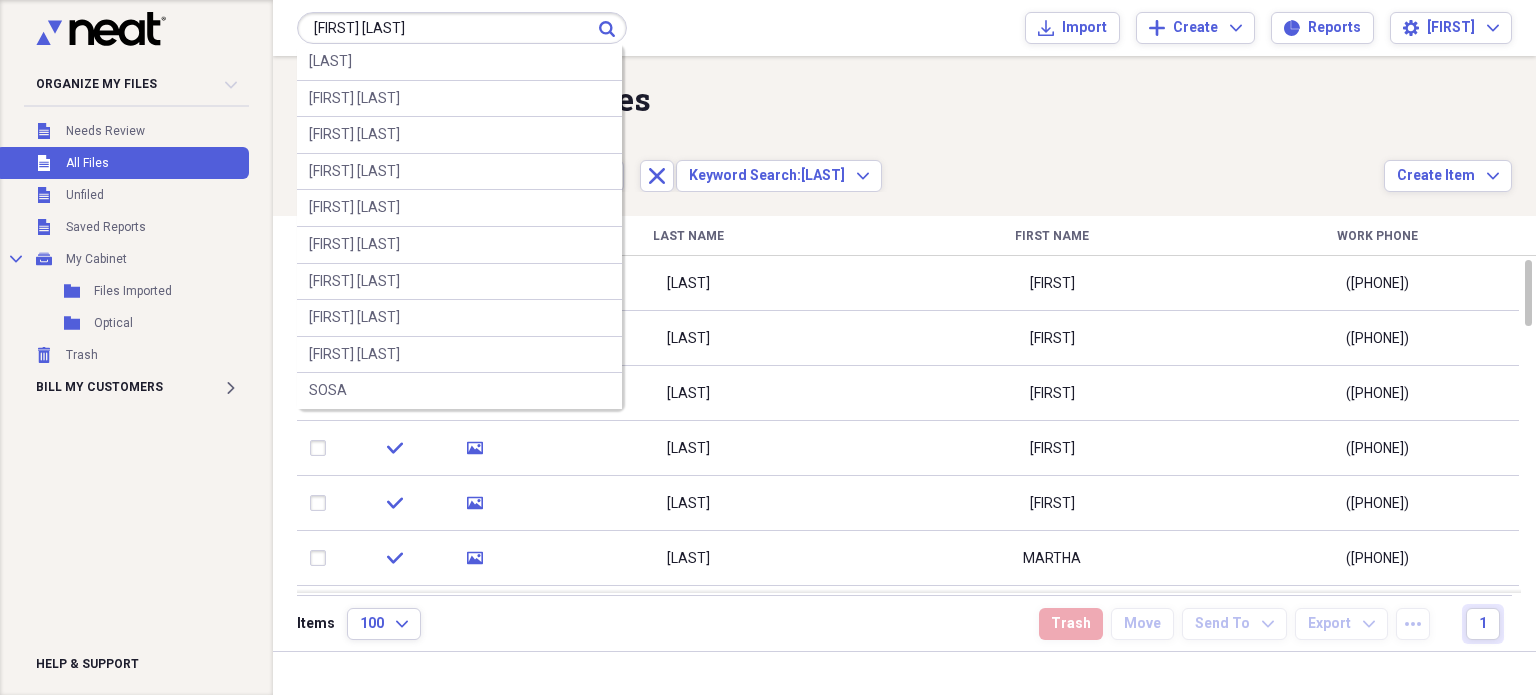 type on "MARILYN ALONSO" 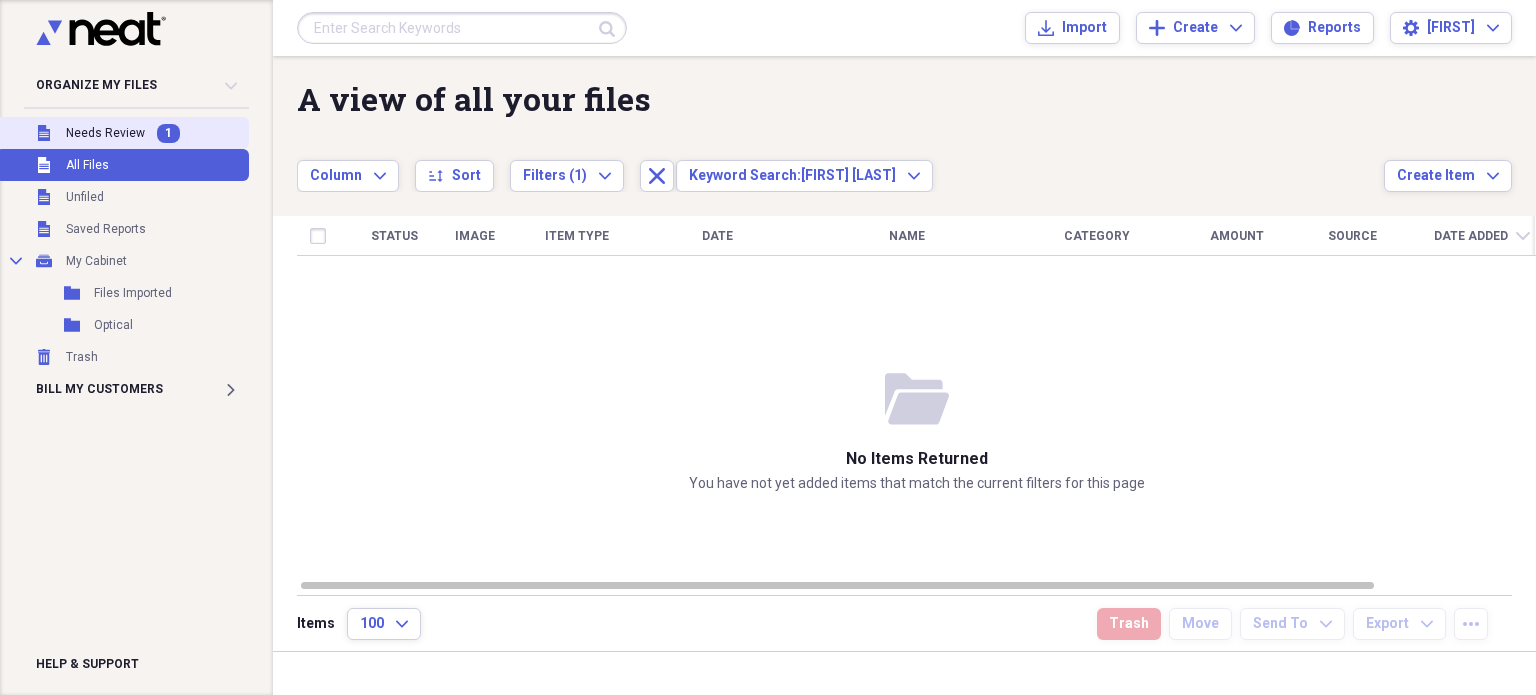 click on "Unfiled Needs Review 1" at bounding box center [122, 133] 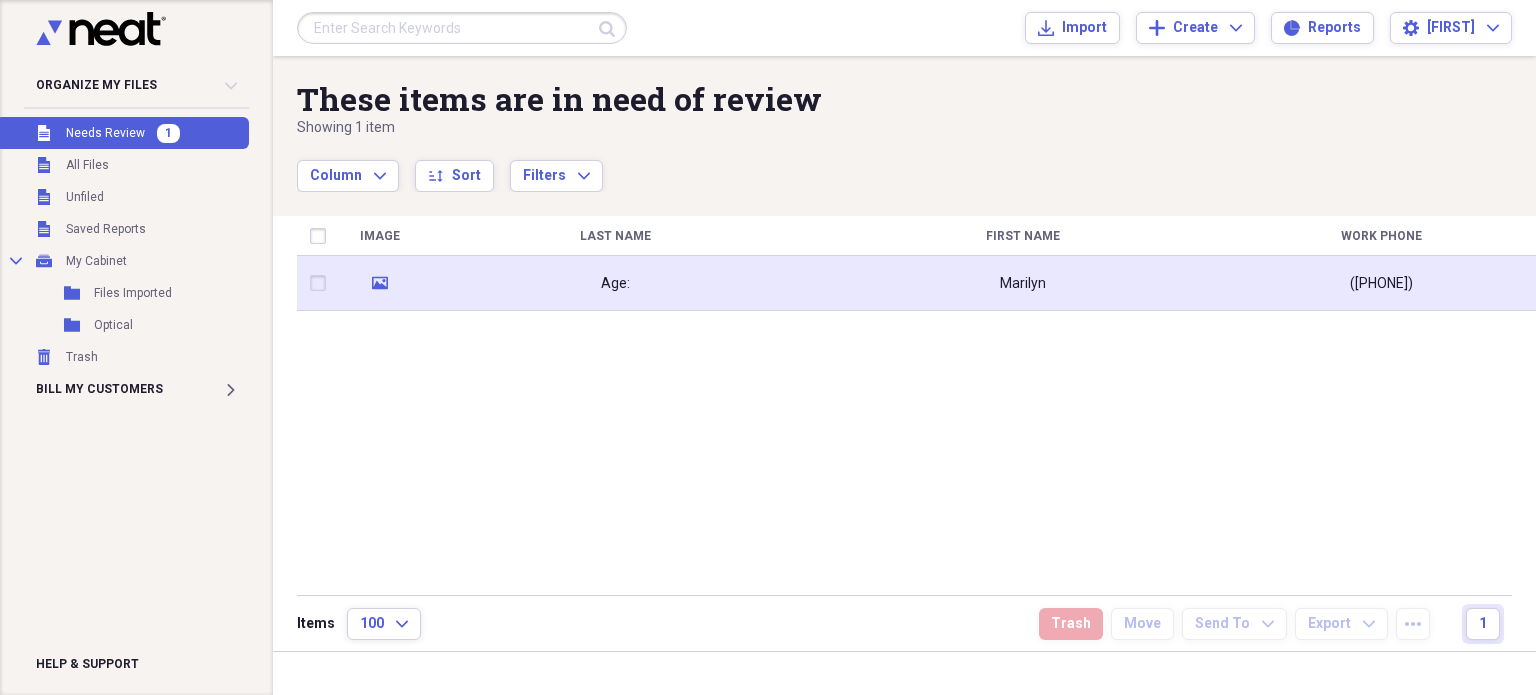 click on "Age:" at bounding box center (615, 283) 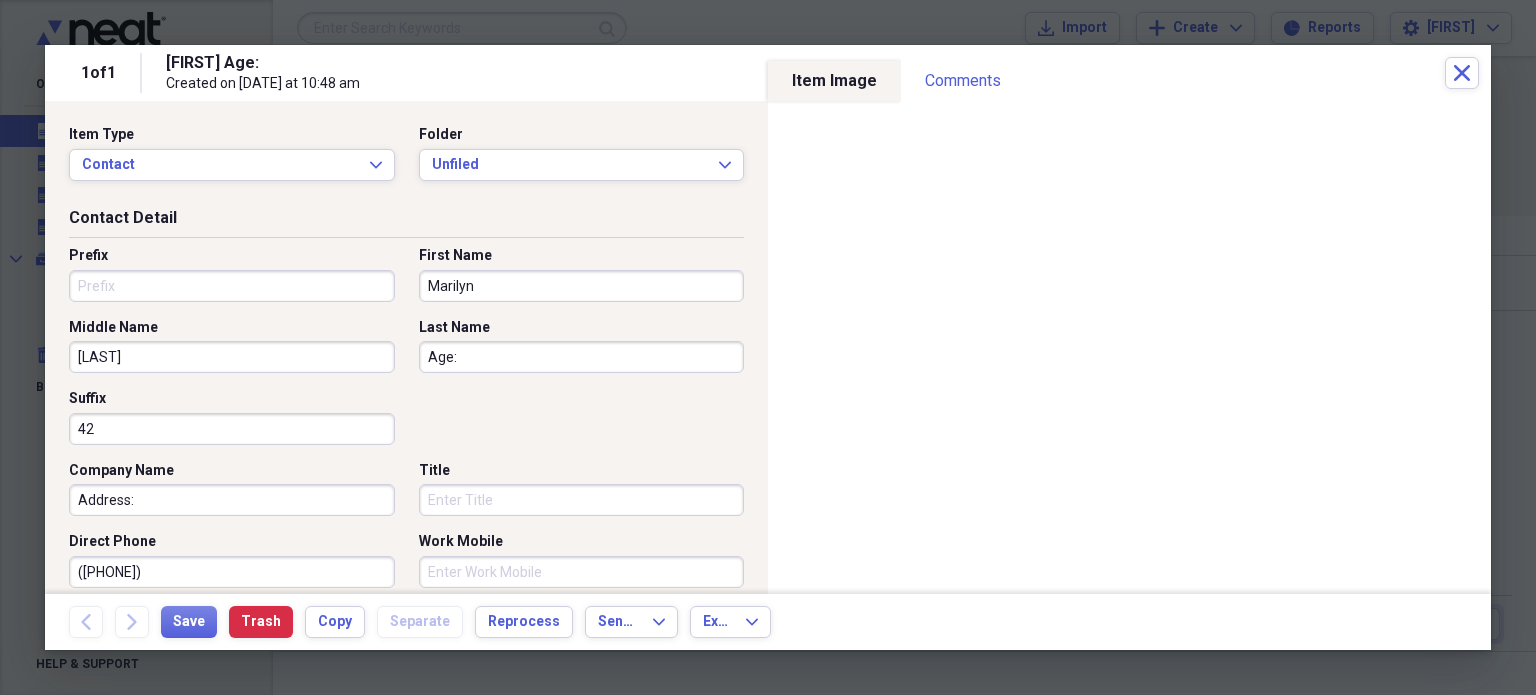 click on "Prefix" at bounding box center (232, 286) 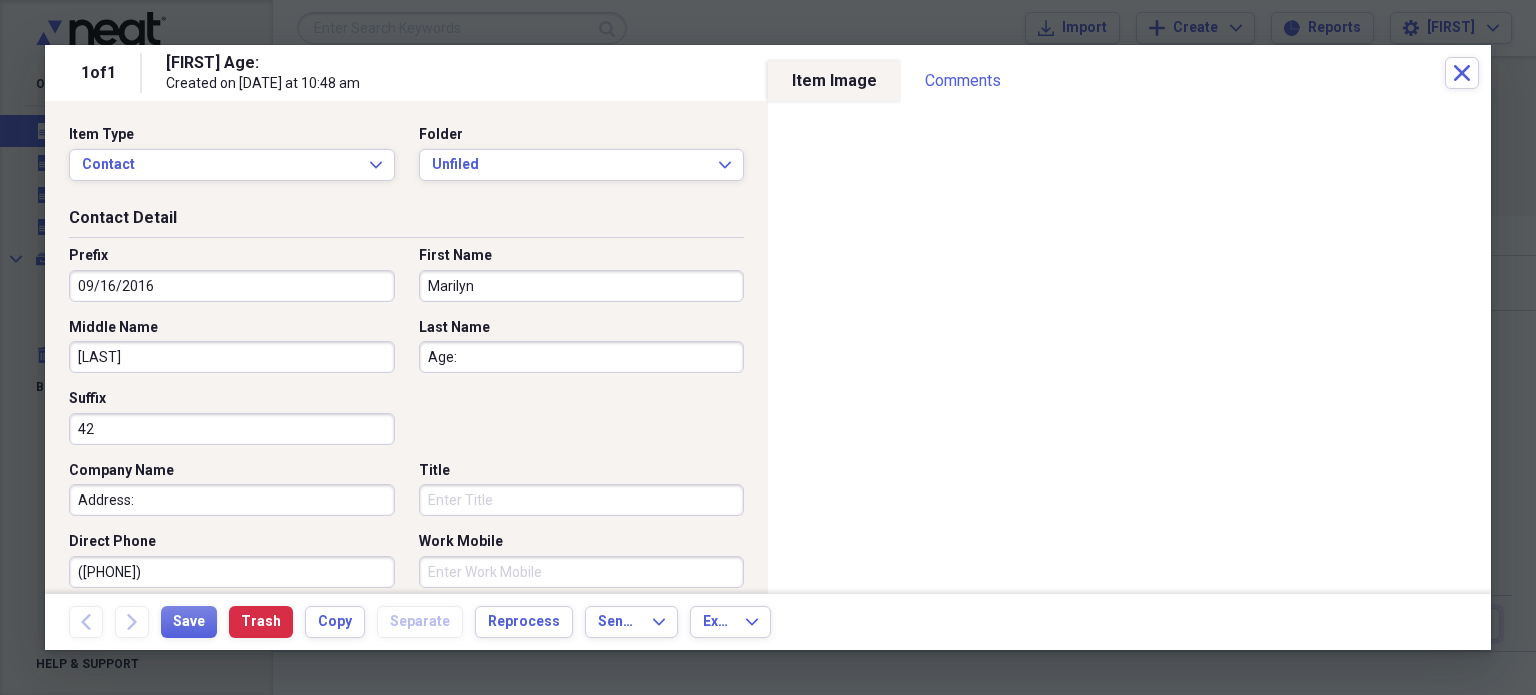 type on "09/16/2016" 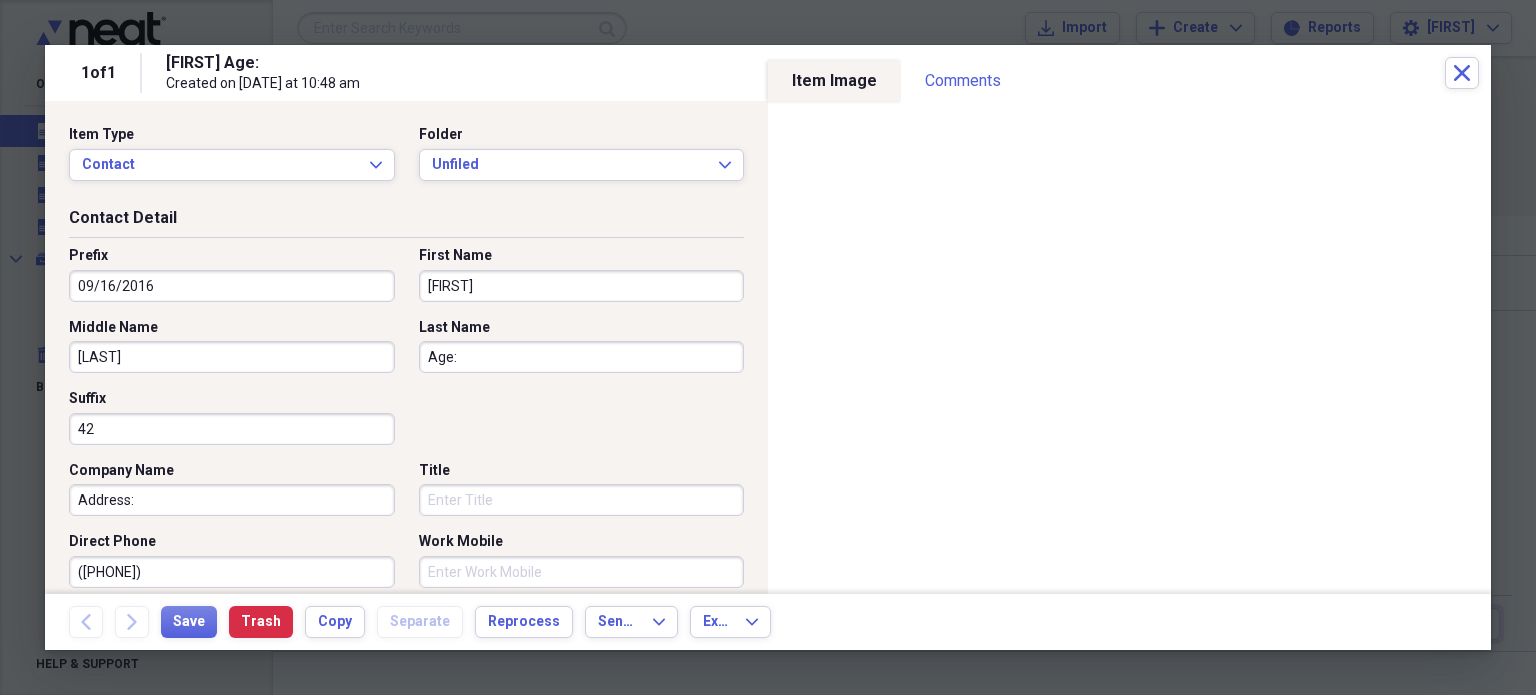 type on "MARILYN" 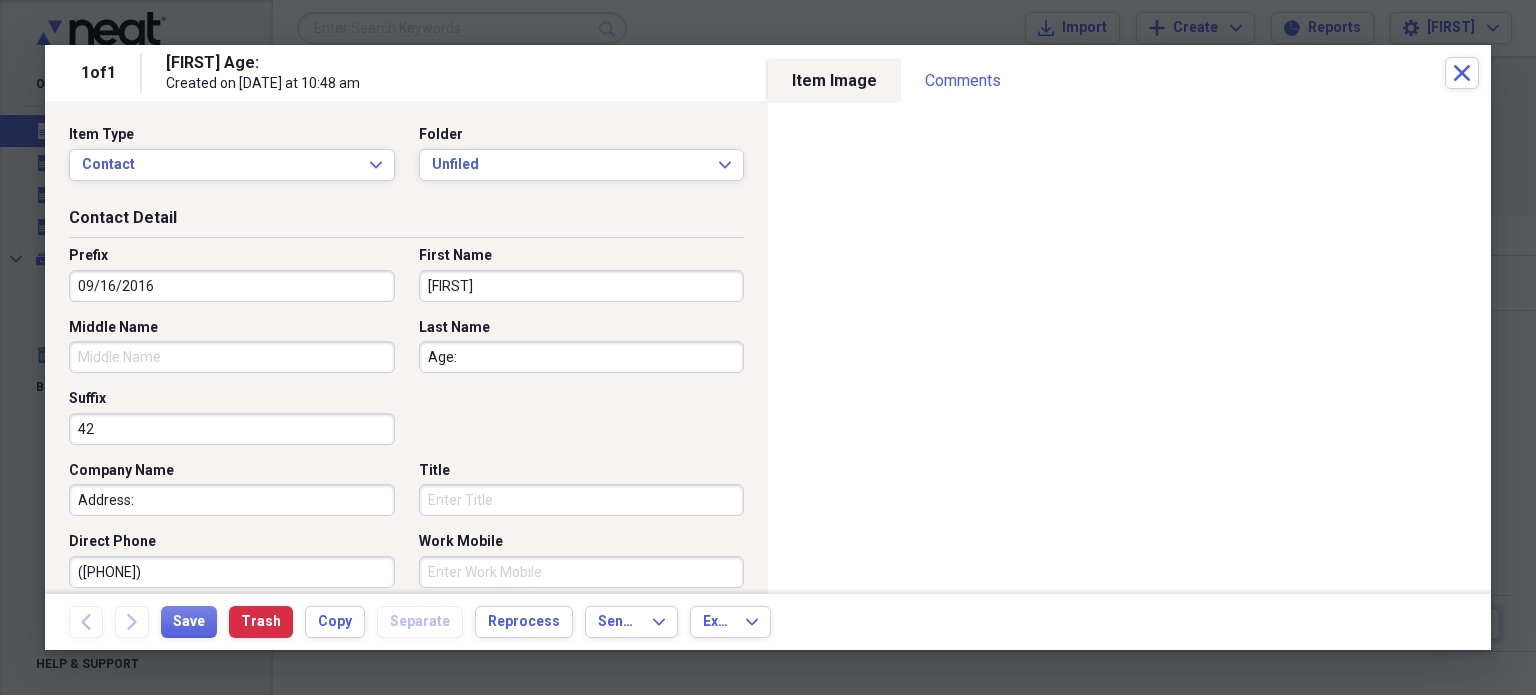 type 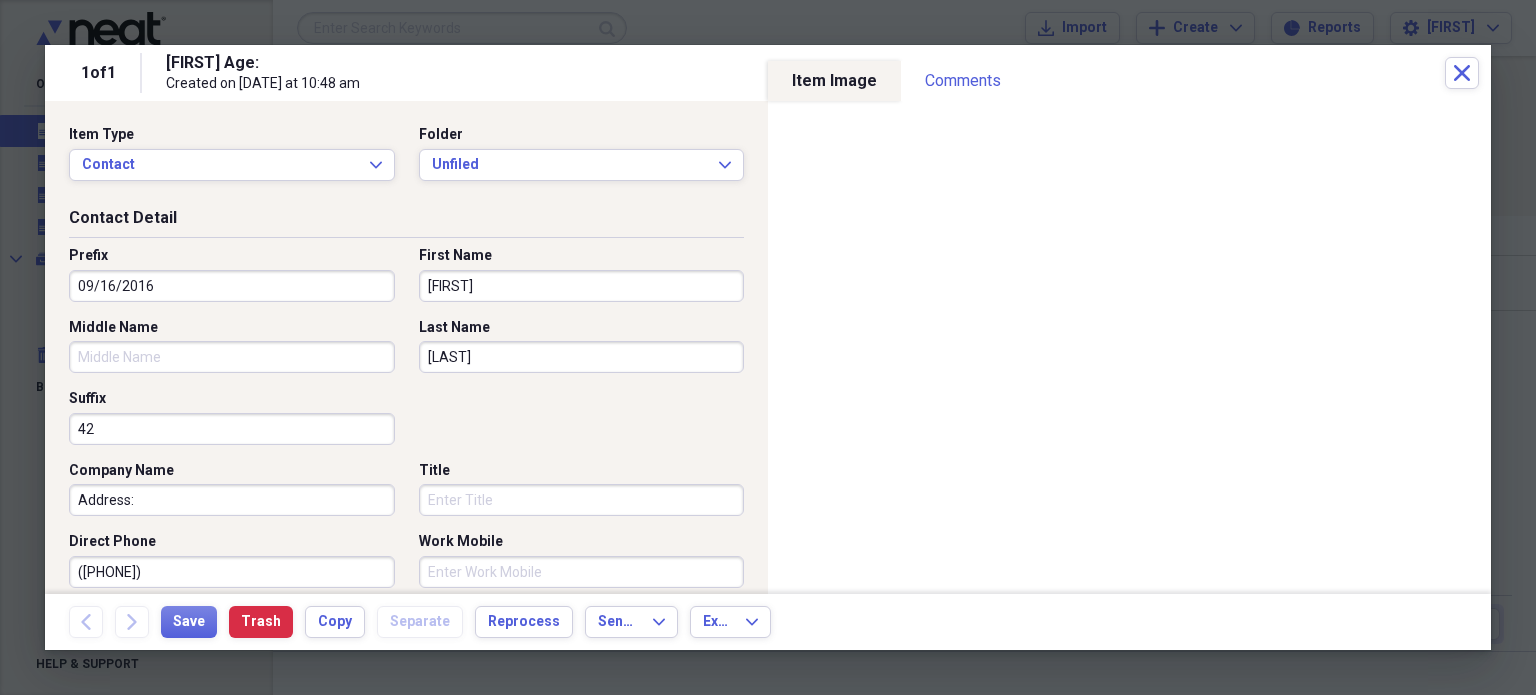 type on "ALONSO" 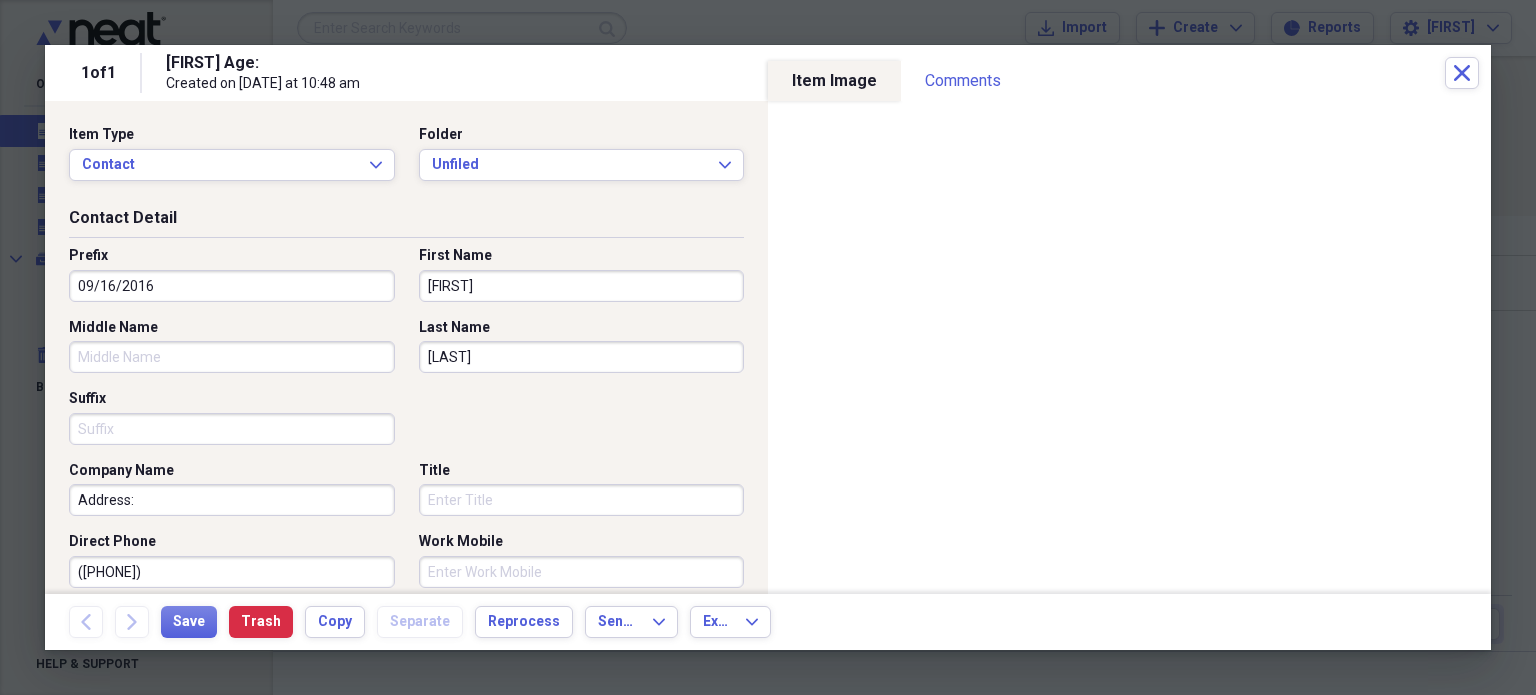 type 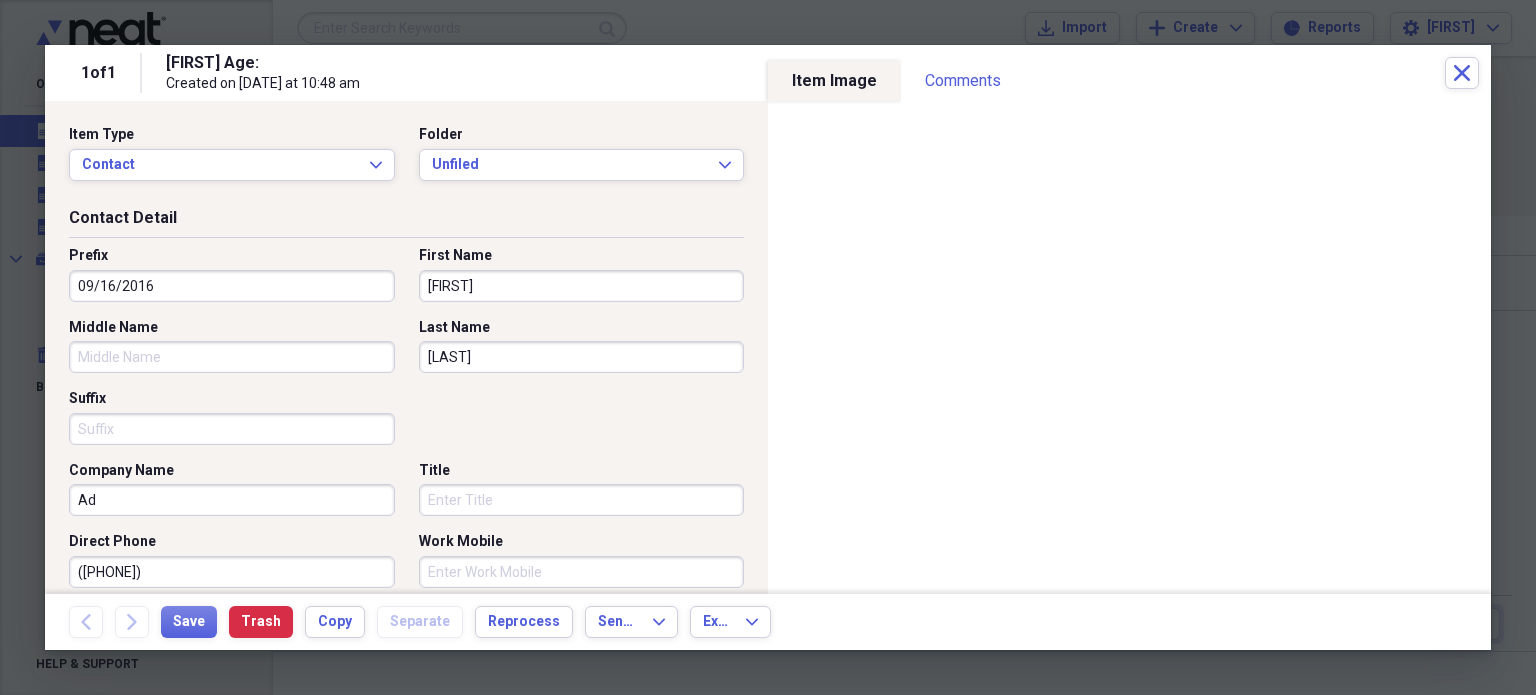 type on "A" 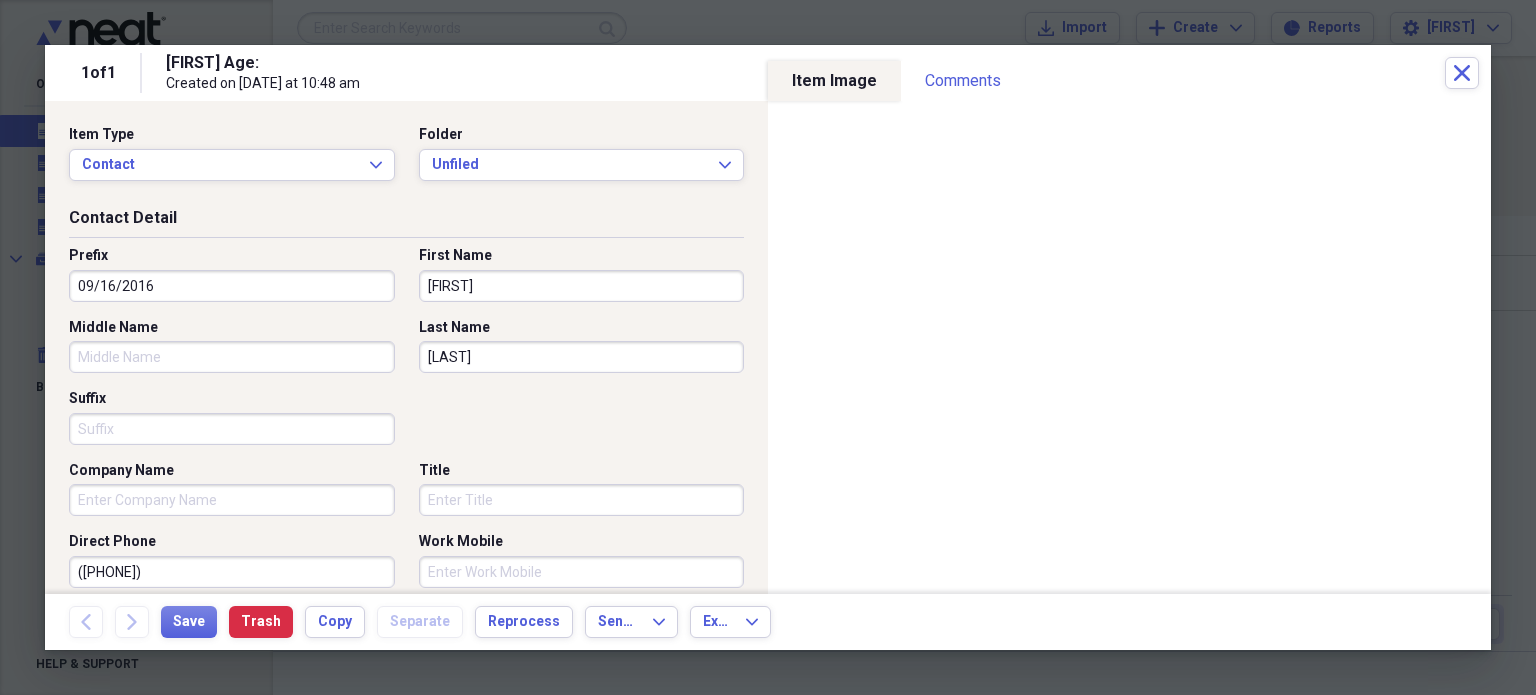 type 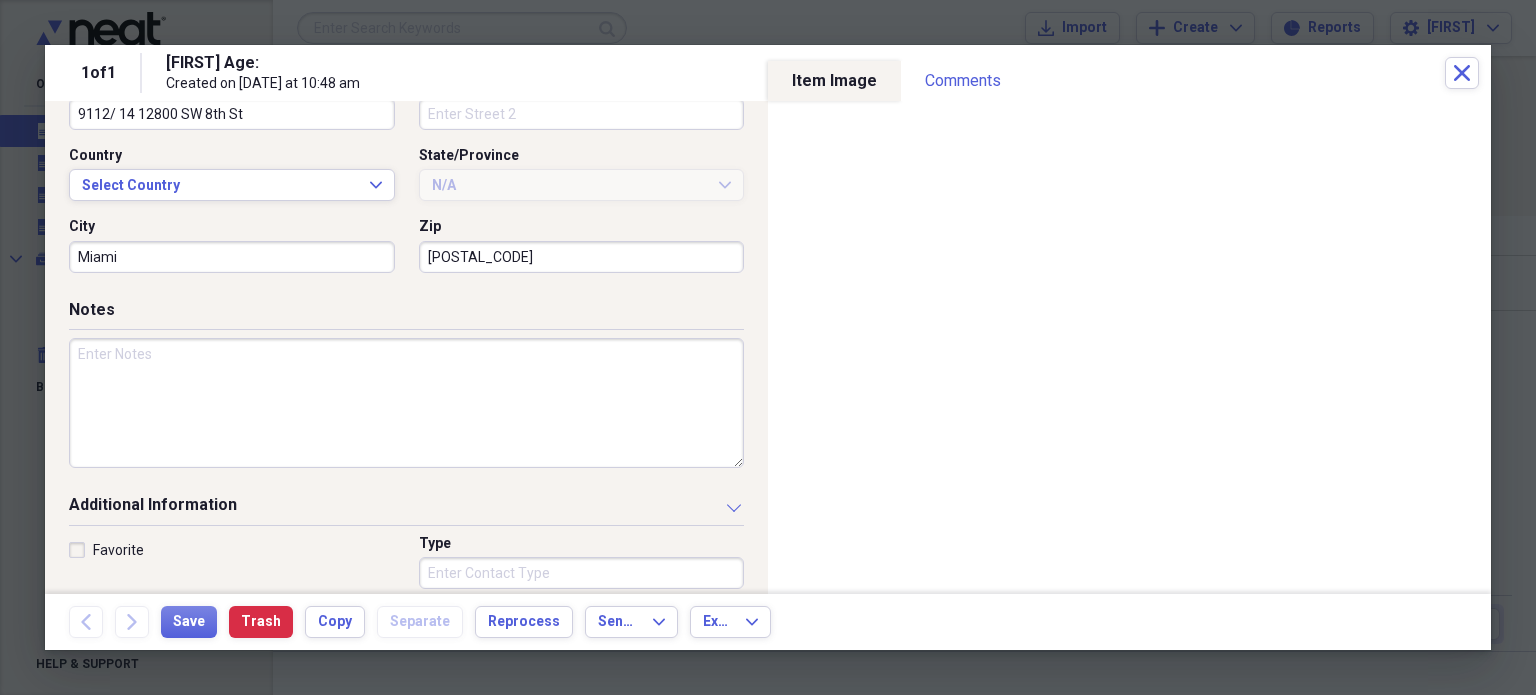 scroll, scrollTop: 674, scrollLeft: 0, axis: vertical 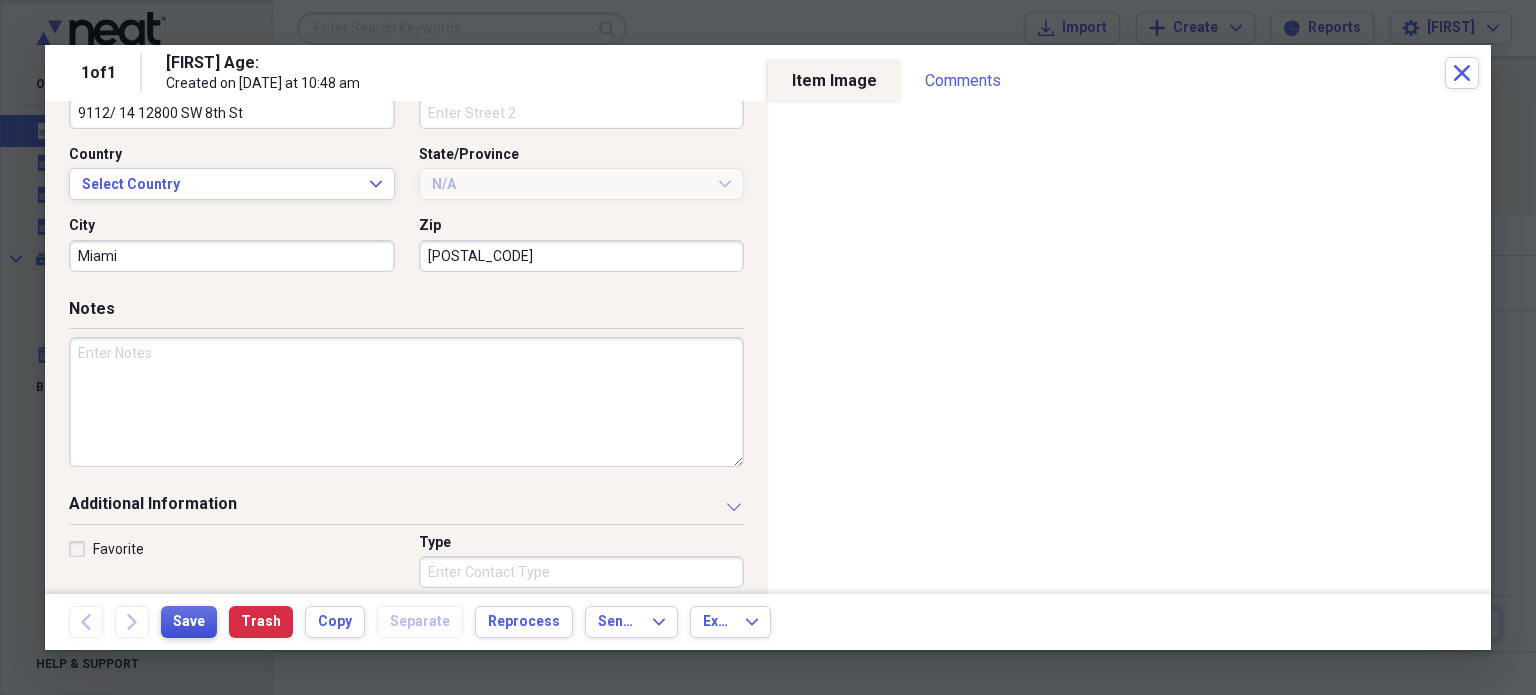 type on "(784) 487-9785" 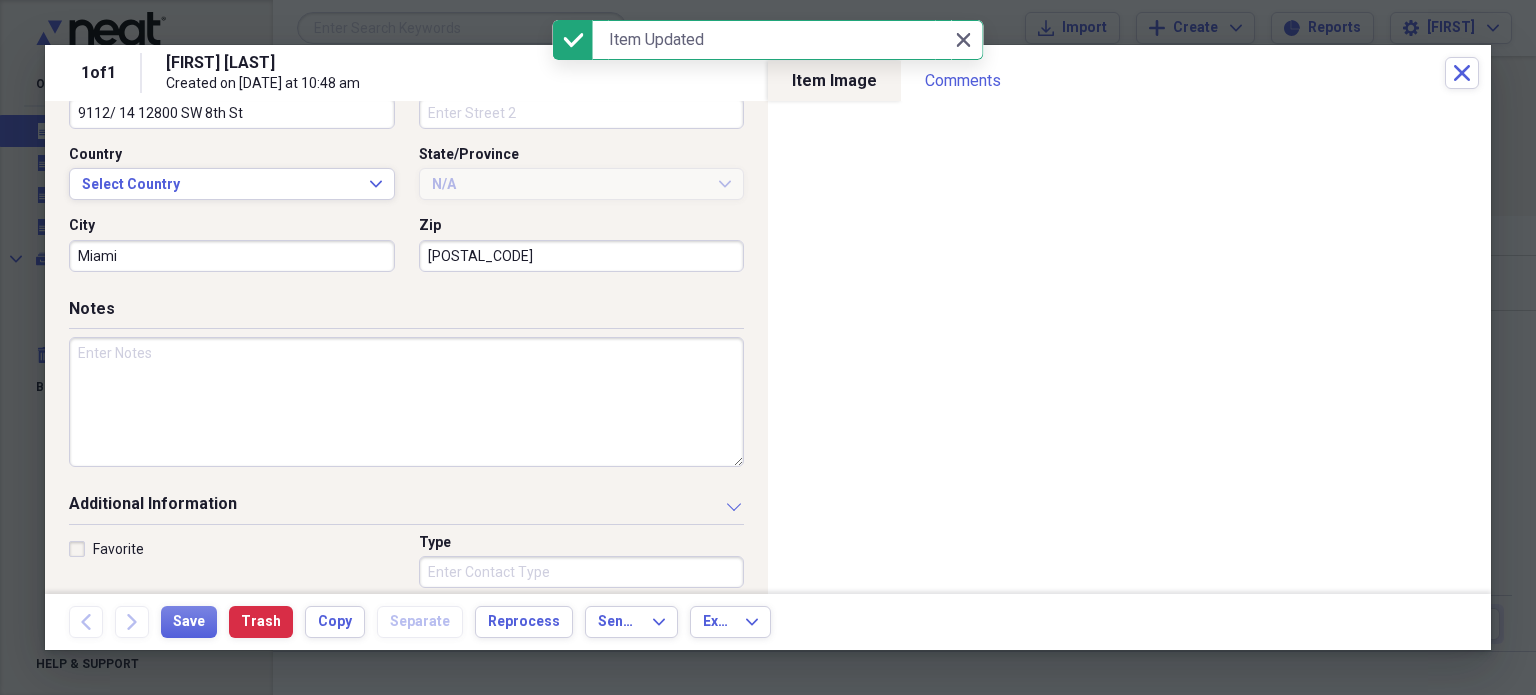 click at bounding box center (406, 402) 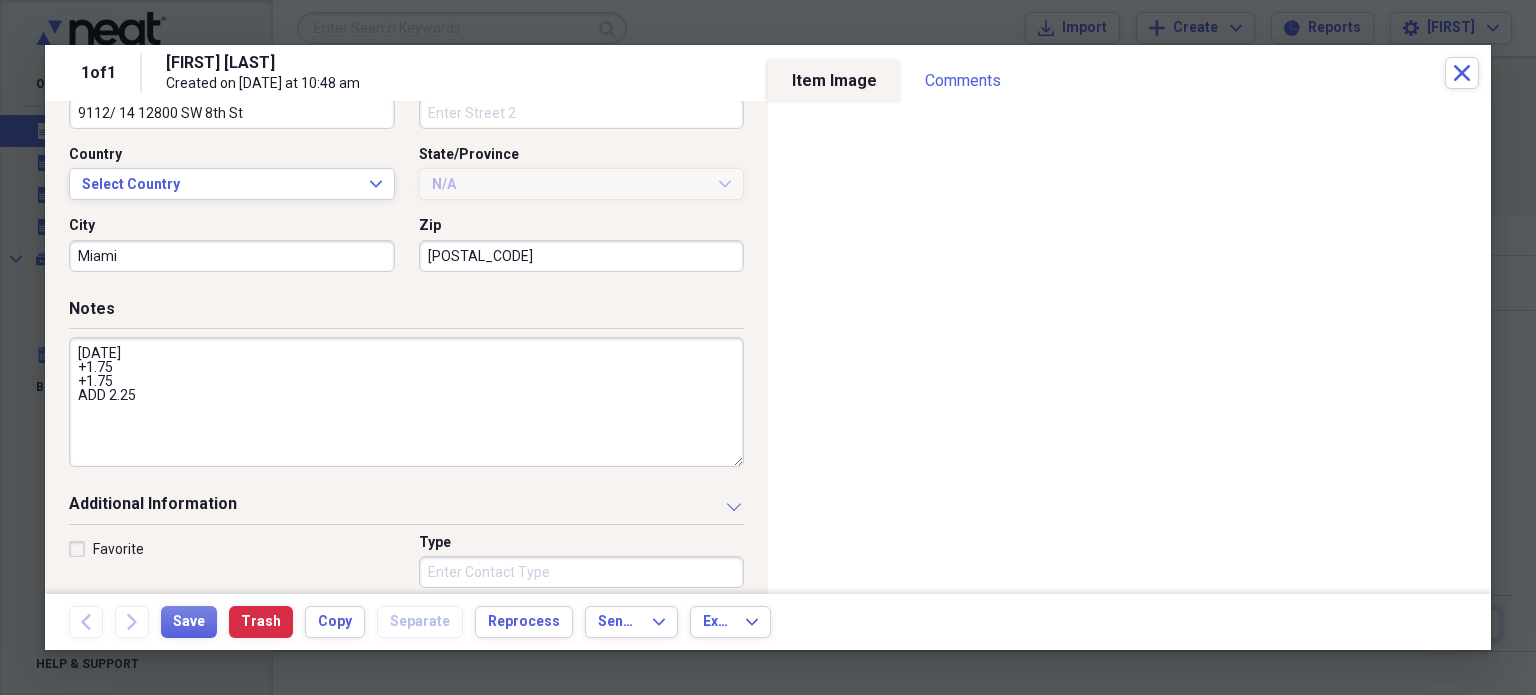 click on "12/29/2020
+1.75
+1.75
ADD 2.25" at bounding box center [406, 402] 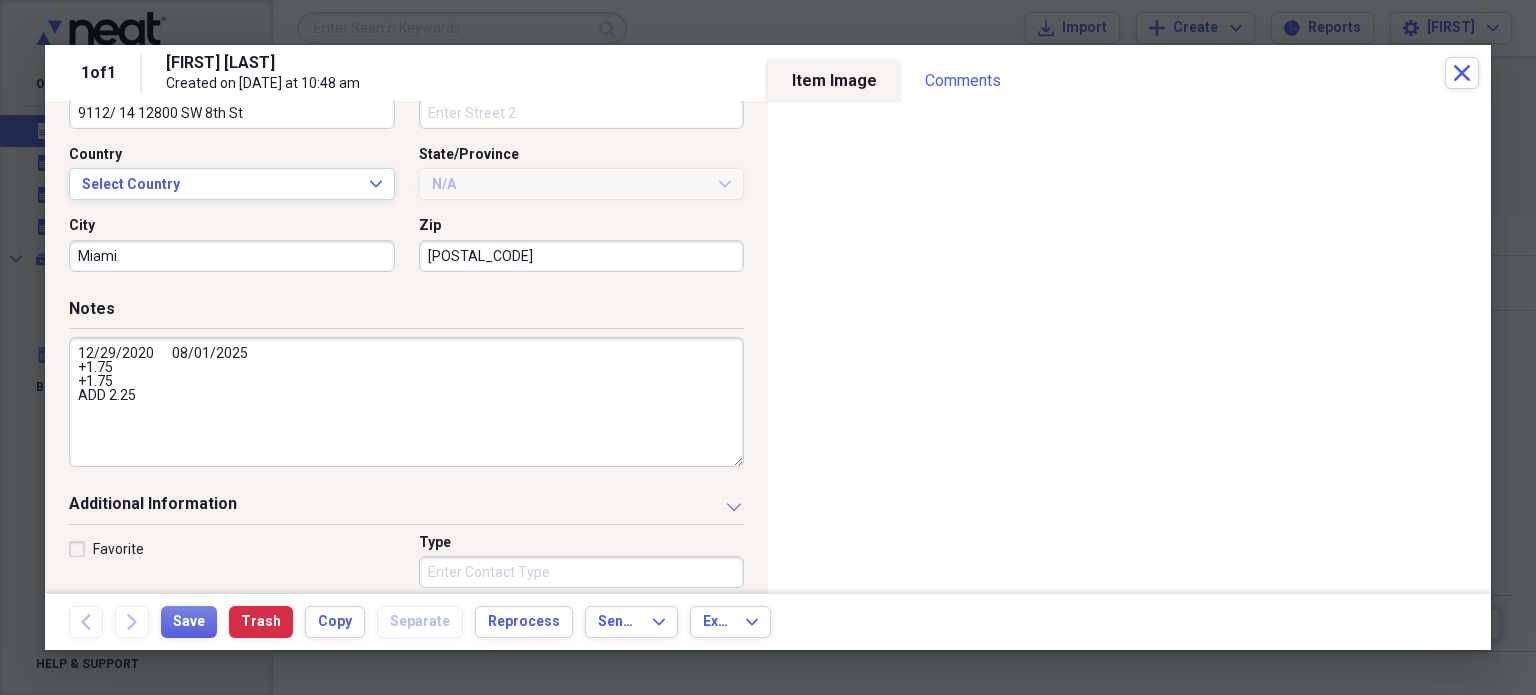 click on "12/29/2020      08/01/2025
+1.75
+1.75
ADD 2.25" at bounding box center (406, 402) 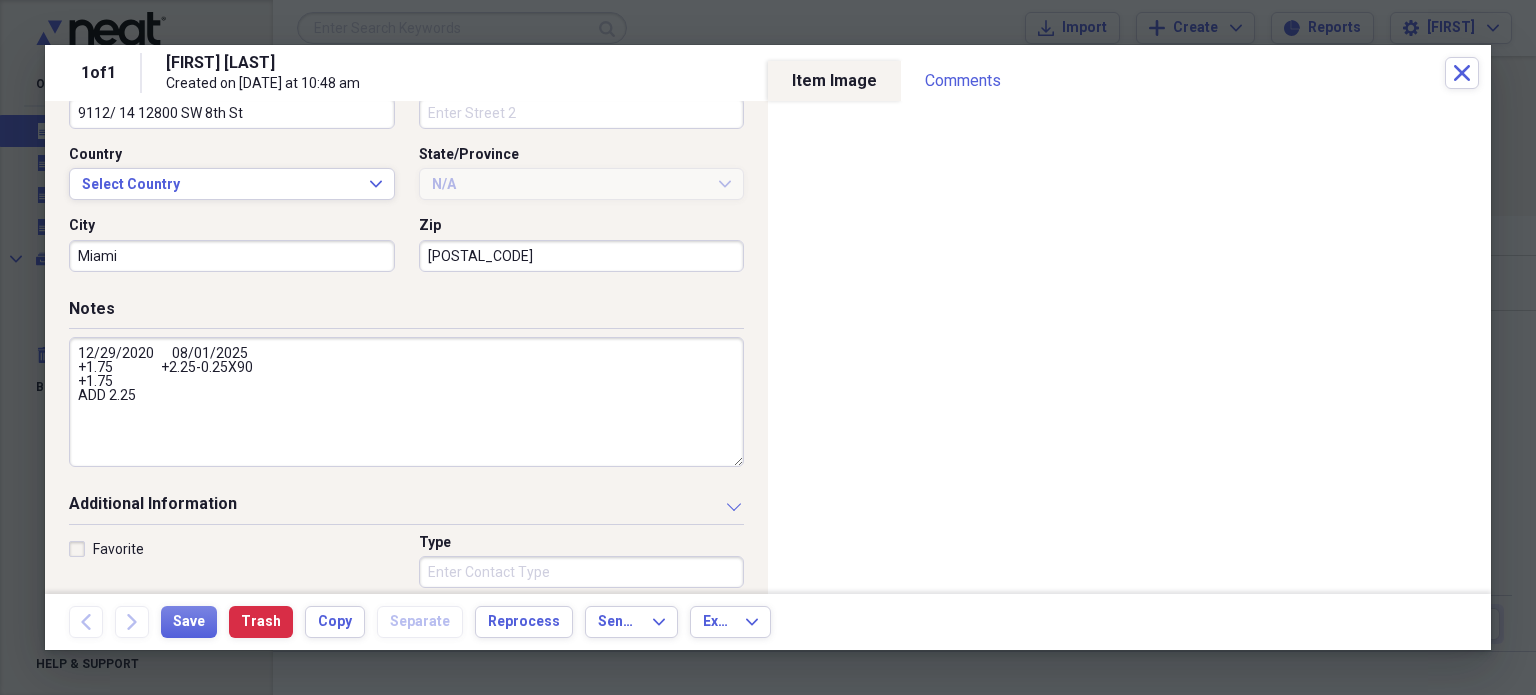 click on "12/29/2020      08/01/2025
+1.75                +2.25-0.25X90
+1.75
ADD 2.25" at bounding box center (406, 402) 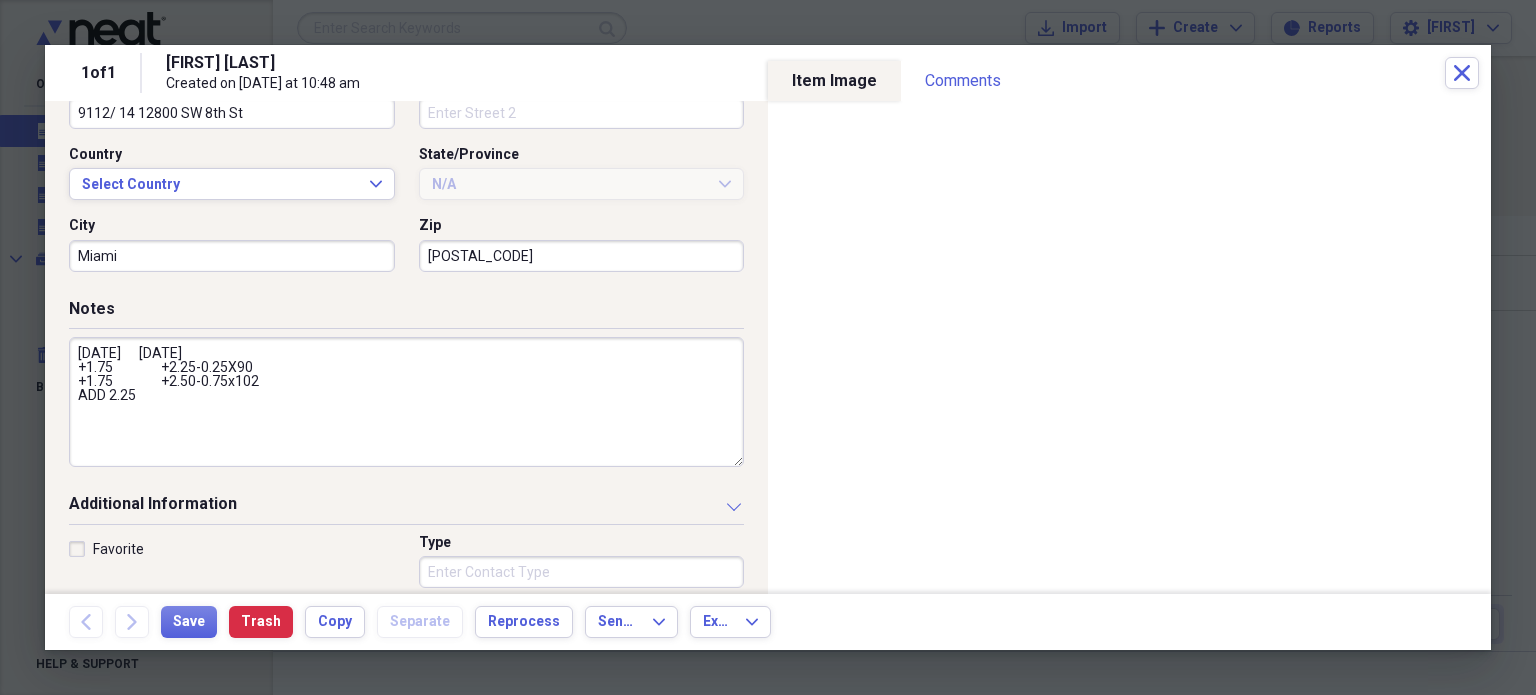 click on "12/29/2020      08/01/2025
+1.75                +2.25-0.25X90
+1.75                +2.50-0.75x102
ADD 2.25" at bounding box center (406, 402) 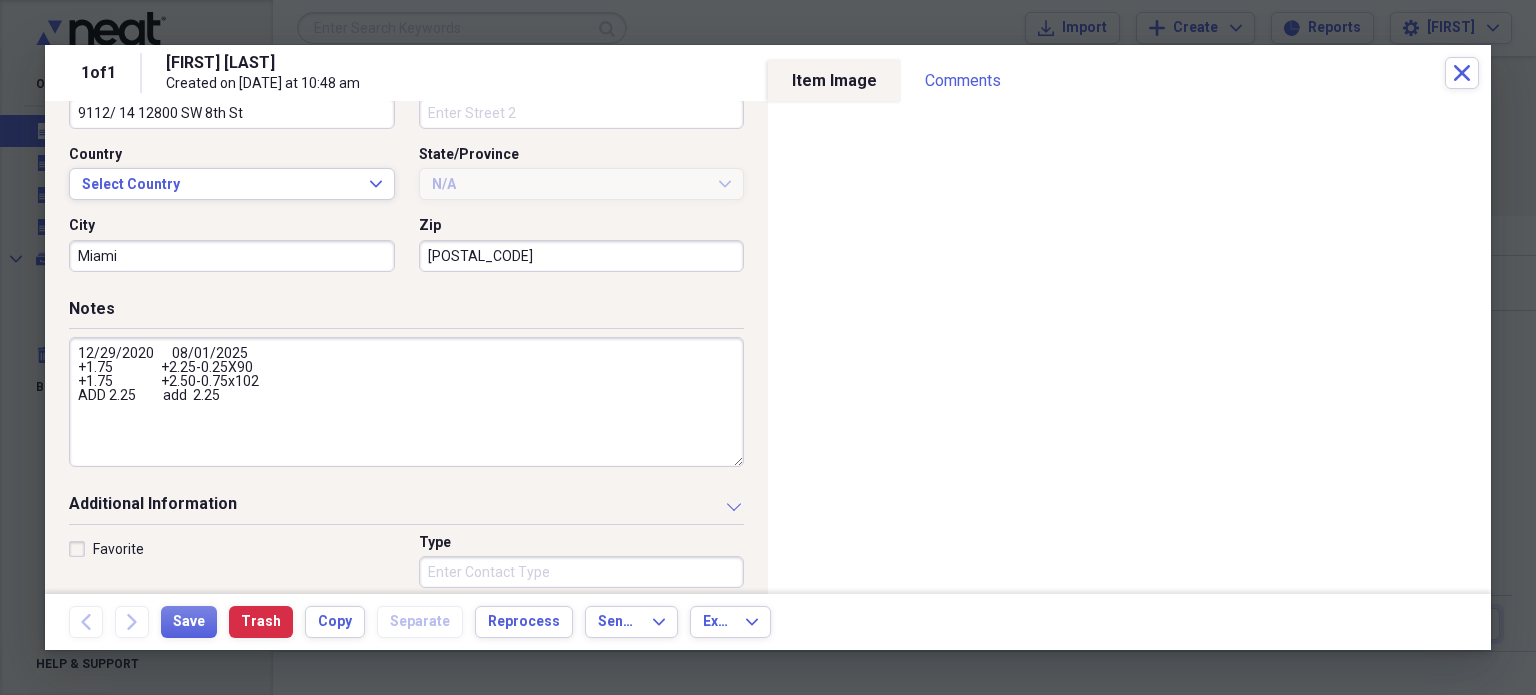 click on "12/29/2020      08/01/2025
+1.75                +2.25-0.25X90
+1.75                +2.50-0.75x102
ADD 2.25         add  2.25" at bounding box center (406, 402) 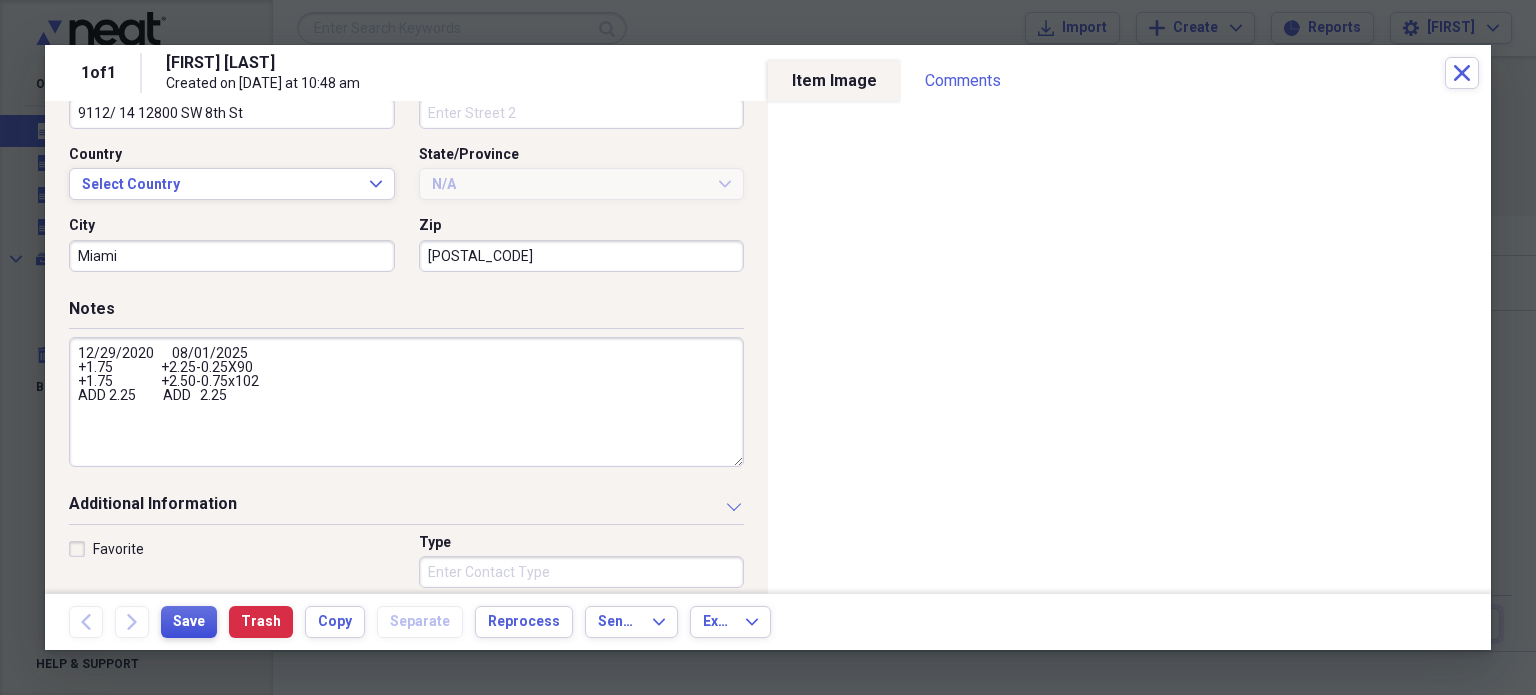 type on "12/29/2020      08/01/2025
+1.75                +2.25-0.25X90
+1.75                +2.50-0.75x102
ADD 2.25         ADD   2.25" 